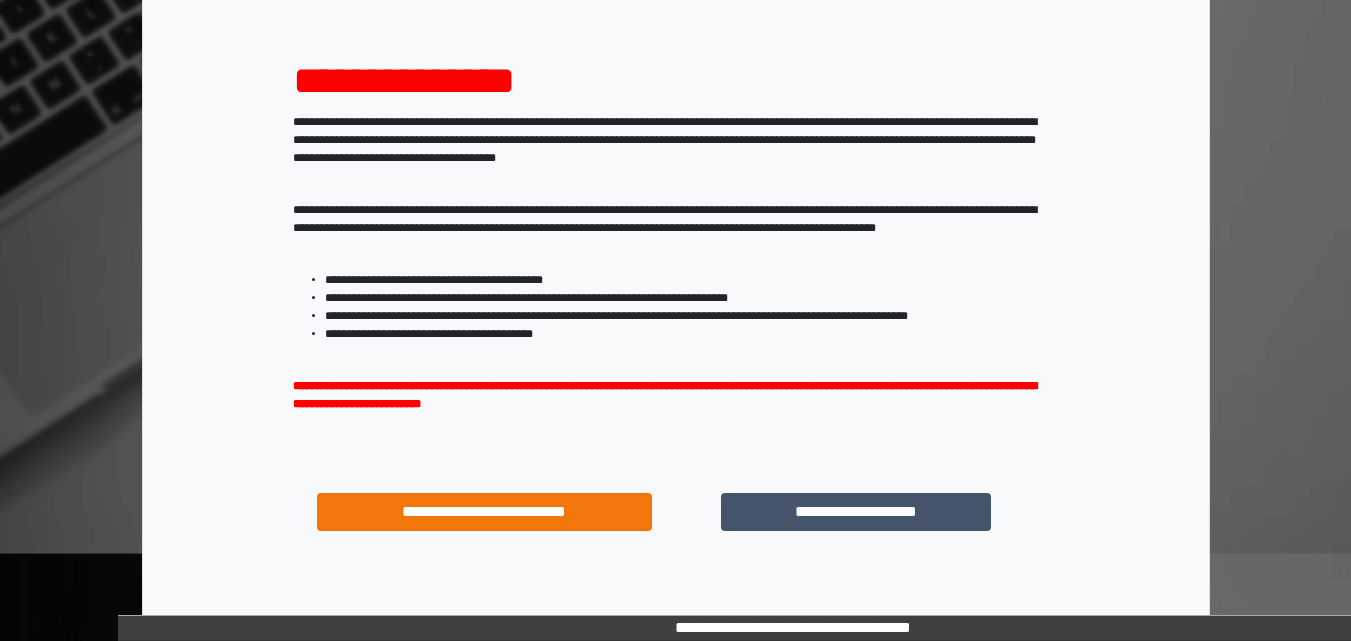 scroll, scrollTop: 200, scrollLeft: 0, axis: vertical 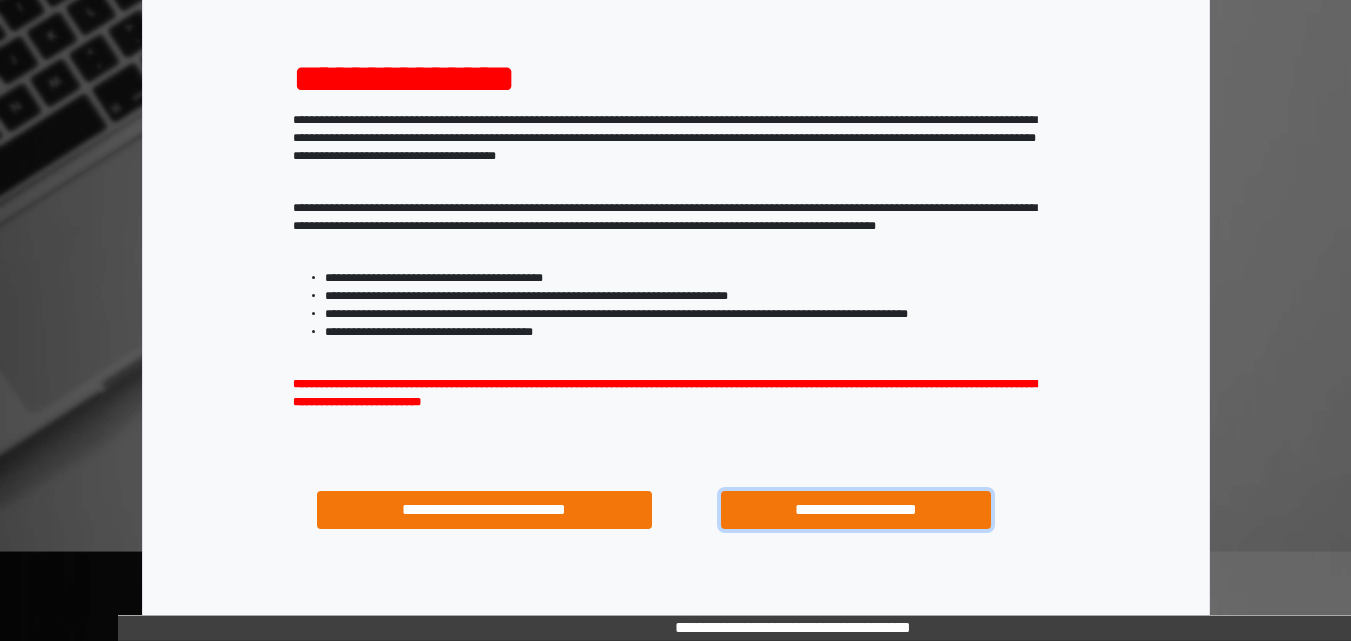 click on "**********" at bounding box center (855, 510) 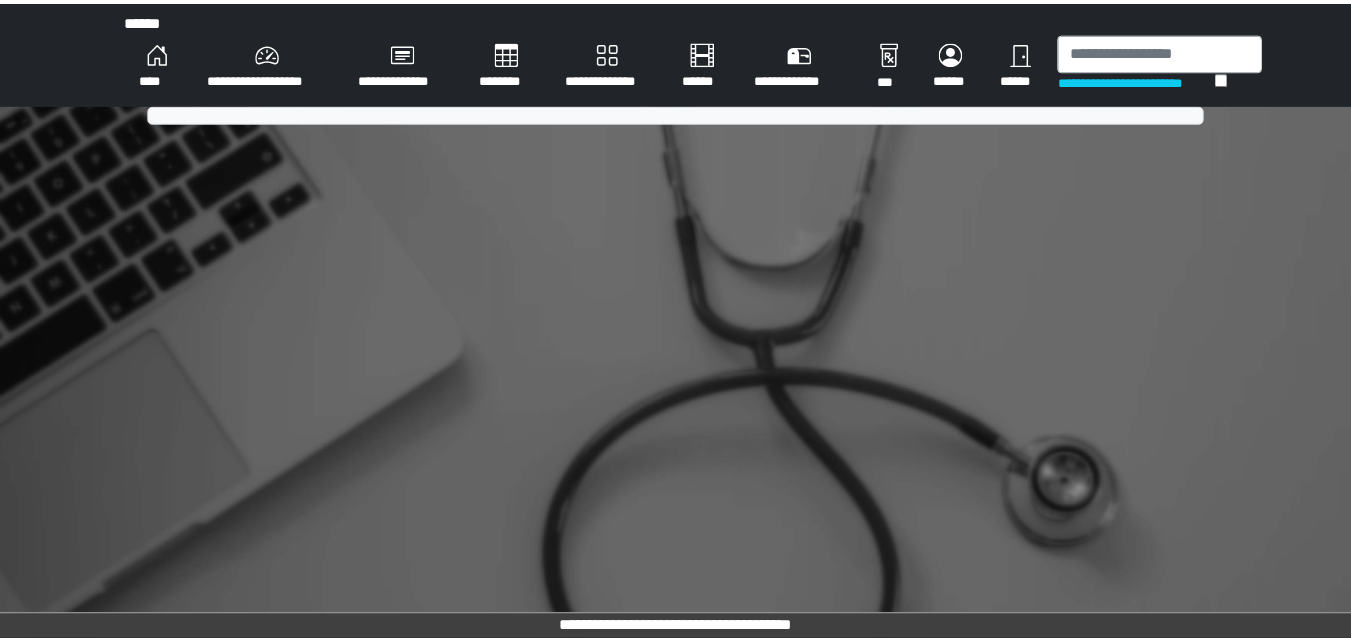scroll, scrollTop: 0, scrollLeft: 0, axis: both 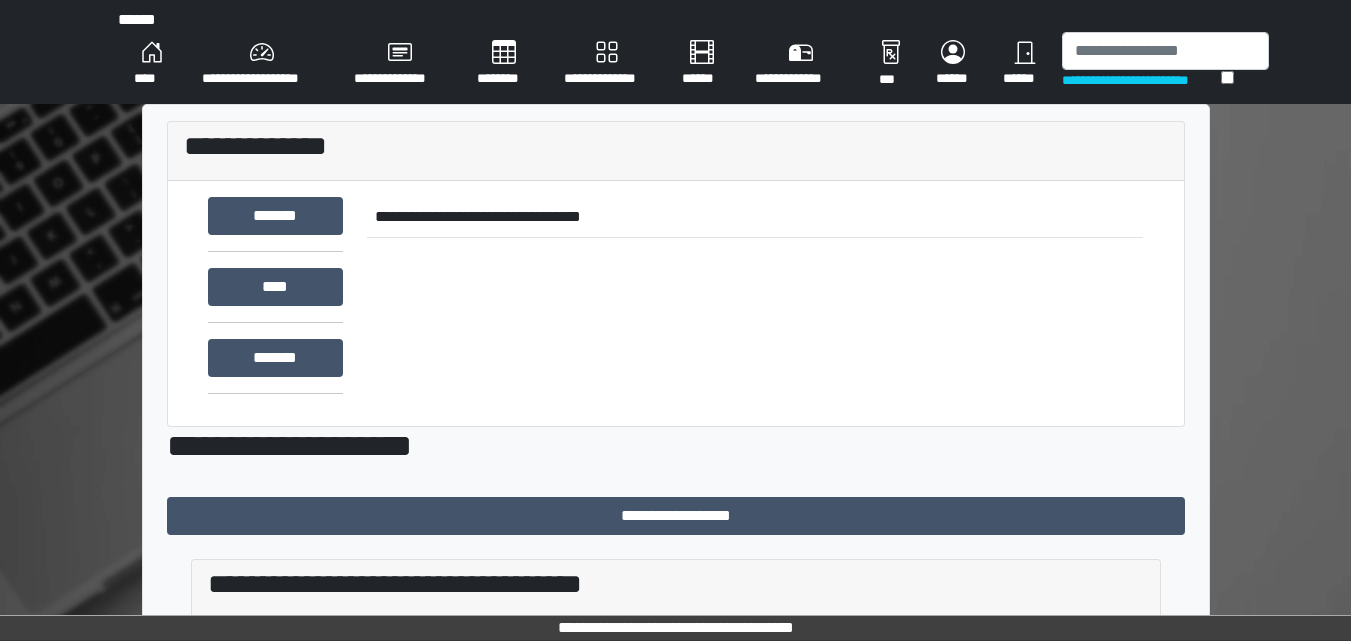 click on "**********" at bounding box center [262, 64] 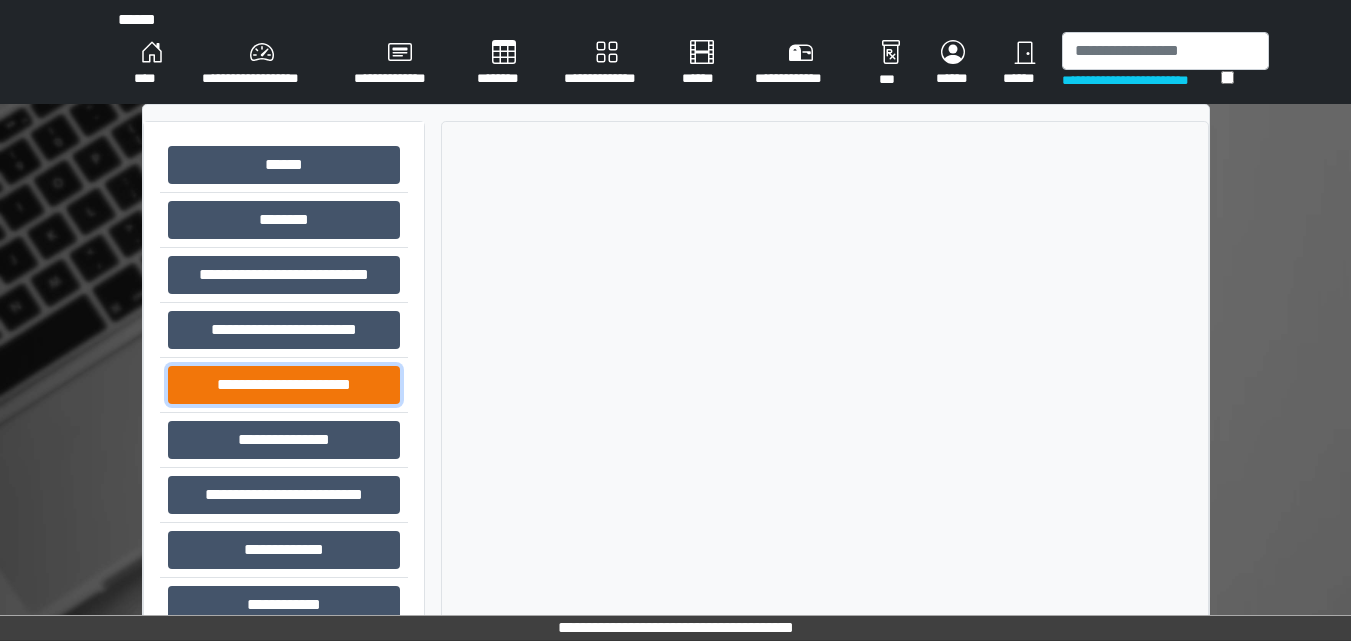 click on "**********" at bounding box center (284, 385) 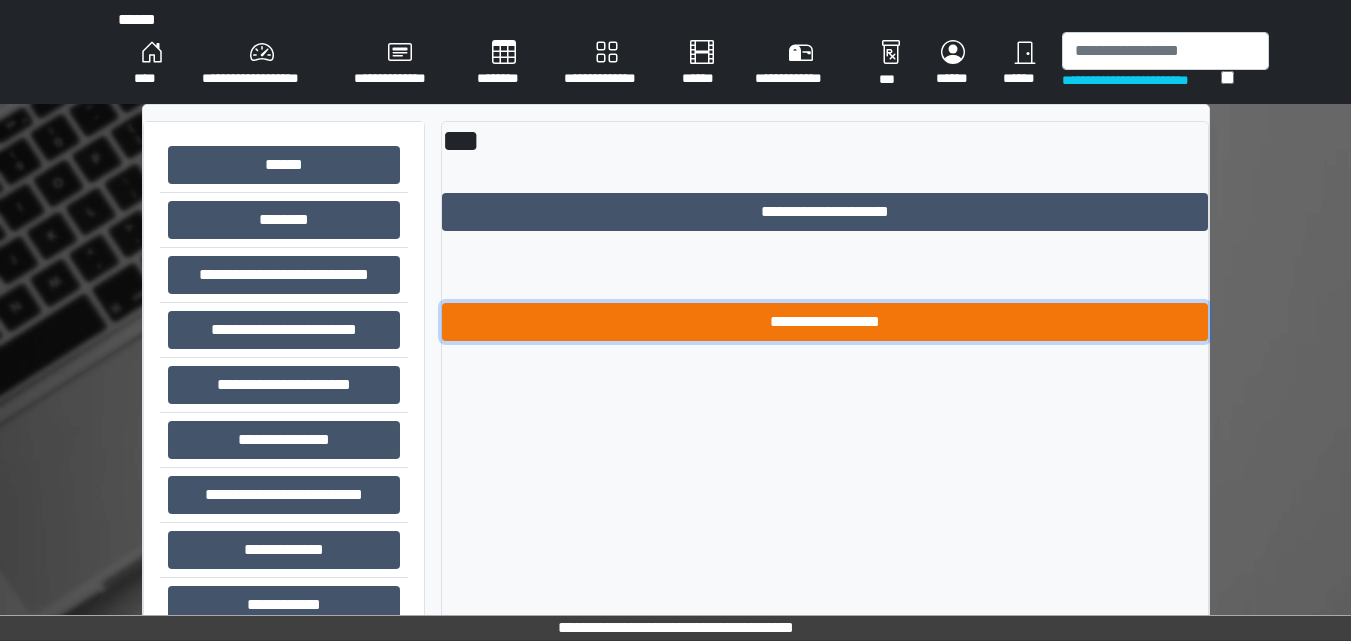 click on "**********" at bounding box center (825, 322) 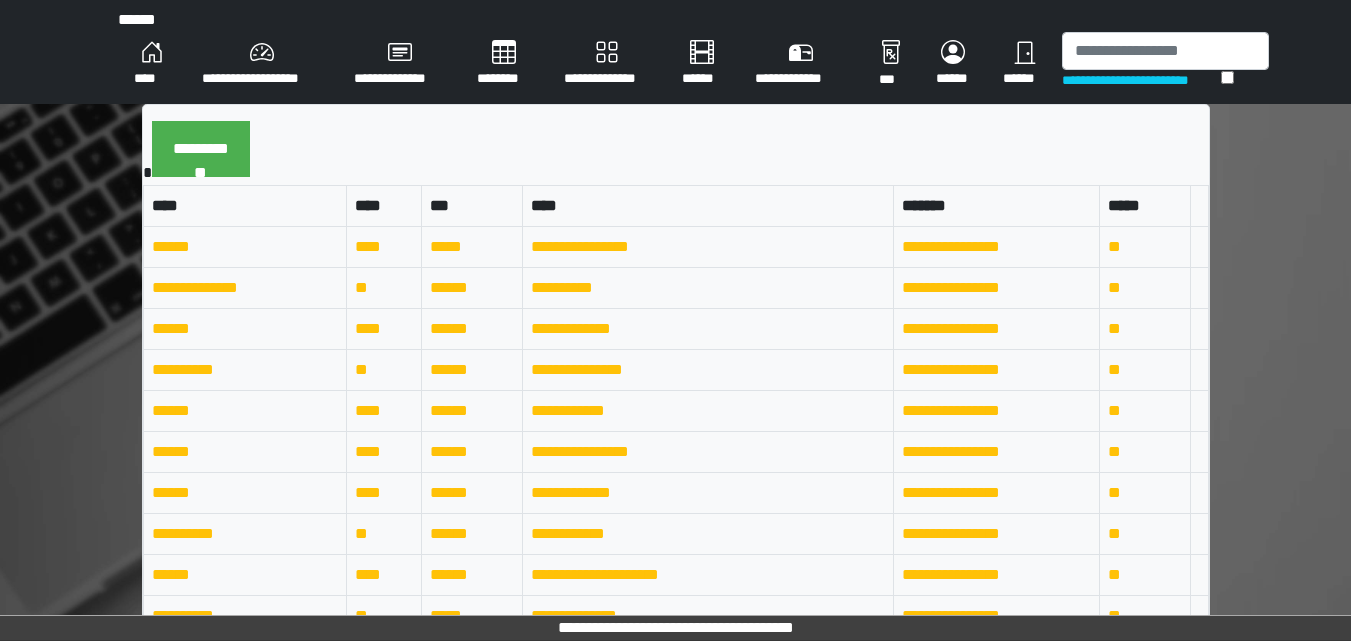 click on "****" at bounding box center [152, 64] 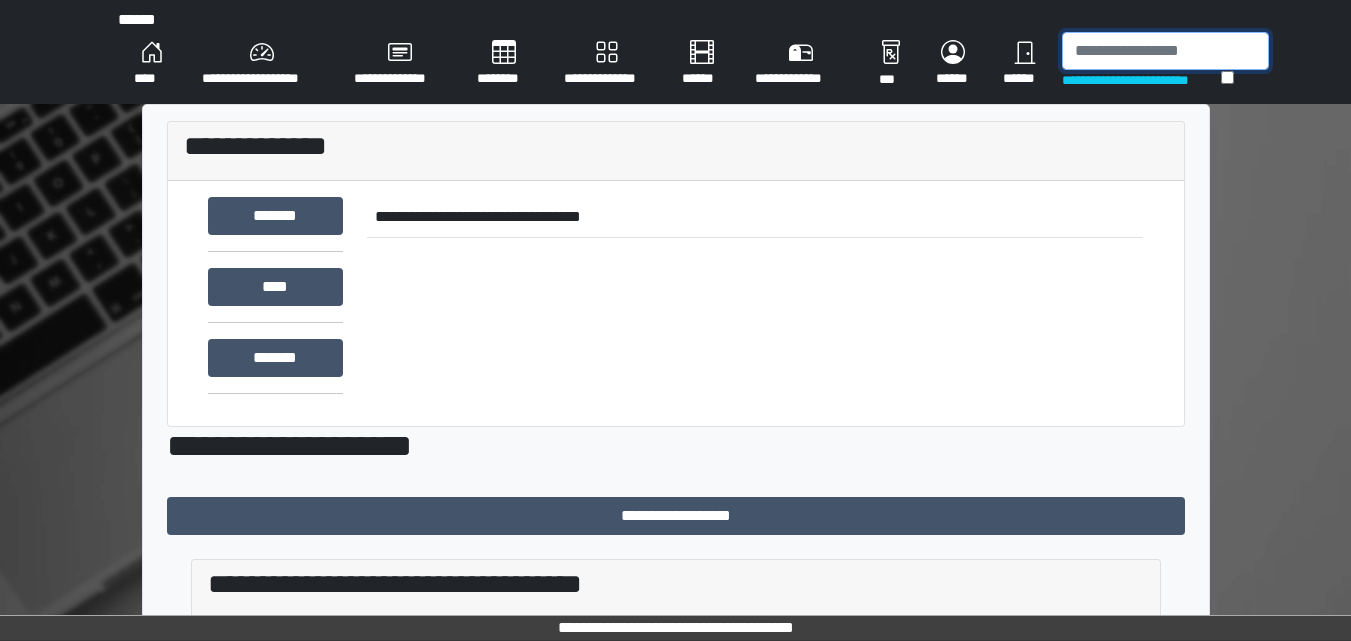click at bounding box center [1165, 51] 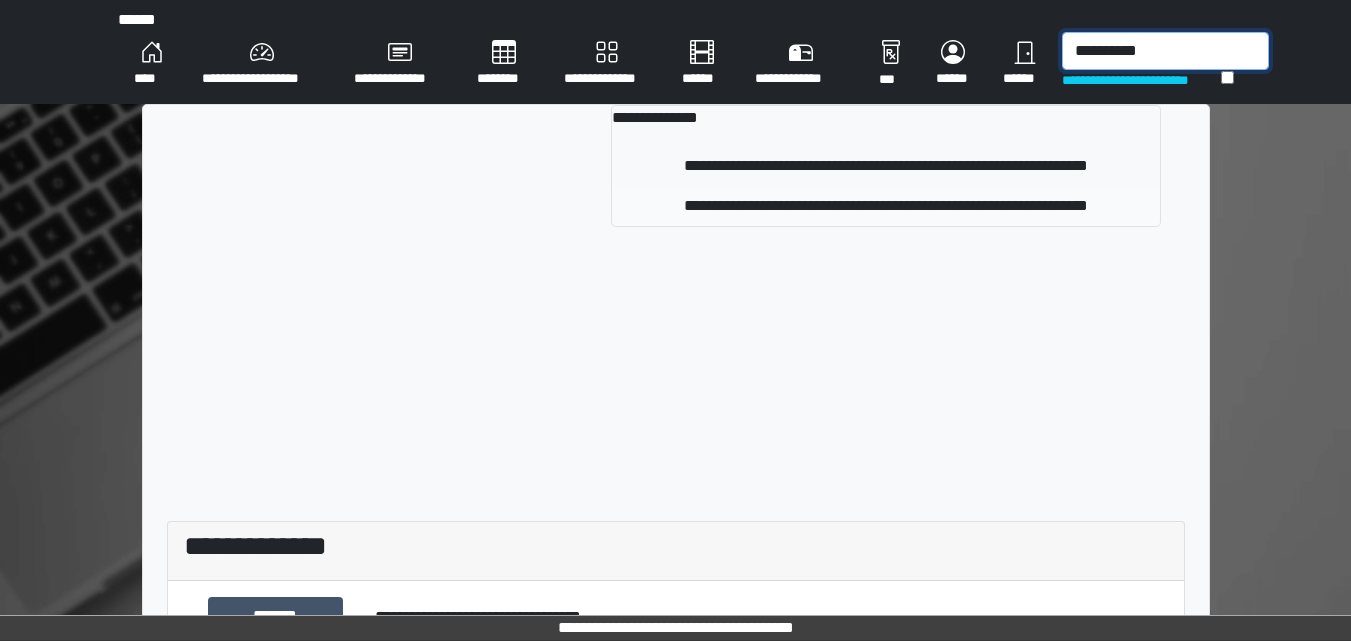 type on "**********" 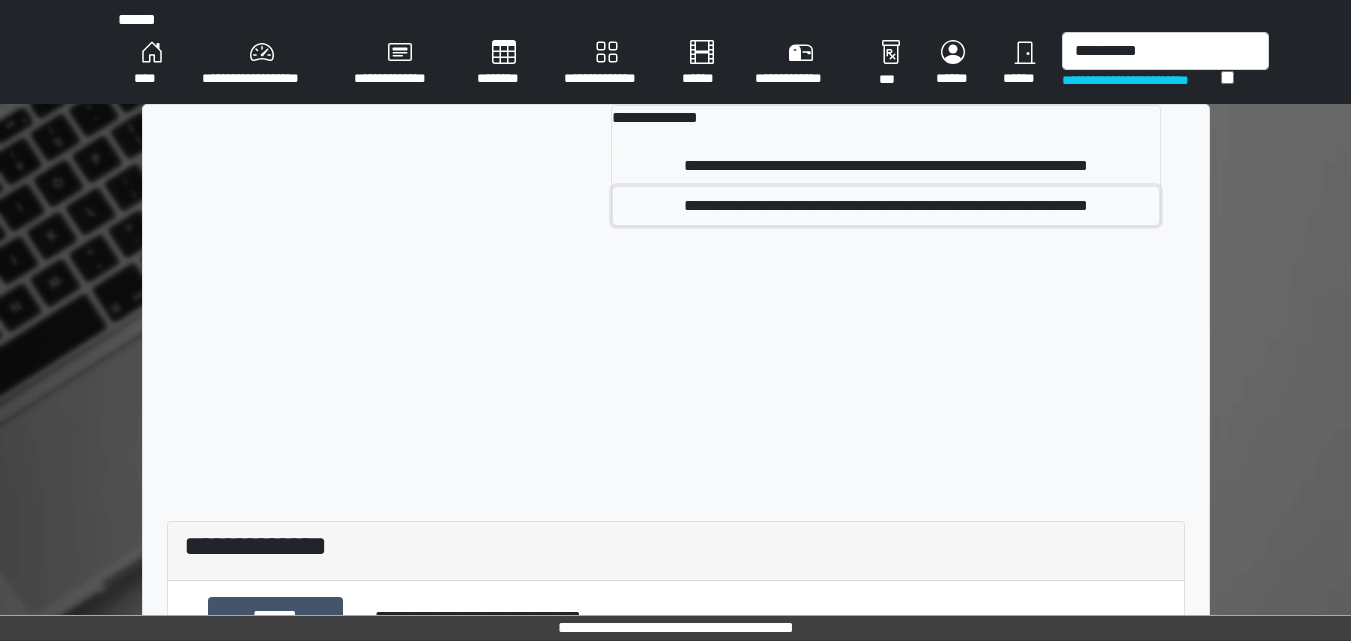 click on "**********" at bounding box center (886, 206) 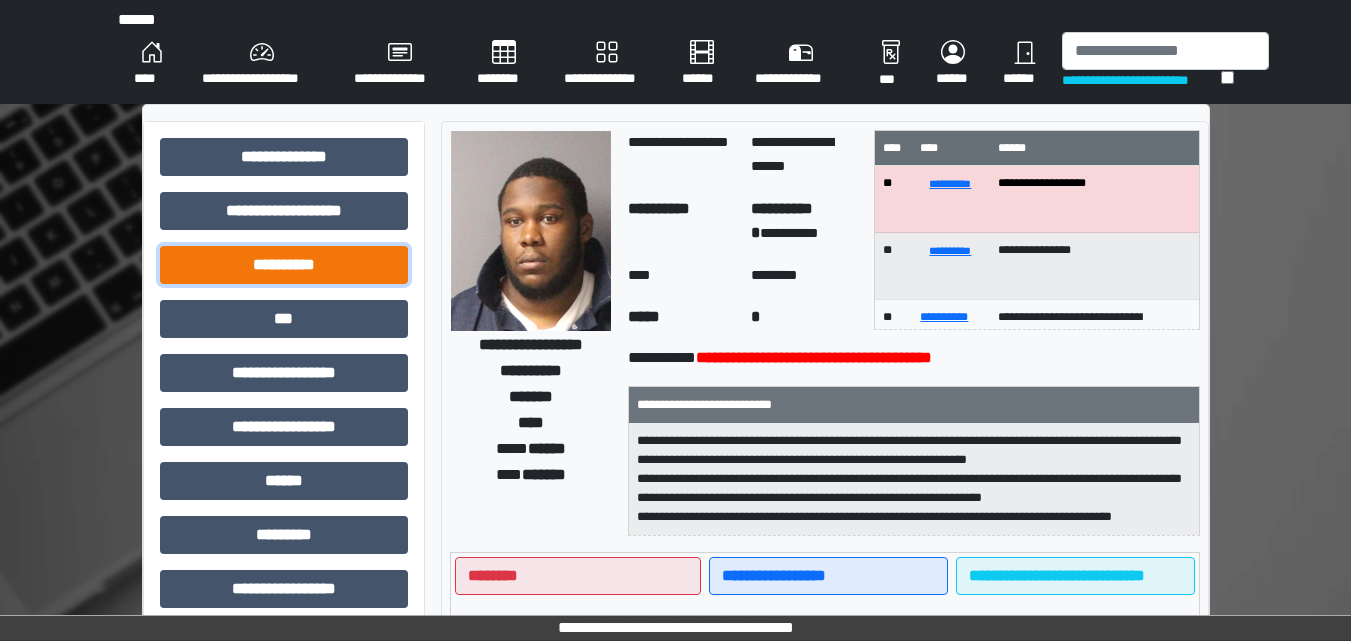 click on "**********" at bounding box center [284, 265] 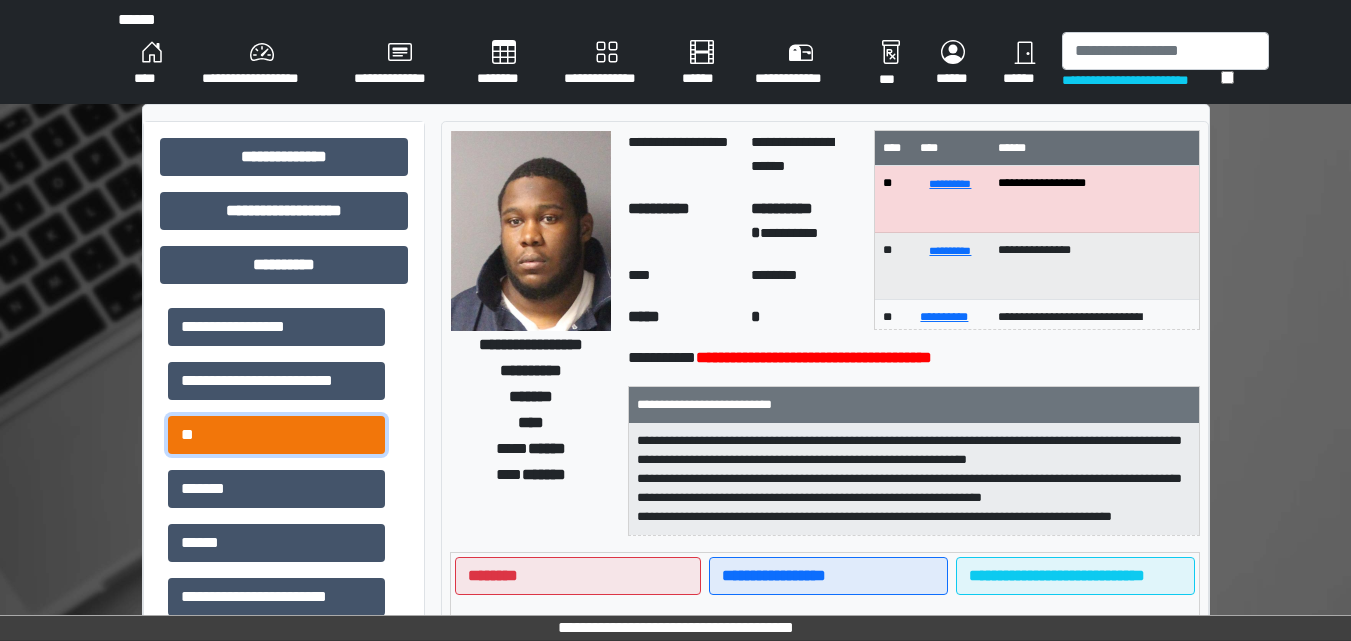 click on "**" at bounding box center (276, 435) 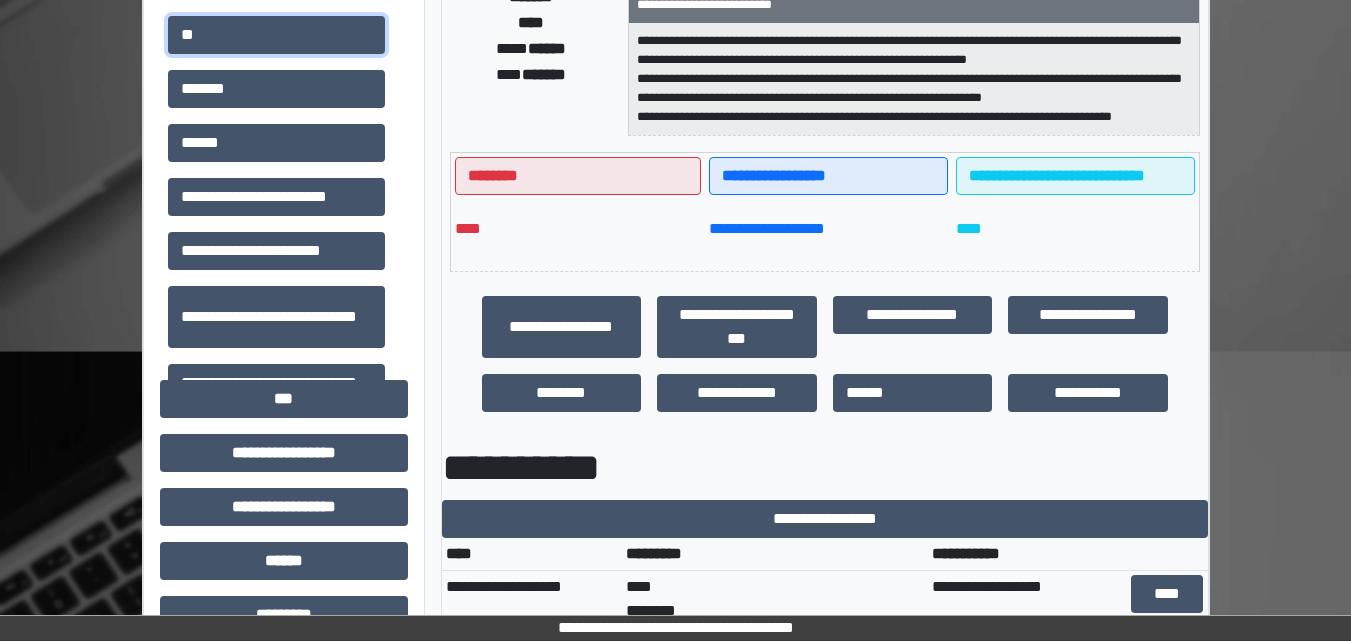 scroll, scrollTop: 500, scrollLeft: 0, axis: vertical 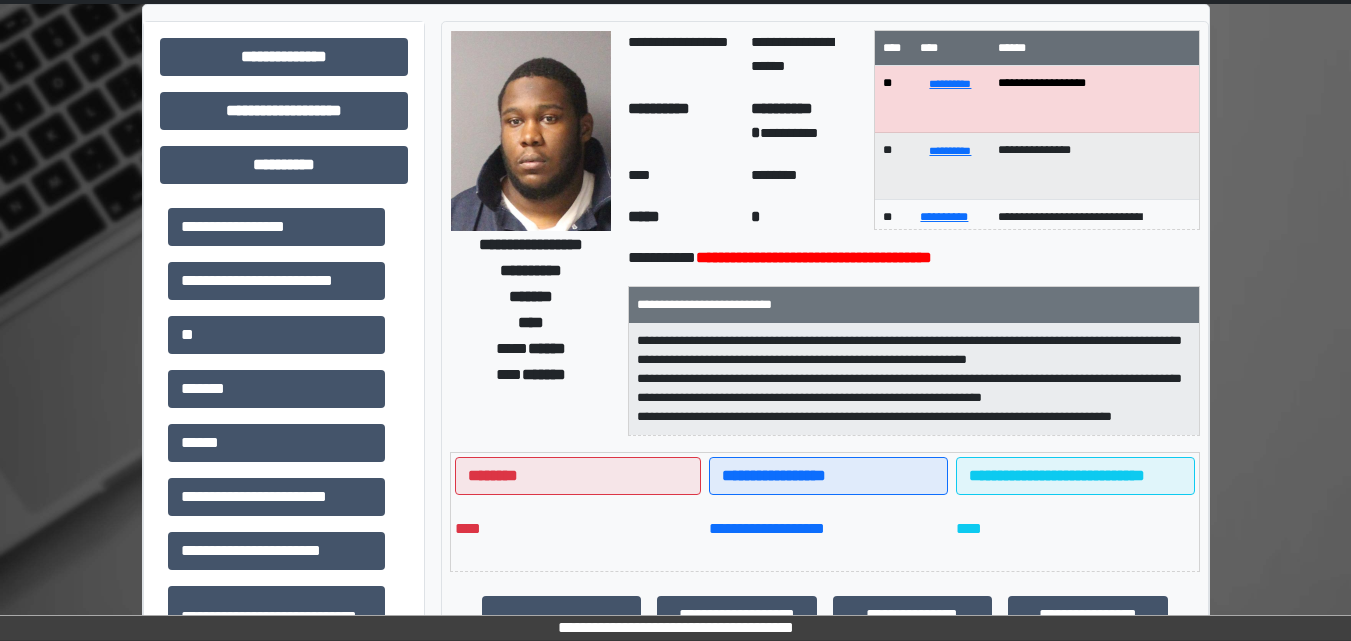 drag, startPoint x: 484, startPoint y: 134, endPoint x: 441, endPoint y: 407, distance: 276.3657 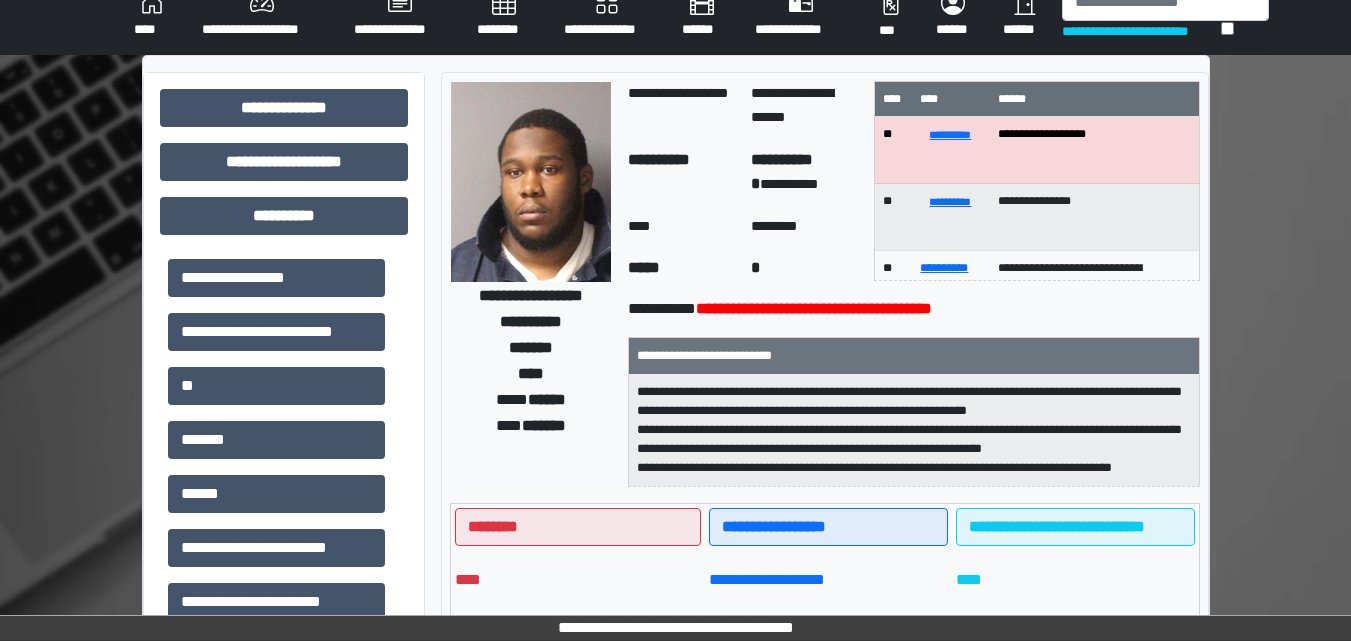 scroll, scrollTop: 0, scrollLeft: 0, axis: both 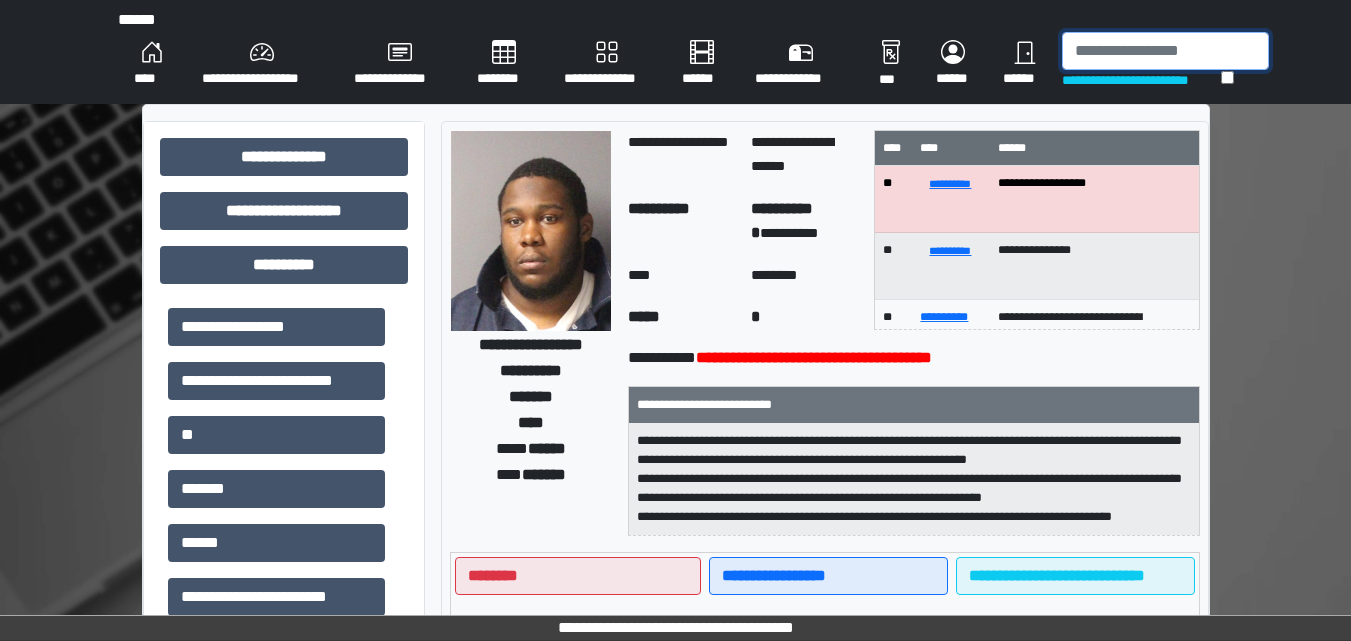 click at bounding box center [1165, 51] 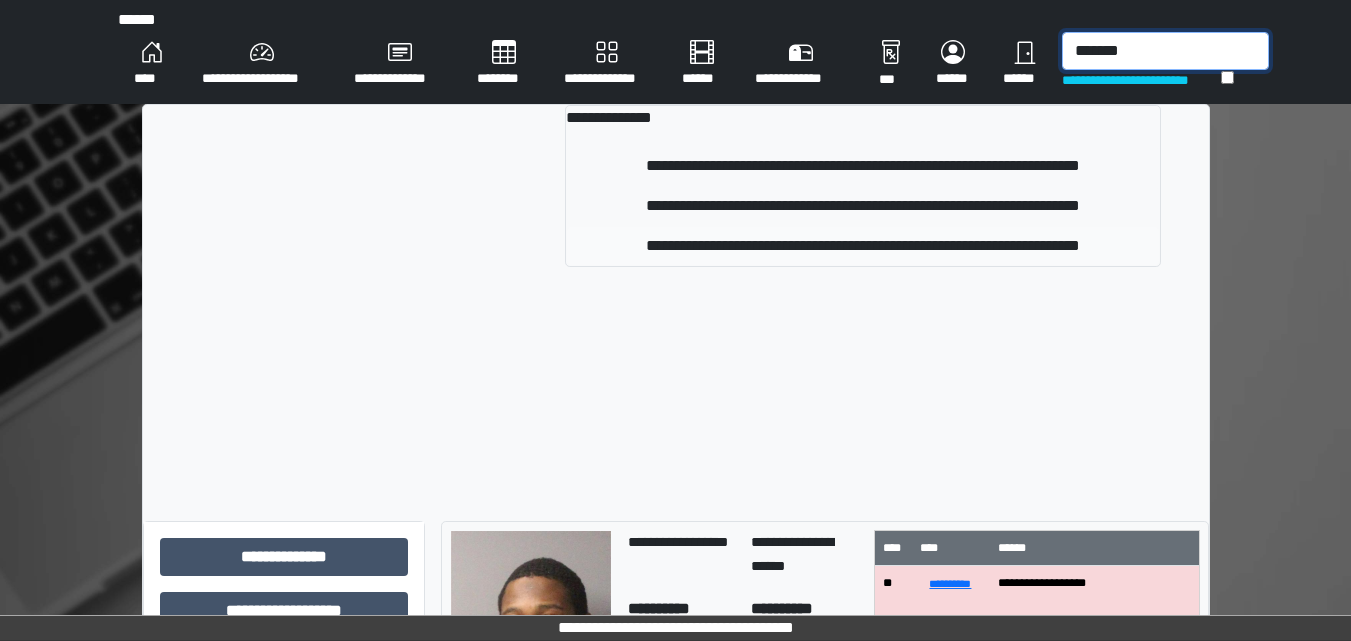 type on "*******" 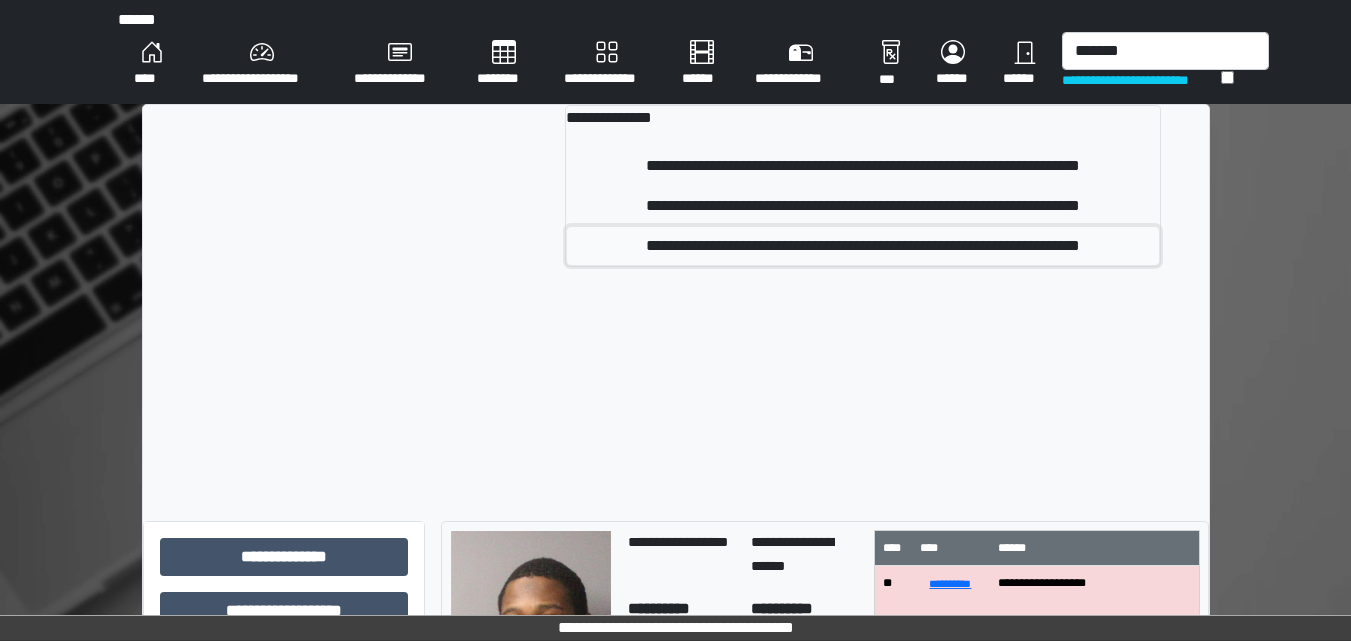 click on "**********" at bounding box center [863, 246] 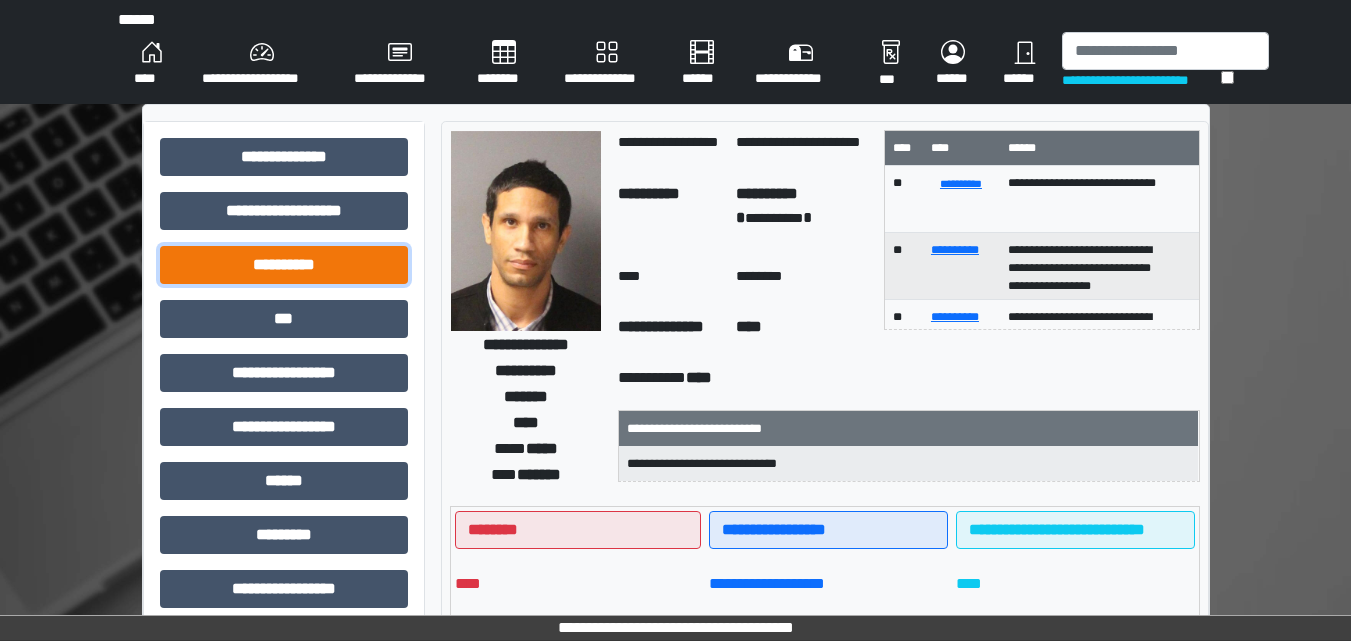 click on "**********" at bounding box center (284, 265) 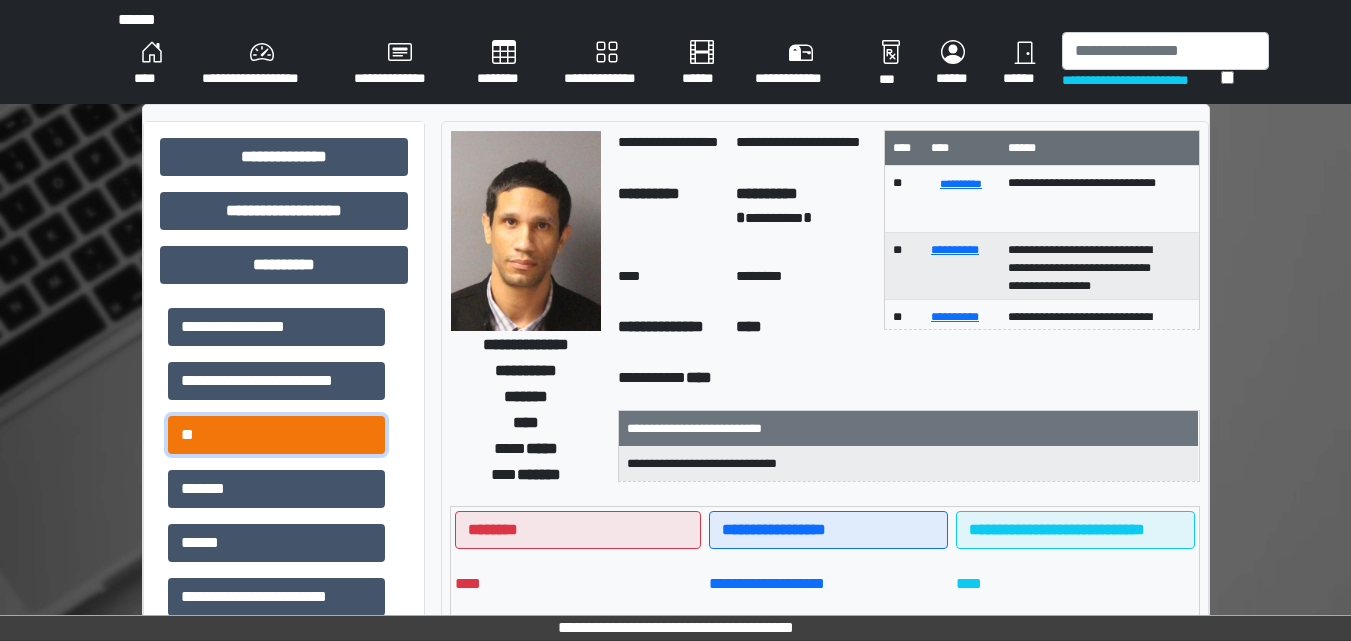click on "**" at bounding box center [276, 435] 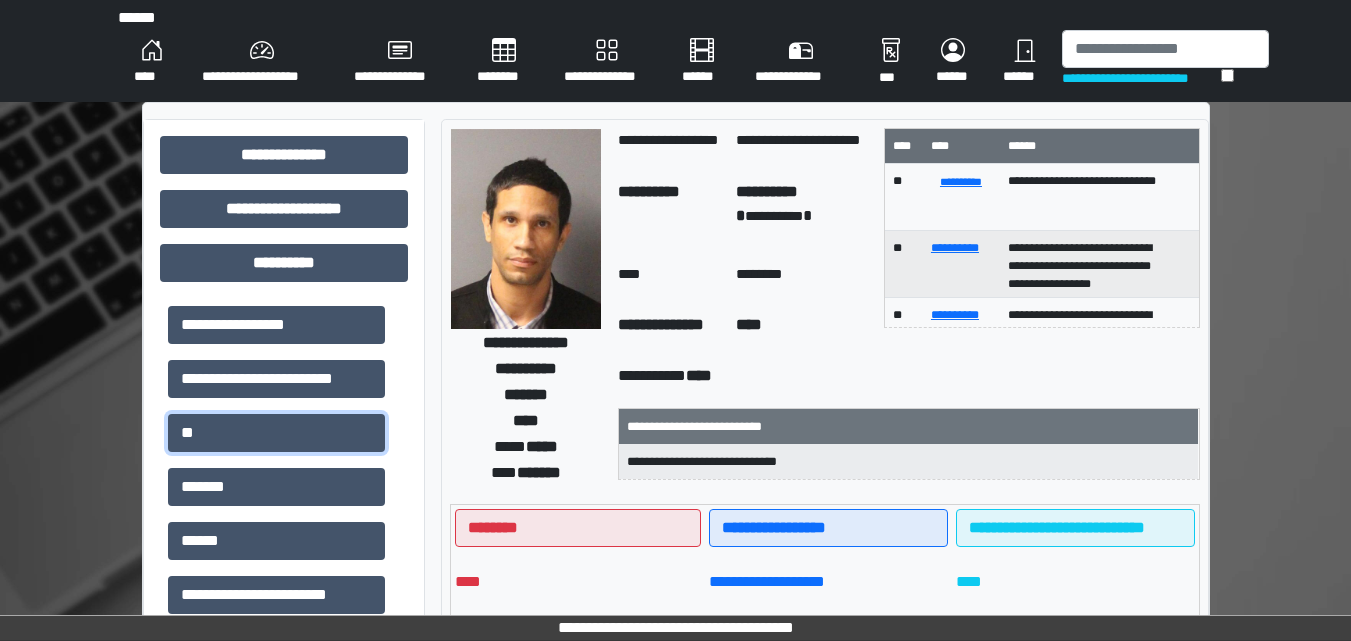 scroll, scrollTop: 0, scrollLeft: 0, axis: both 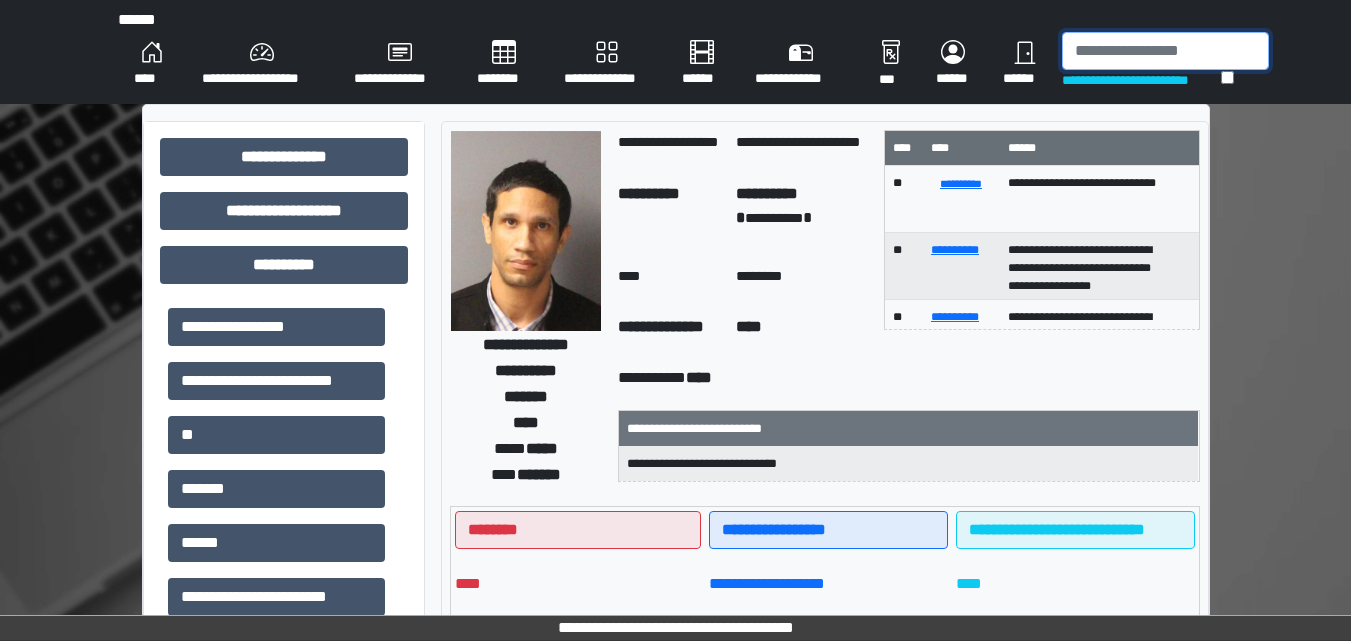 click at bounding box center (1165, 51) 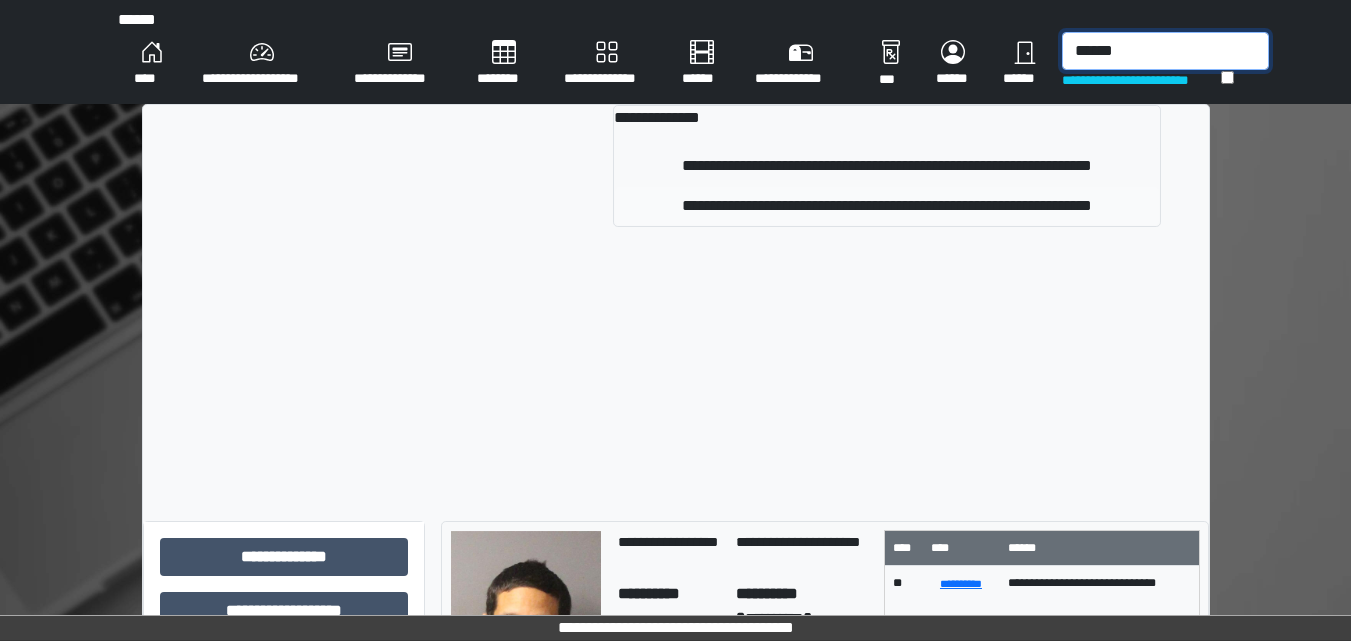 type on "******" 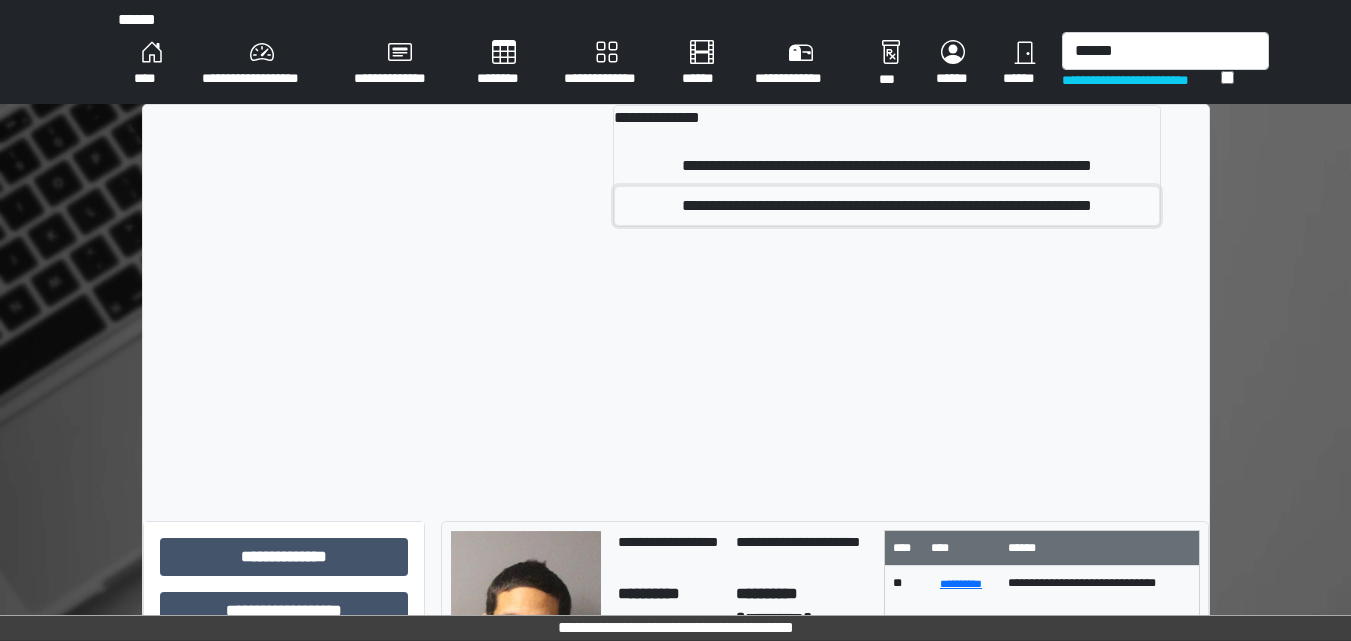 click on "**********" at bounding box center [887, 206] 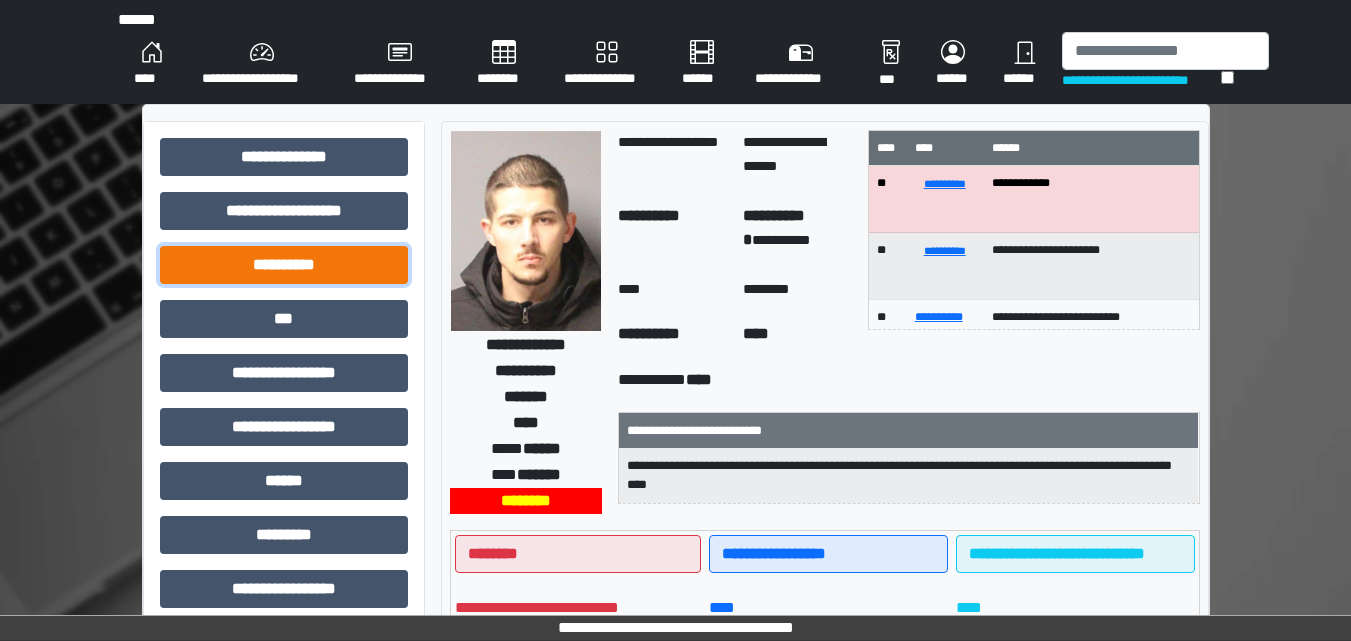 click on "**********" at bounding box center [284, 265] 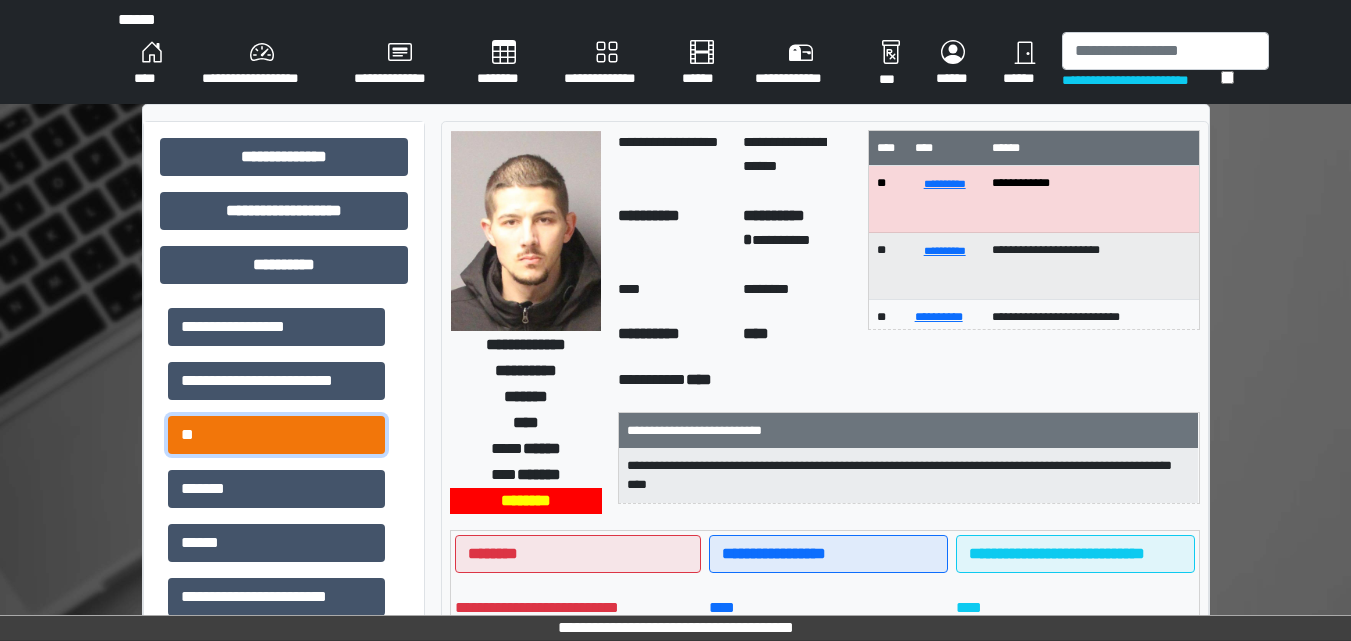 click on "**" at bounding box center [276, 435] 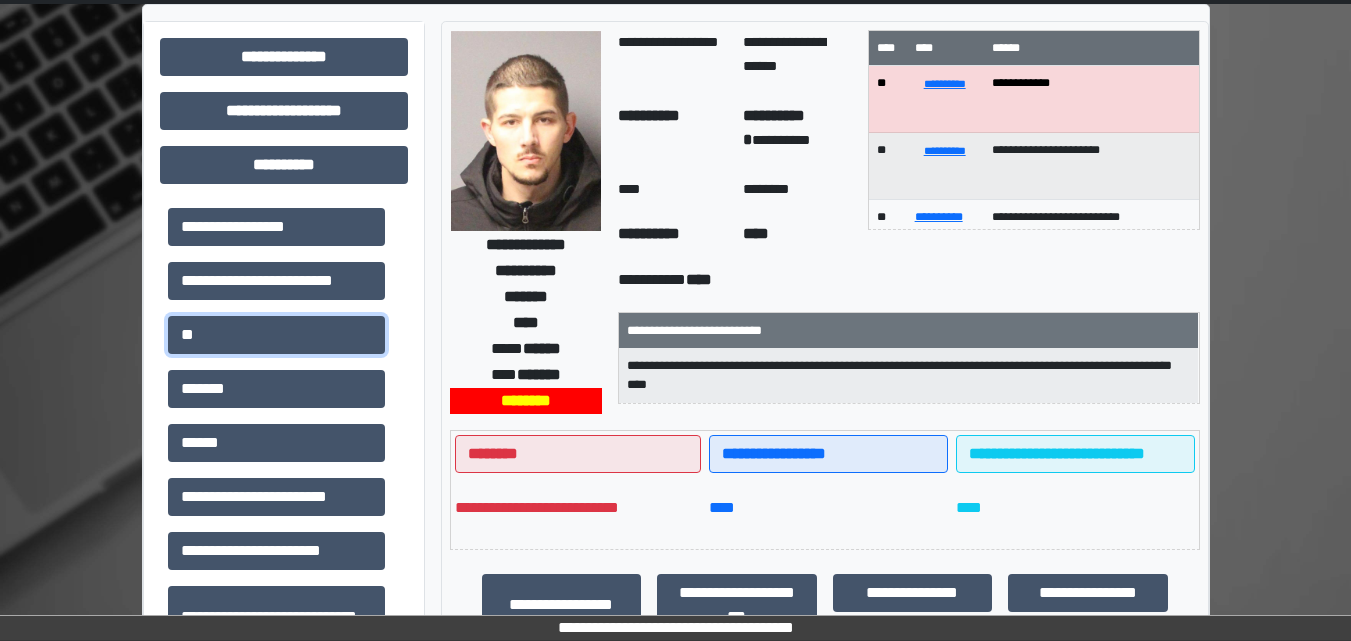 scroll, scrollTop: 0, scrollLeft: 0, axis: both 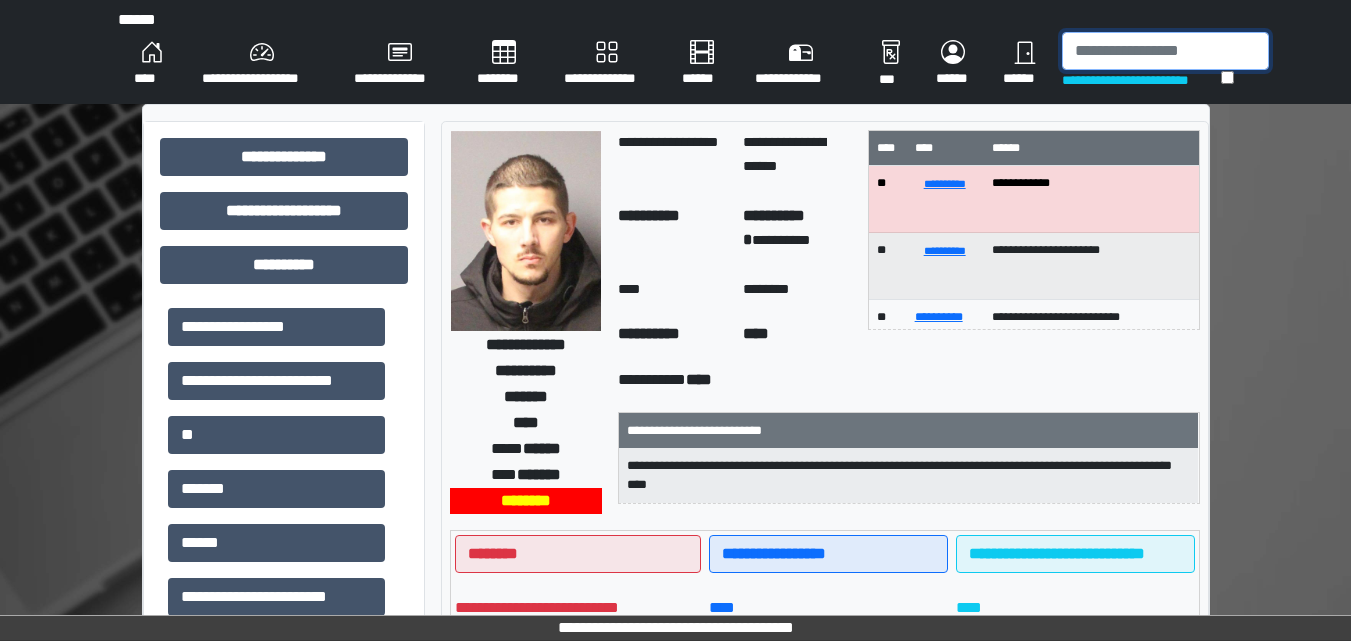 click at bounding box center [1165, 51] 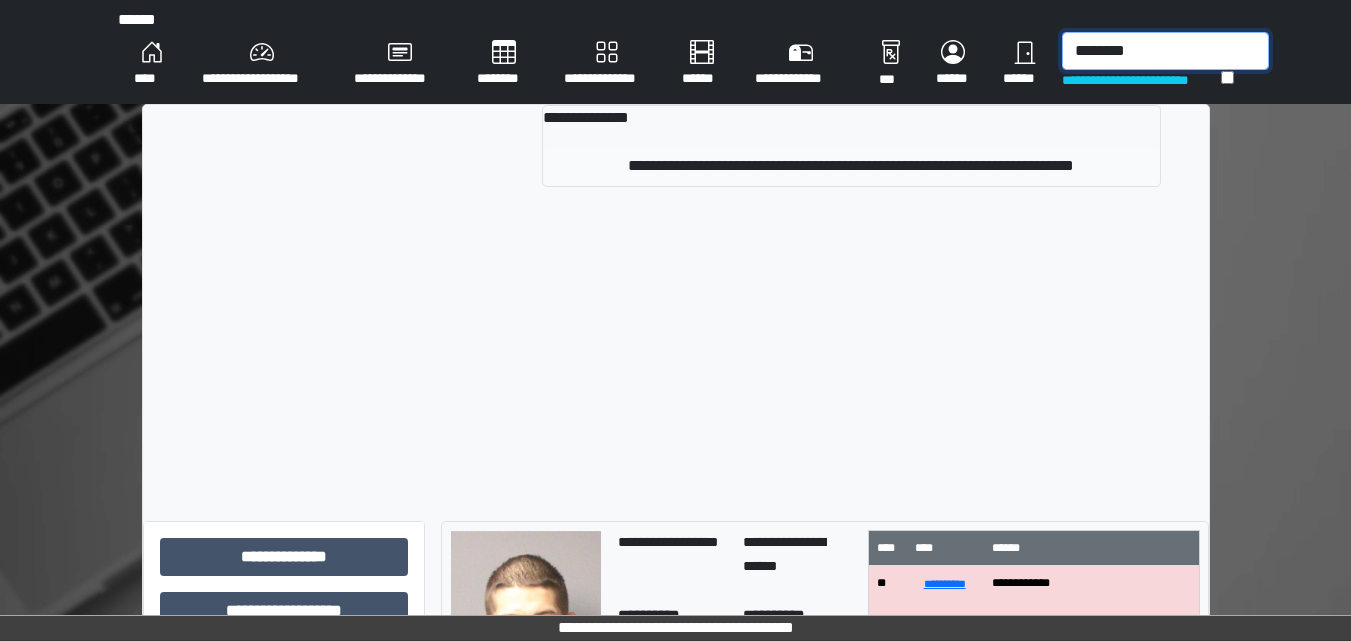 type on "********" 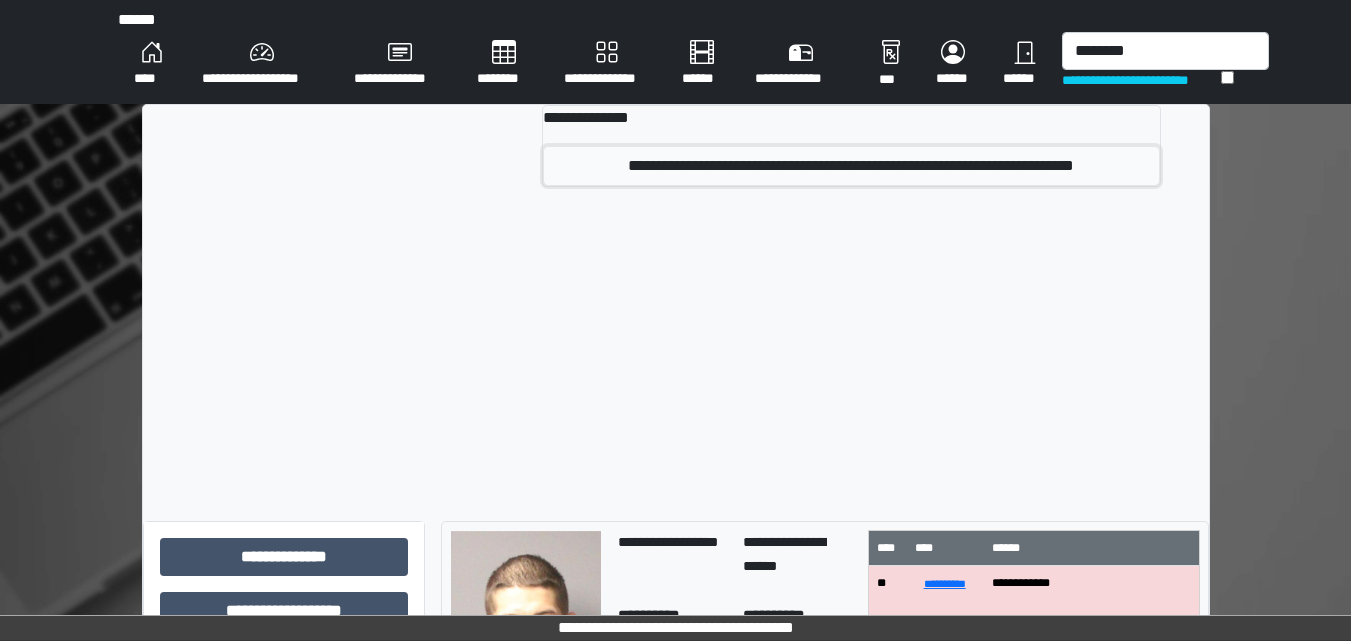 click on "**********" at bounding box center (851, 166) 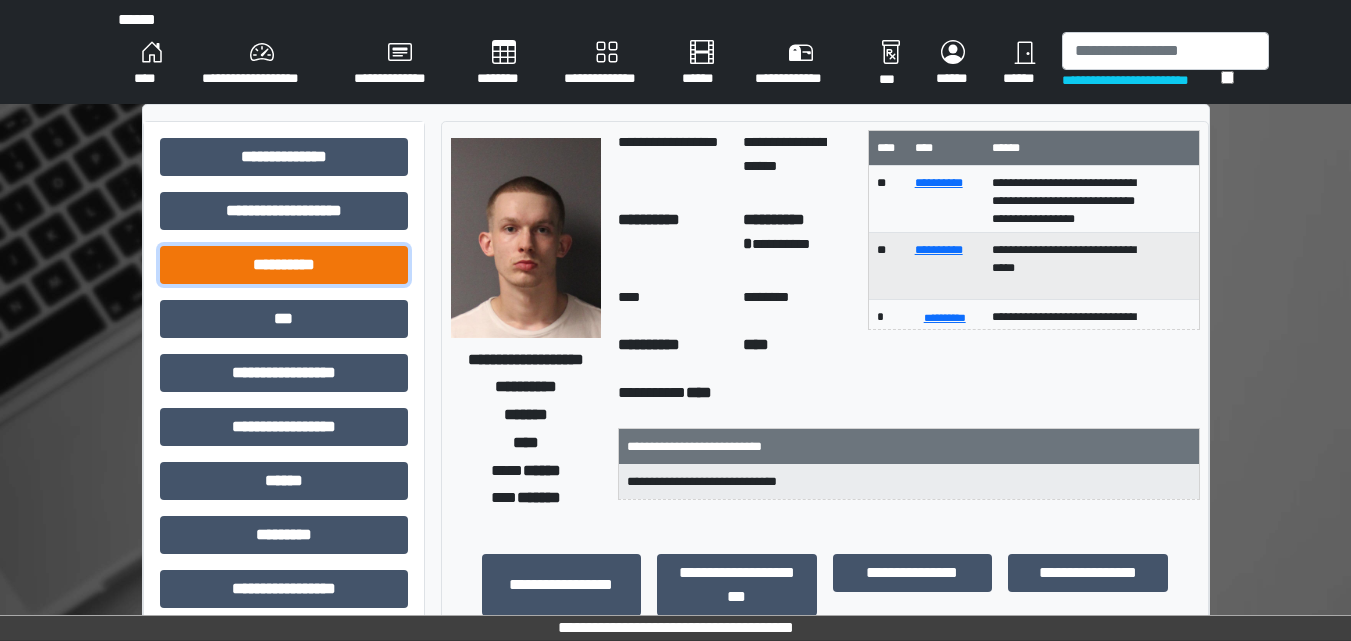 click on "**********" at bounding box center [284, 265] 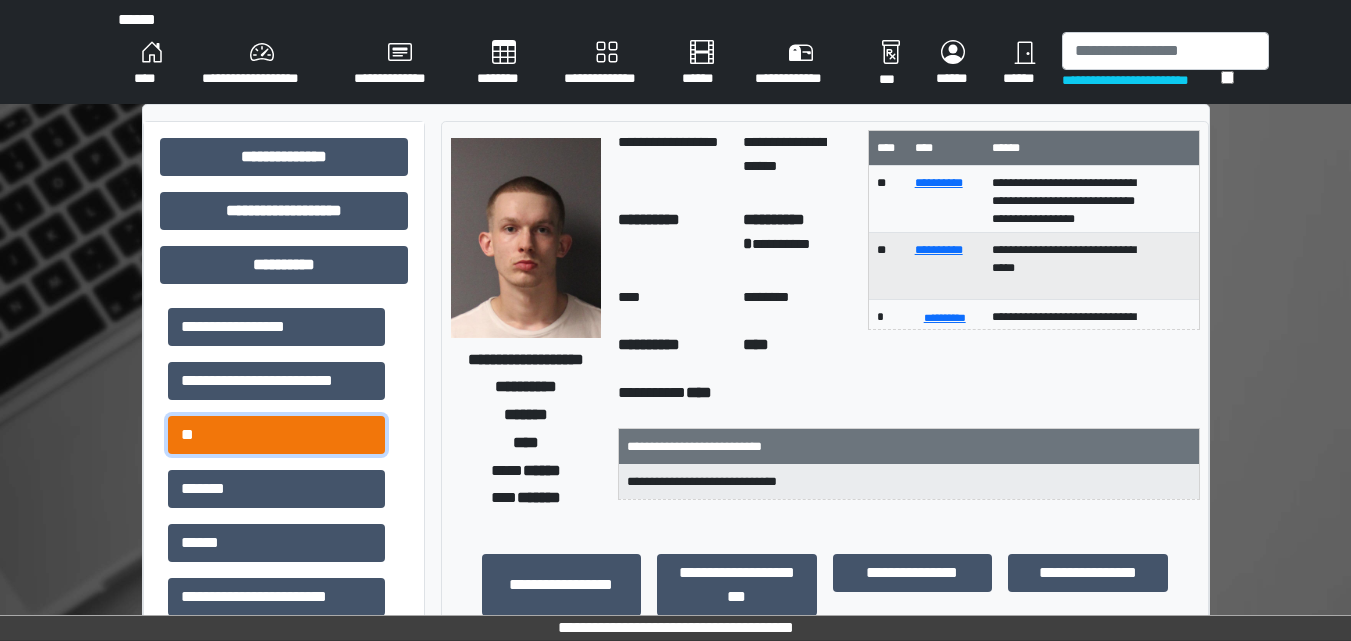 click on "**" at bounding box center [276, 435] 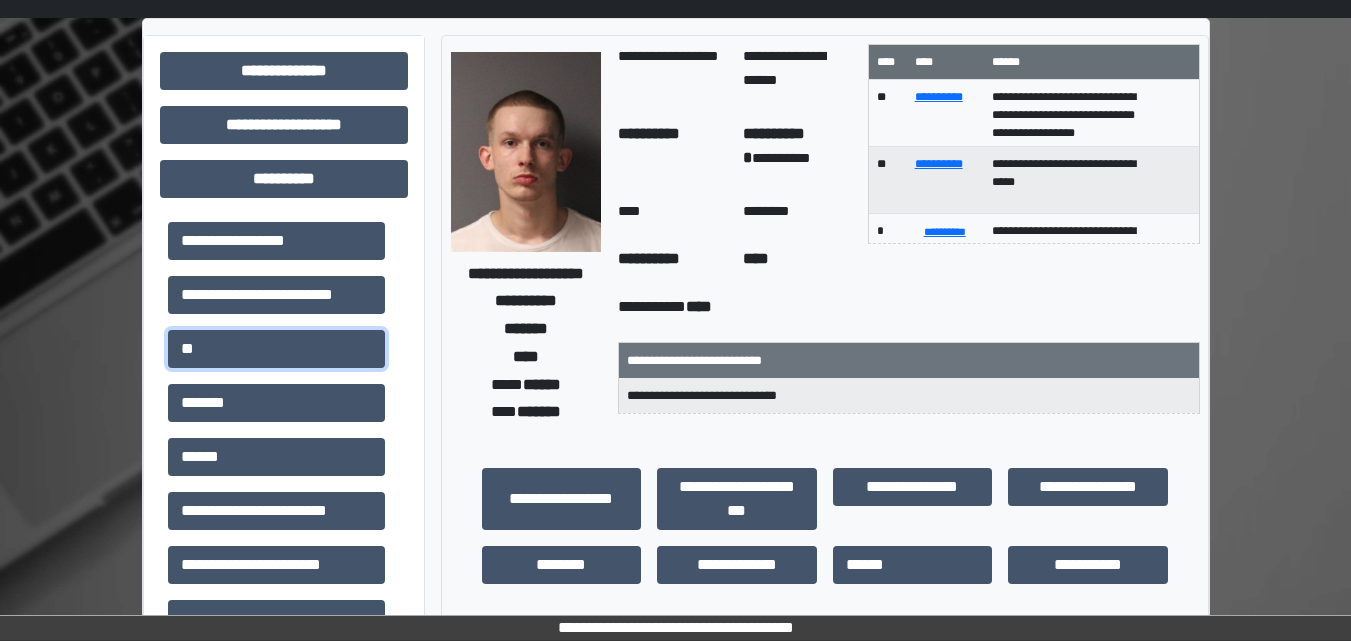 scroll, scrollTop: 0, scrollLeft: 0, axis: both 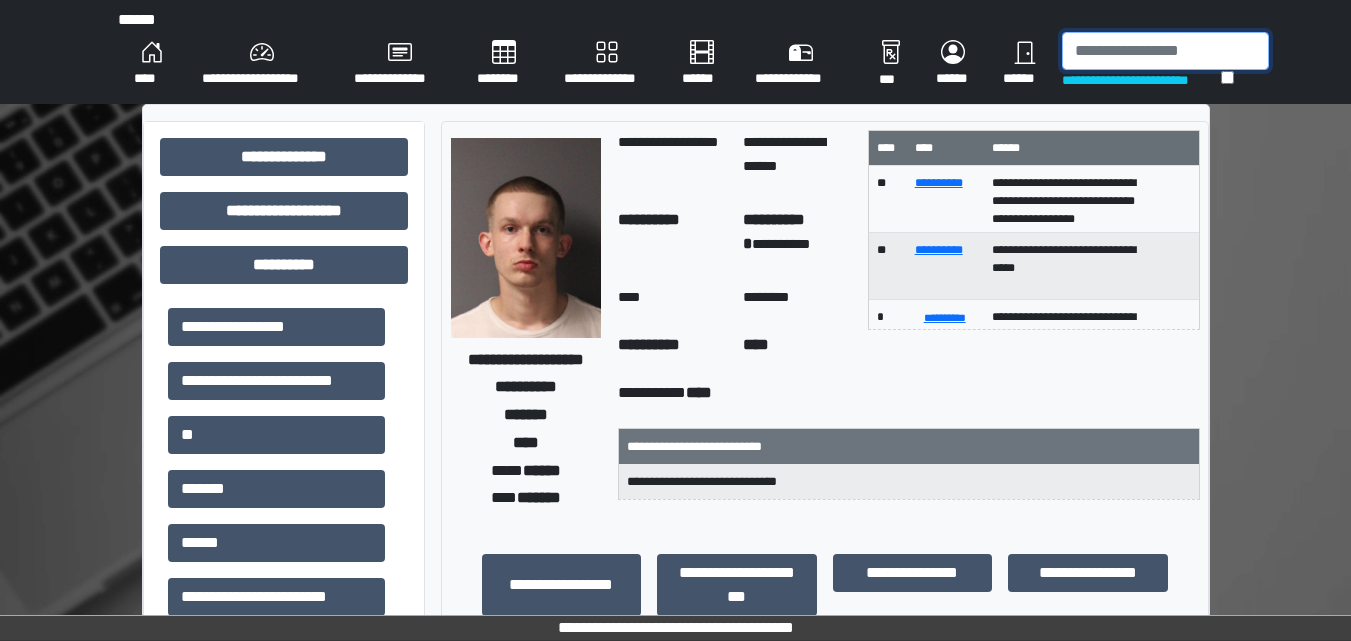 click at bounding box center [1165, 51] 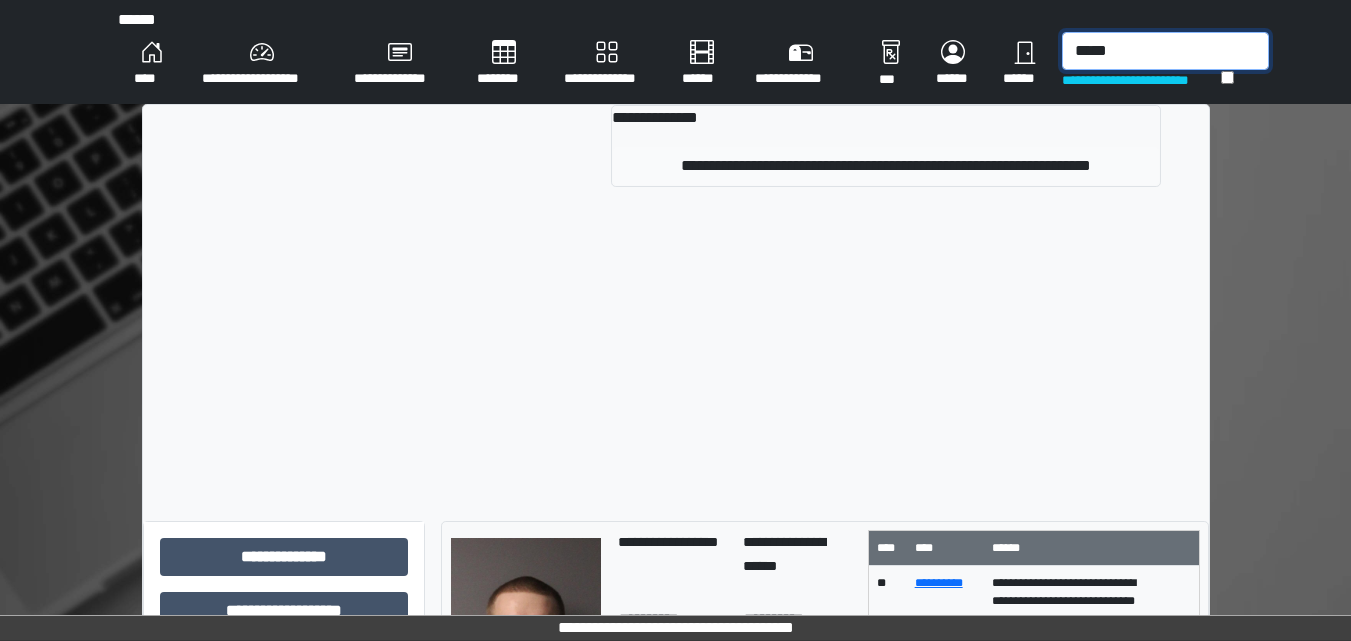 type on "*****" 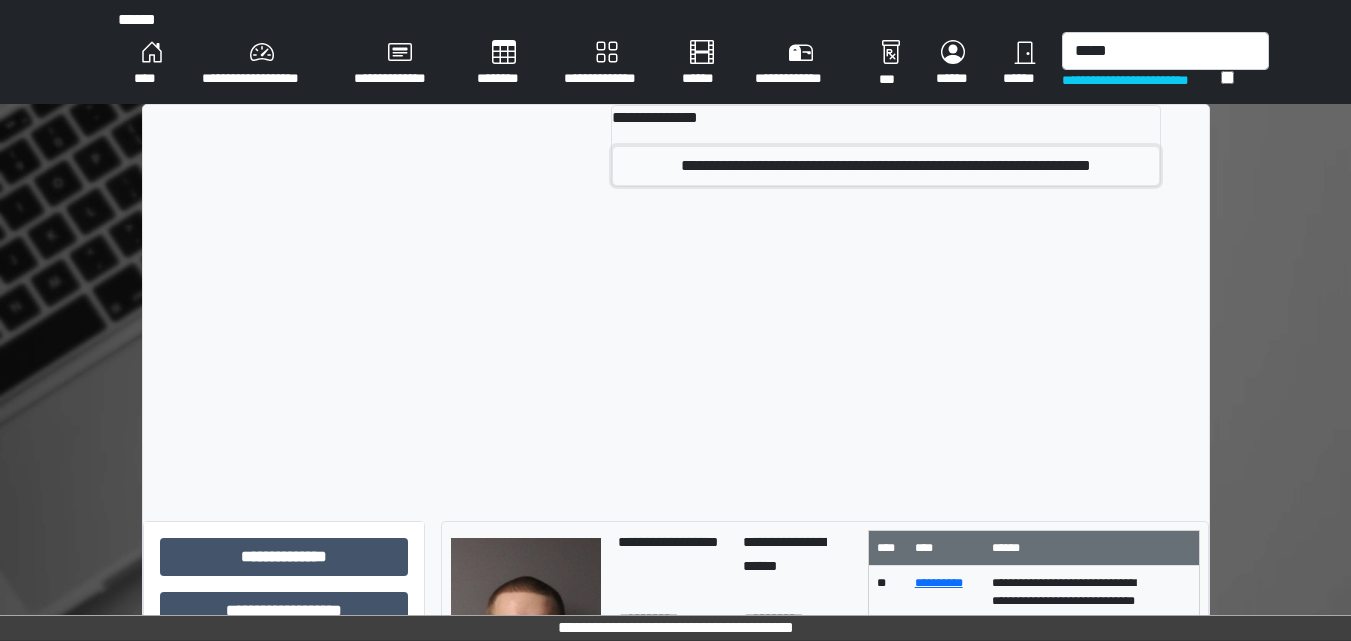 click on "**********" at bounding box center (886, 166) 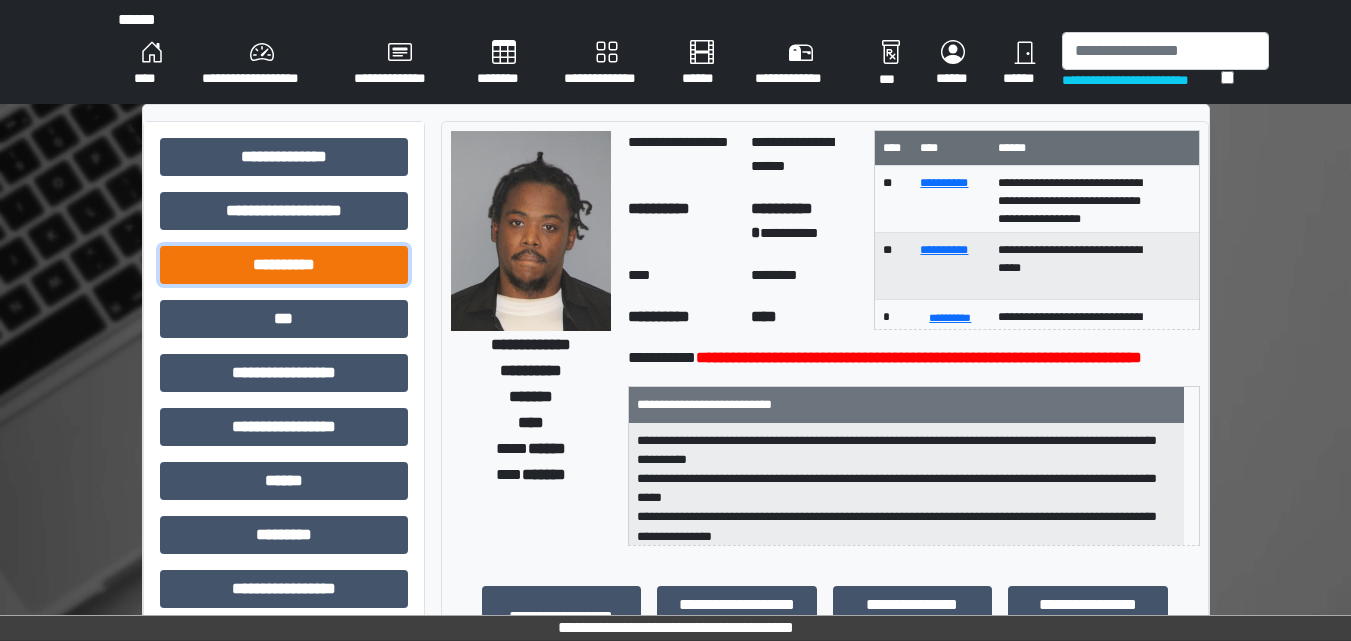 click on "**********" at bounding box center (284, 265) 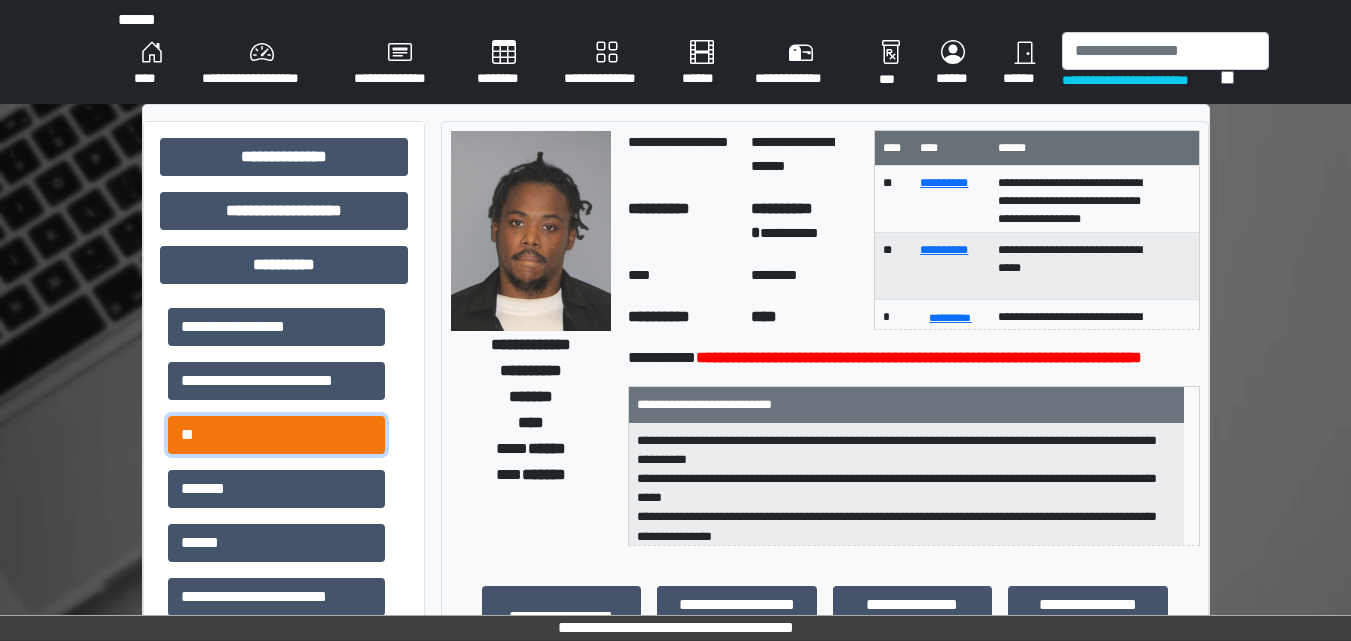 click on "**" at bounding box center (276, 435) 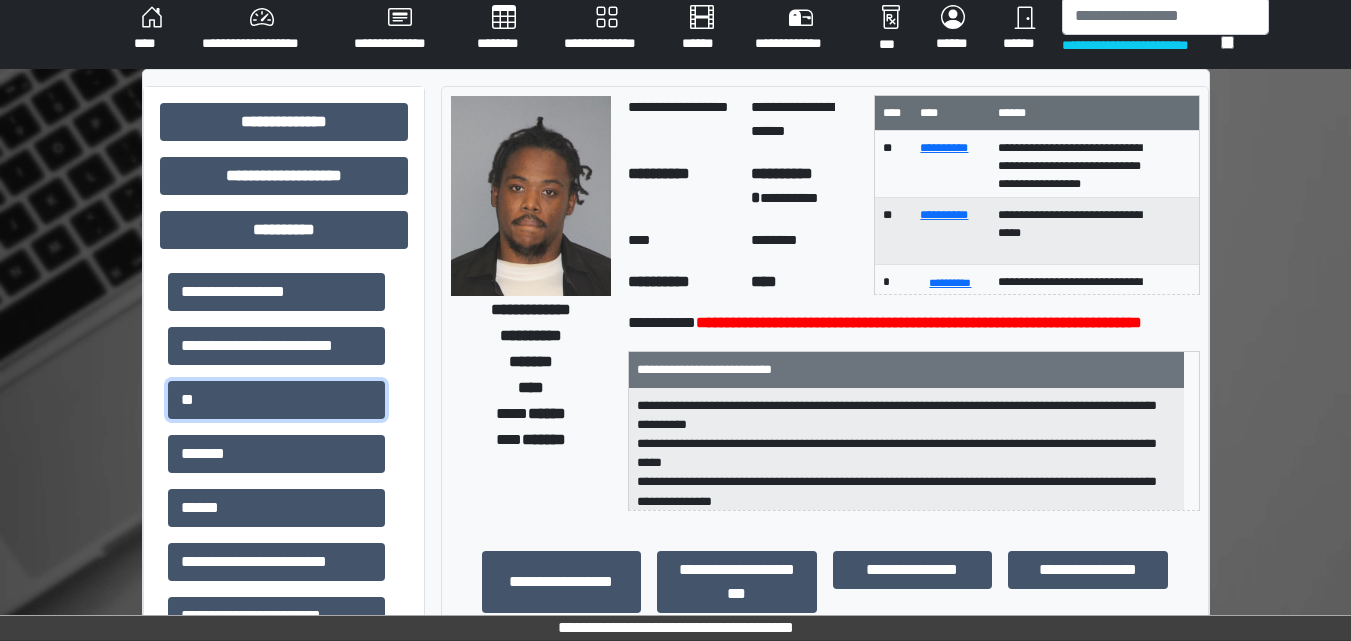 scroll, scrollTop: 0, scrollLeft: 0, axis: both 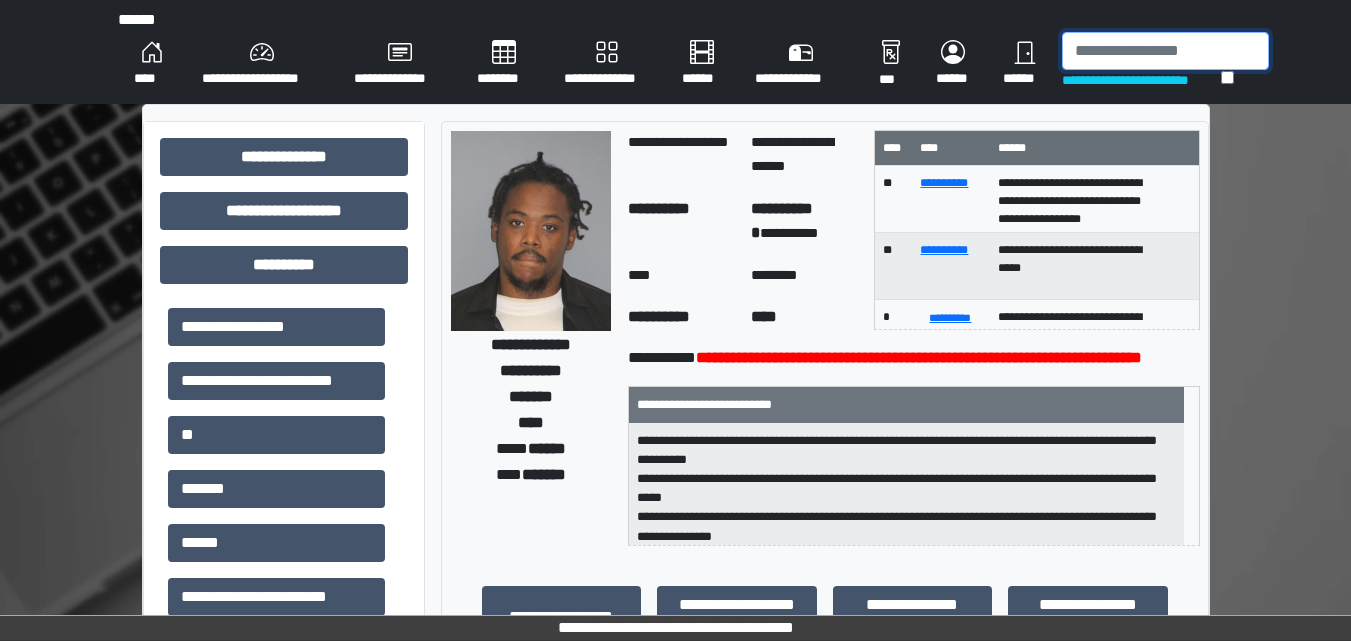 click at bounding box center [1165, 51] 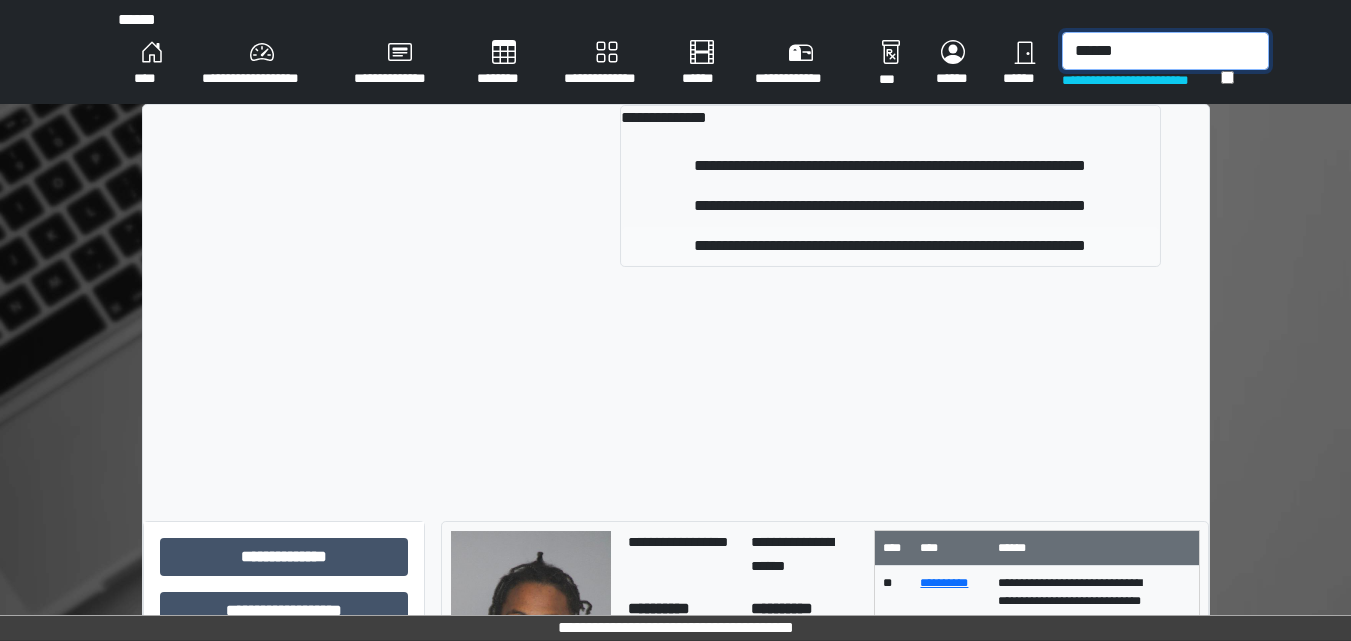 type on "******" 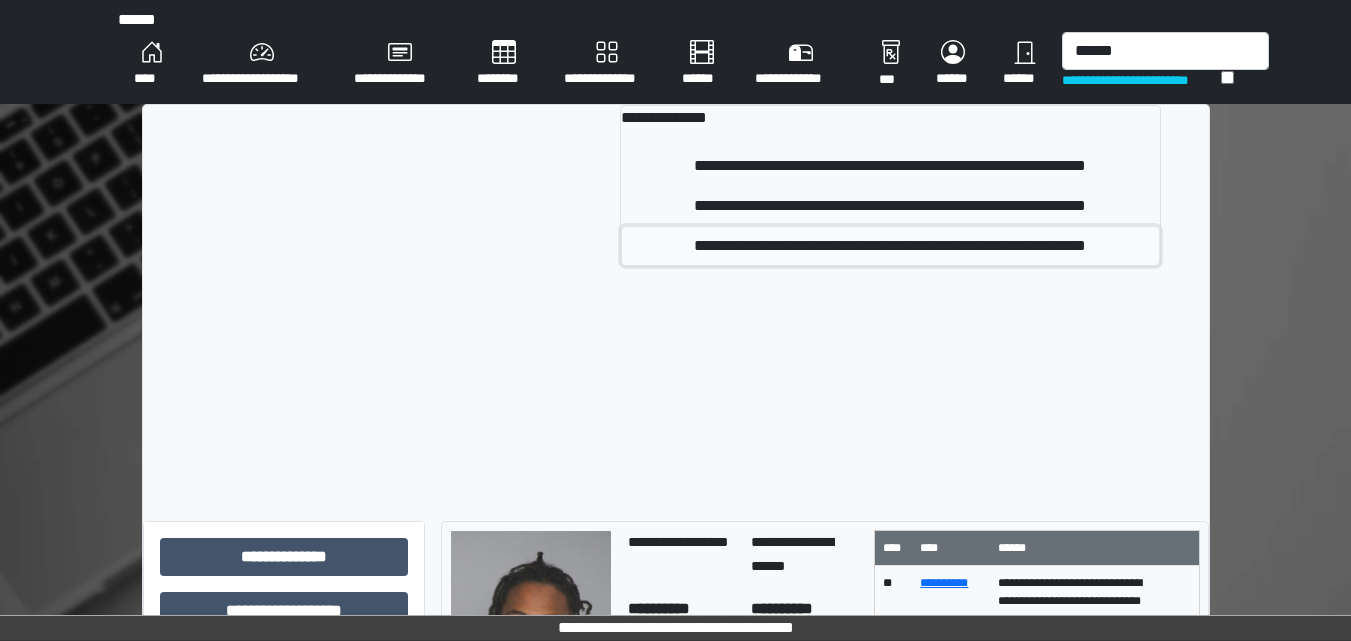 click on "**********" at bounding box center [890, 246] 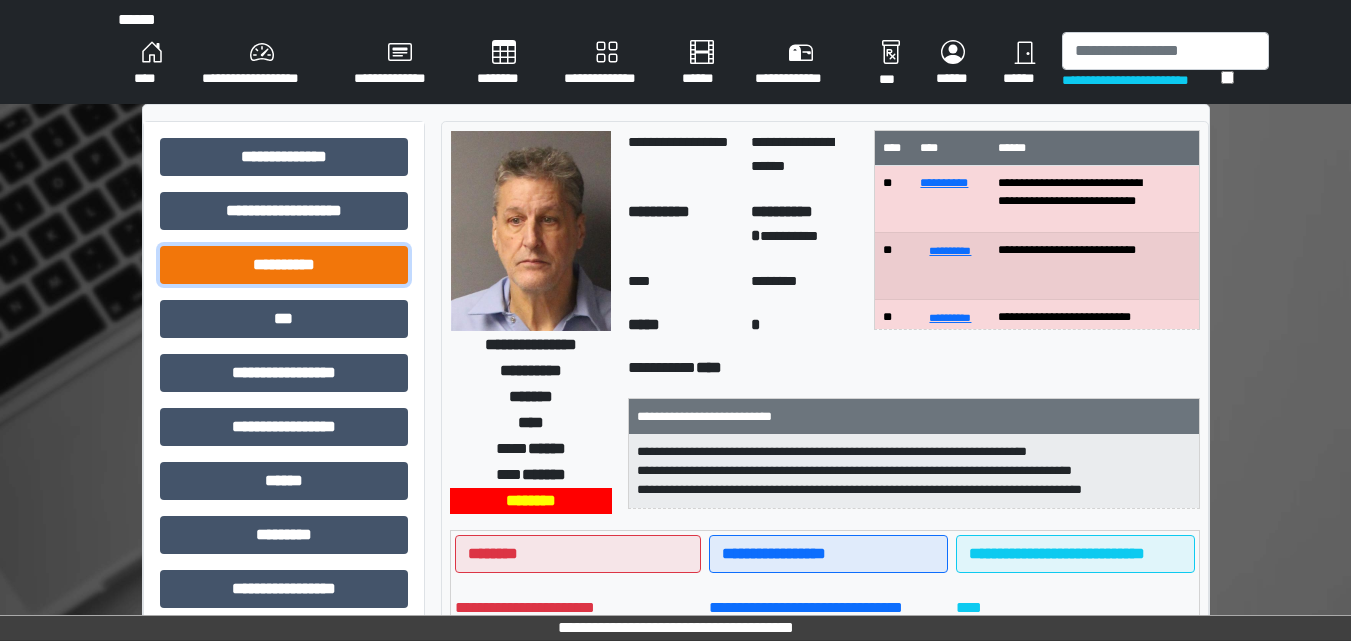 click on "**********" at bounding box center (284, 265) 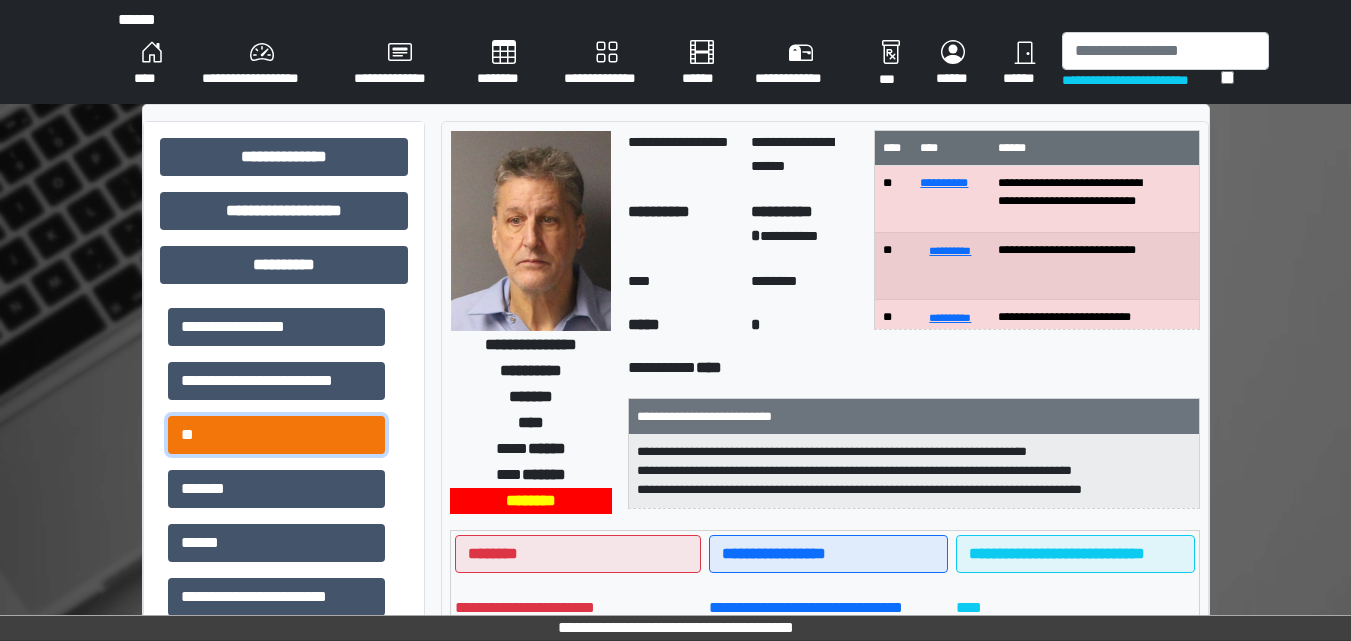 click on "**" at bounding box center [276, 435] 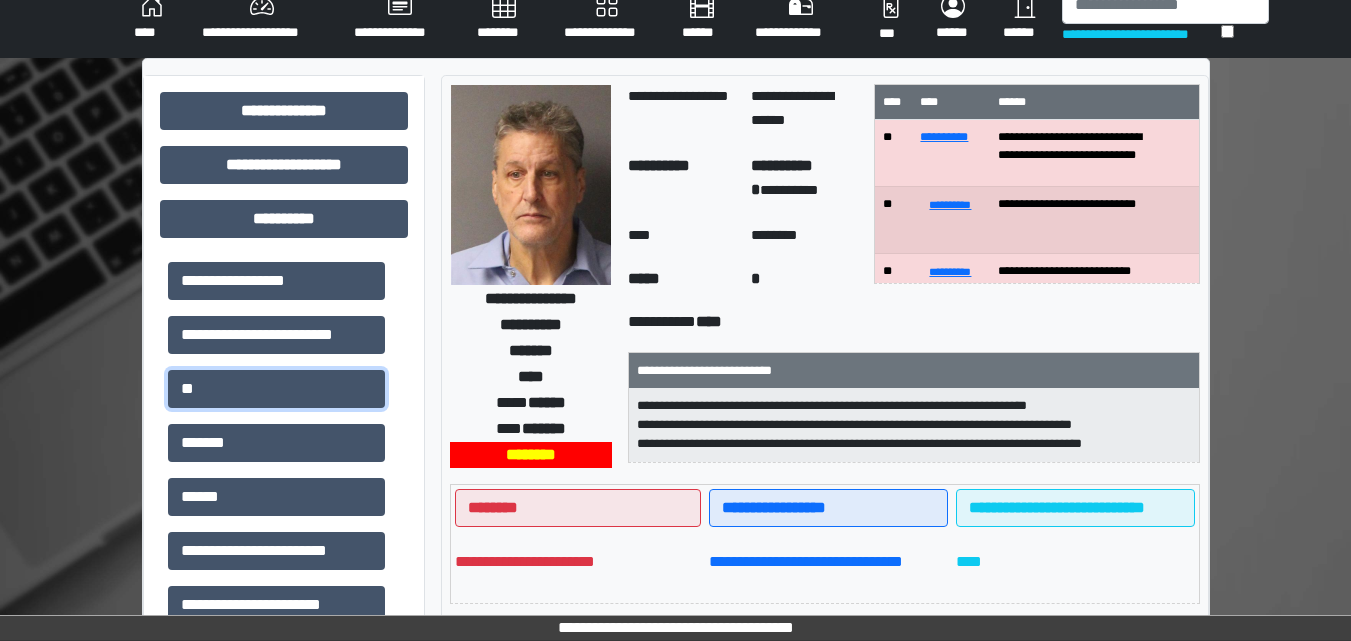 scroll, scrollTop: 0, scrollLeft: 0, axis: both 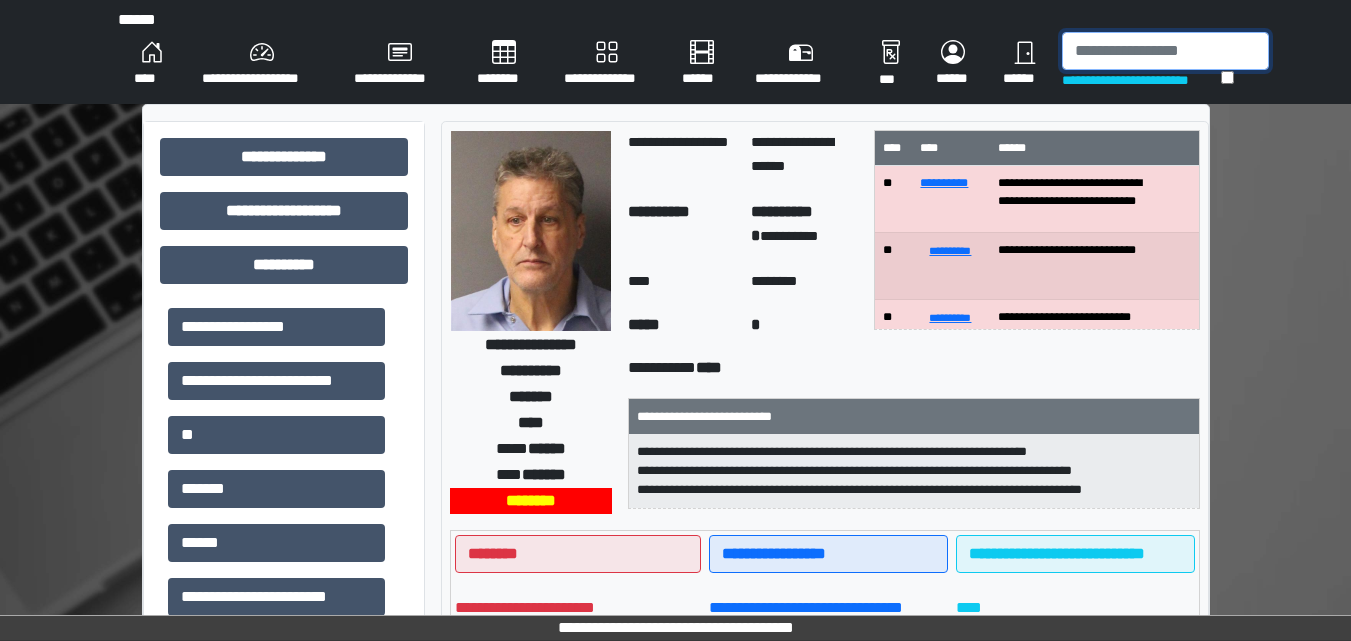 click at bounding box center [1165, 51] 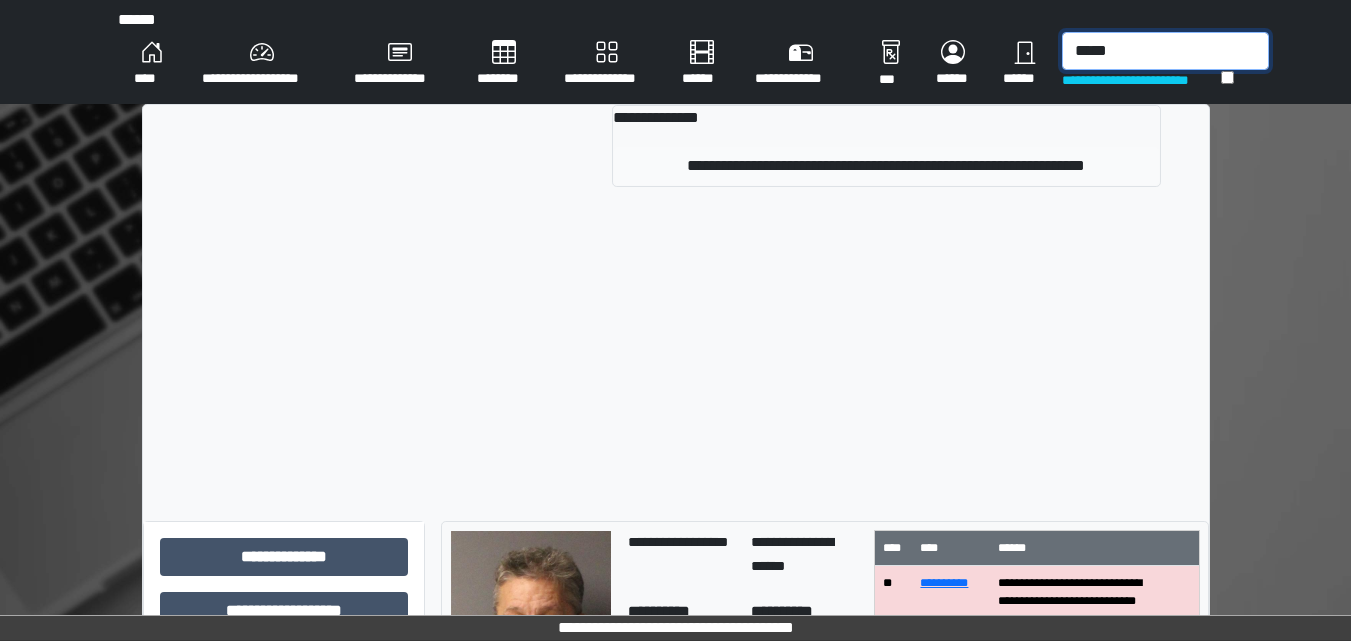 type on "*****" 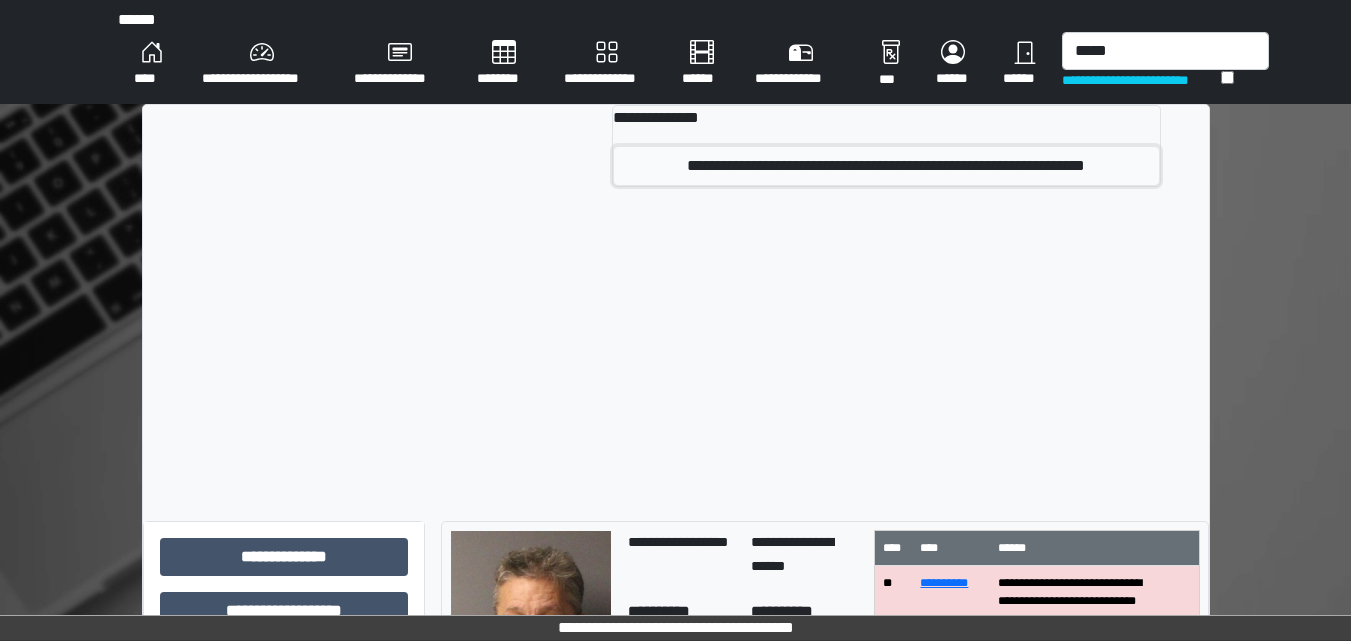 click on "**********" at bounding box center [886, 166] 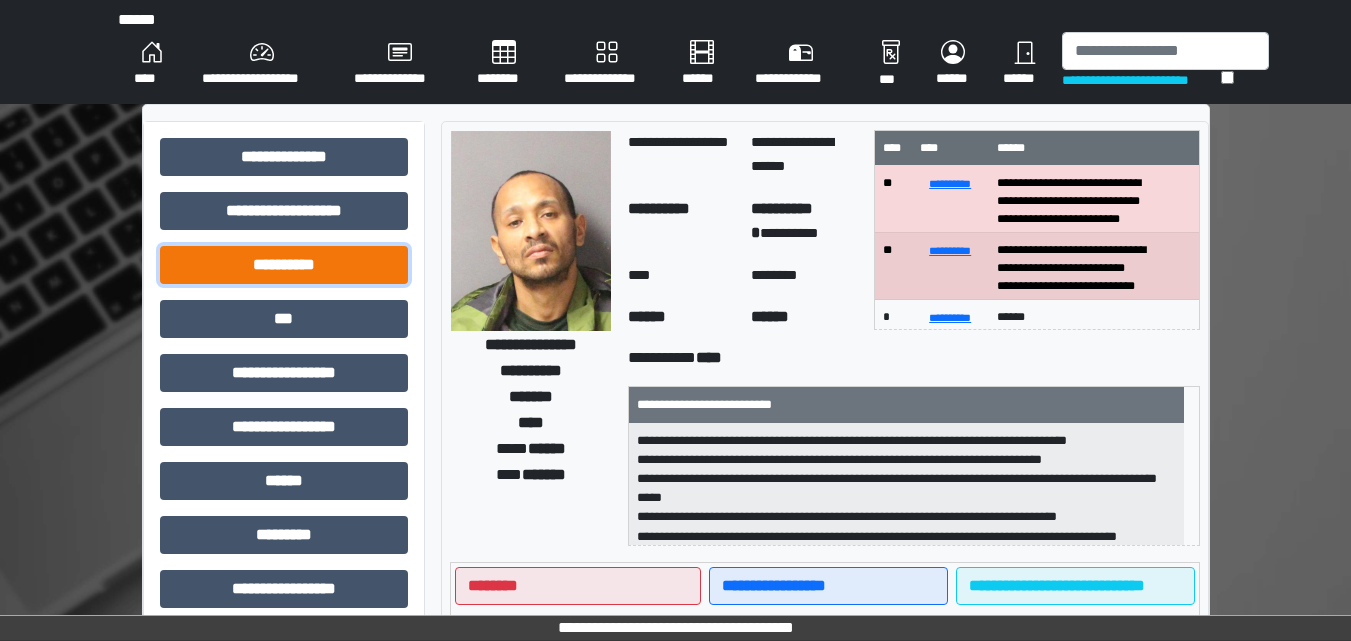 click on "**********" at bounding box center [284, 265] 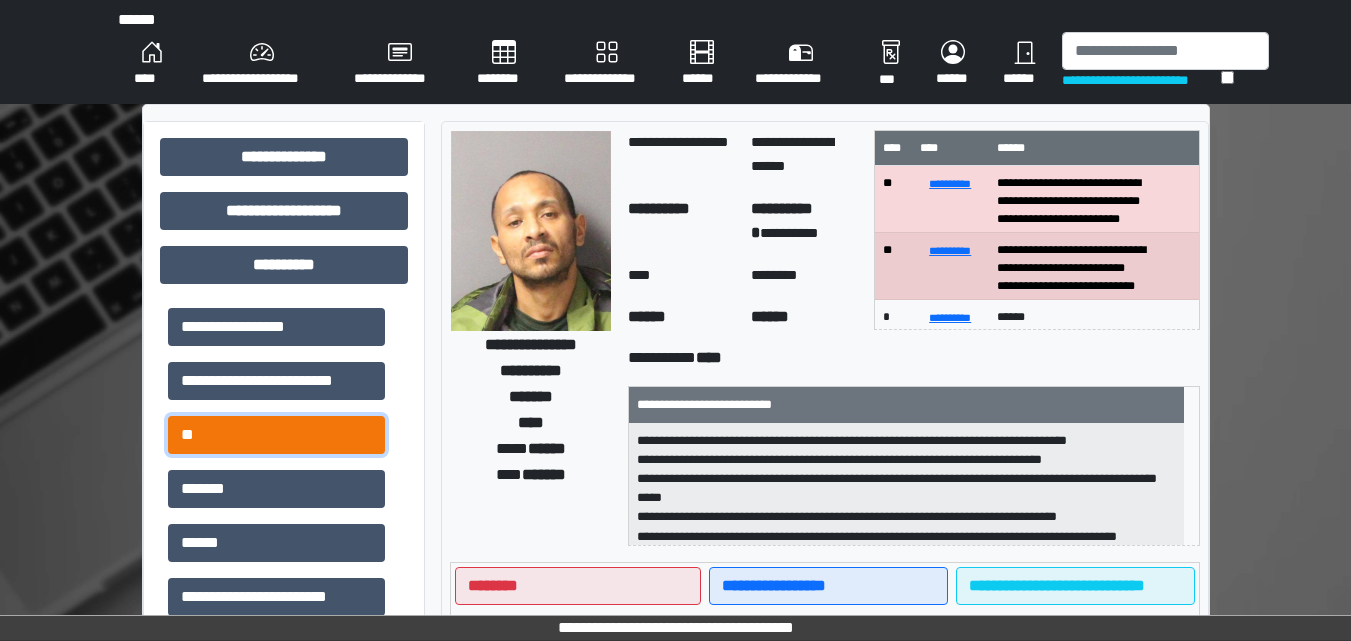 click on "**" at bounding box center (276, 435) 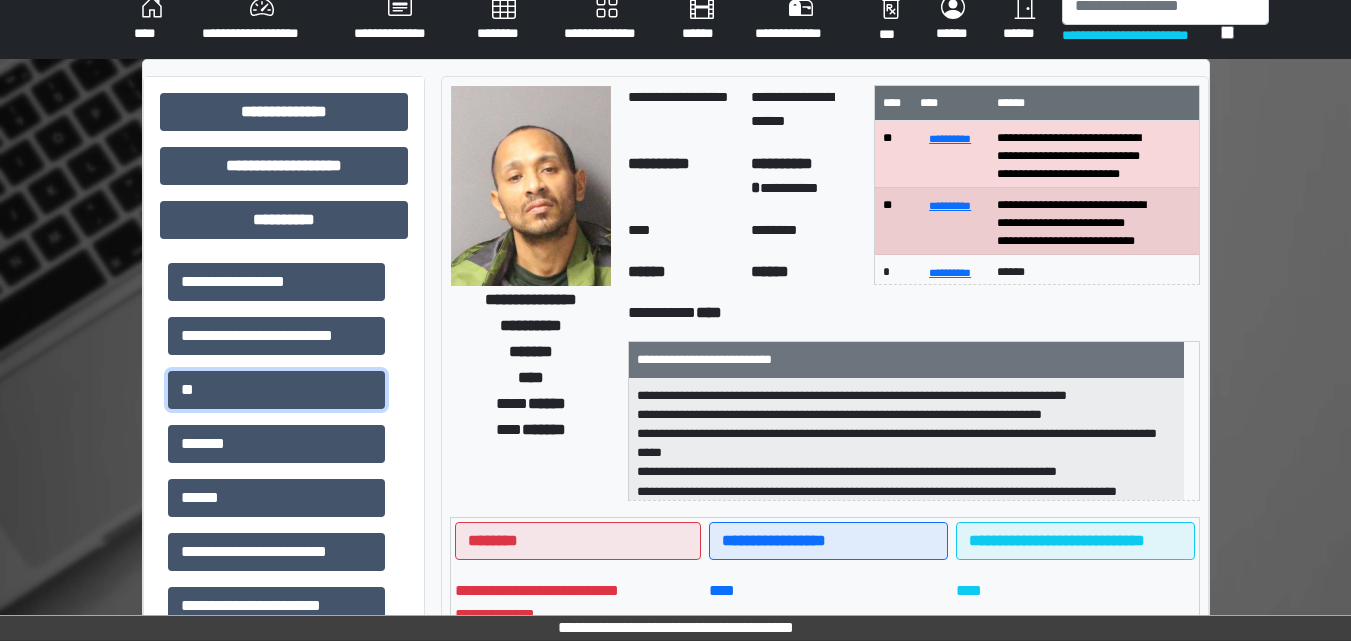 scroll, scrollTop: 0, scrollLeft: 0, axis: both 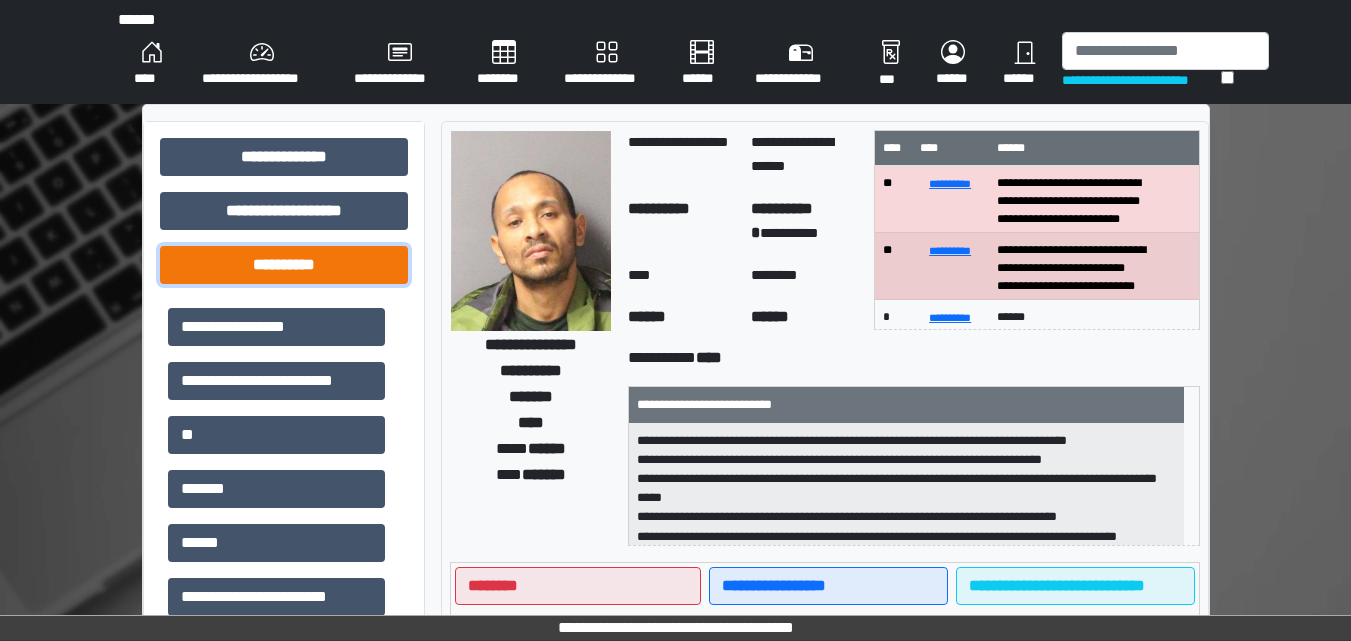 click on "**********" at bounding box center [284, 265] 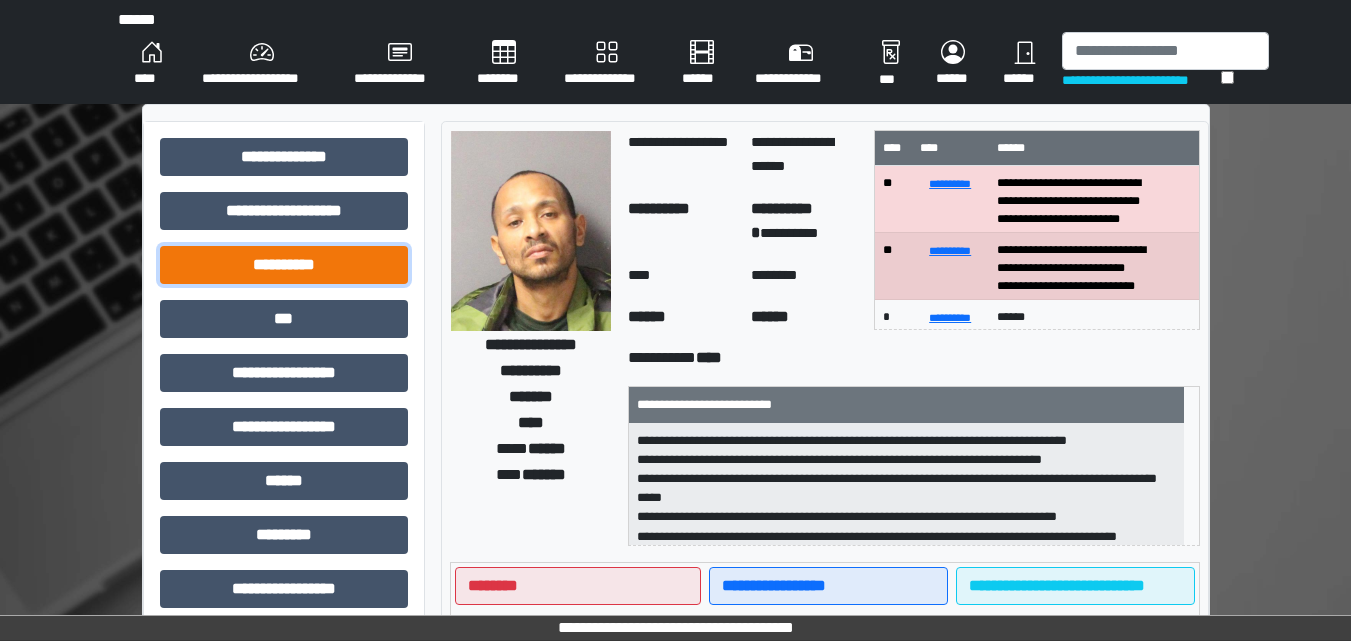 drag, startPoint x: 387, startPoint y: 257, endPoint x: 349, endPoint y: 276, distance: 42.48529 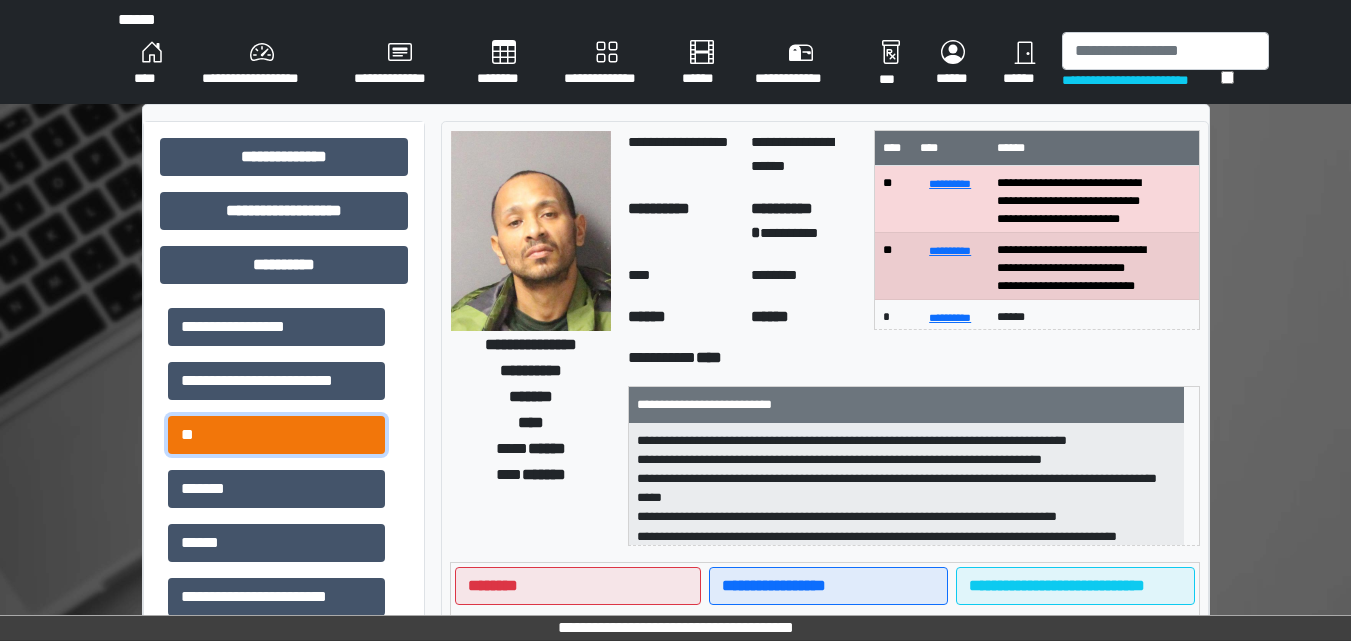 click on "**" at bounding box center [276, 435] 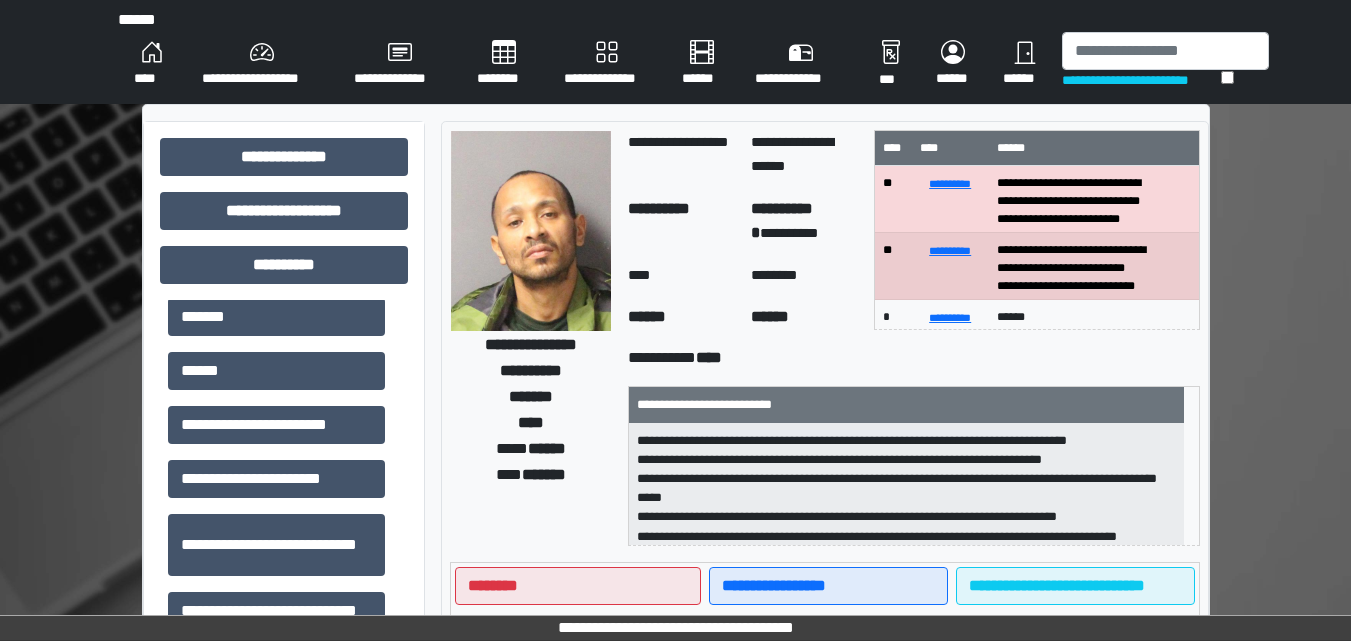 scroll, scrollTop: 202, scrollLeft: 0, axis: vertical 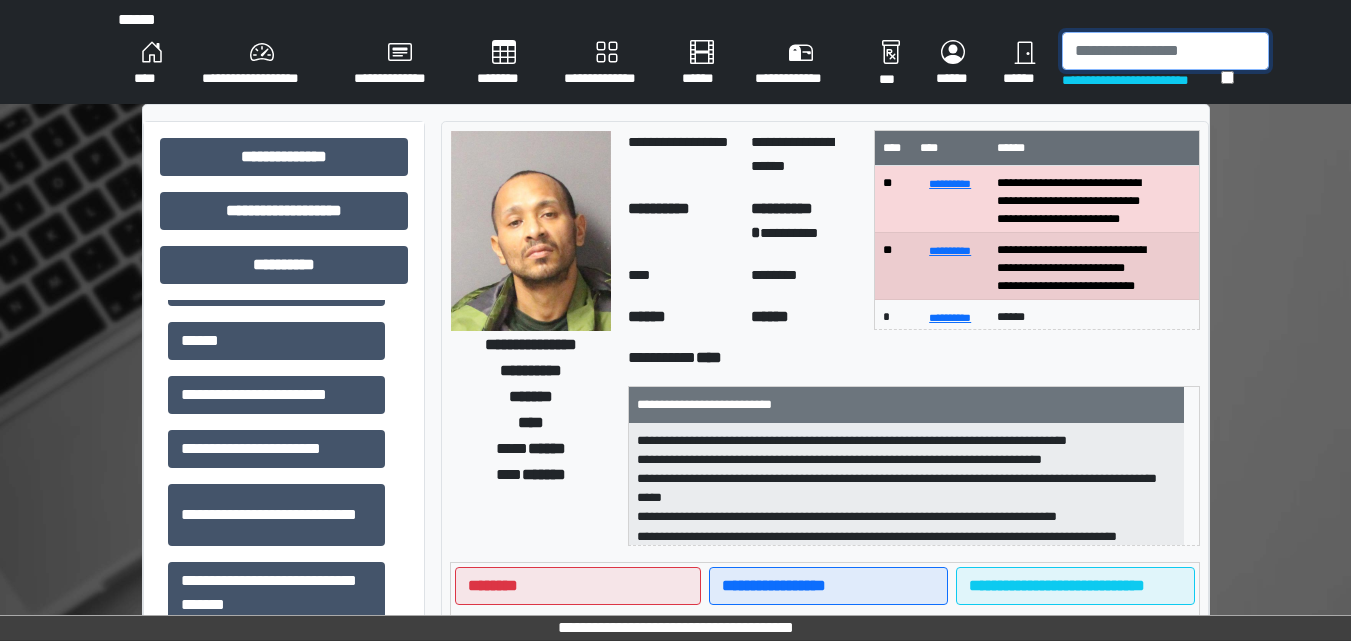 click at bounding box center [1165, 51] 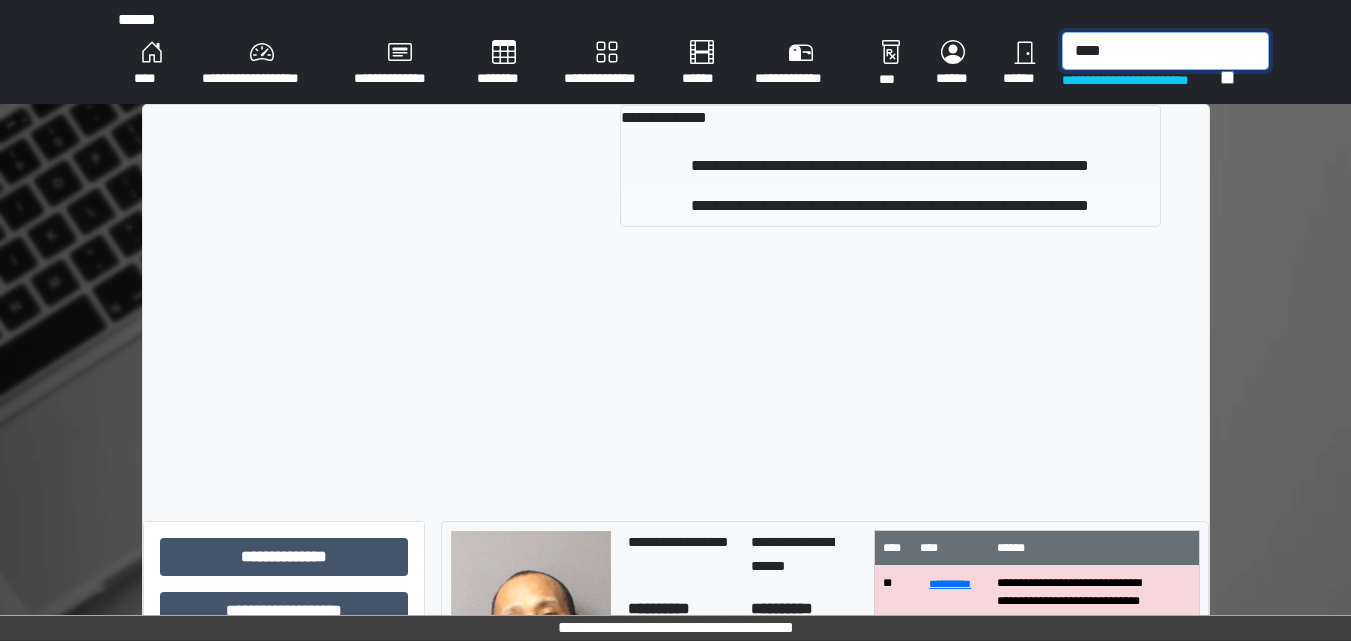 type on "****" 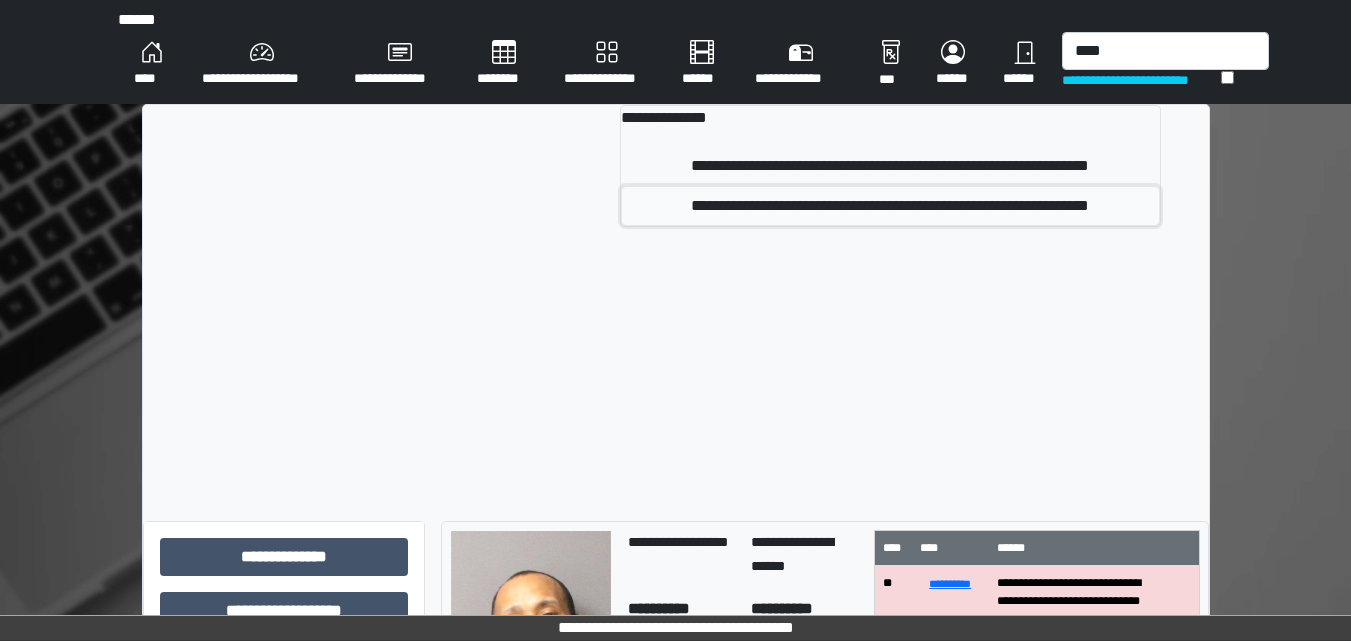 click on "**********" at bounding box center (890, 206) 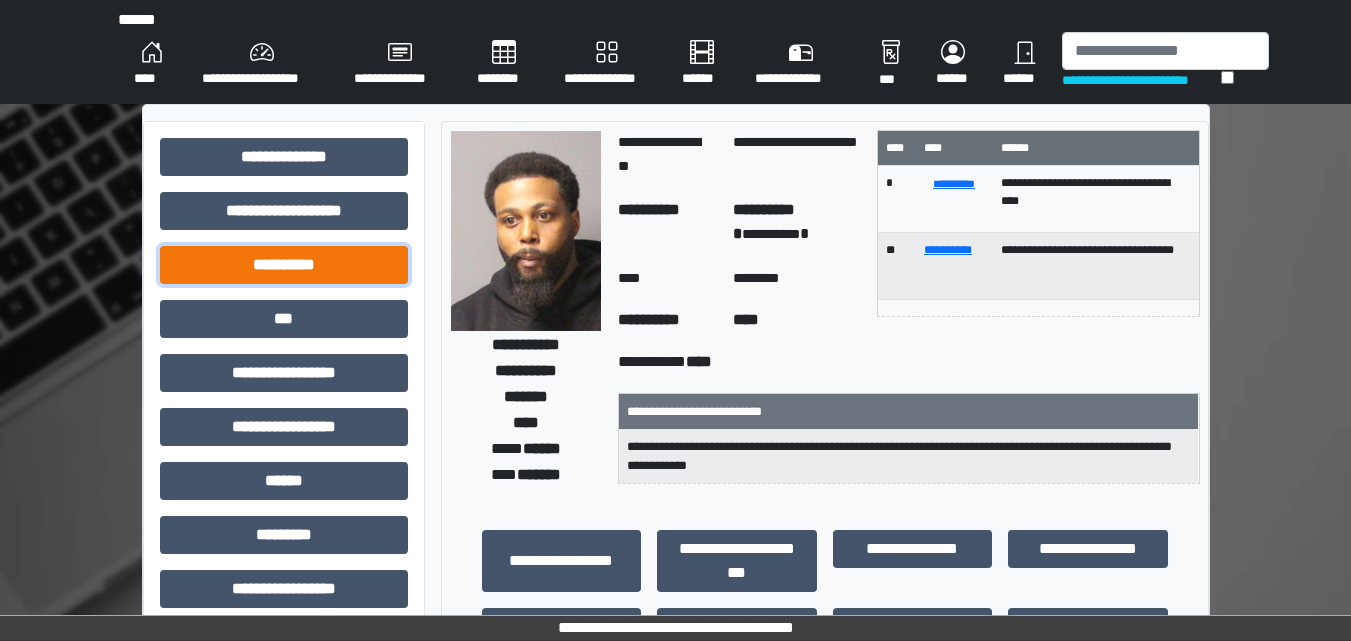 click on "**********" at bounding box center (284, 265) 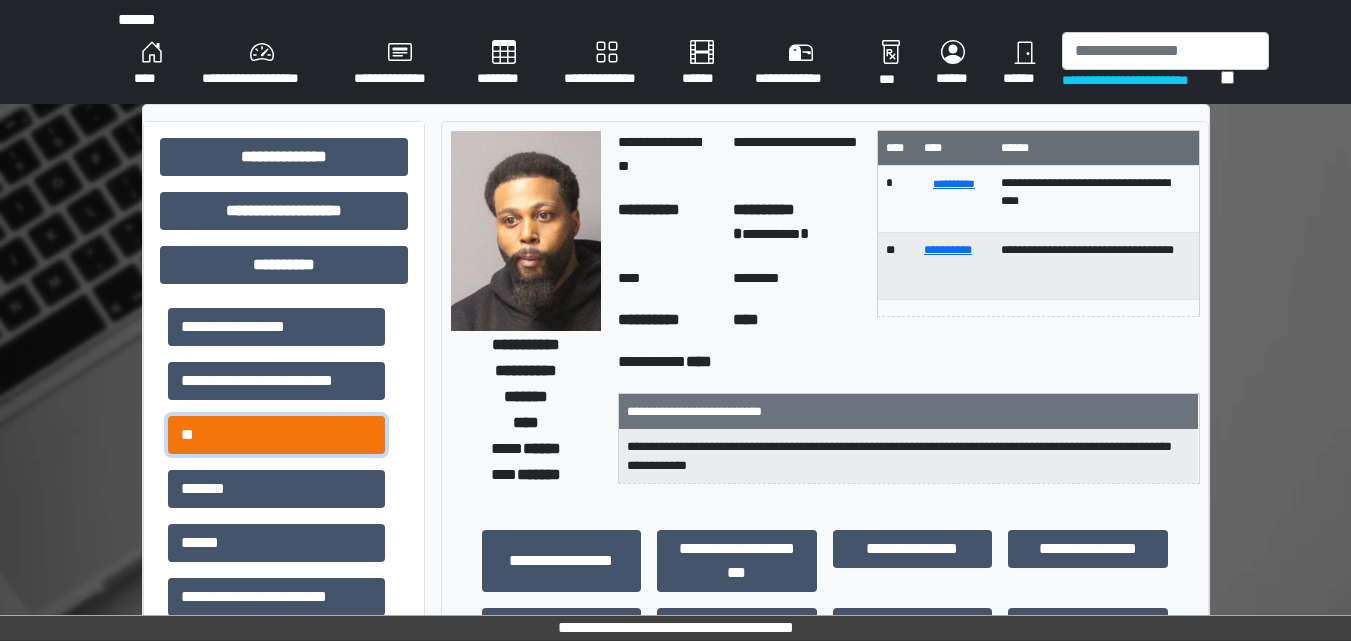 click on "**" at bounding box center (276, 435) 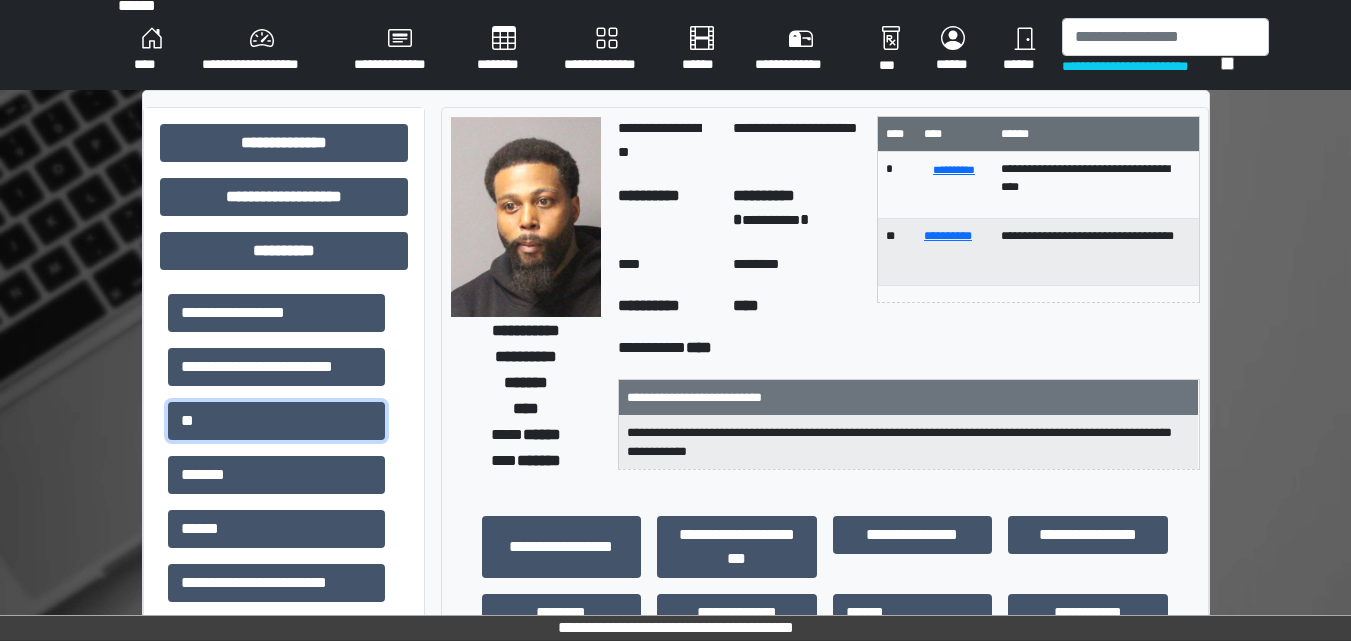 scroll, scrollTop: 0, scrollLeft: 0, axis: both 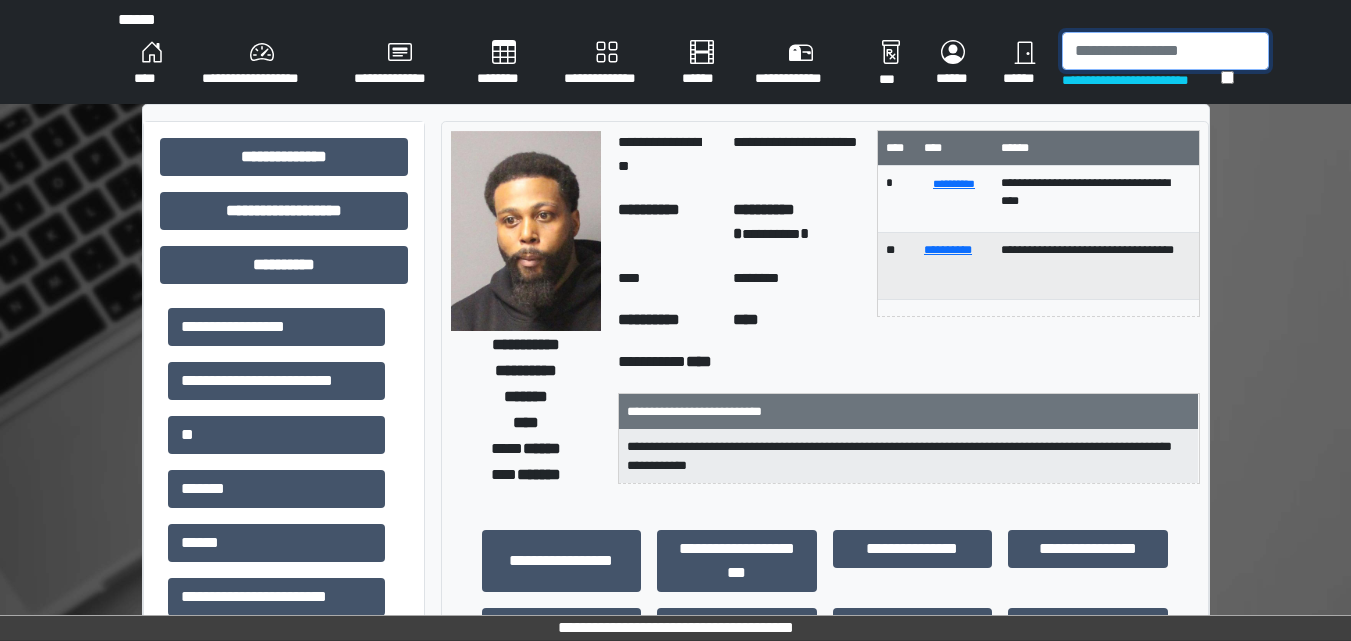 click at bounding box center [1165, 51] 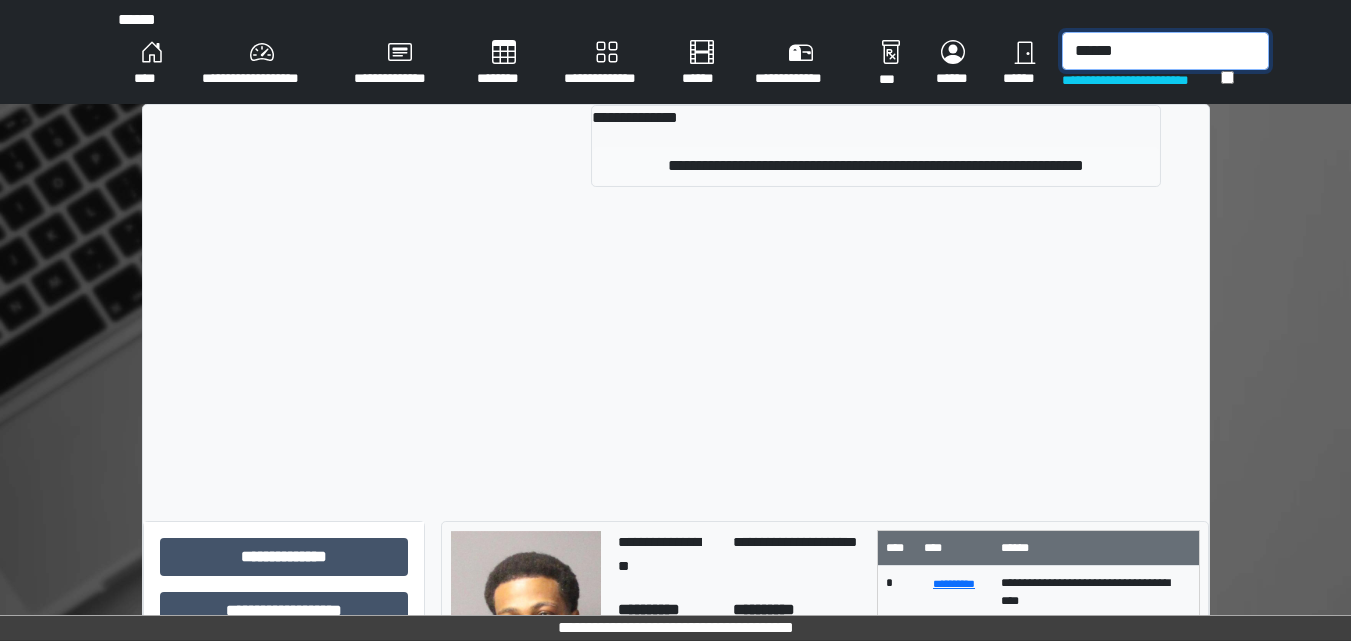 type on "******" 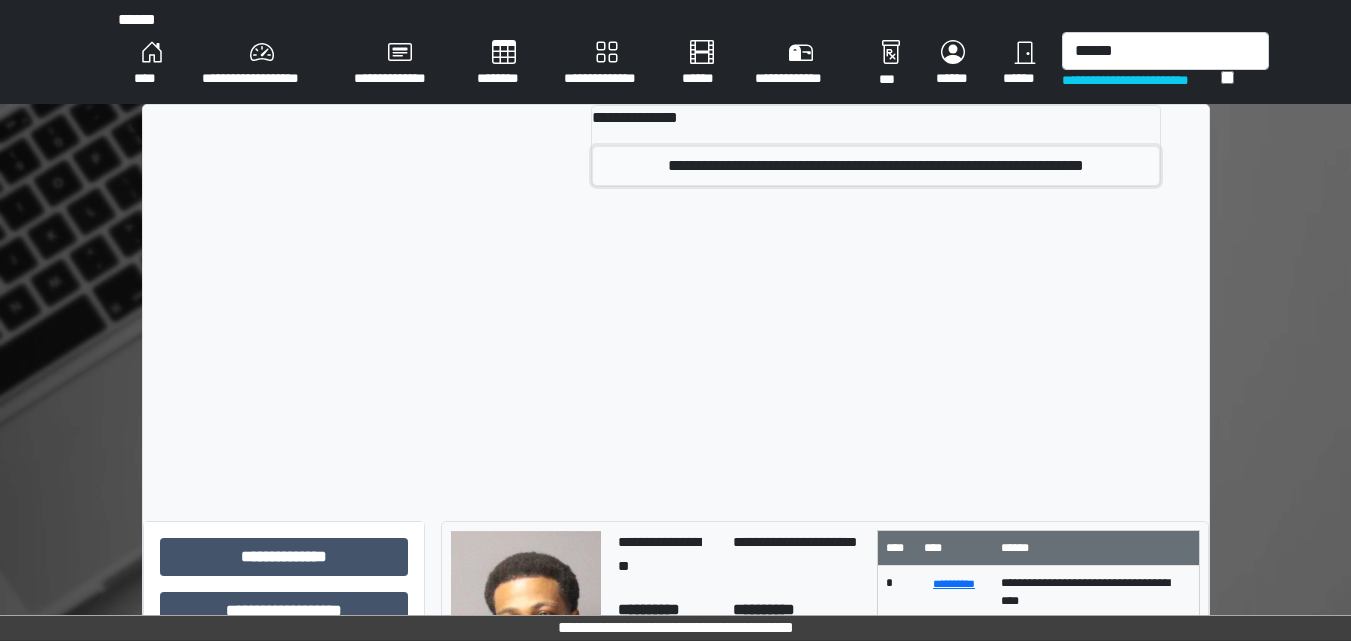click on "**********" at bounding box center [876, 166] 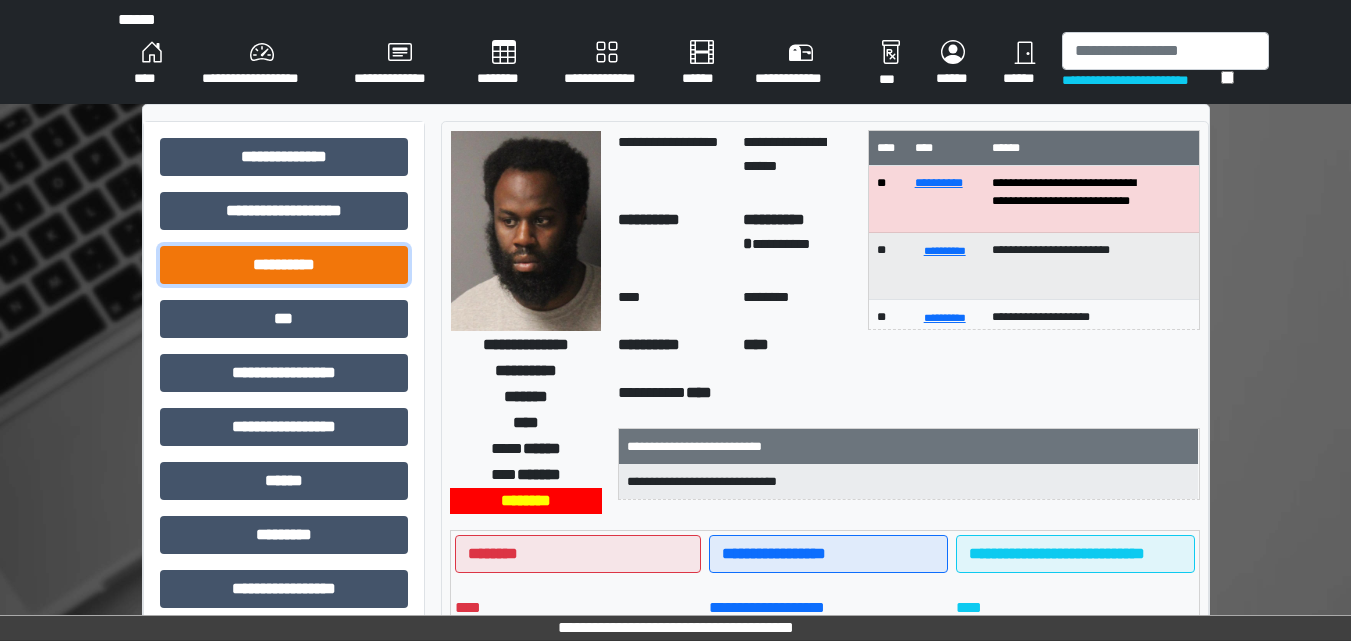 click on "**********" at bounding box center [284, 265] 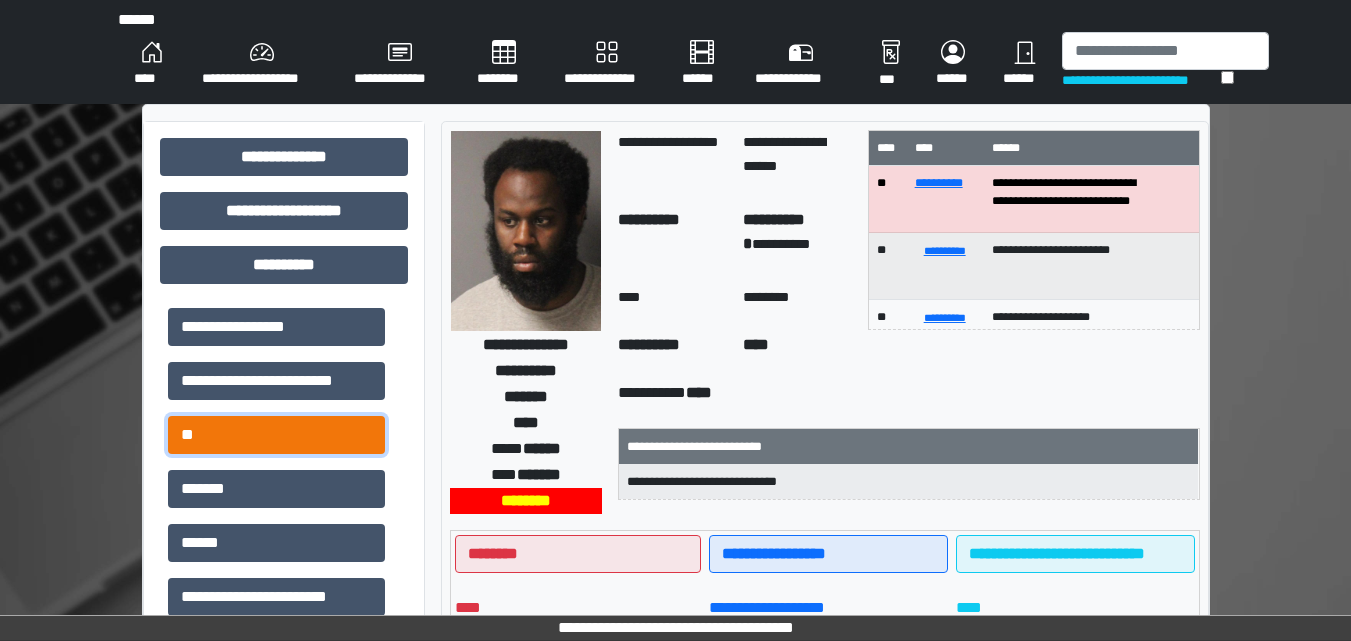 click on "**" at bounding box center [276, 435] 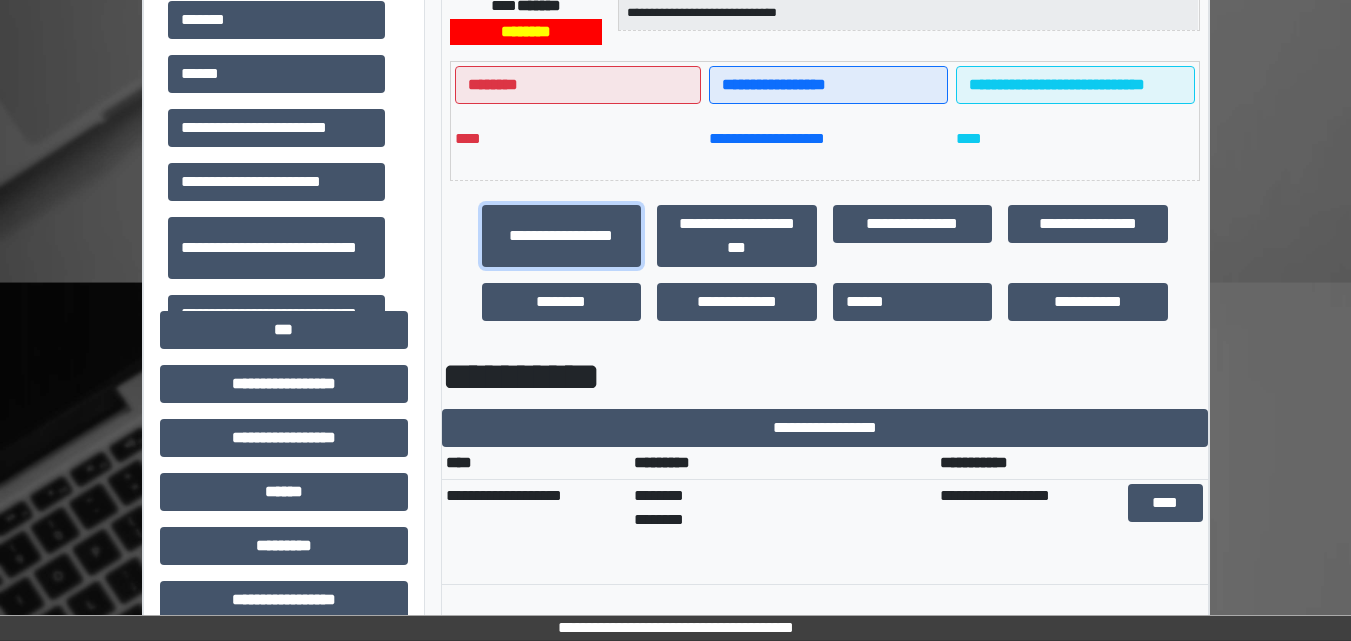 scroll, scrollTop: 500, scrollLeft: 0, axis: vertical 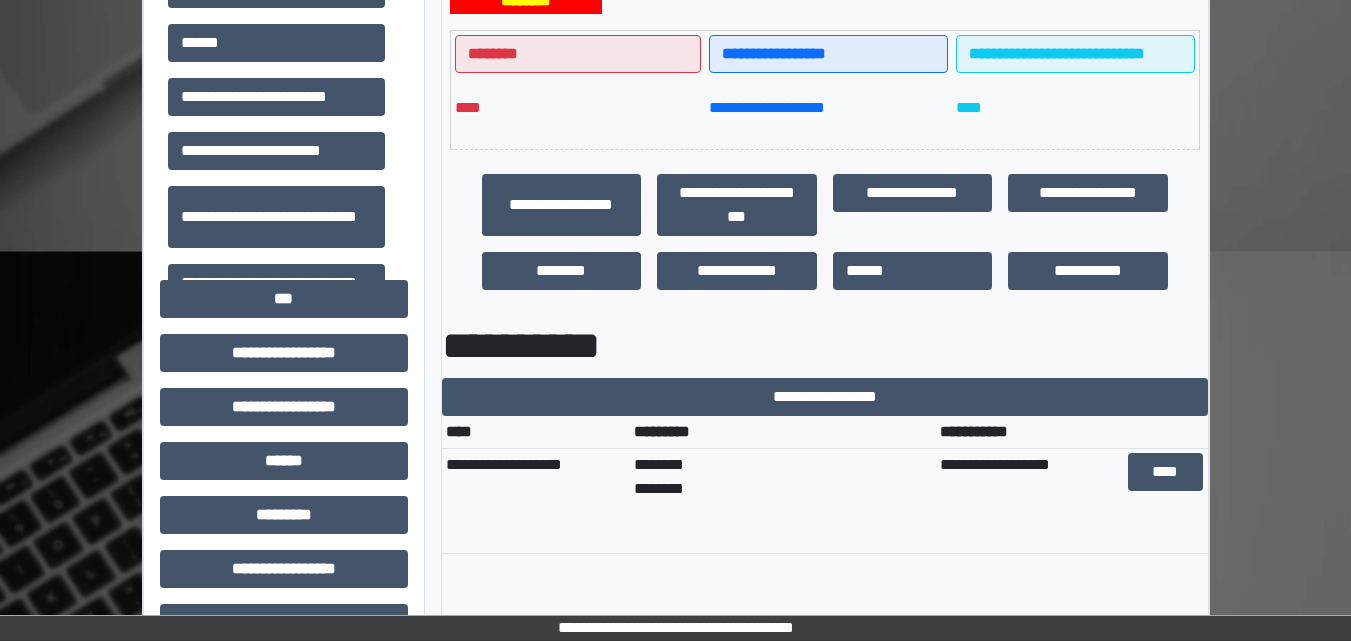 drag, startPoint x: 595, startPoint y: 379, endPoint x: 525, endPoint y: 567, distance: 200.60907 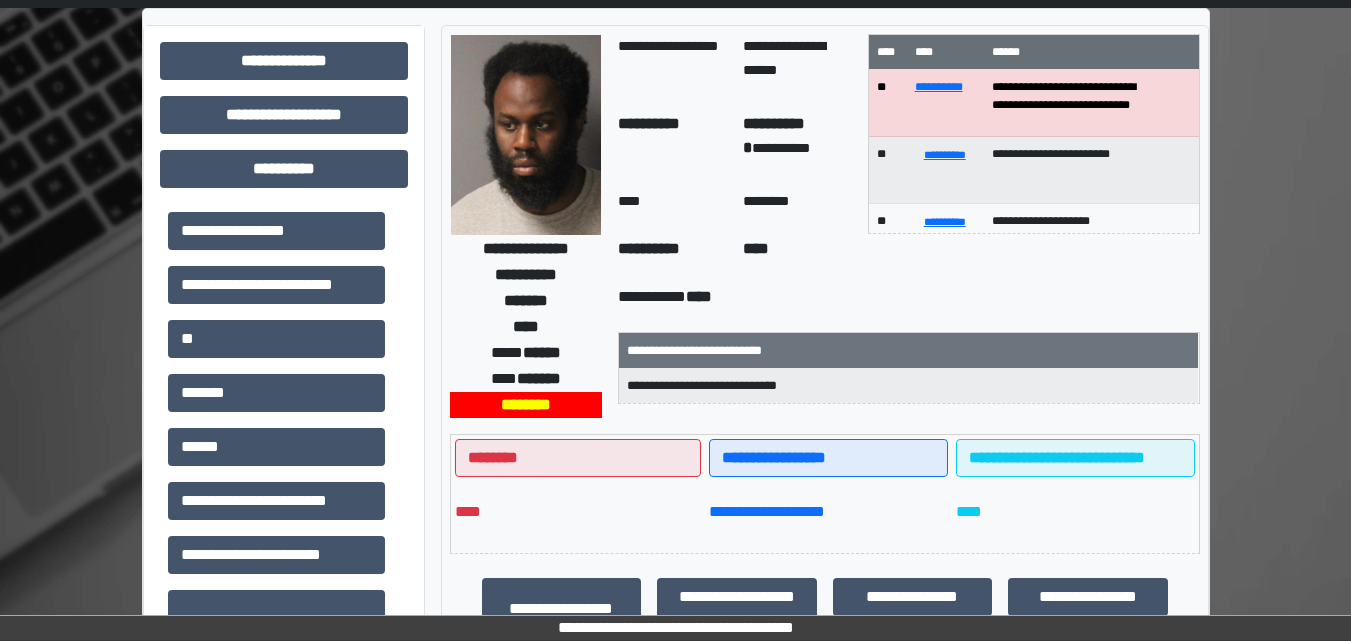 scroll, scrollTop: 0, scrollLeft: 0, axis: both 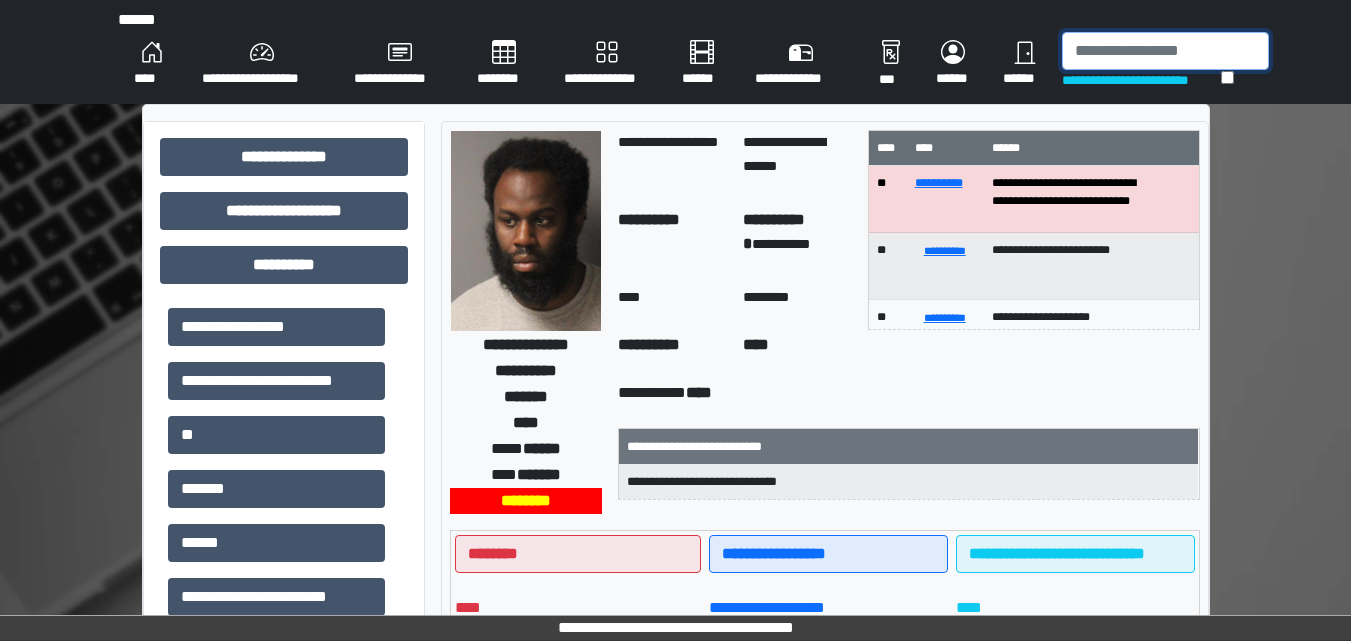 click at bounding box center (1165, 51) 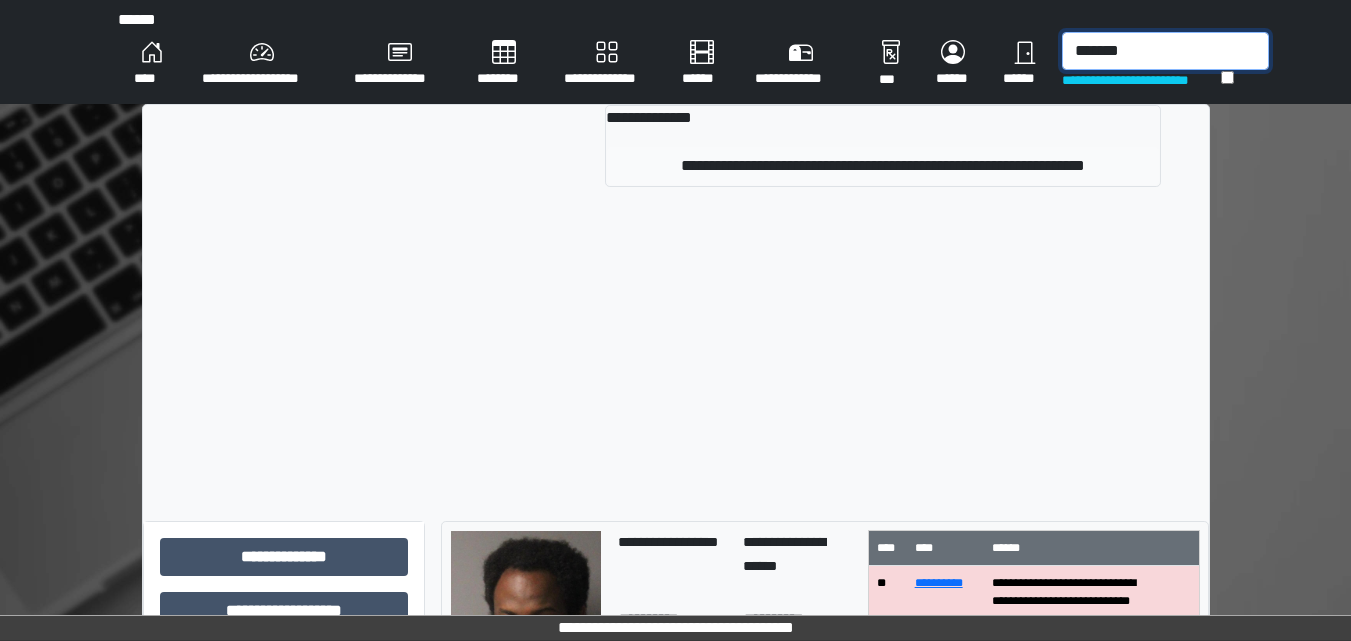 type on "*******" 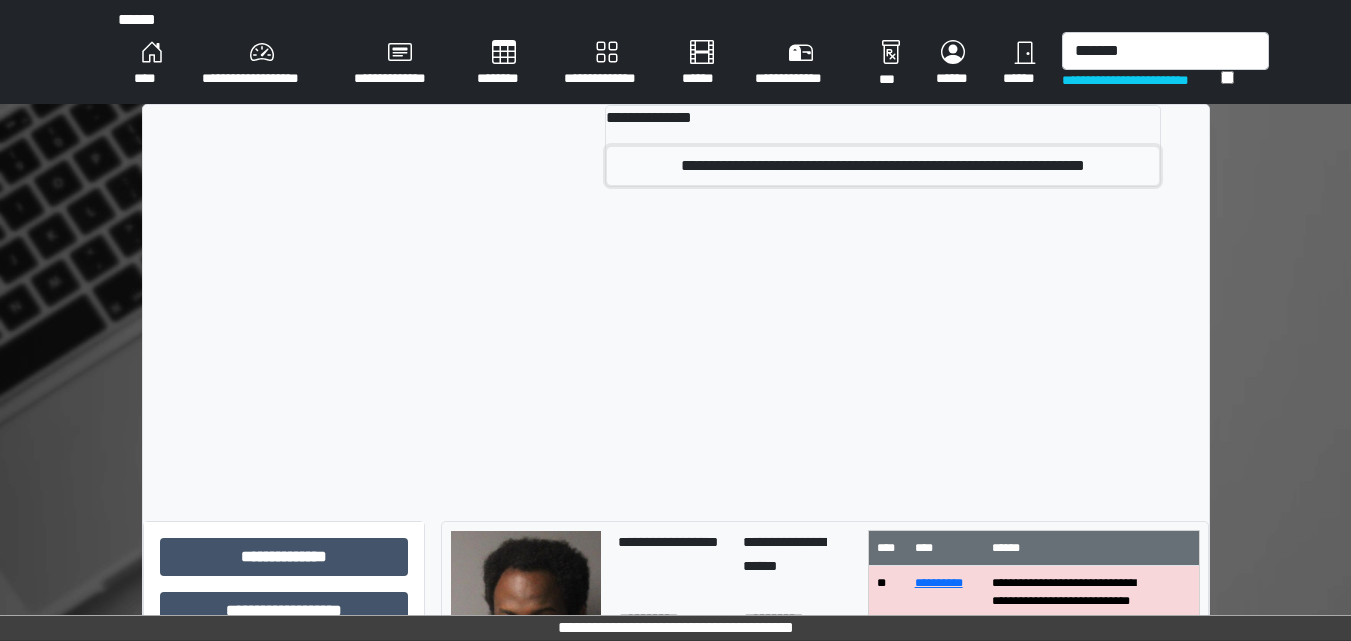 click on "**********" at bounding box center [883, 166] 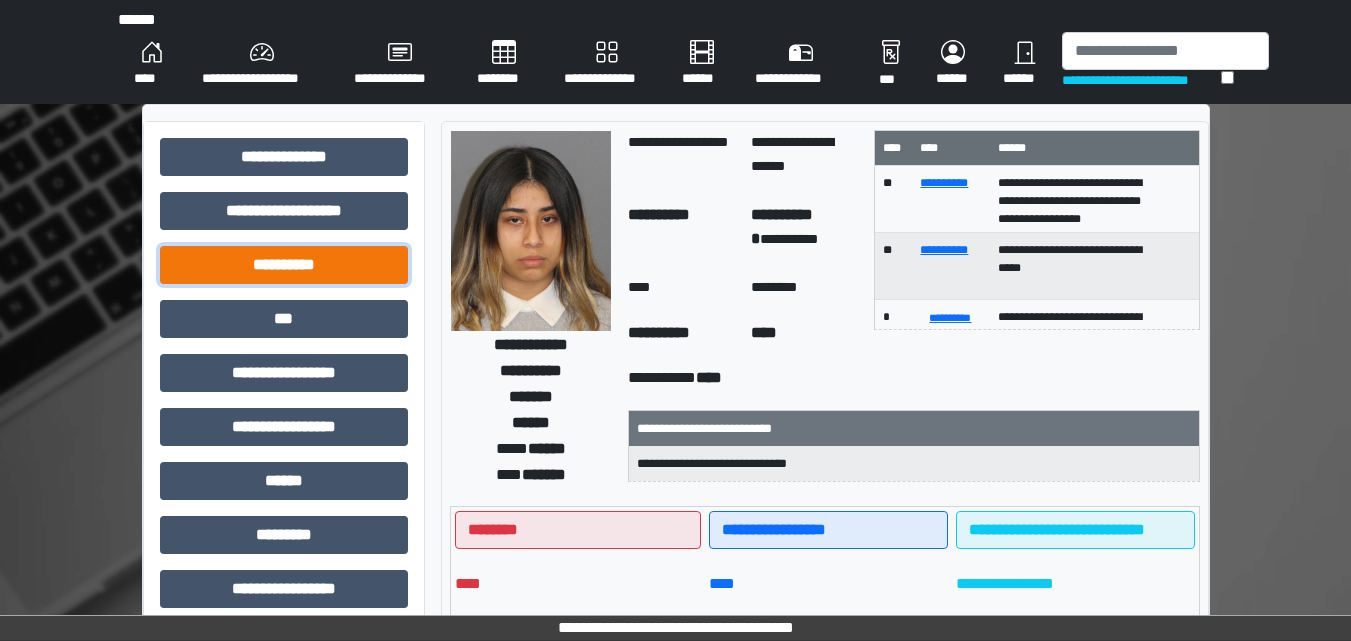 click on "**********" at bounding box center [284, 265] 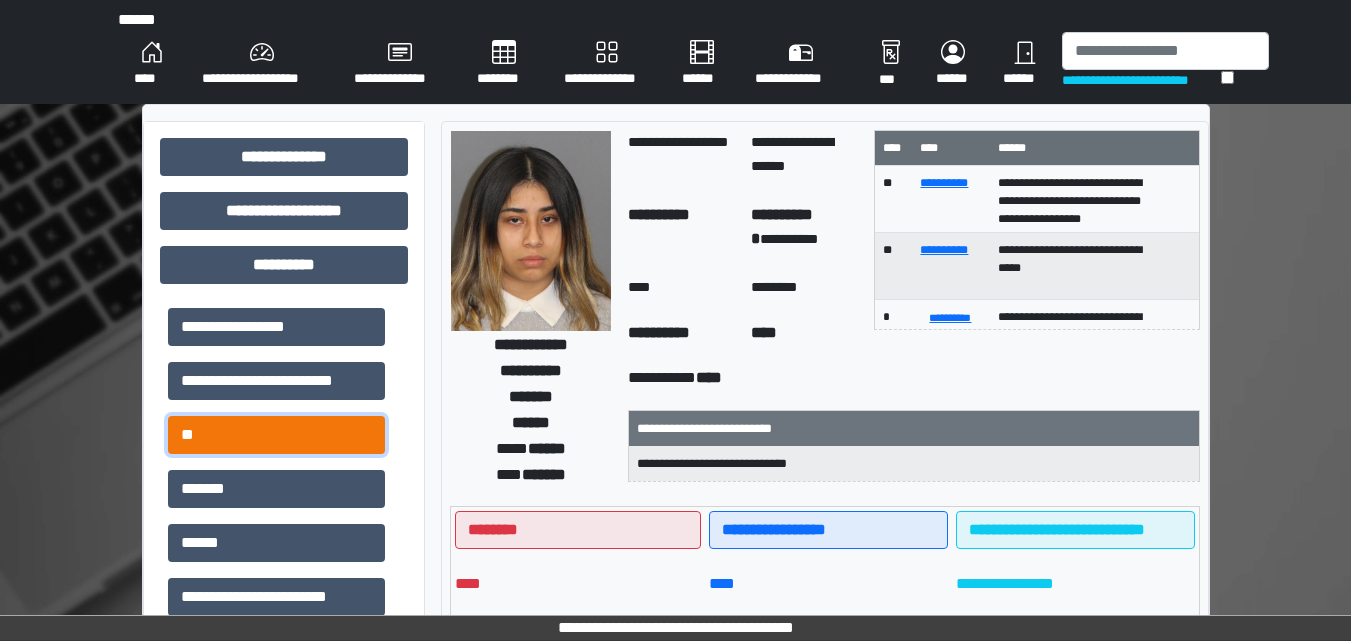 click on "**" at bounding box center (276, 435) 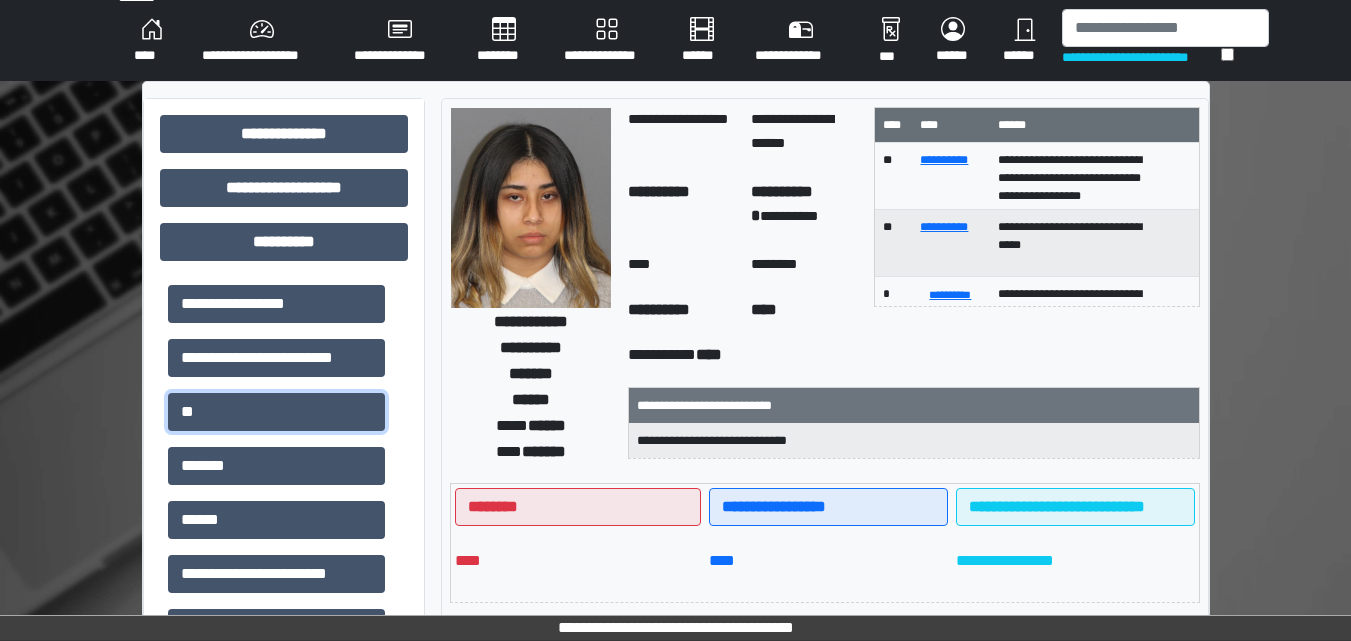 scroll, scrollTop: 0, scrollLeft: 0, axis: both 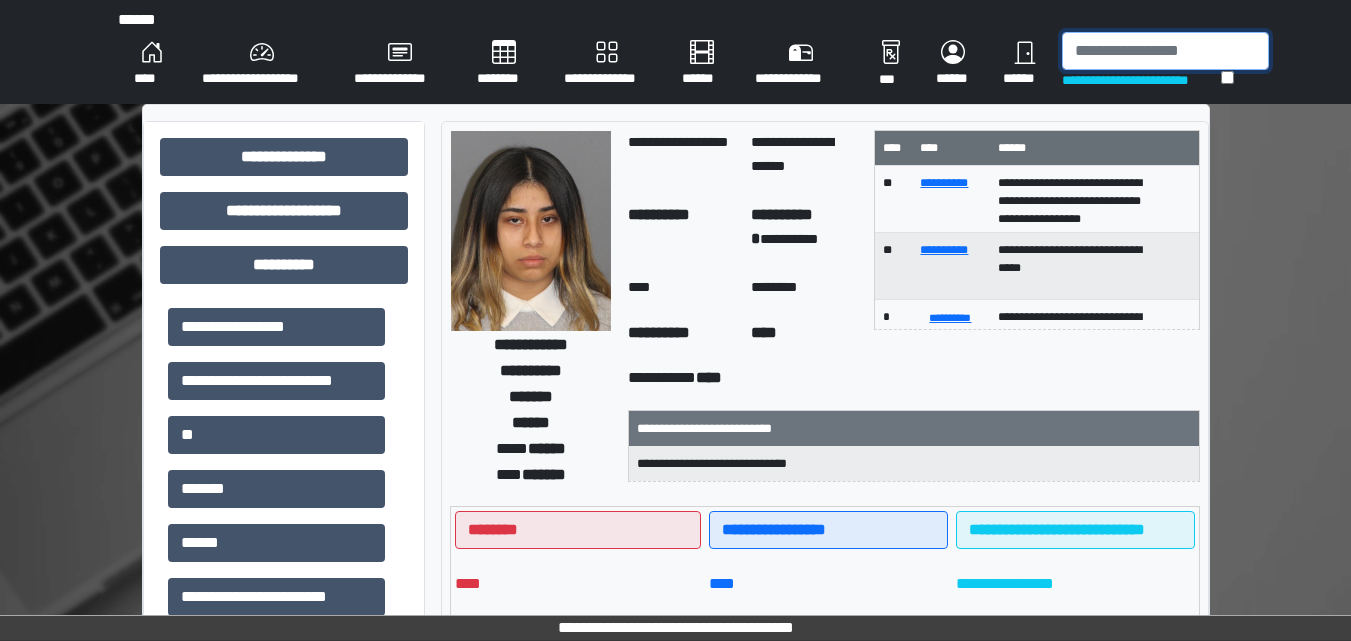 click at bounding box center (1165, 51) 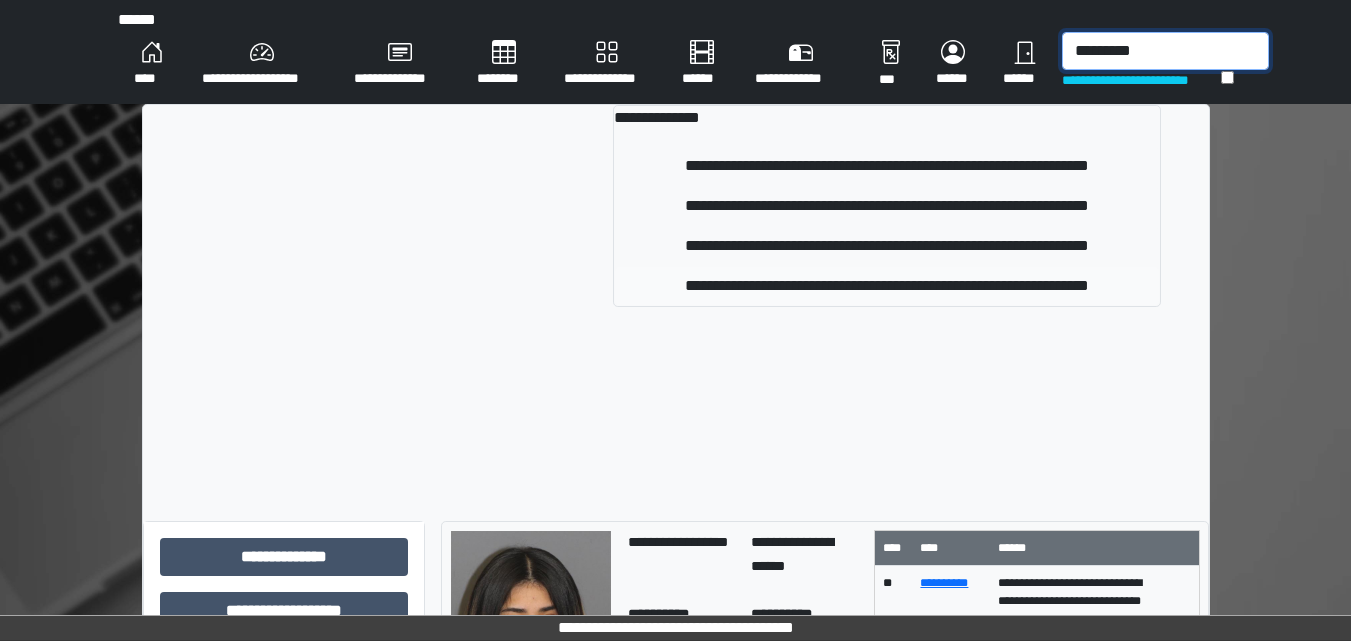 type on "*********" 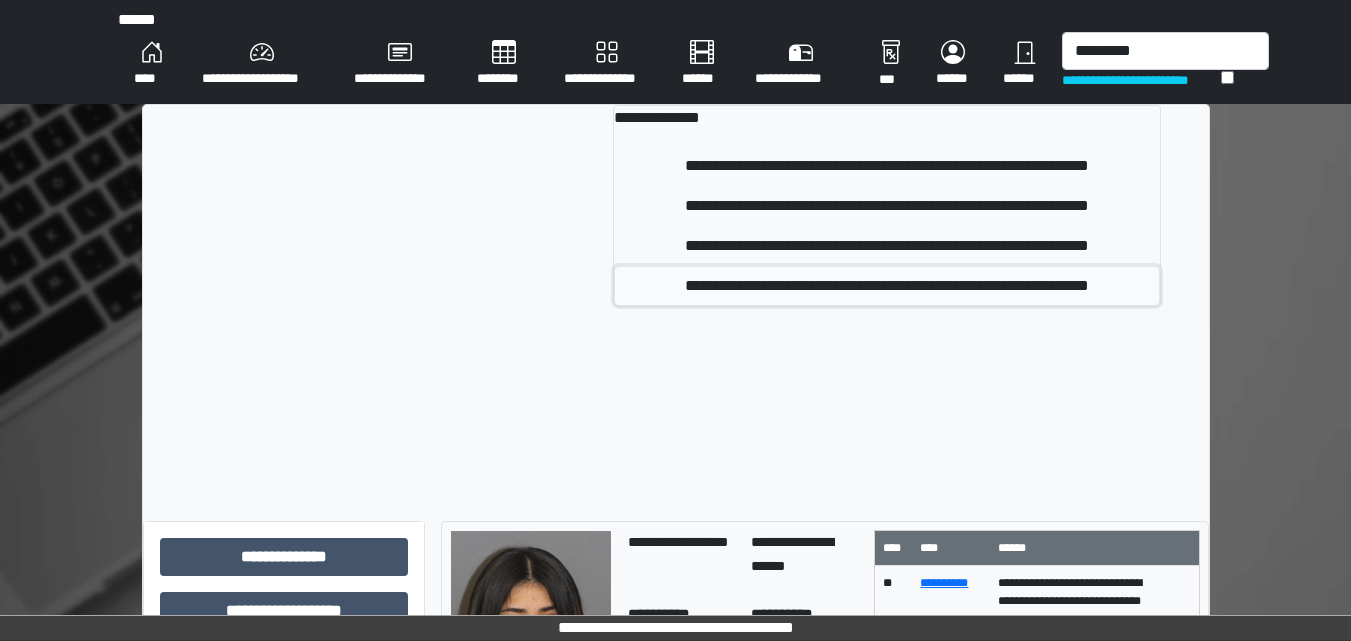 click on "**********" at bounding box center (886, 286) 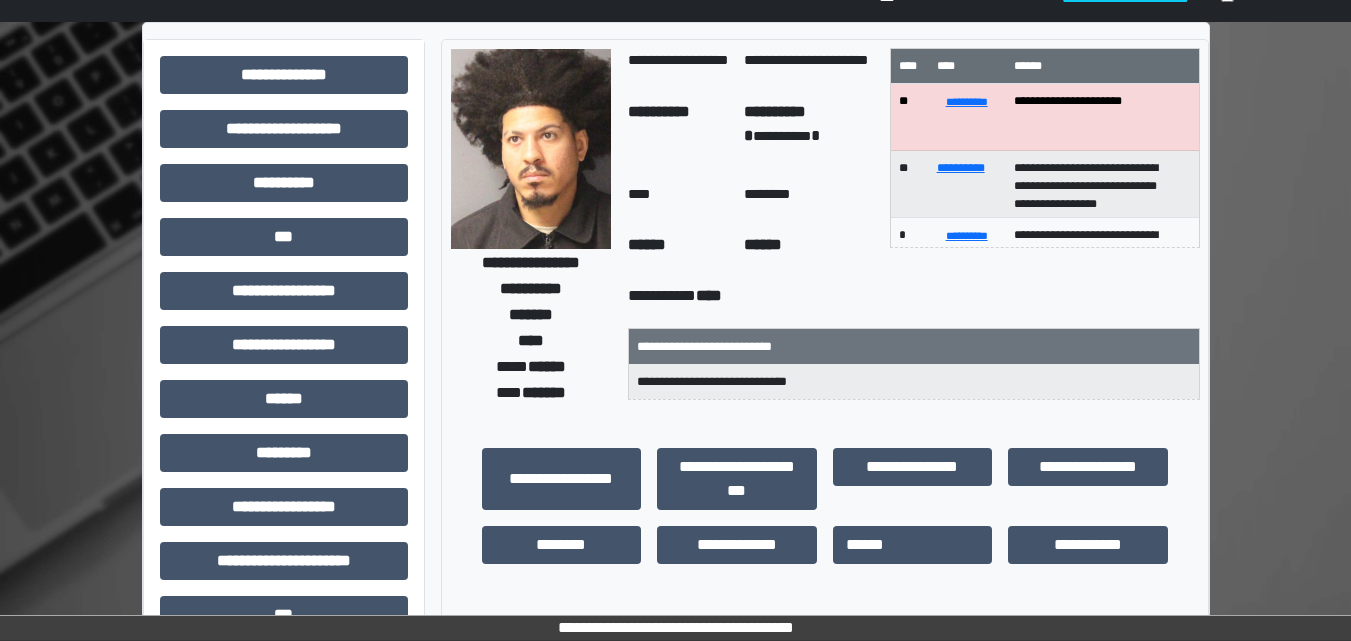 scroll, scrollTop: 0, scrollLeft: 0, axis: both 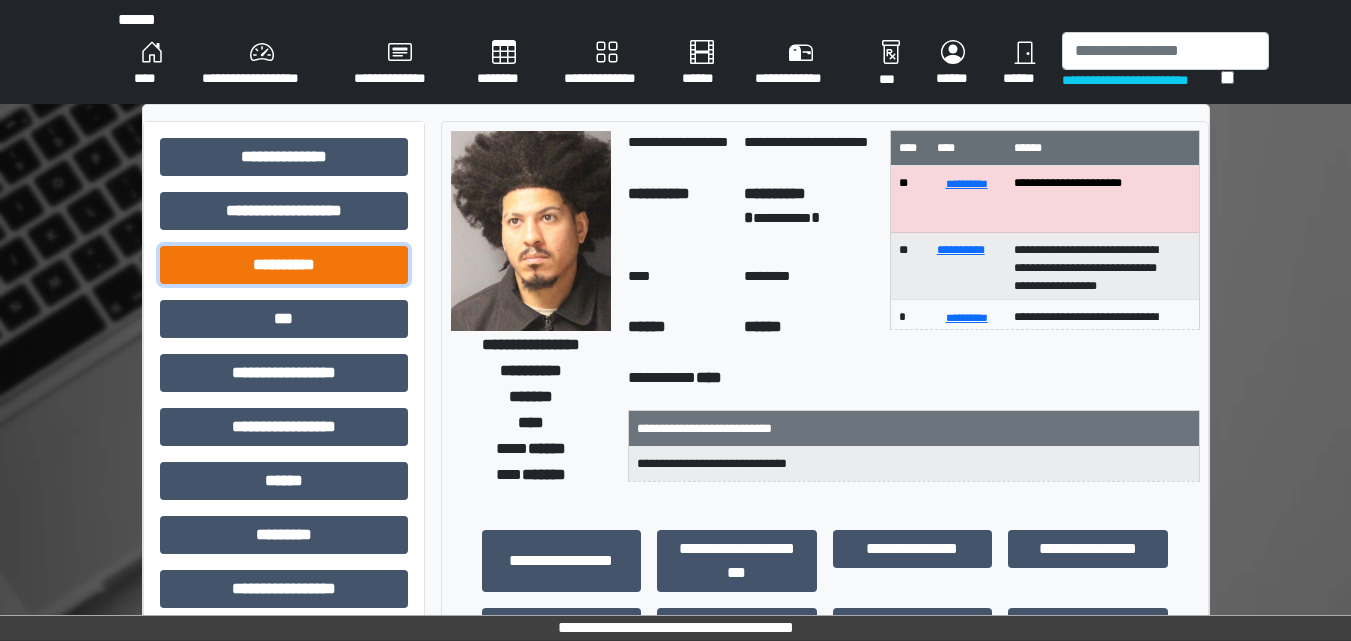 click on "**********" at bounding box center (284, 265) 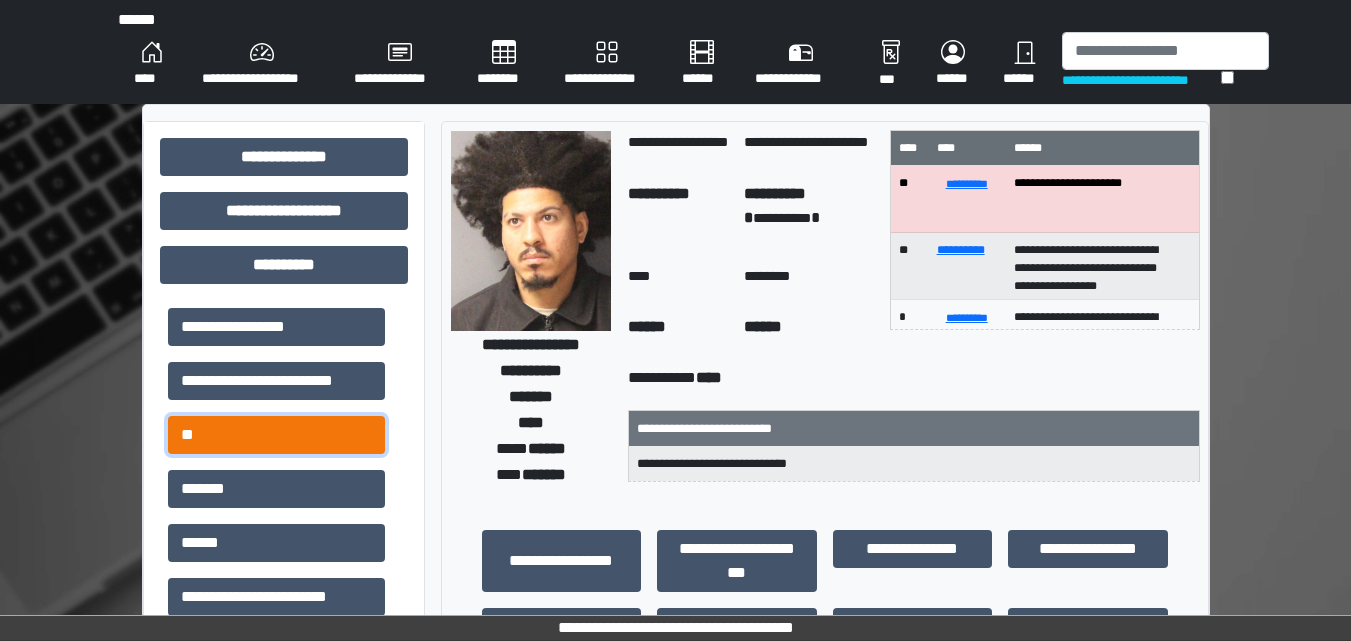 click on "**" at bounding box center [276, 435] 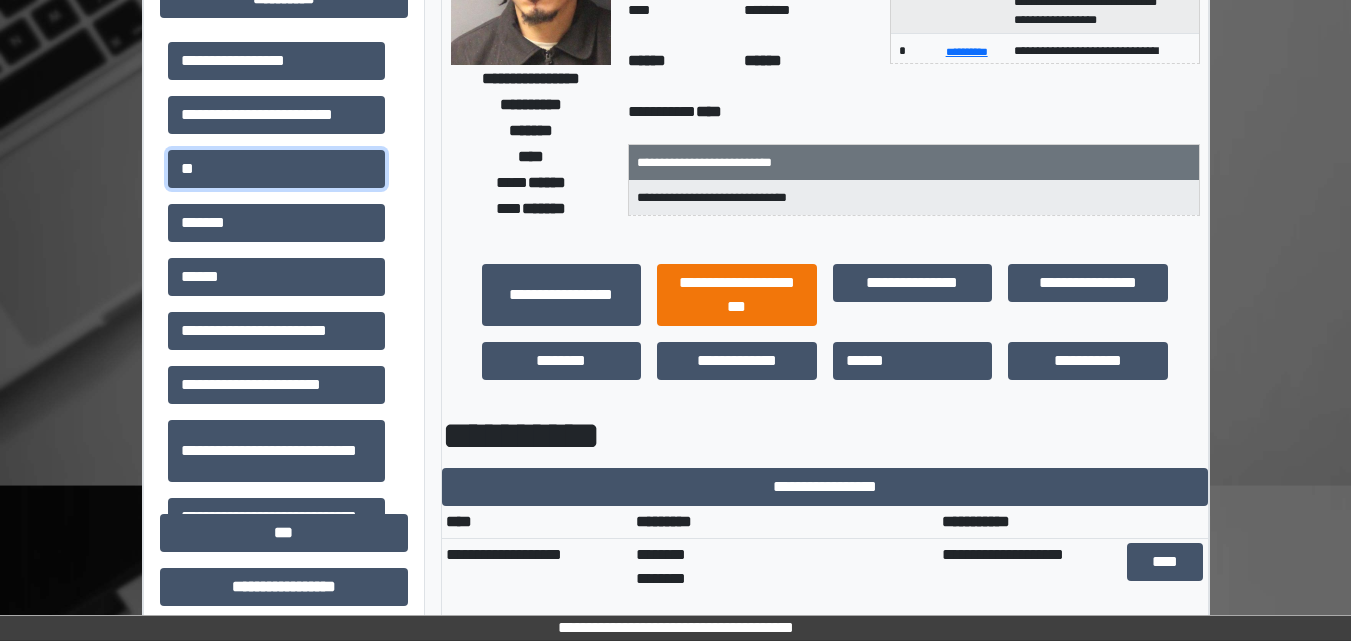 scroll, scrollTop: 0, scrollLeft: 0, axis: both 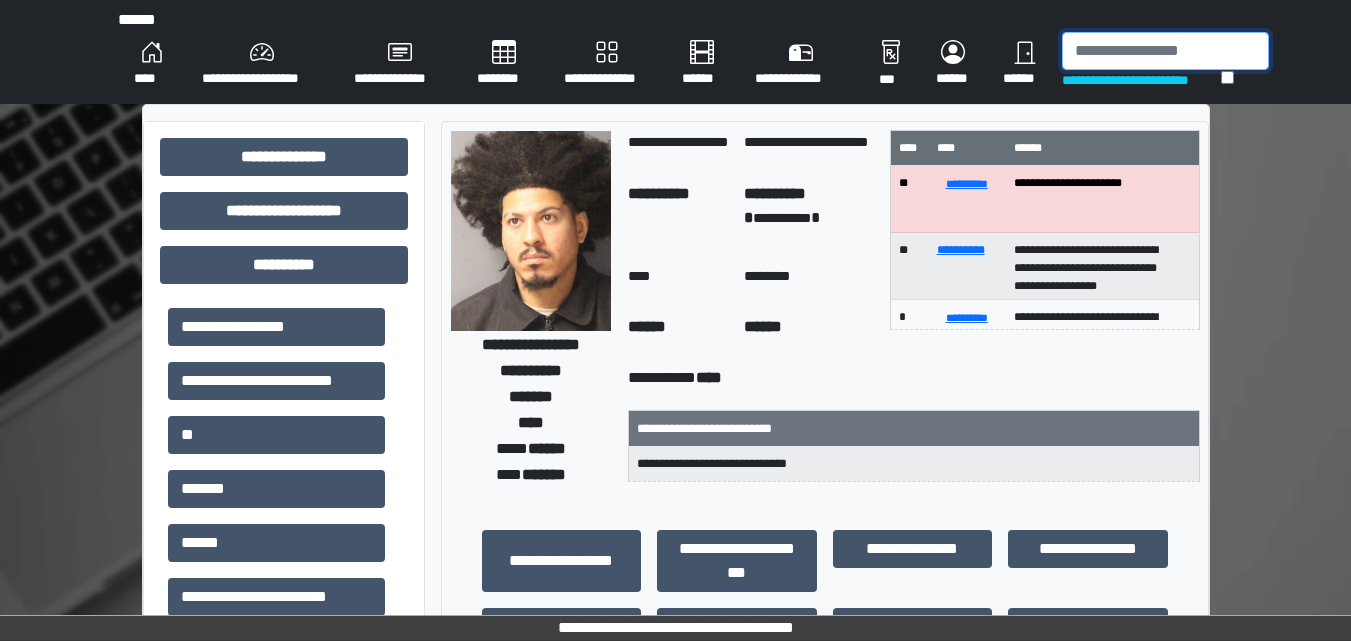 click at bounding box center (1165, 51) 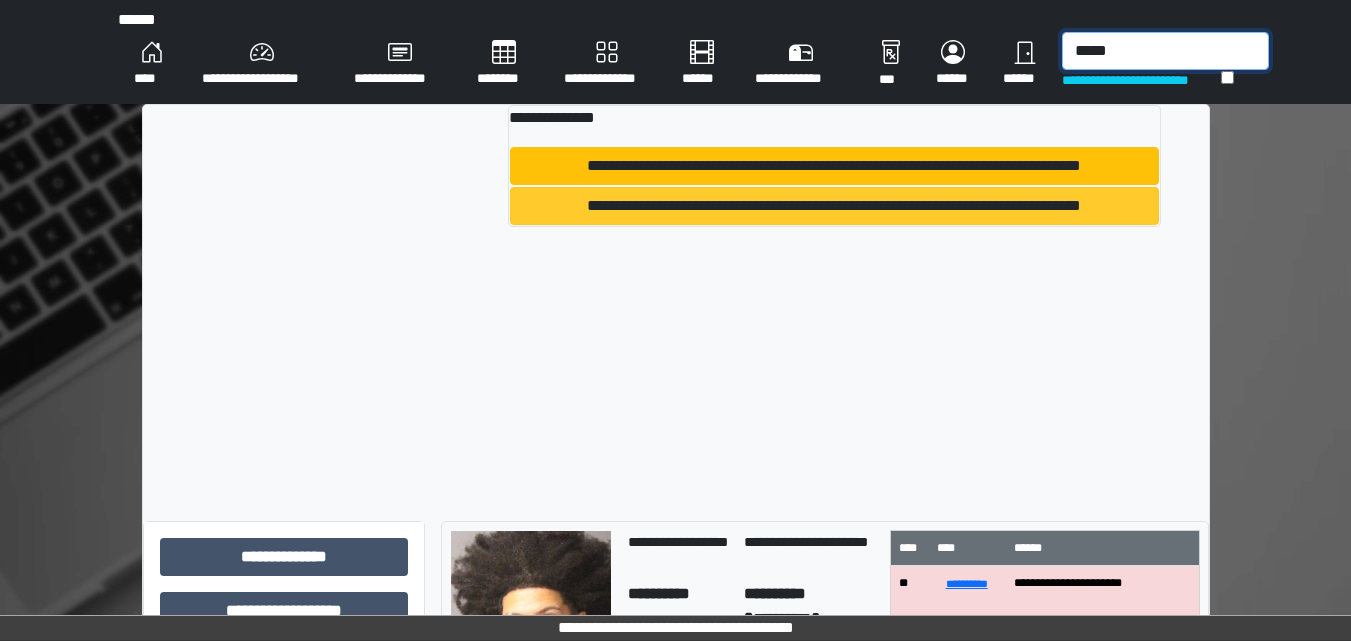 type on "*****" 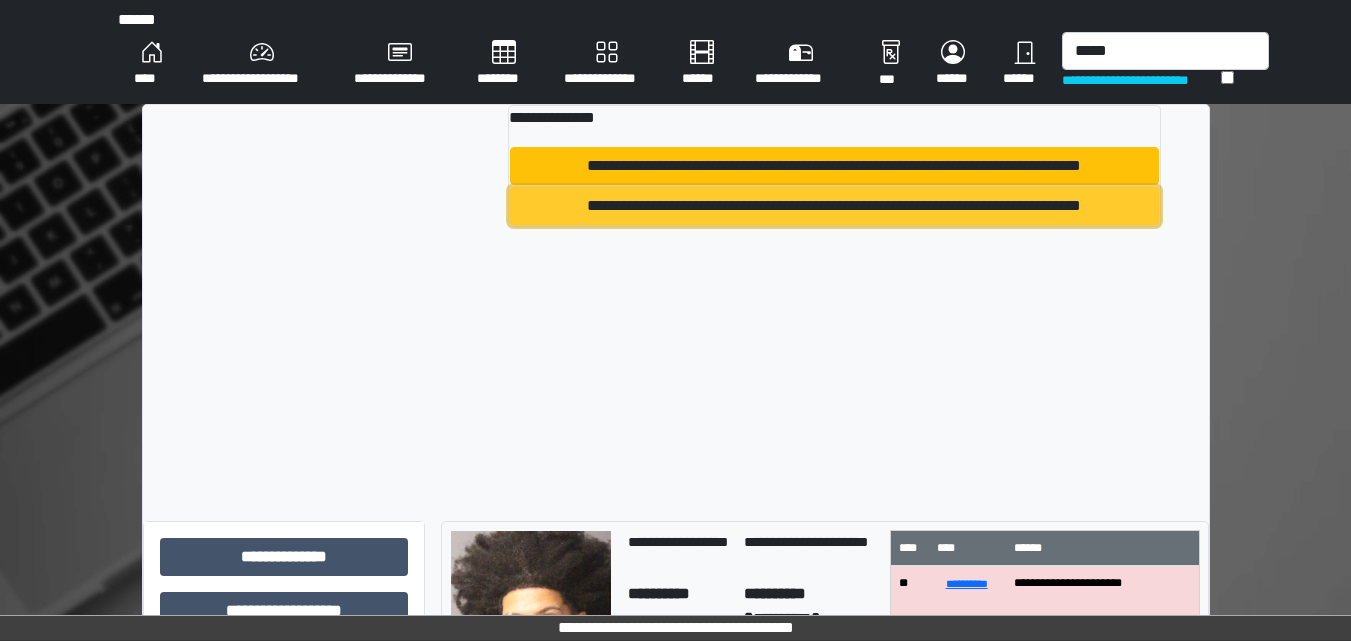click on "**********" at bounding box center [834, 206] 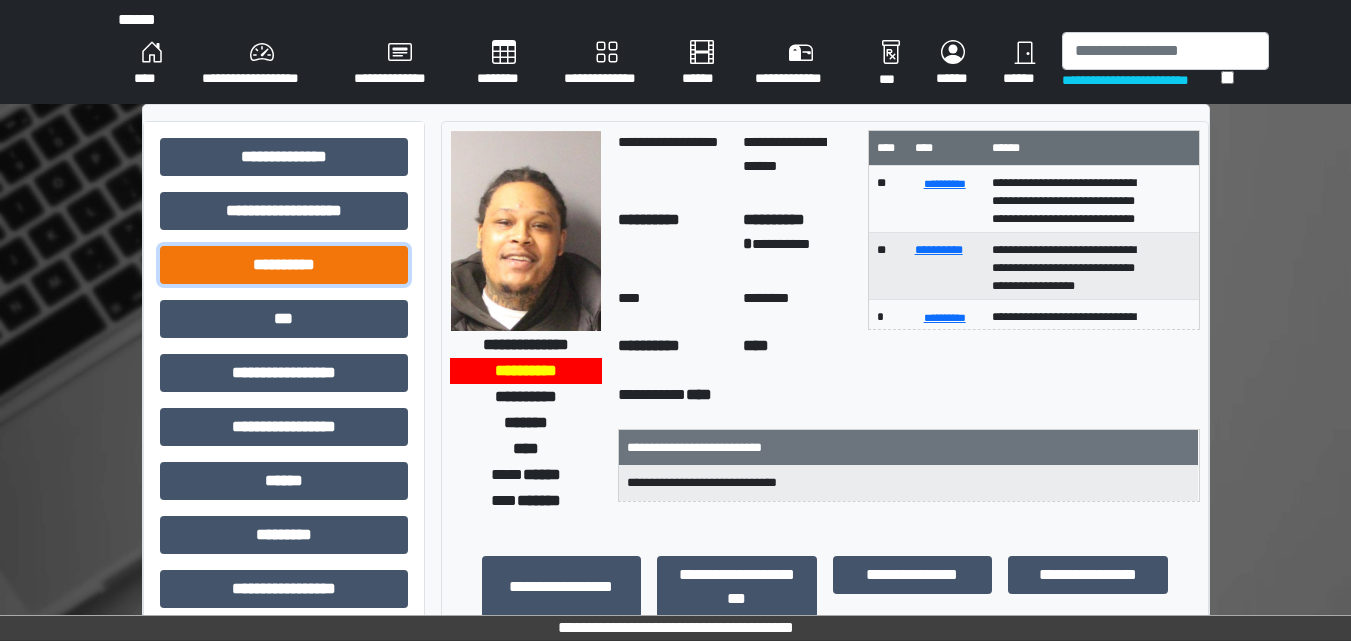 click on "**********" at bounding box center [284, 265] 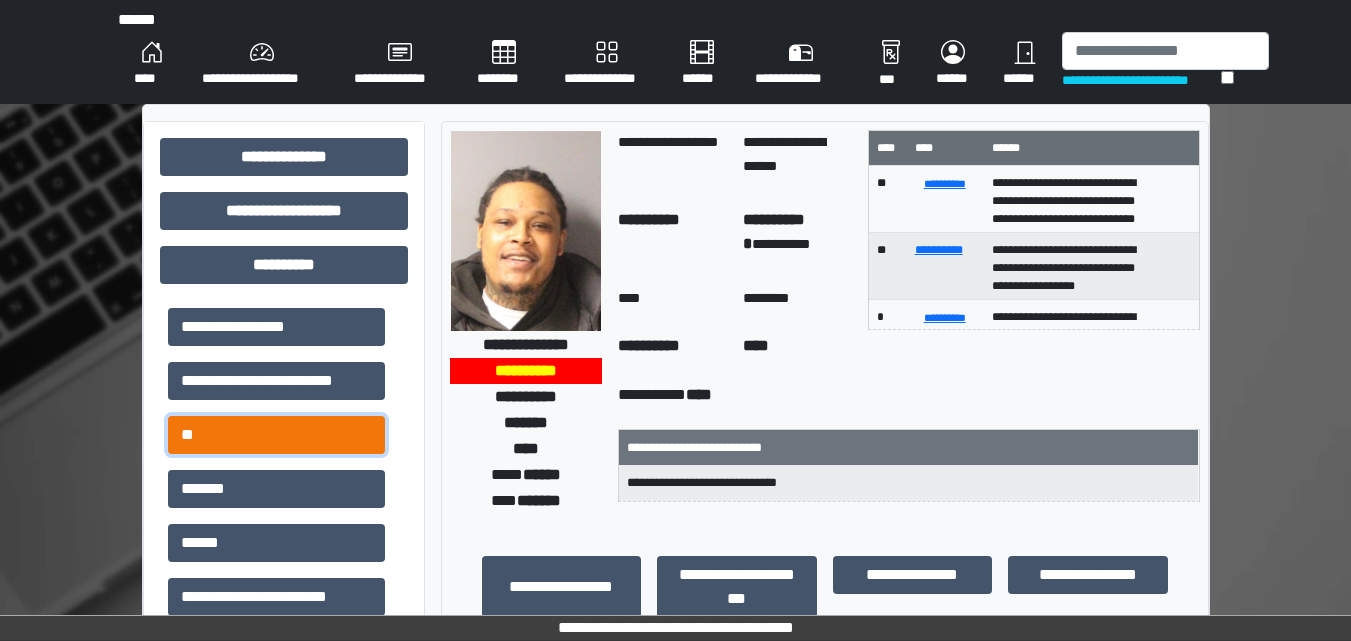 click on "**" at bounding box center (276, 435) 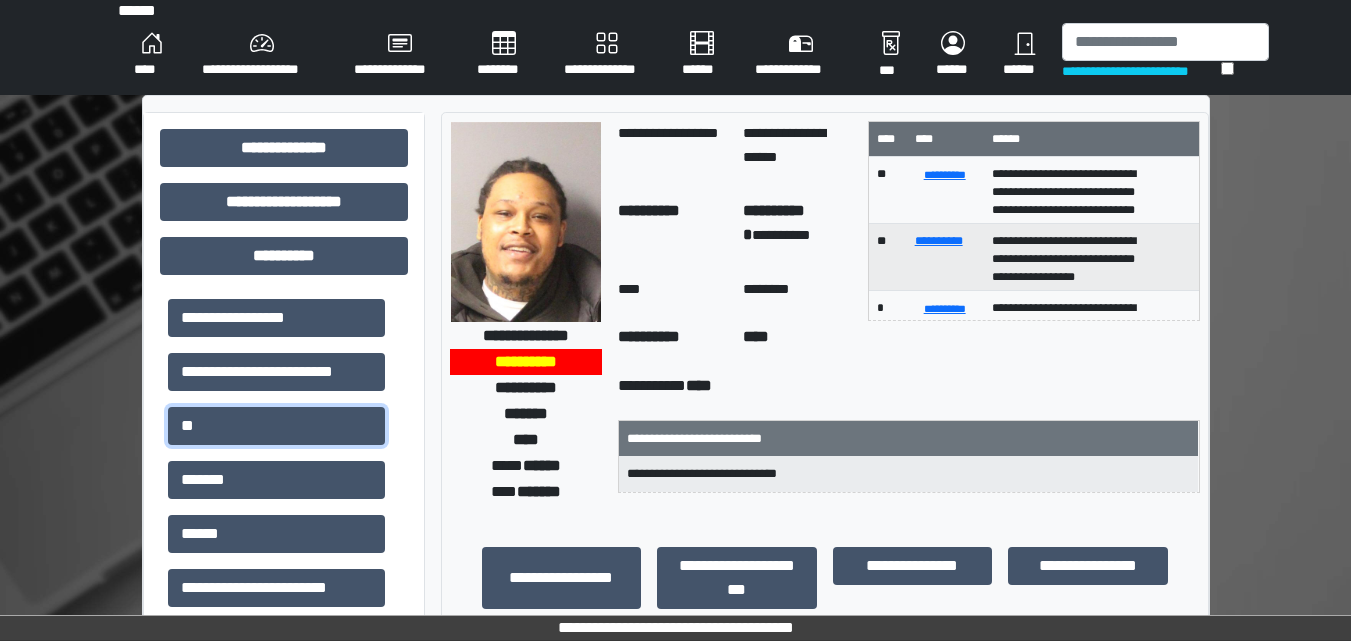 scroll, scrollTop: 0, scrollLeft: 0, axis: both 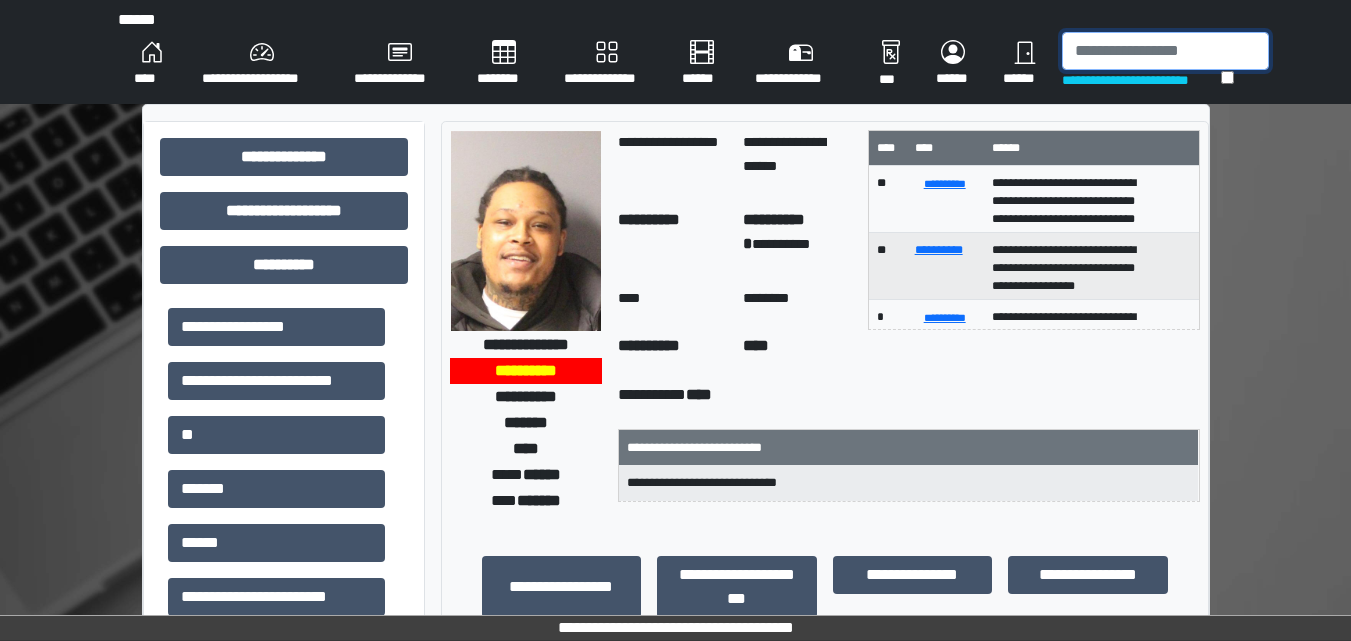click at bounding box center (1165, 51) 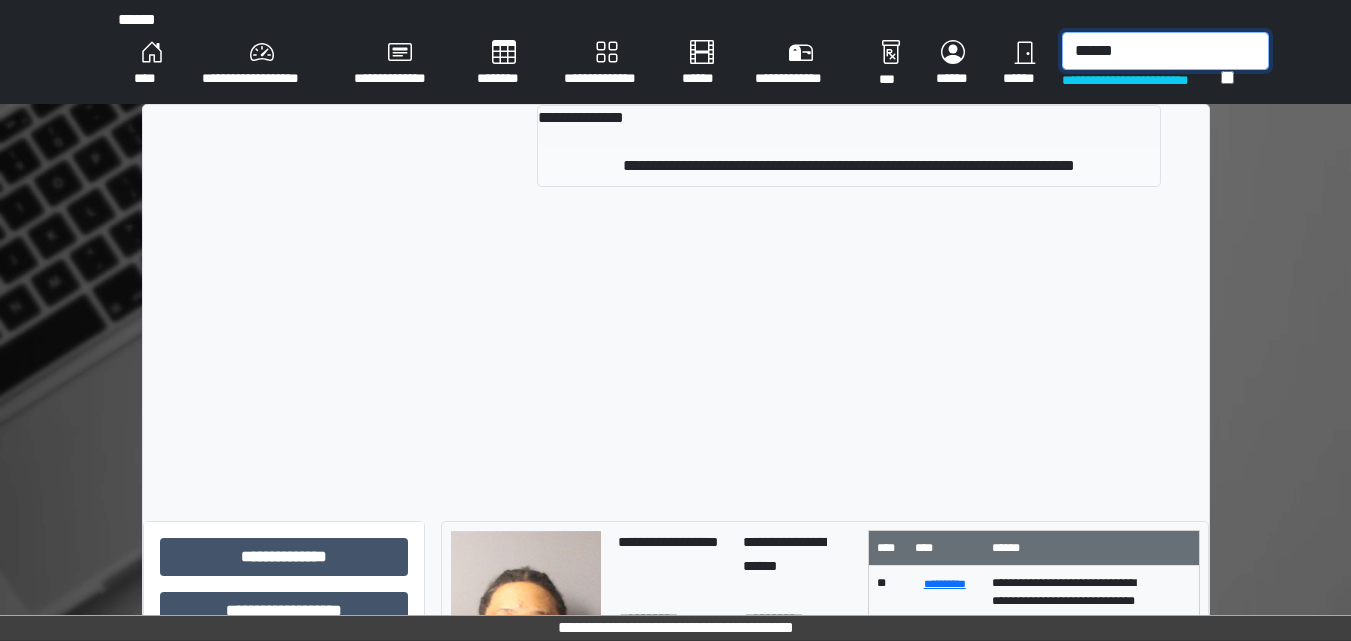 type on "******" 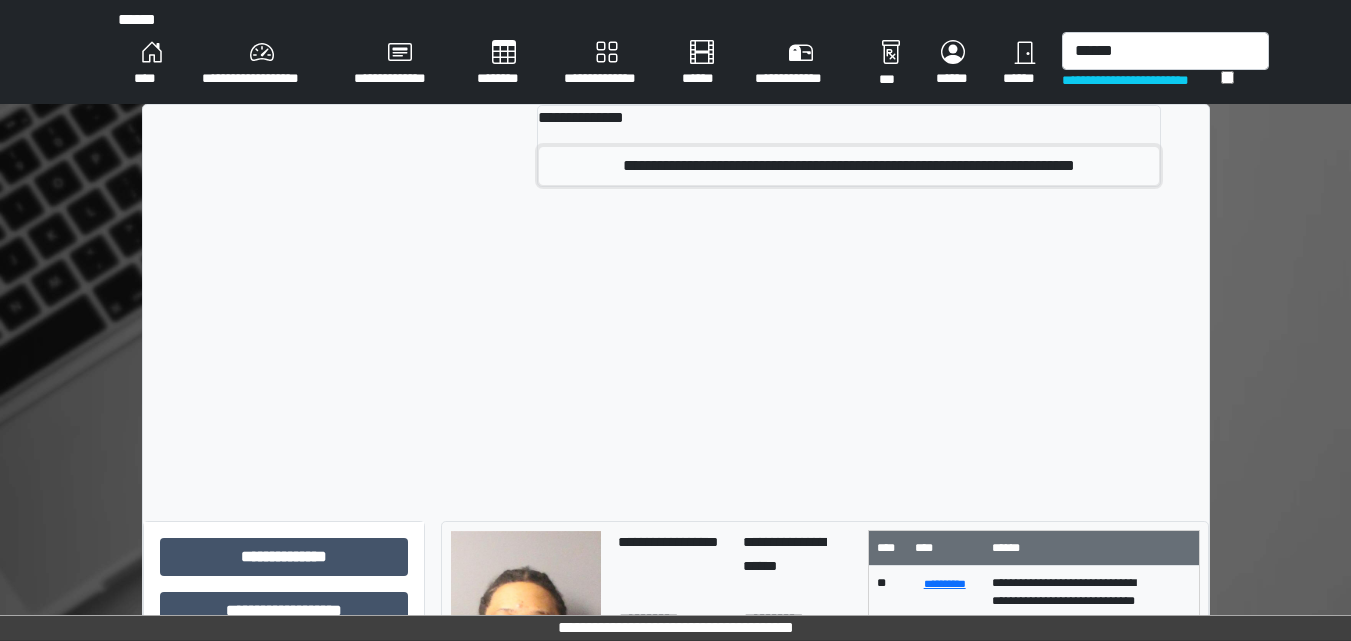 click on "**********" at bounding box center [848, 166] 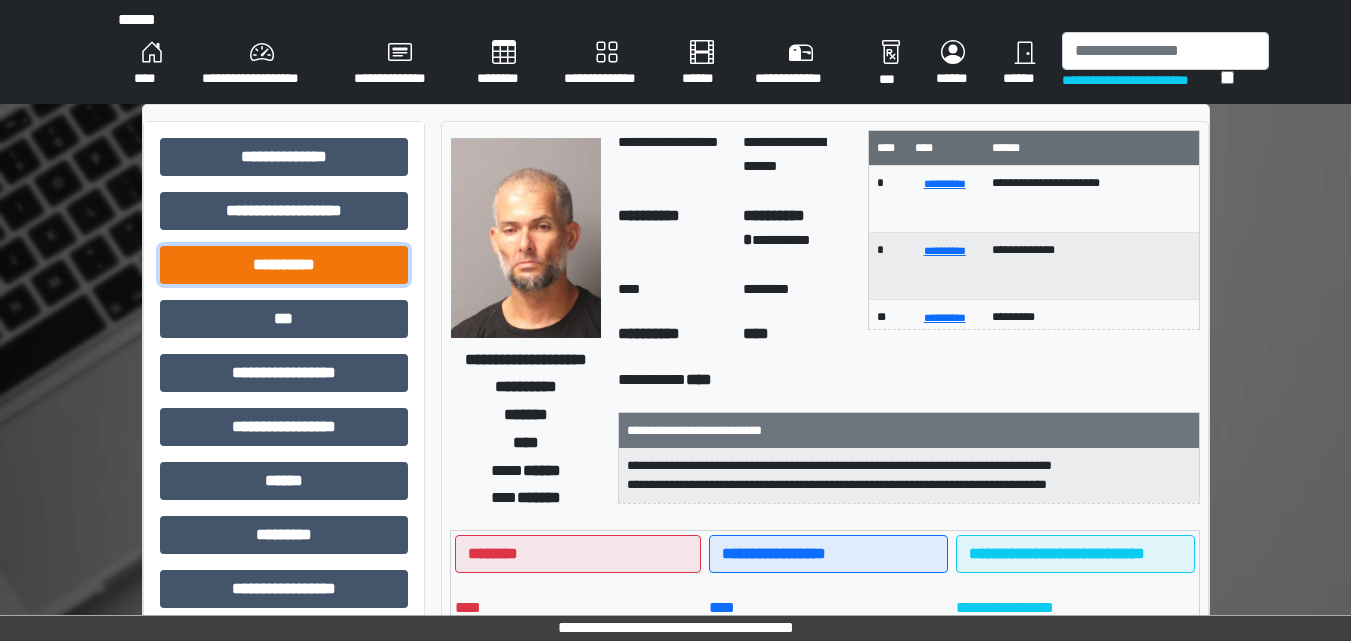 click on "**********" at bounding box center [284, 265] 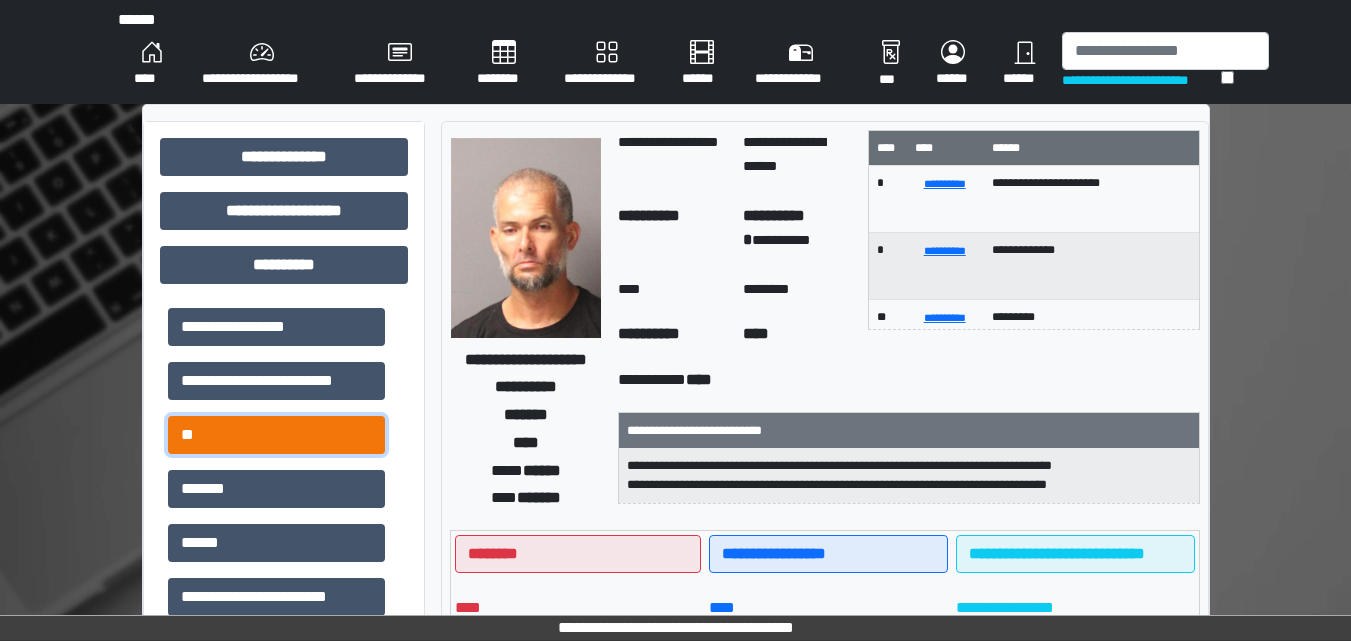 click on "**" at bounding box center (276, 435) 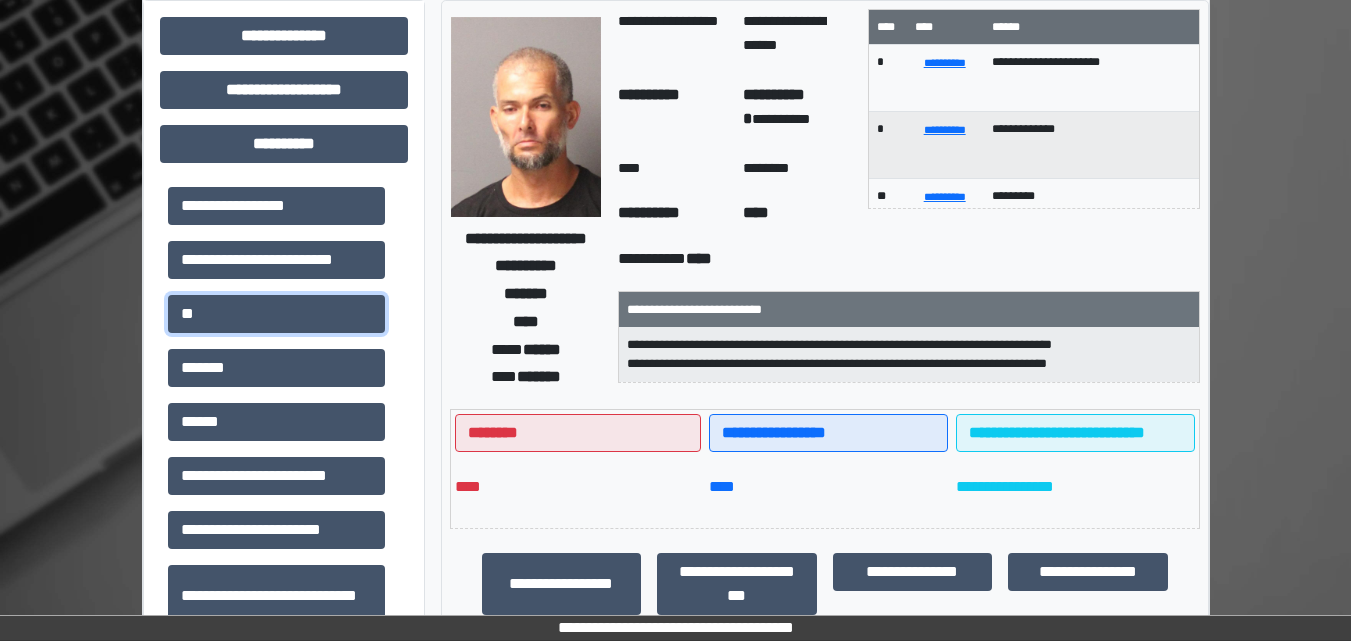 scroll, scrollTop: 0, scrollLeft: 0, axis: both 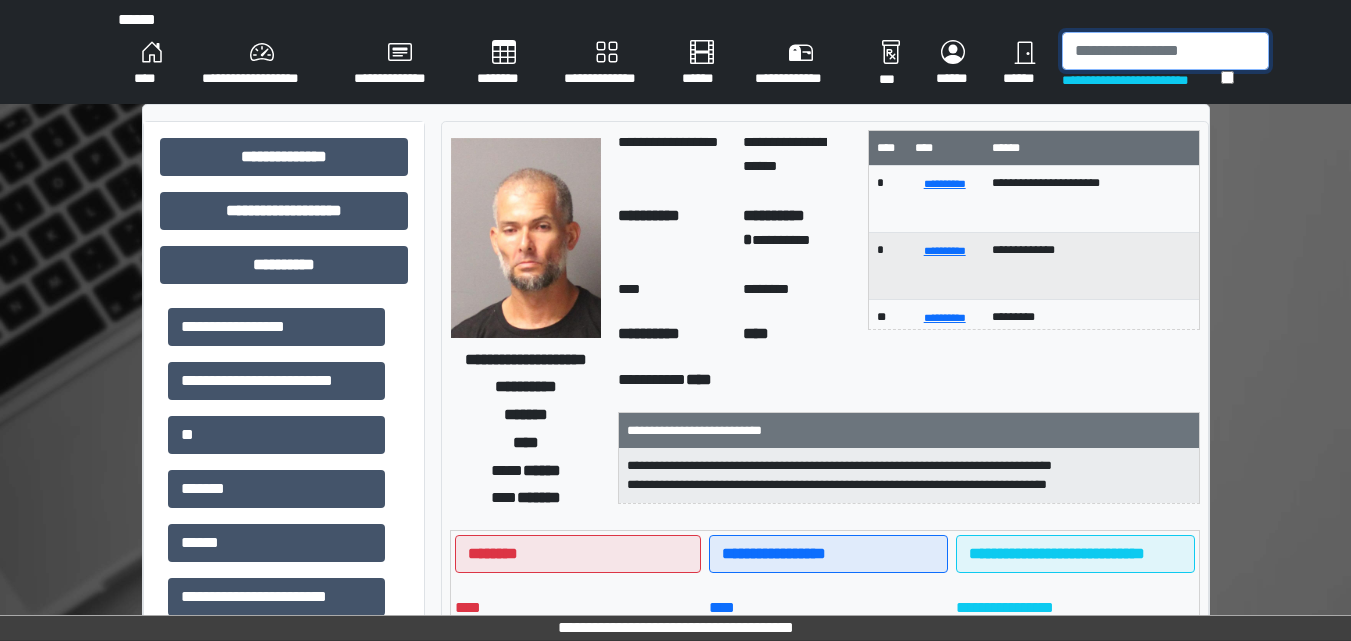 click at bounding box center (1165, 51) 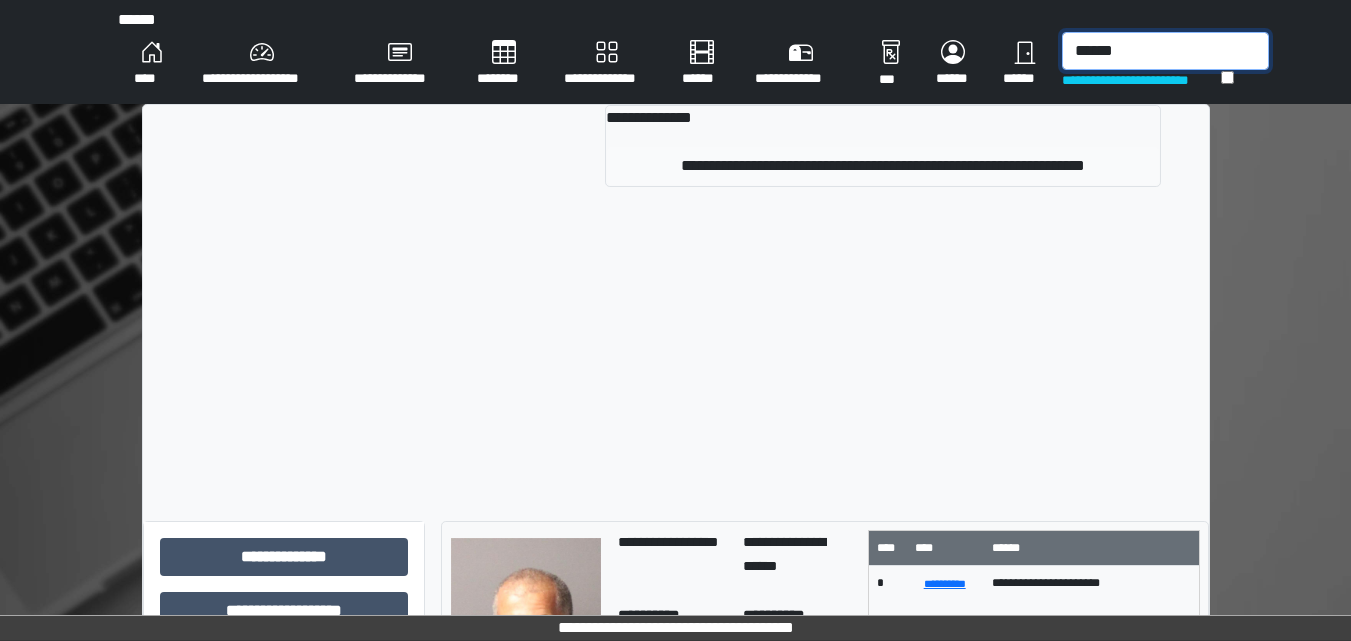 type on "******" 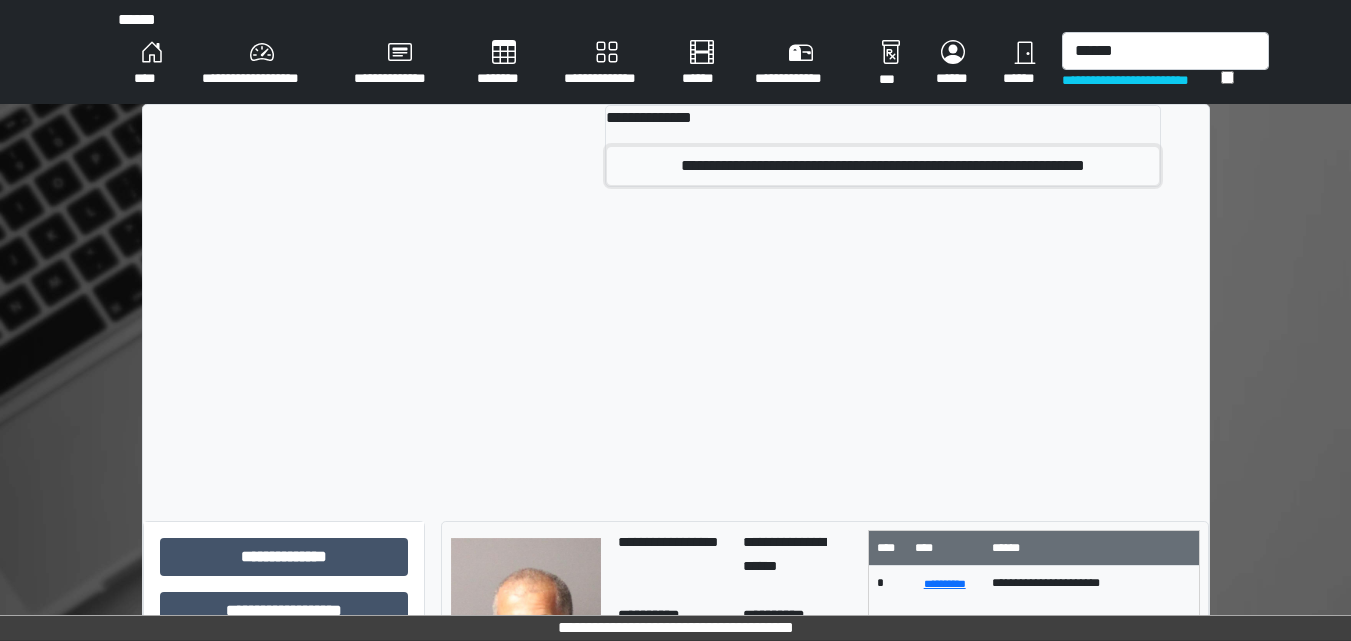 click on "**********" at bounding box center [883, 166] 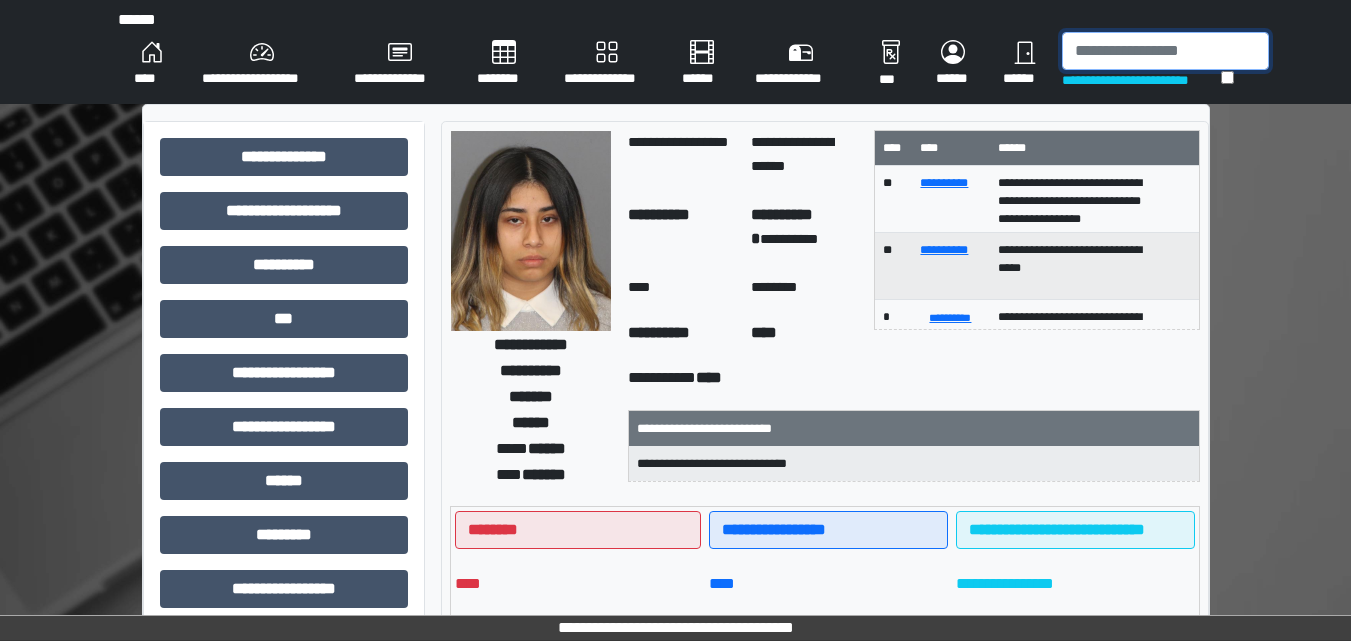 click at bounding box center [1165, 51] 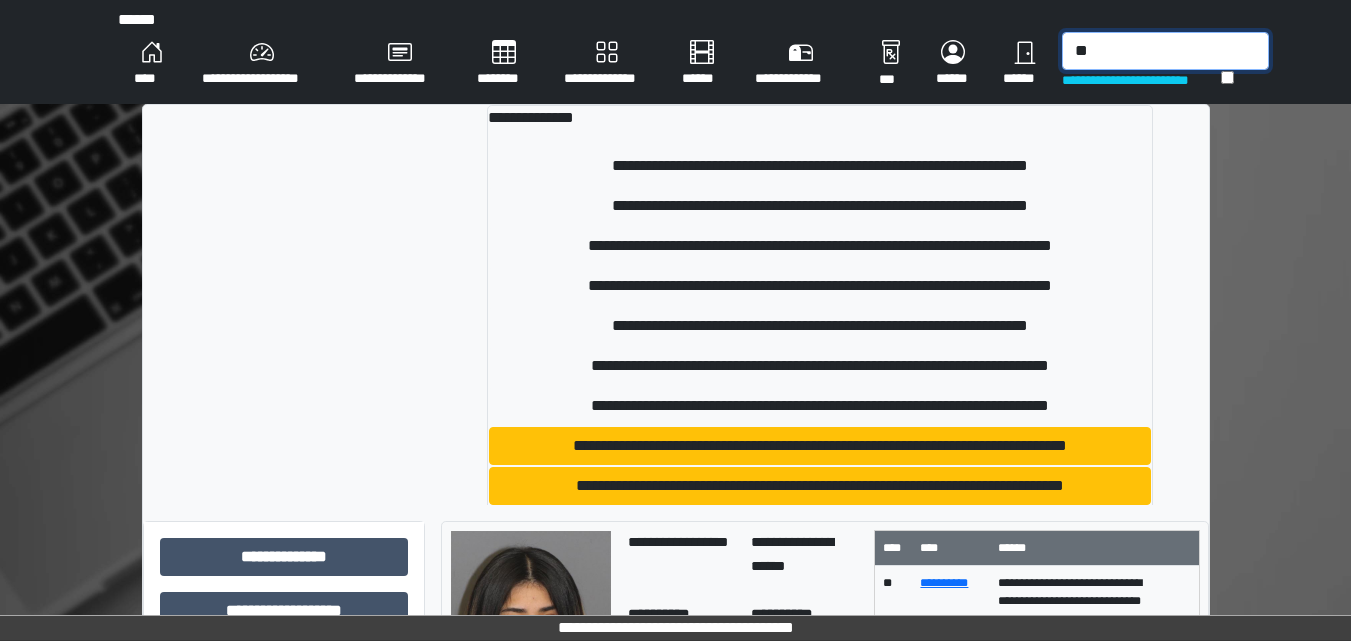 type on "*" 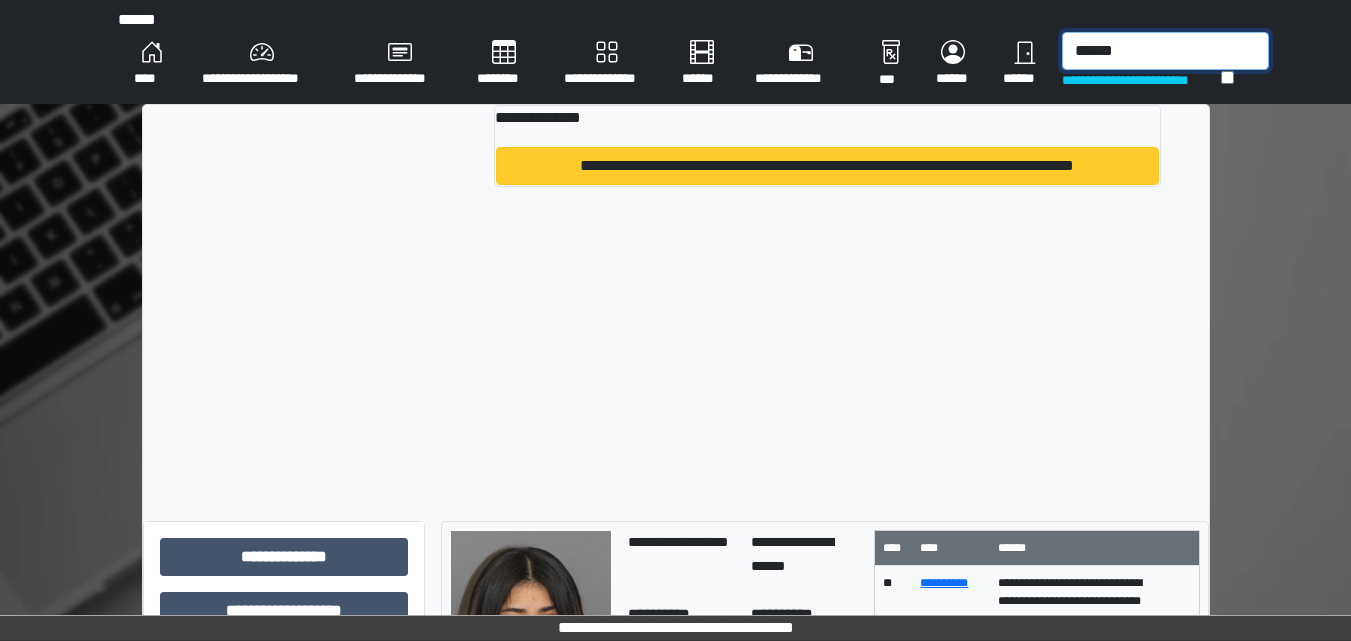 type on "******" 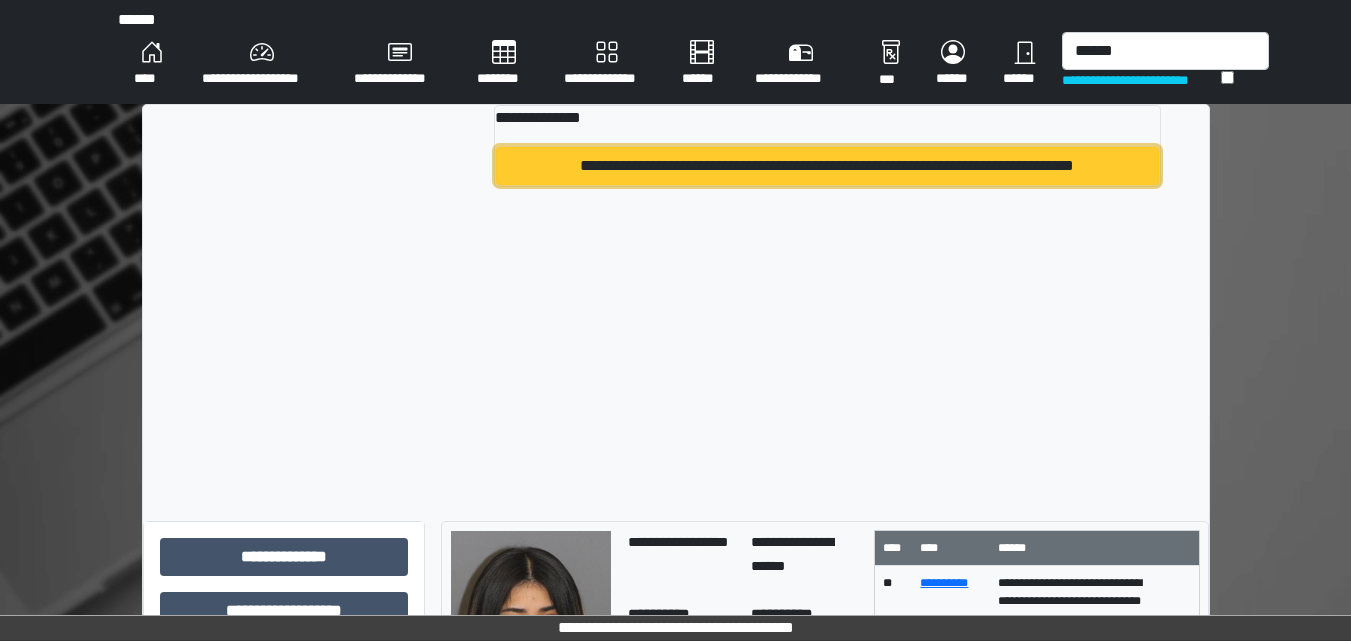 click on "**********" at bounding box center [827, 166] 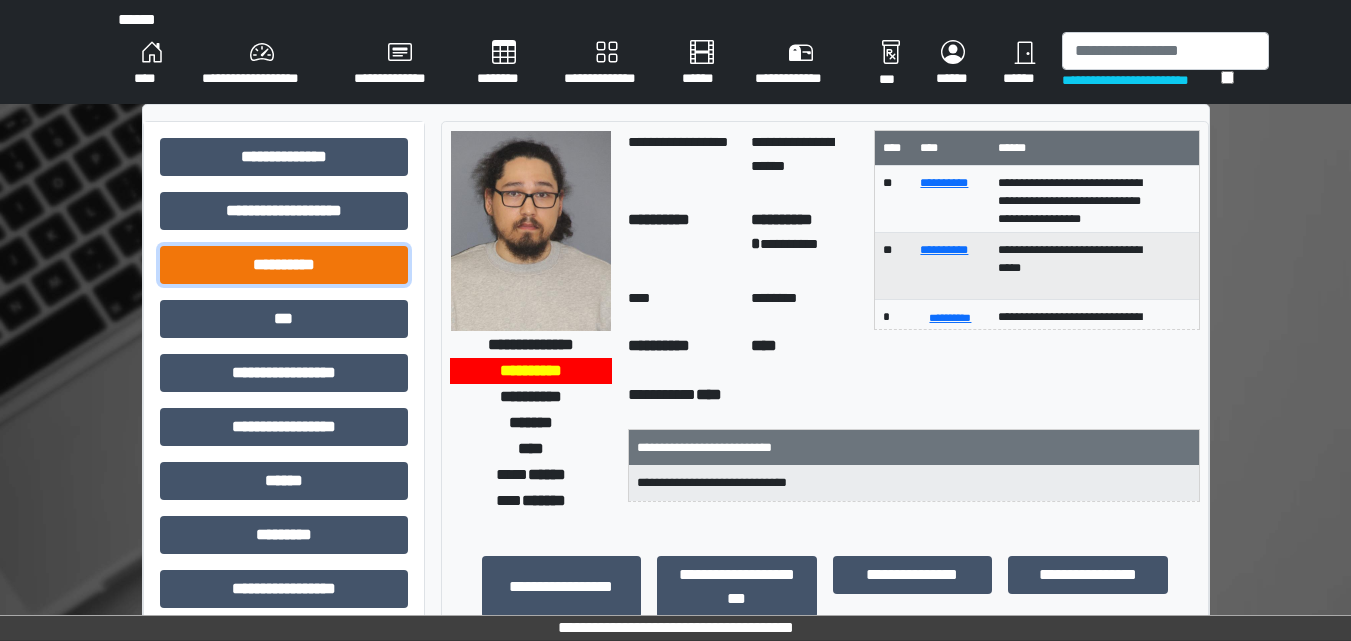click on "**********" at bounding box center [284, 265] 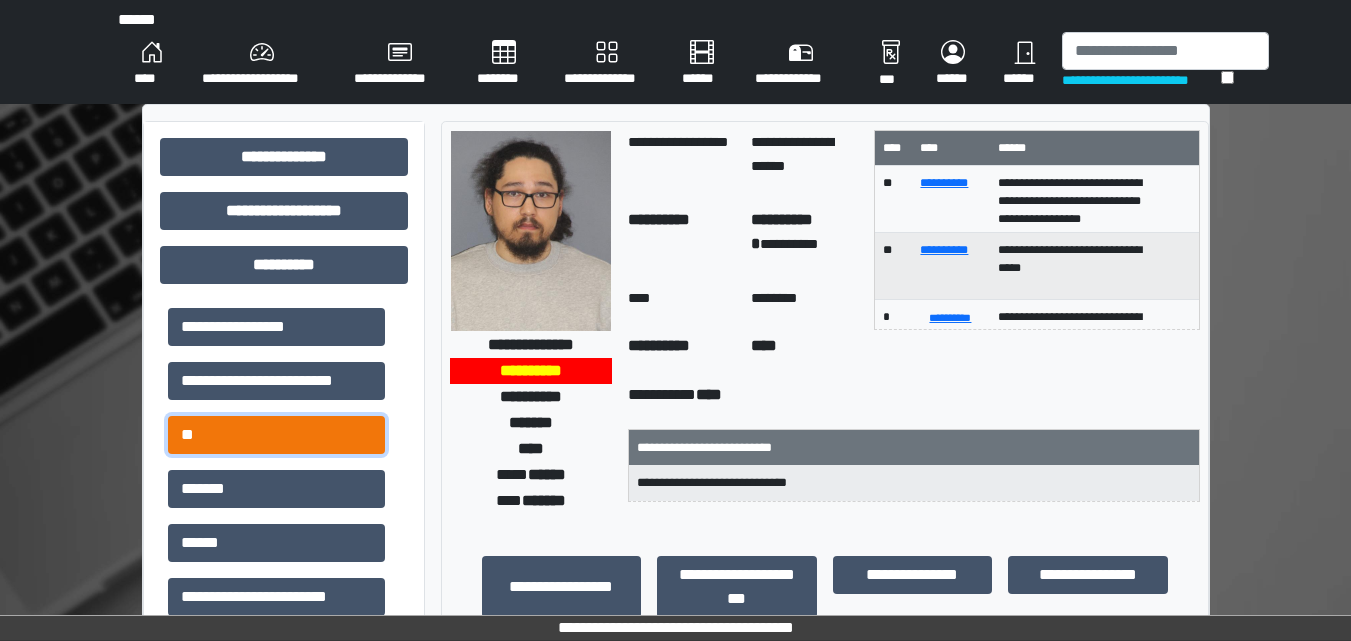 click on "**" at bounding box center [276, 435] 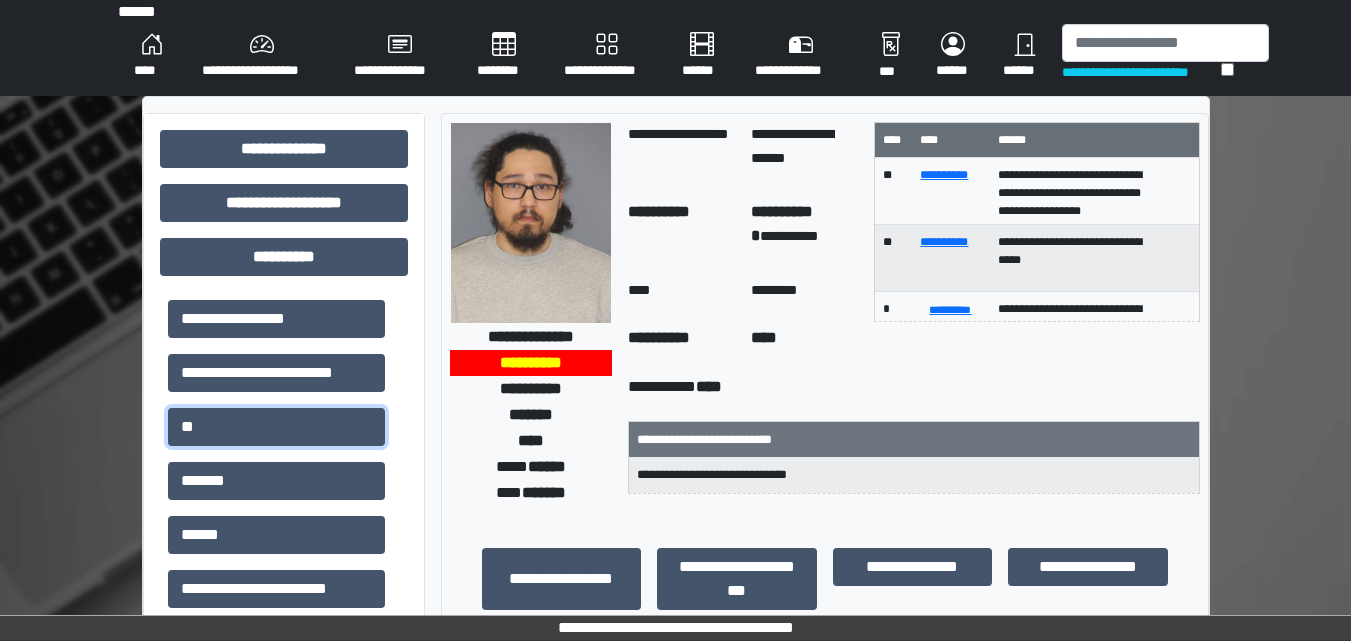 scroll, scrollTop: 0, scrollLeft: 0, axis: both 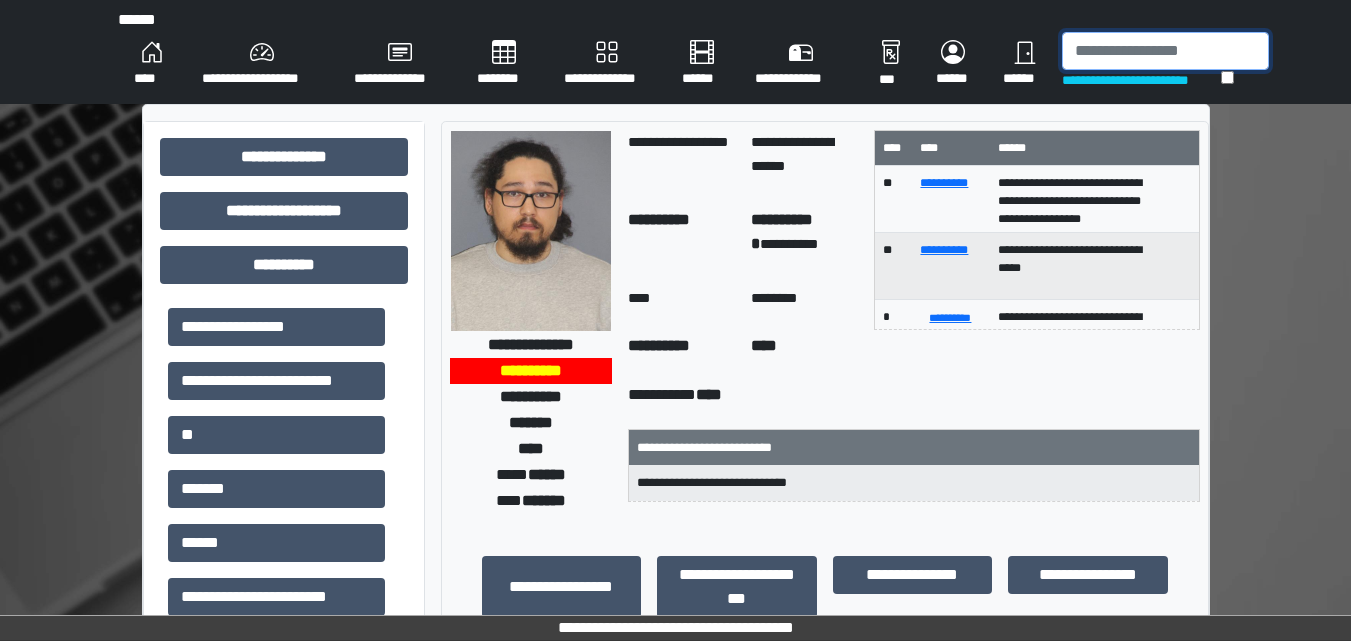 click at bounding box center (1165, 51) 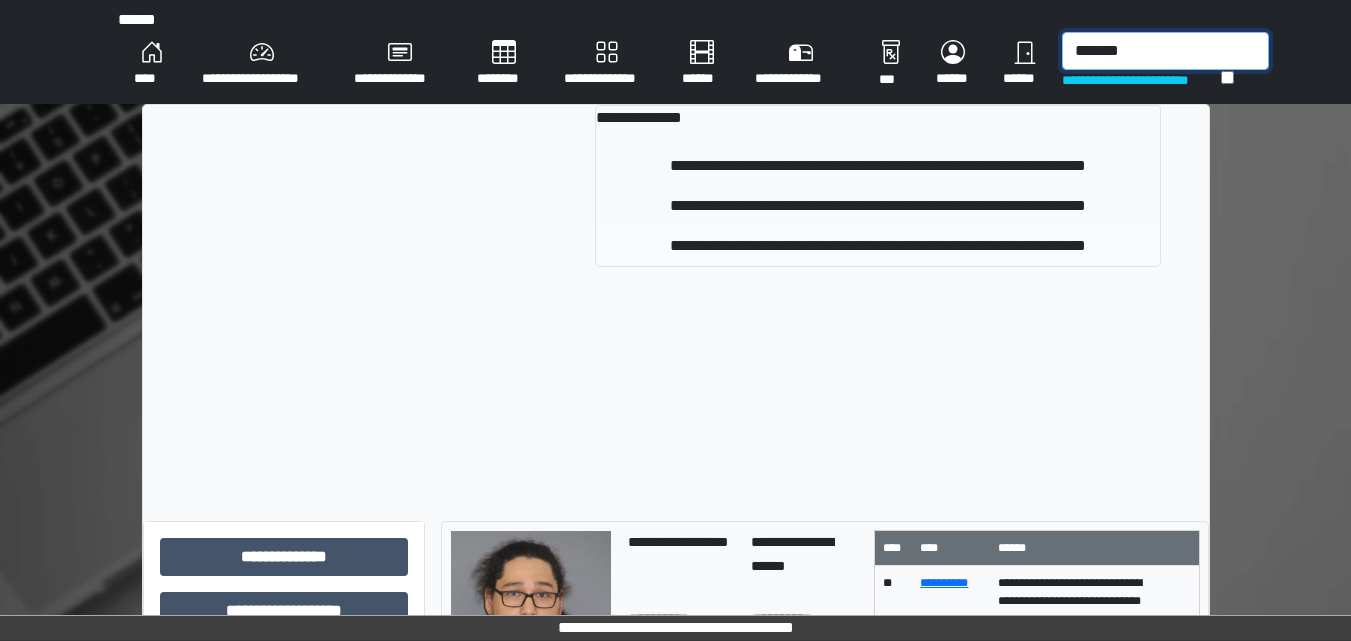 type on "*******" 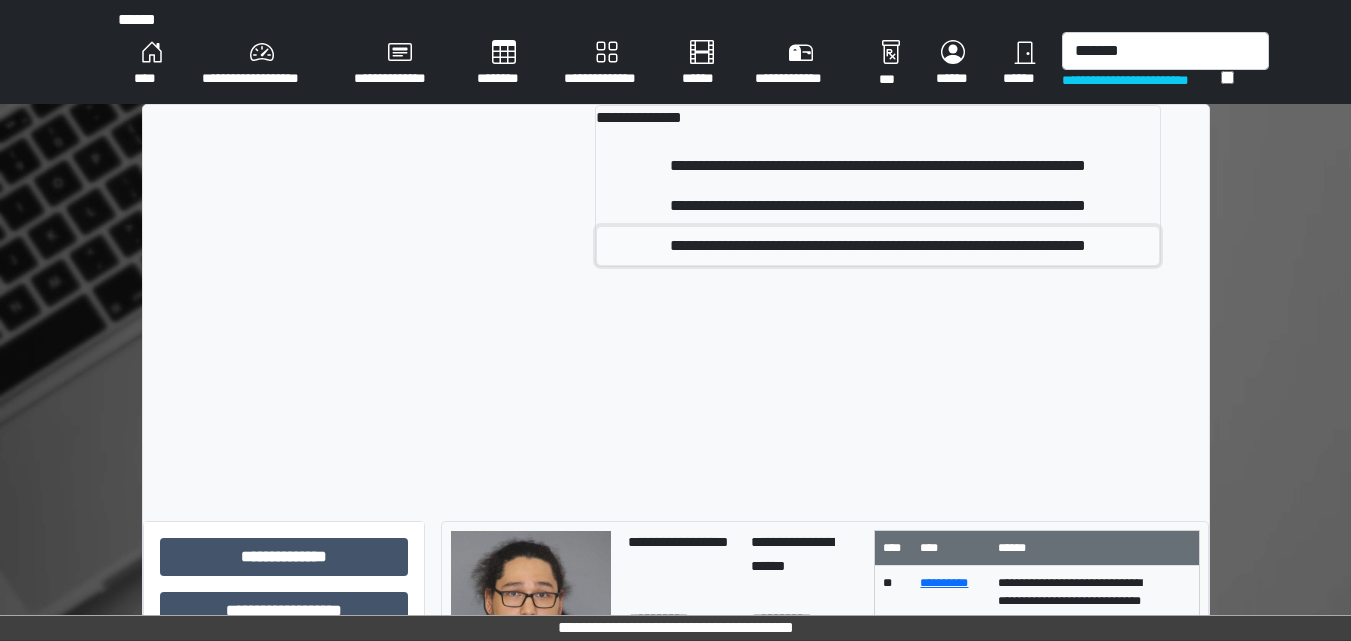 click on "**********" at bounding box center (877, 246) 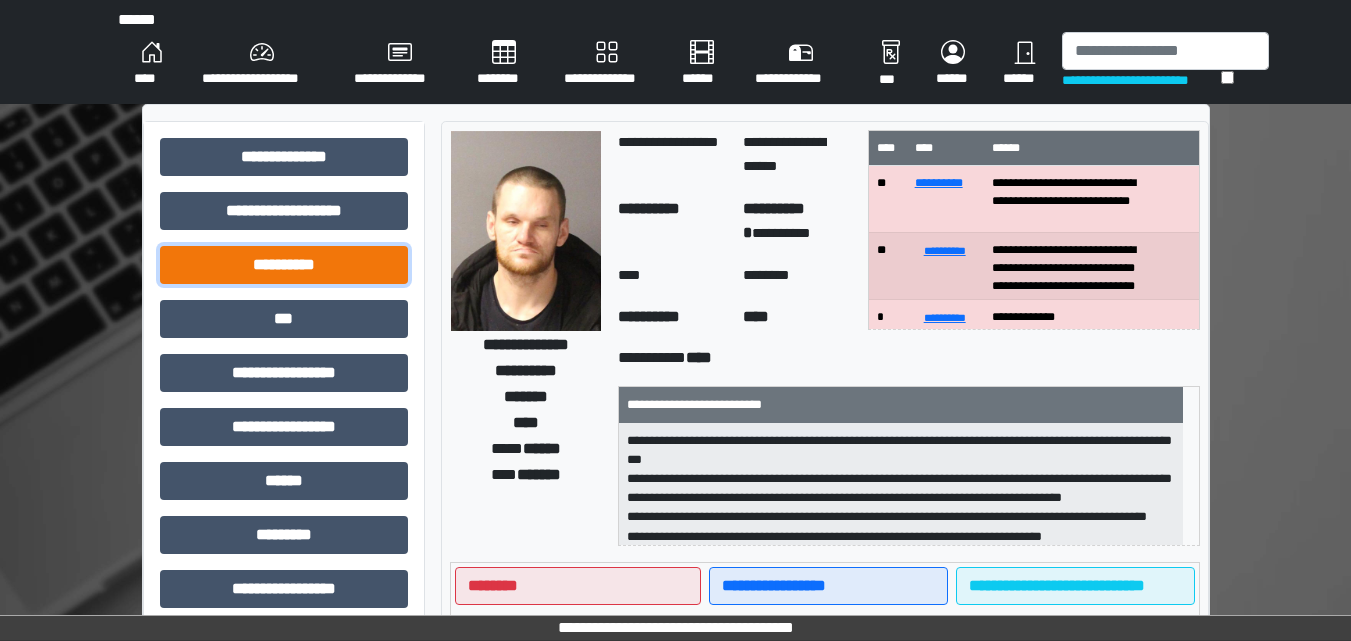 click on "**********" at bounding box center [284, 265] 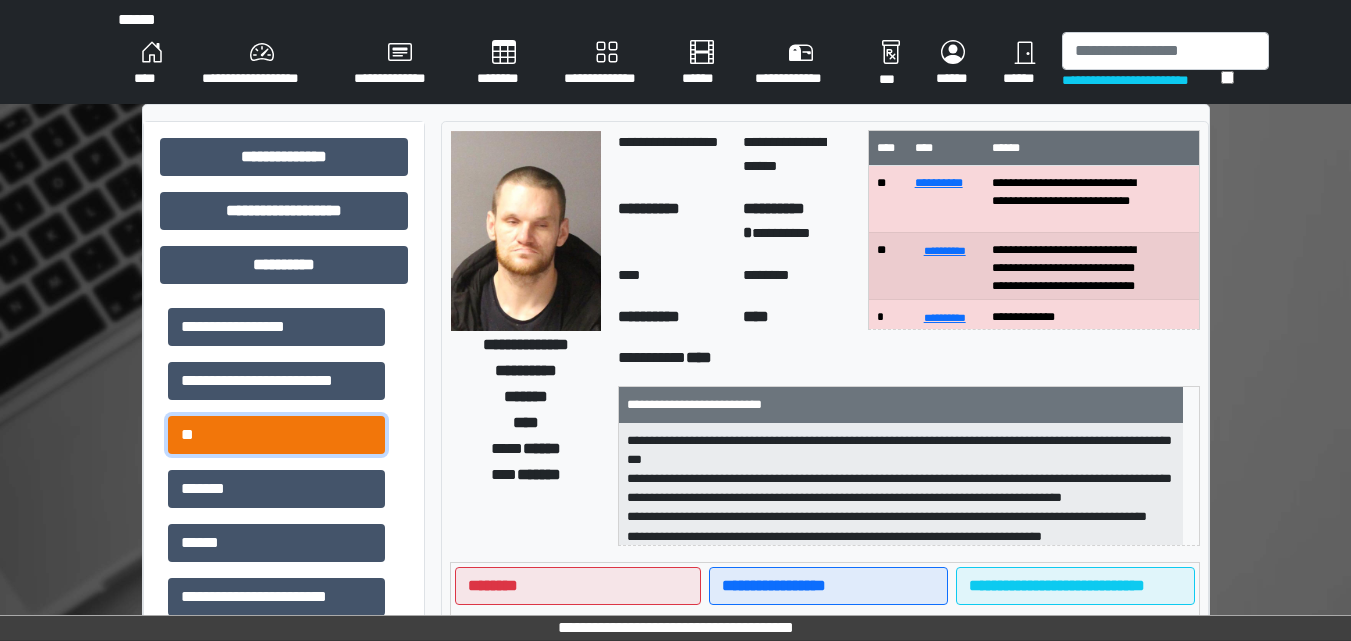 click on "**" at bounding box center (276, 435) 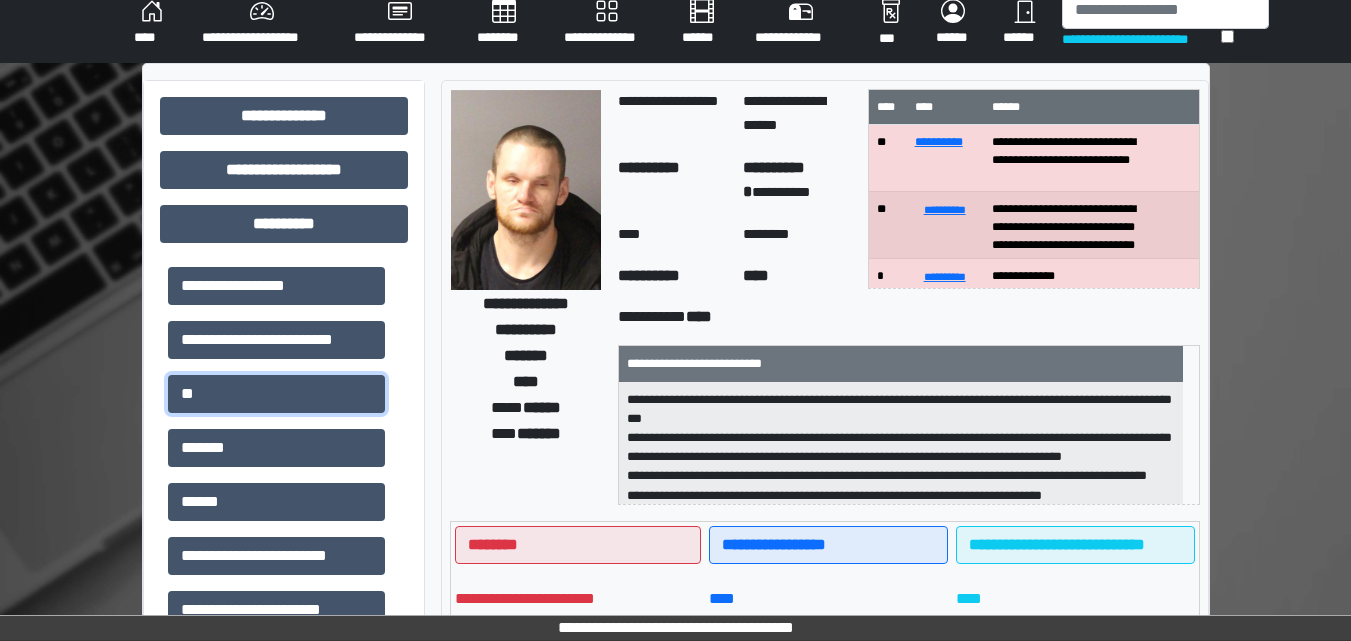 scroll, scrollTop: 0, scrollLeft: 0, axis: both 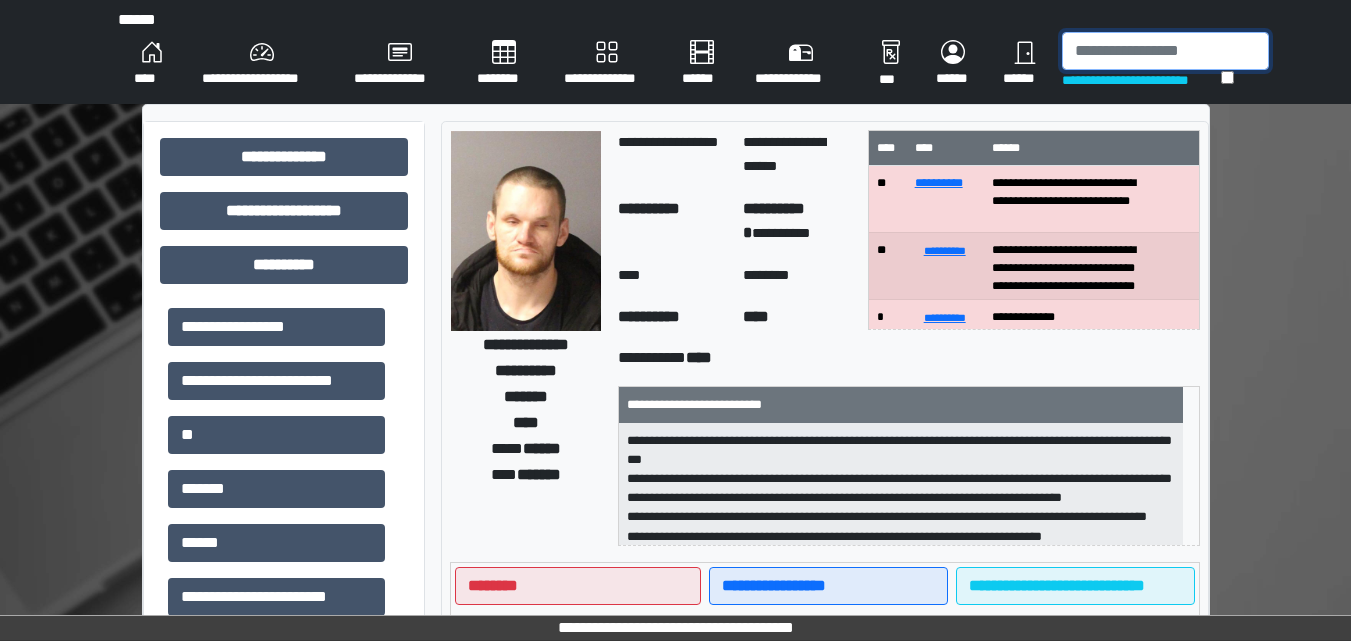 click at bounding box center (1165, 51) 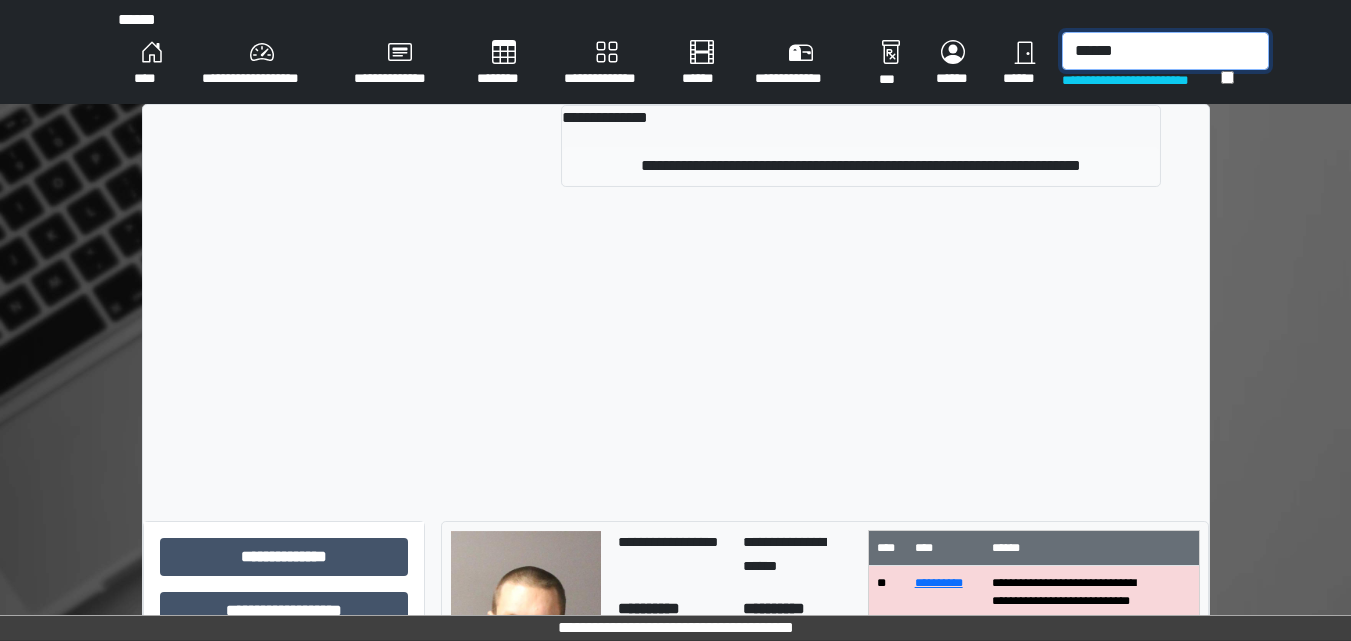 type on "******" 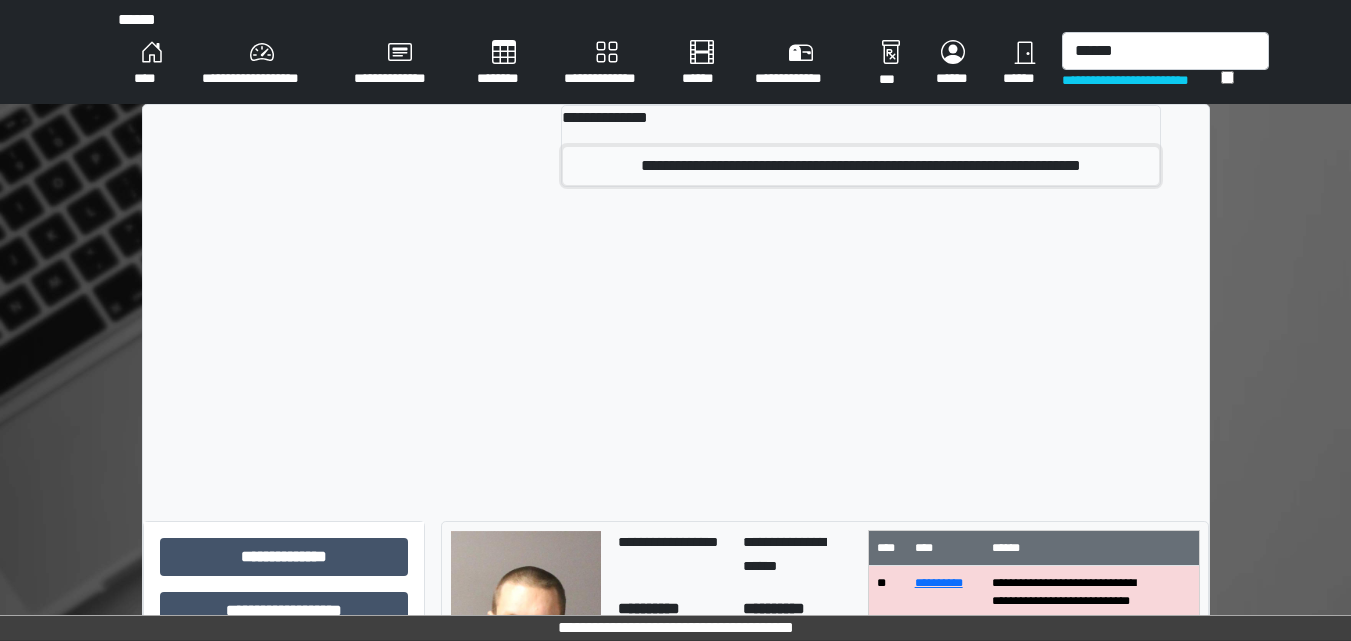click on "**********" at bounding box center (861, 166) 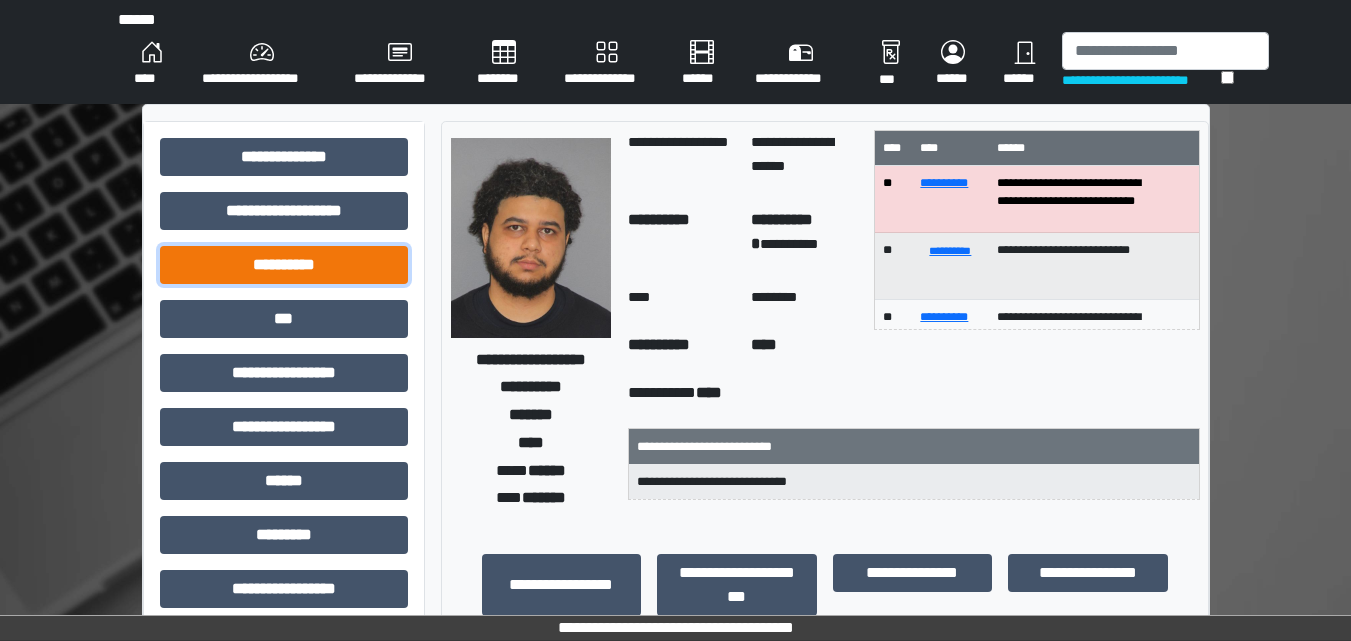 click on "**********" at bounding box center (284, 265) 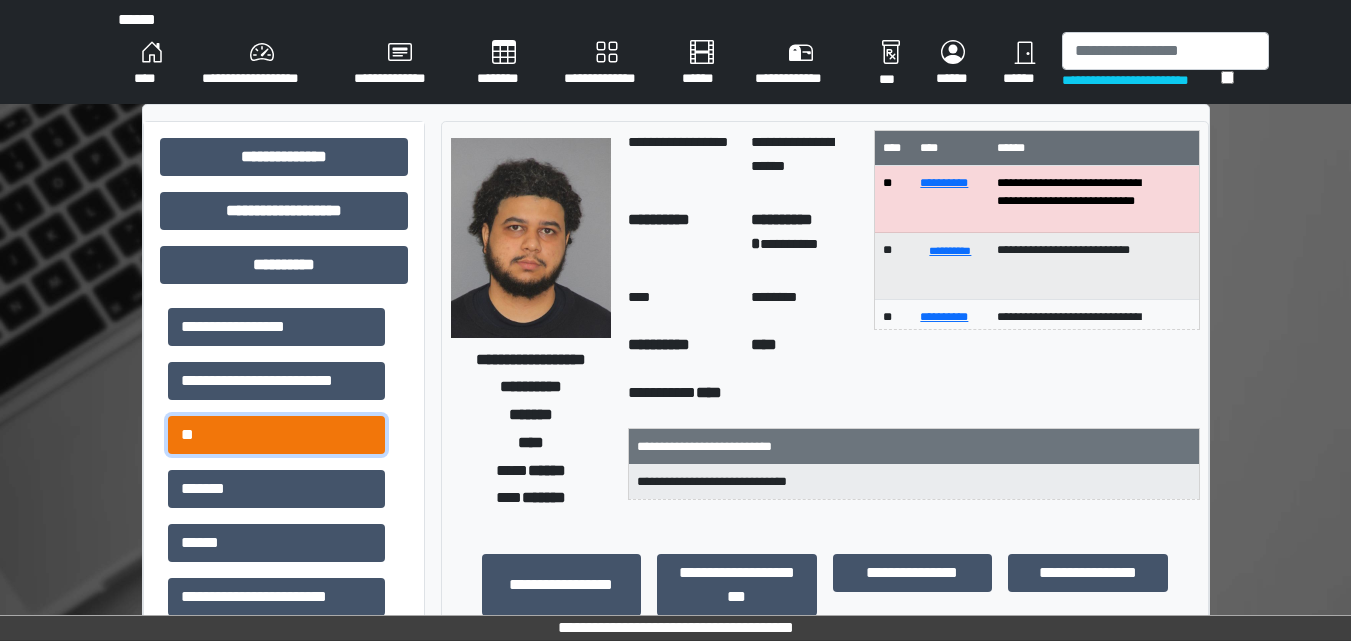 click on "**" at bounding box center (276, 435) 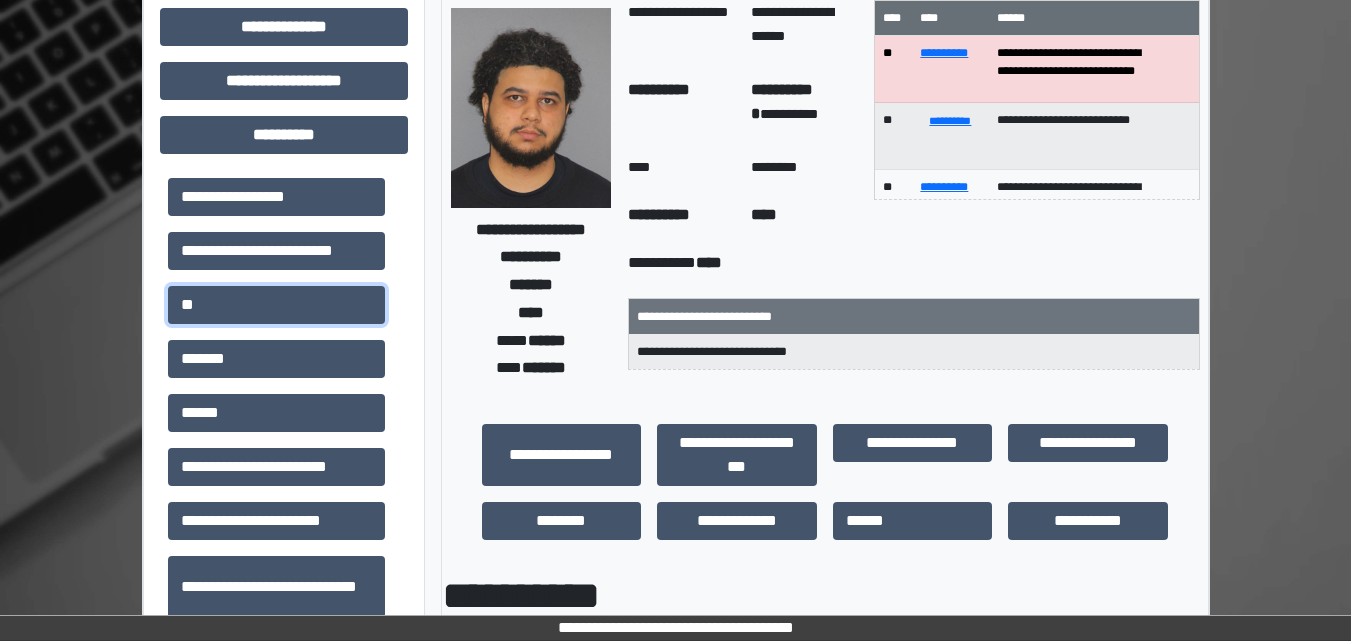 scroll, scrollTop: 0, scrollLeft: 0, axis: both 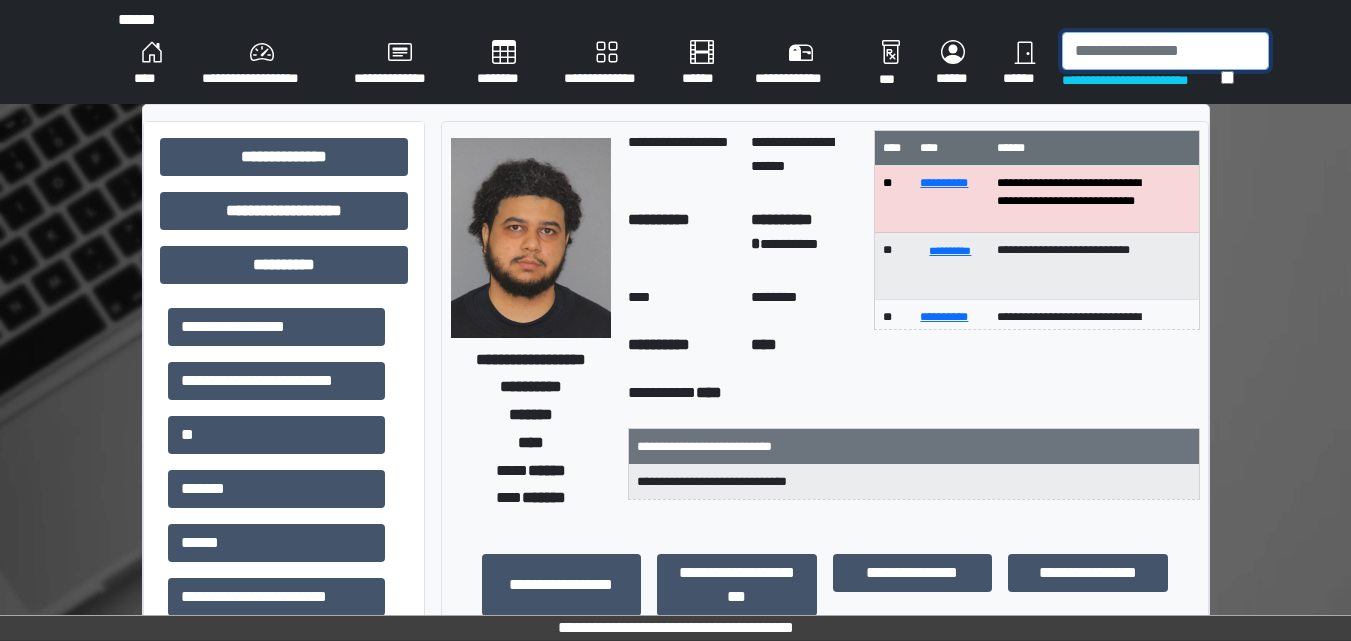 click at bounding box center (1165, 51) 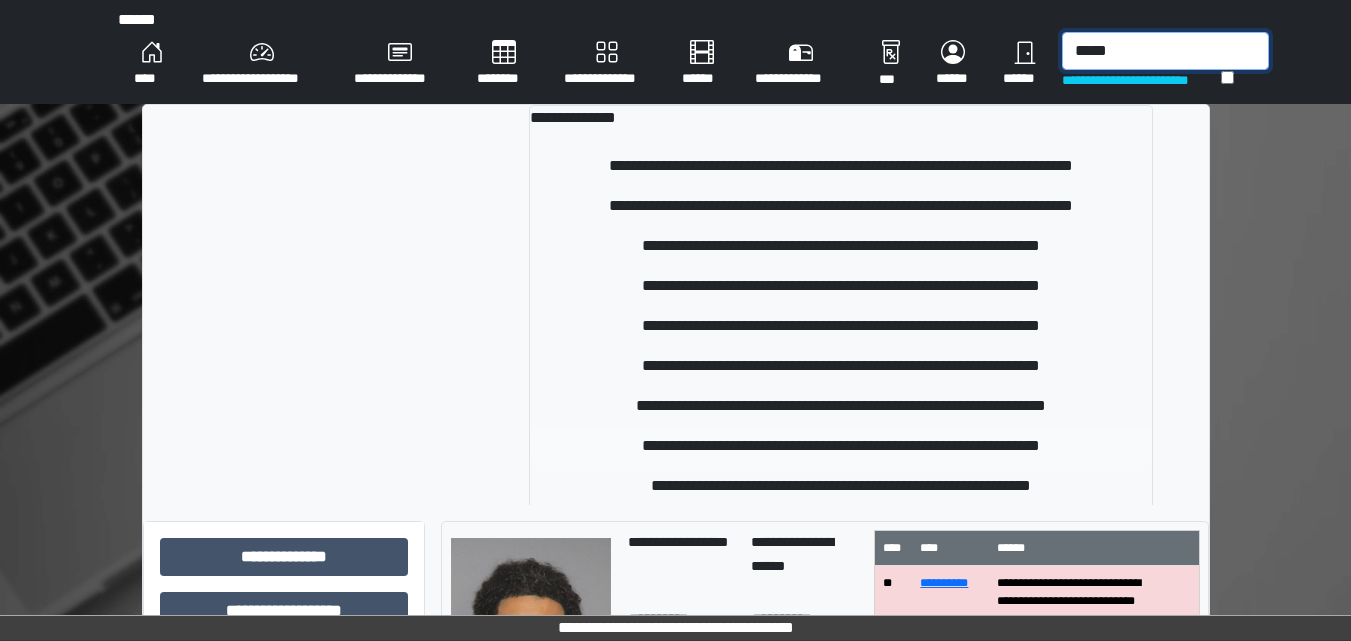 type on "*****" 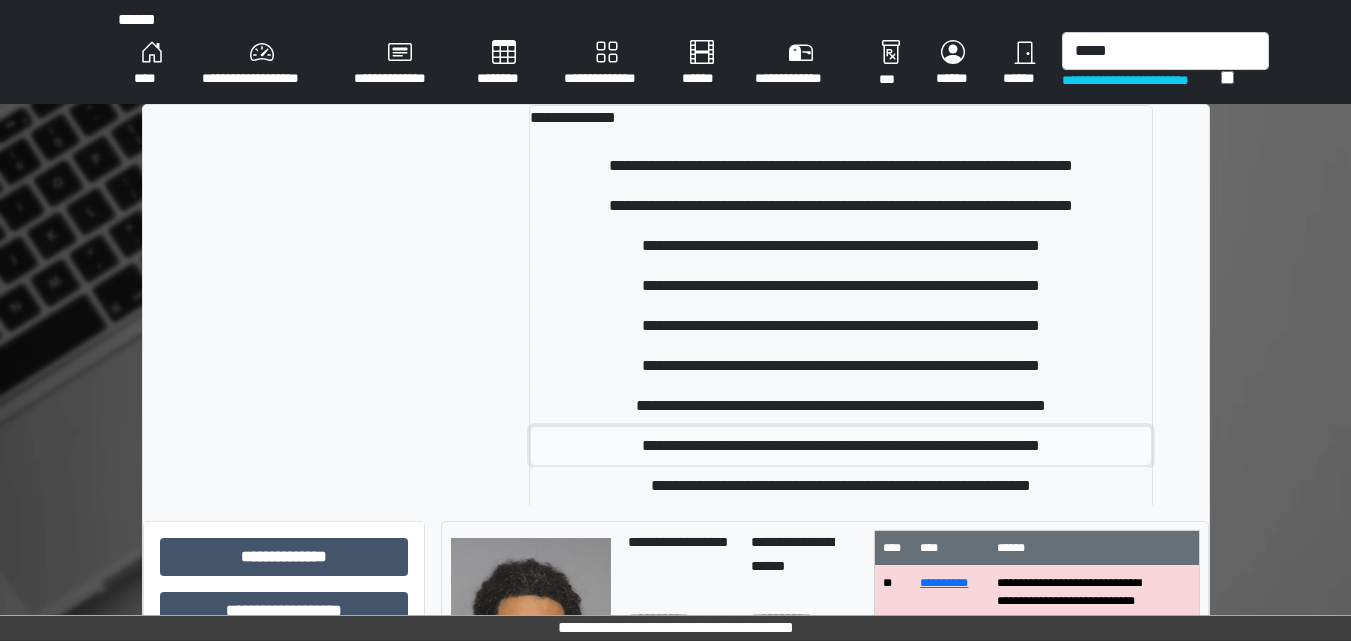 click on "**********" at bounding box center [841, 446] 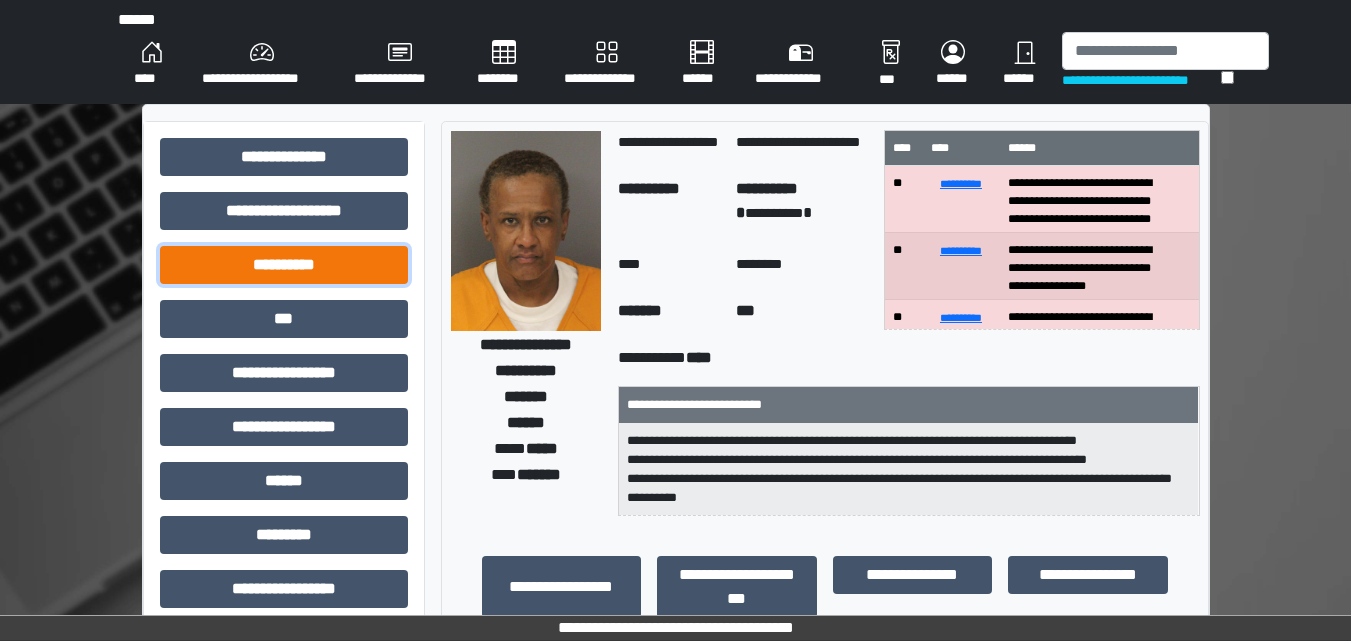 click on "**********" at bounding box center [284, 265] 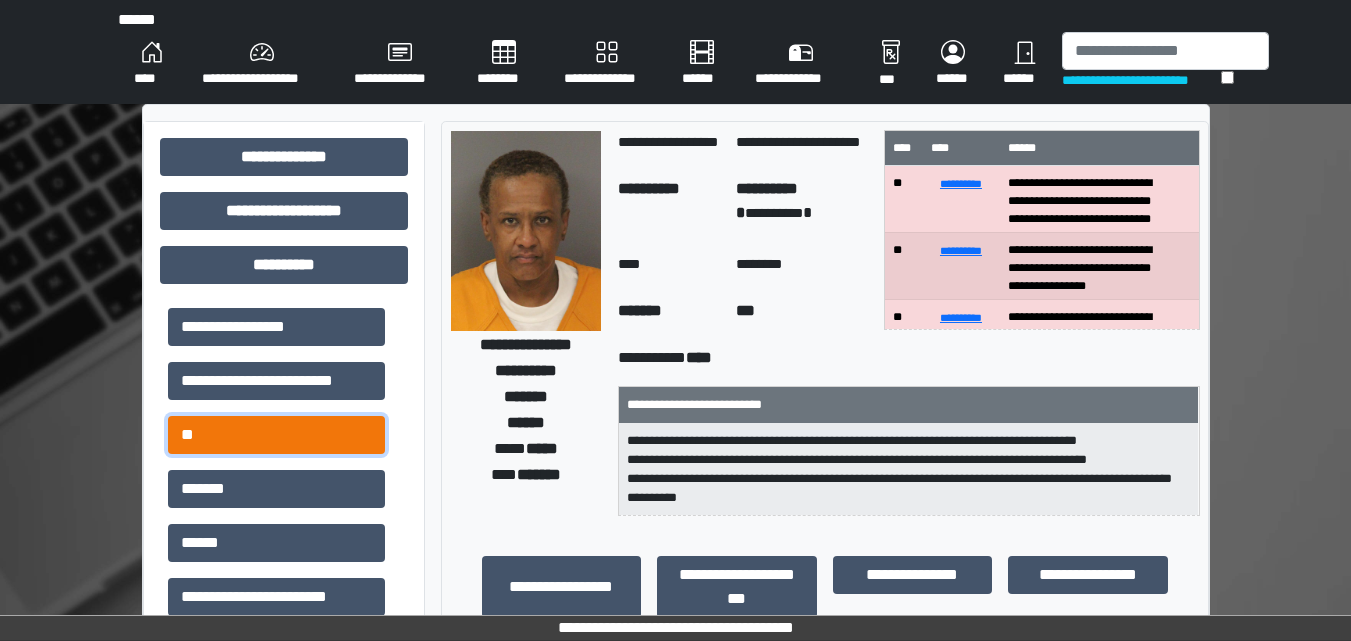 click on "**" at bounding box center [276, 435] 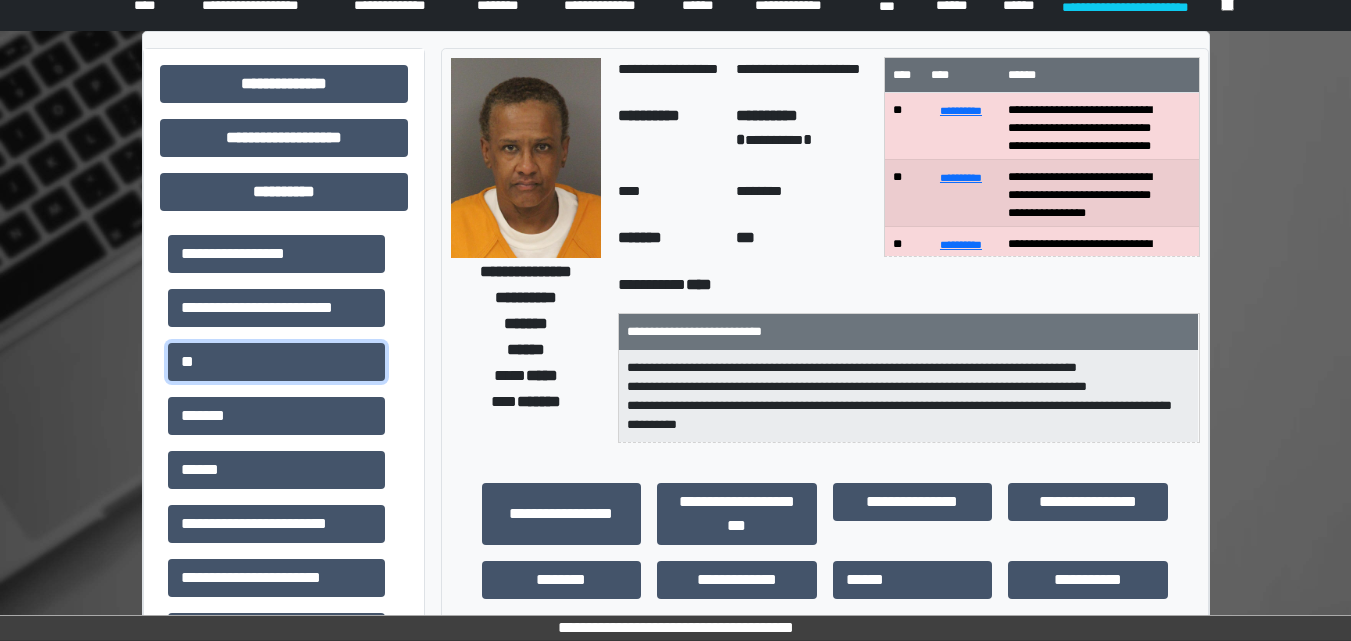 scroll, scrollTop: 0, scrollLeft: 0, axis: both 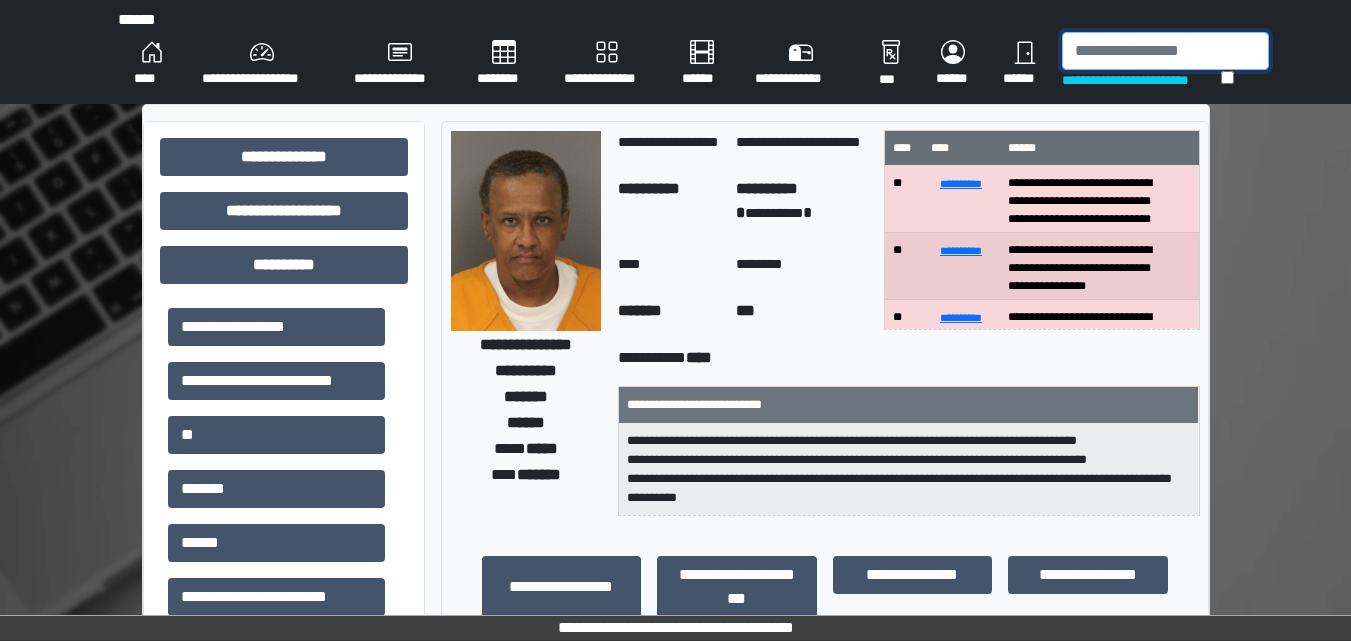 click at bounding box center (1165, 51) 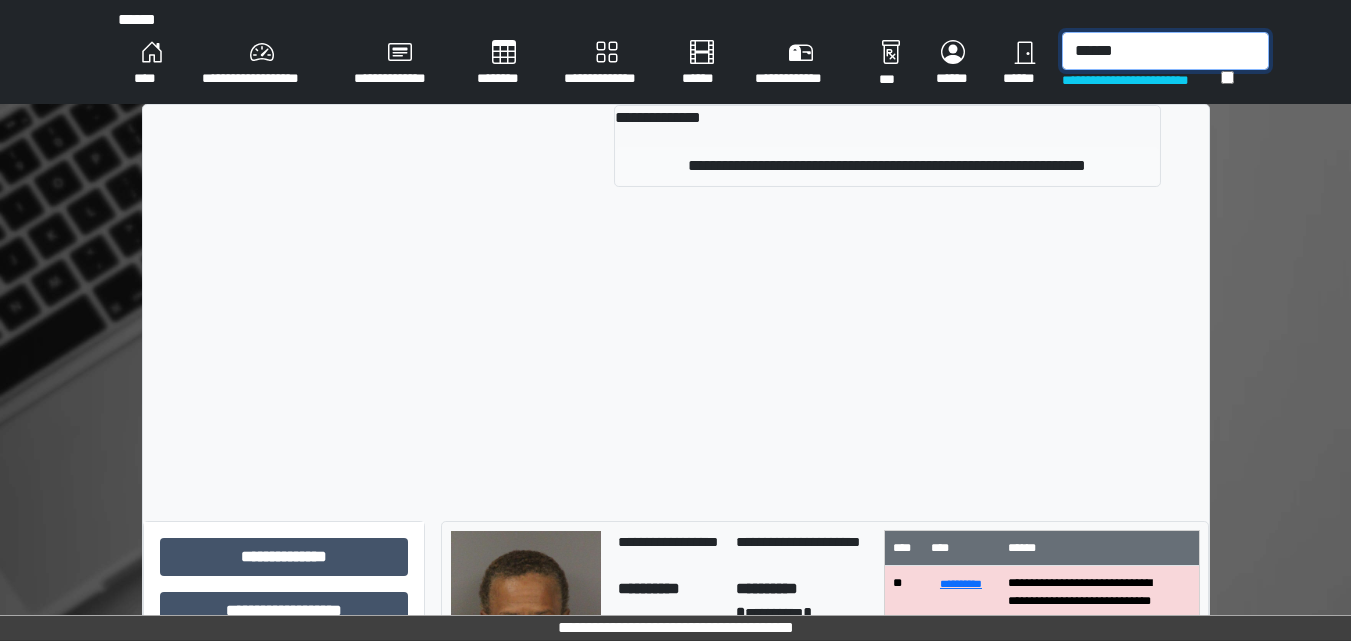 type on "******" 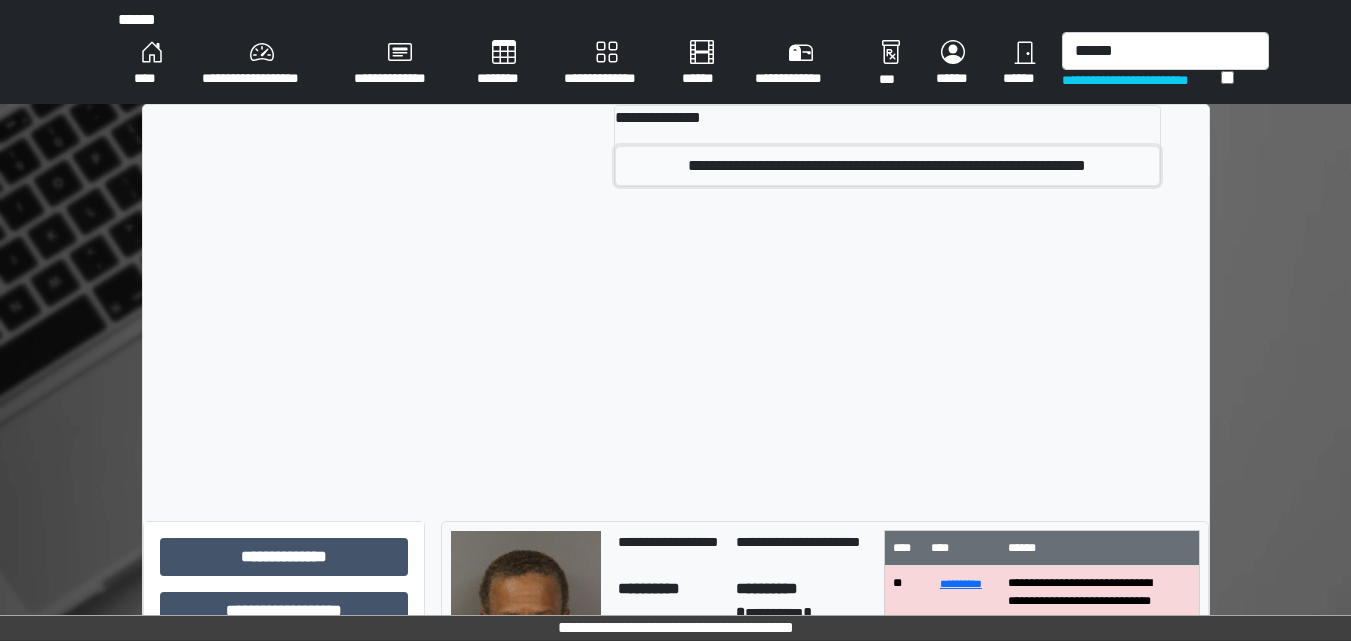 click on "**********" at bounding box center (887, 166) 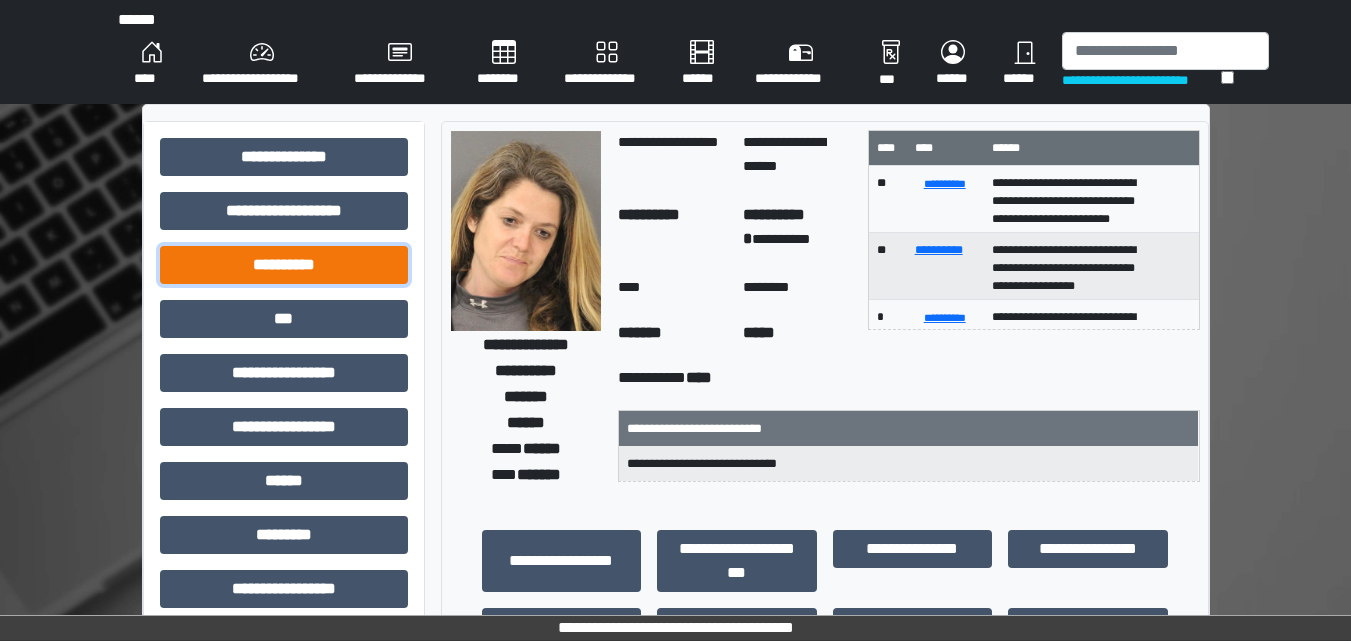 click on "**********" at bounding box center (284, 265) 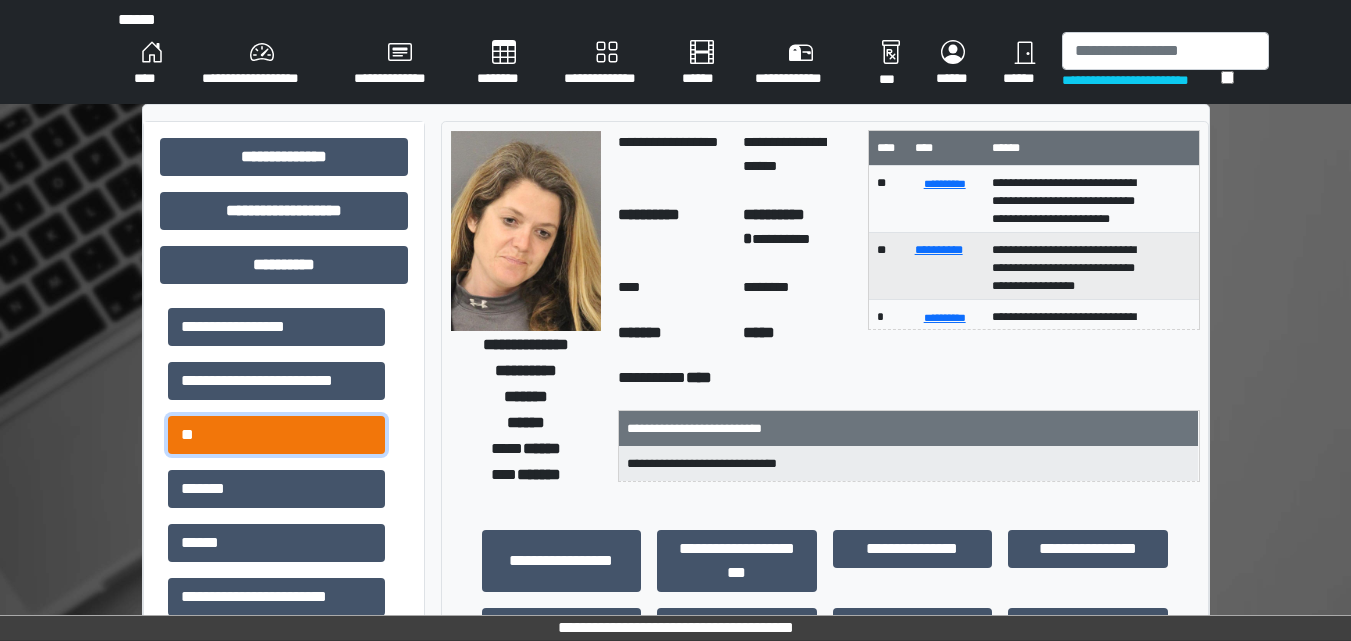click on "**" at bounding box center (276, 435) 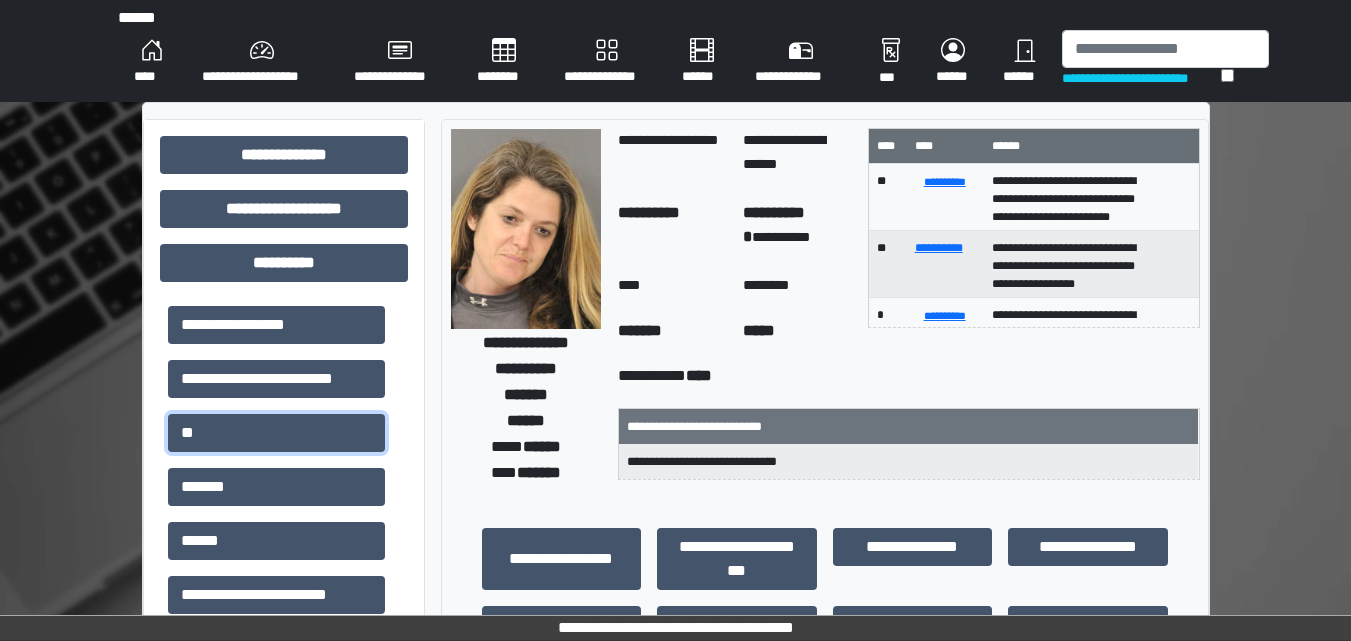 scroll, scrollTop: 0, scrollLeft: 0, axis: both 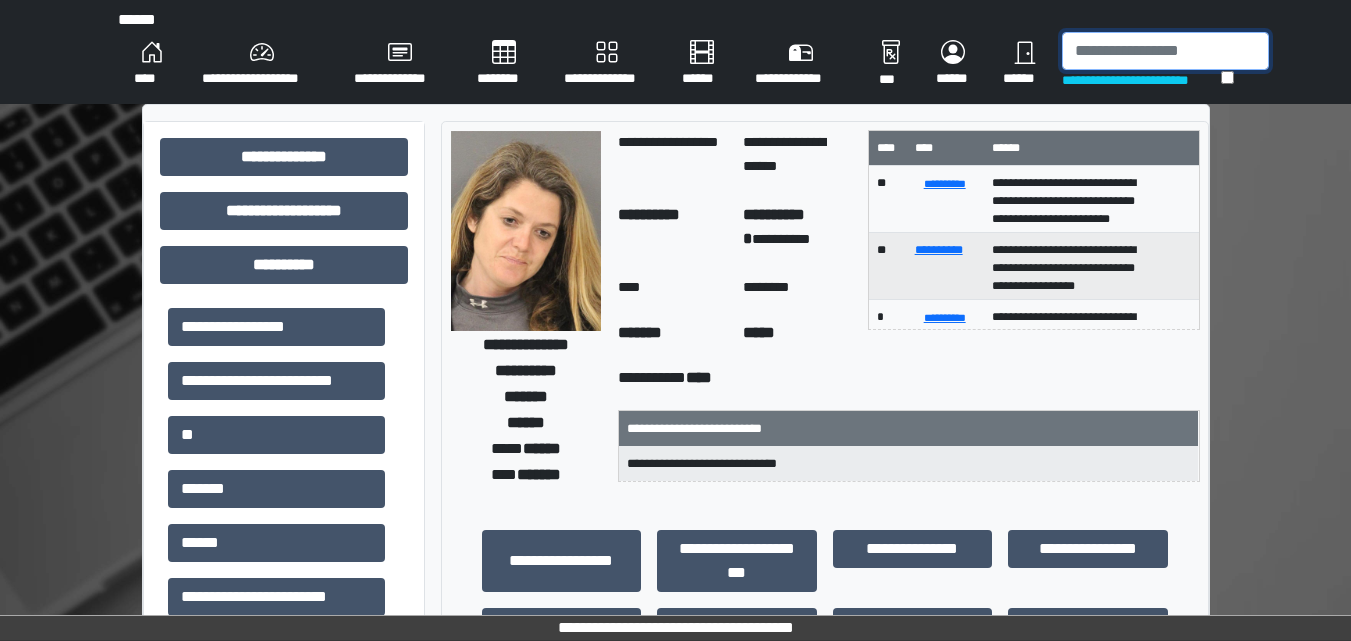 click at bounding box center [1165, 51] 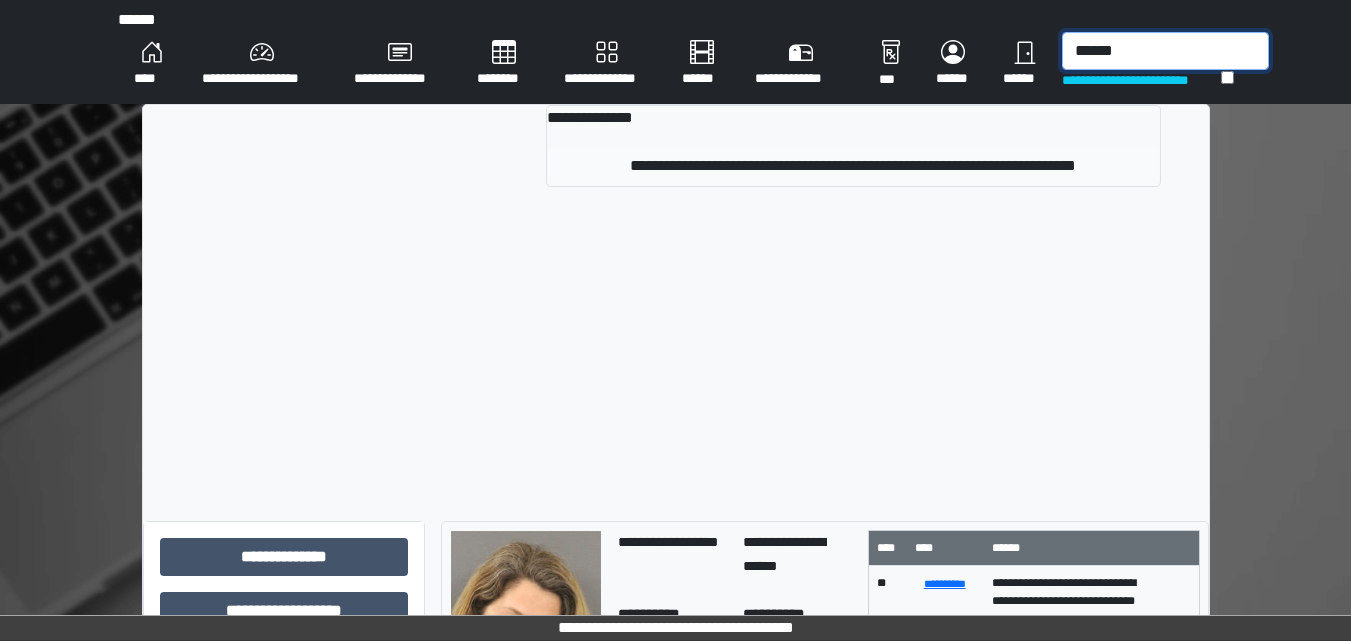 type on "******" 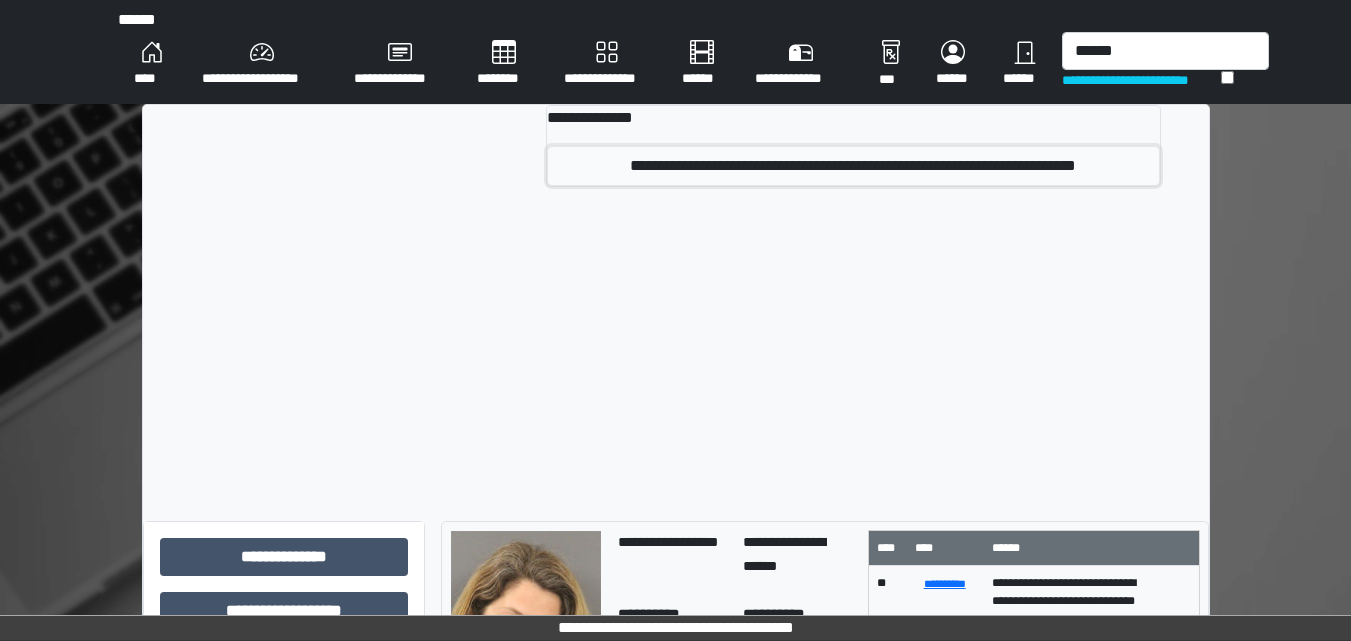 click on "**********" at bounding box center (853, 166) 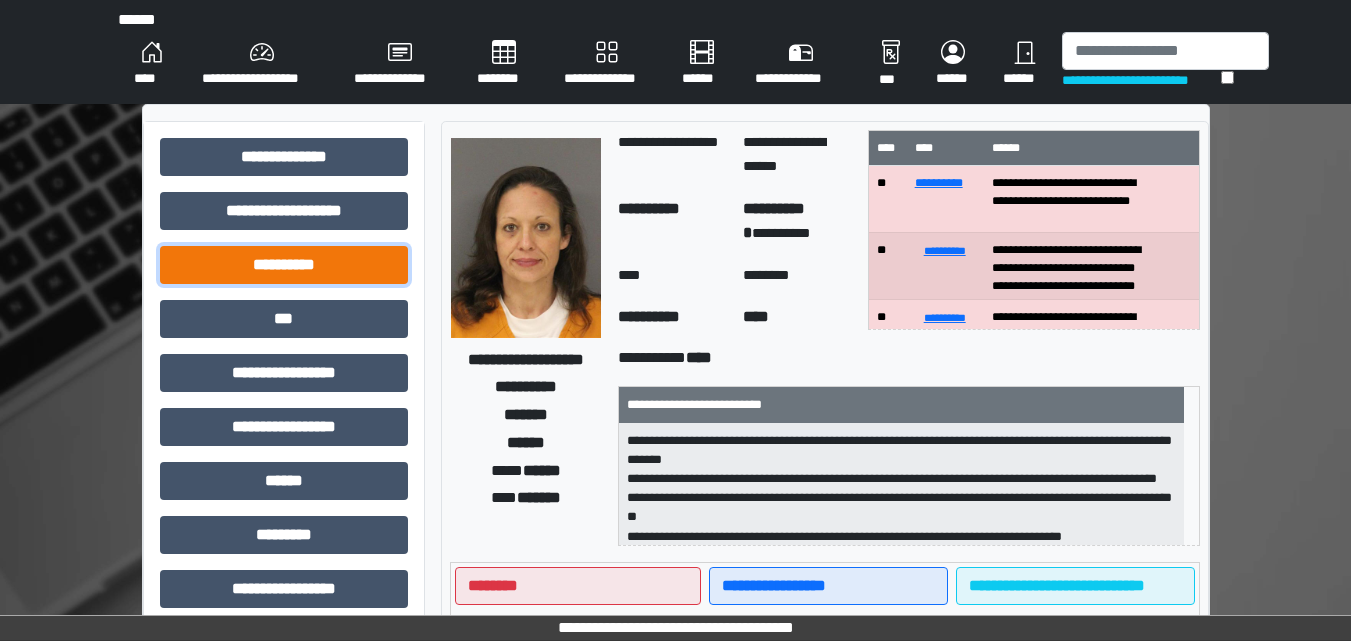 click on "**********" at bounding box center [284, 265] 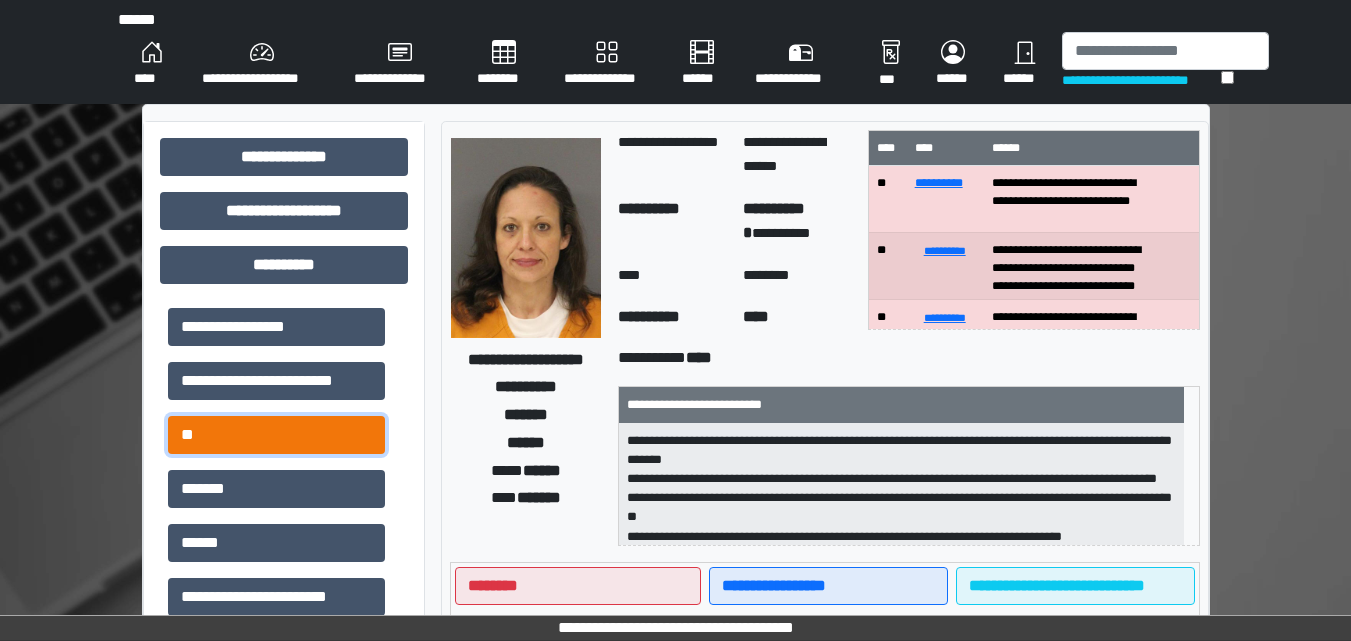 drag, startPoint x: 300, startPoint y: 387, endPoint x: 300, endPoint y: 430, distance: 43 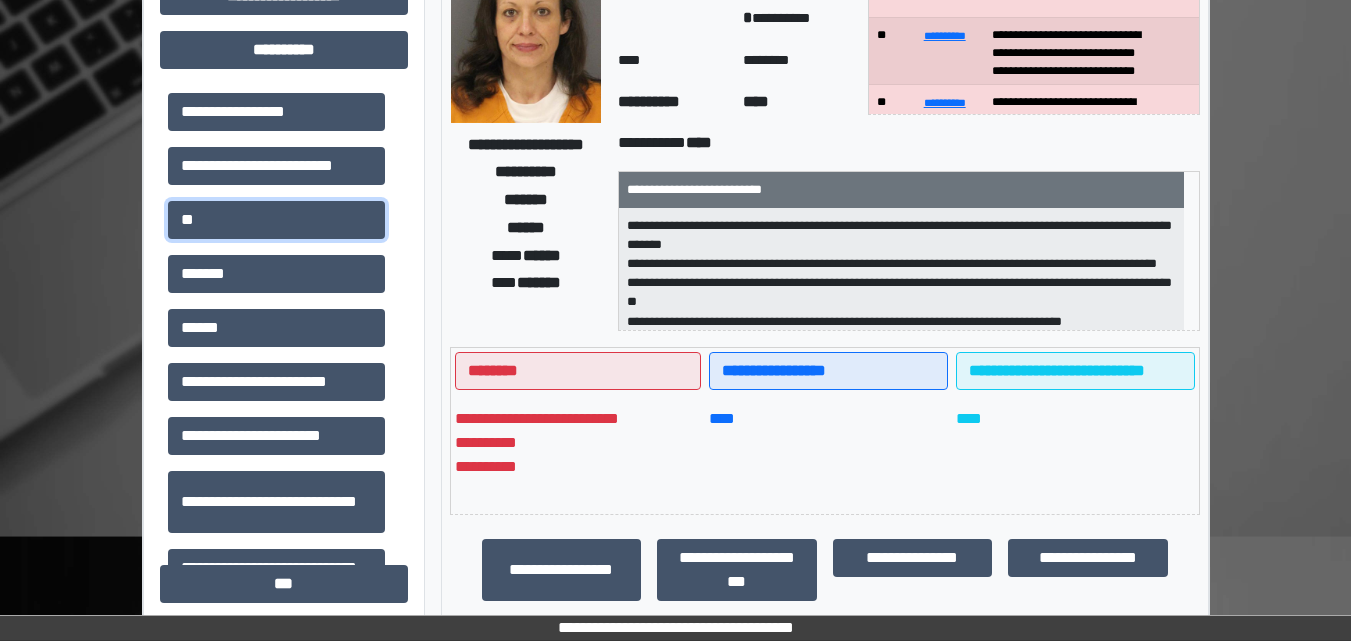 scroll, scrollTop: 0, scrollLeft: 0, axis: both 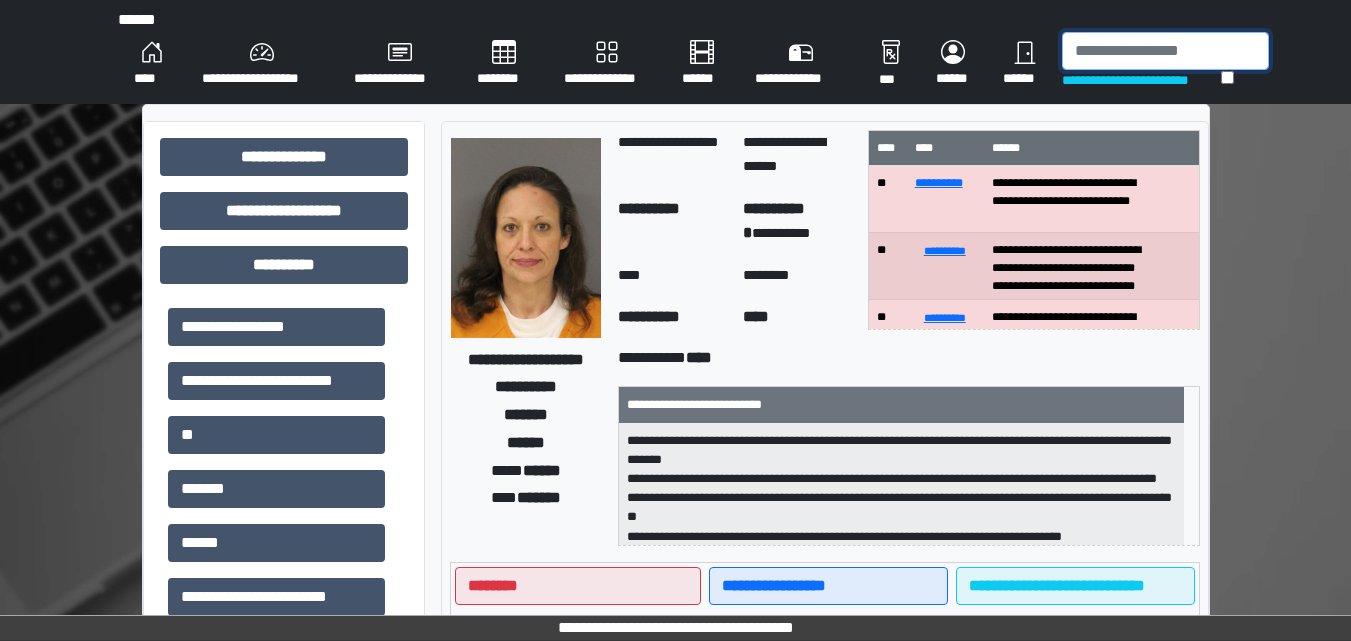 click at bounding box center [1165, 51] 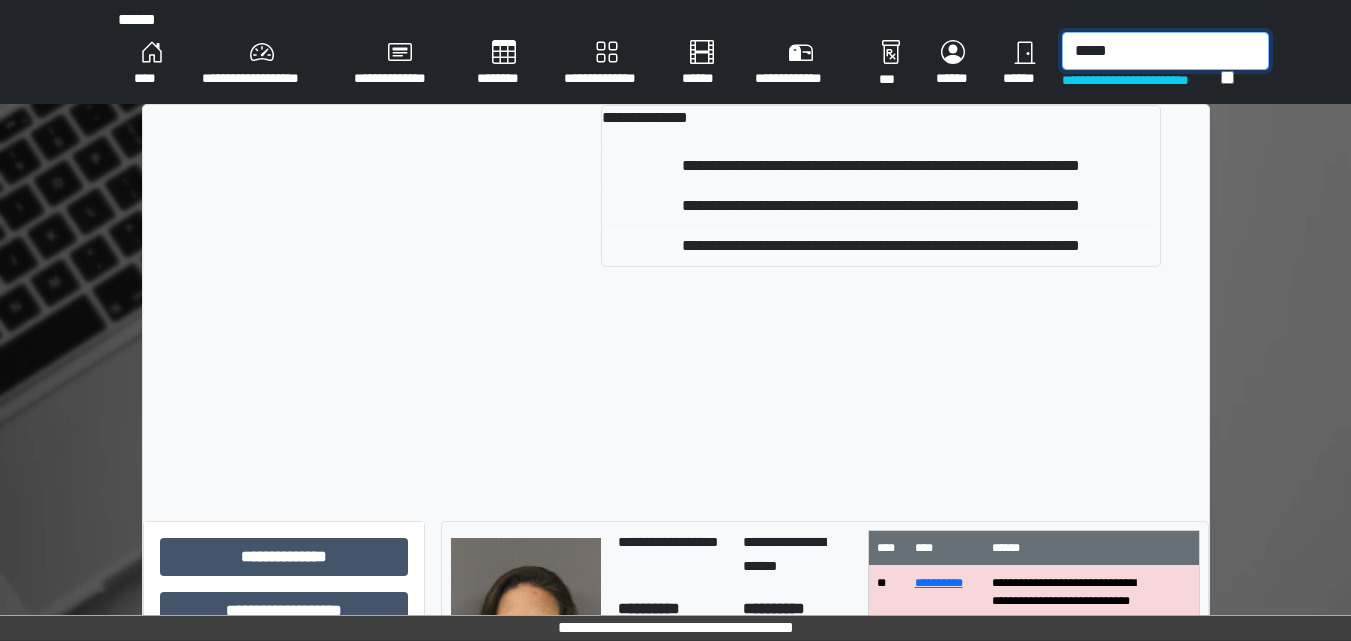 type on "*****" 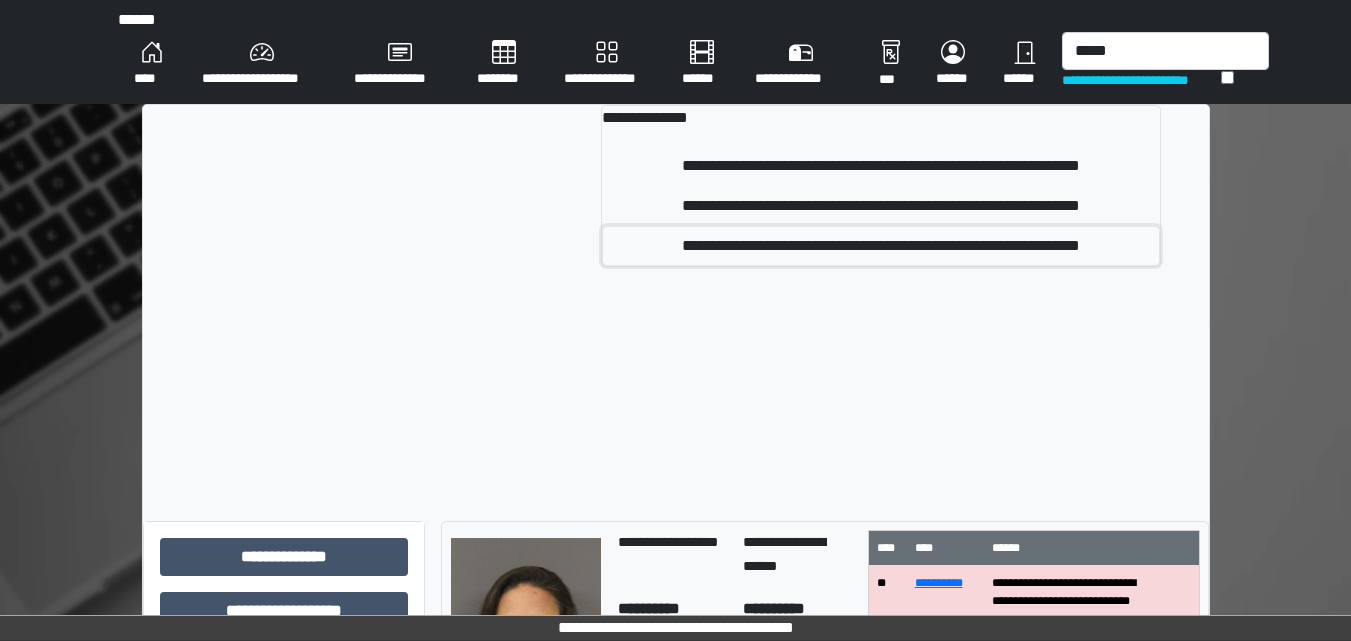 click on "**********" at bounding box center [881, 246] 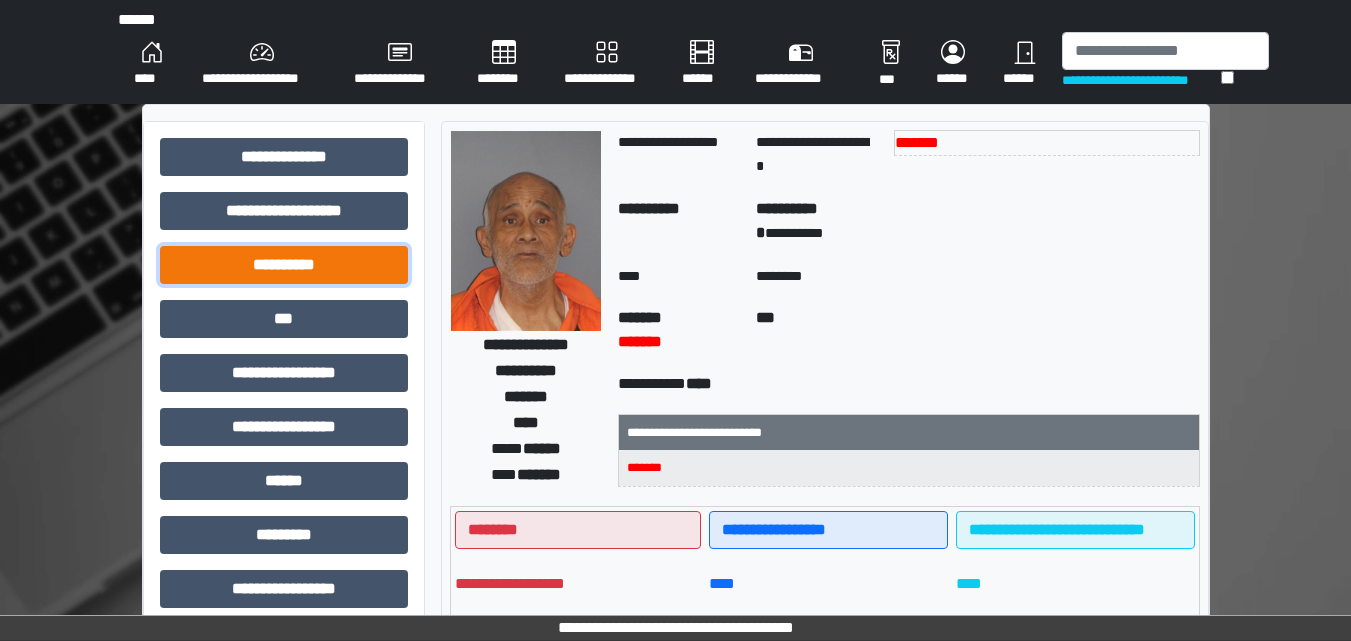 click on "**********" at bounding box center (284, 265) 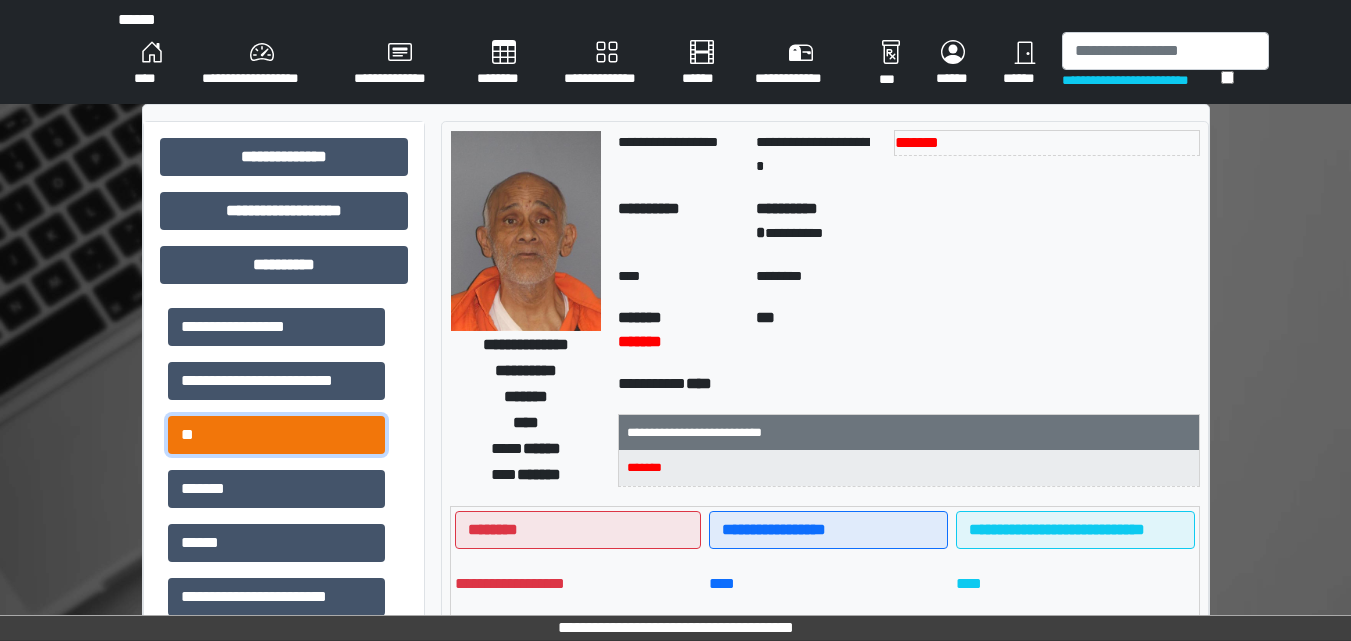 click on "**" at bounding box center [276, 435] 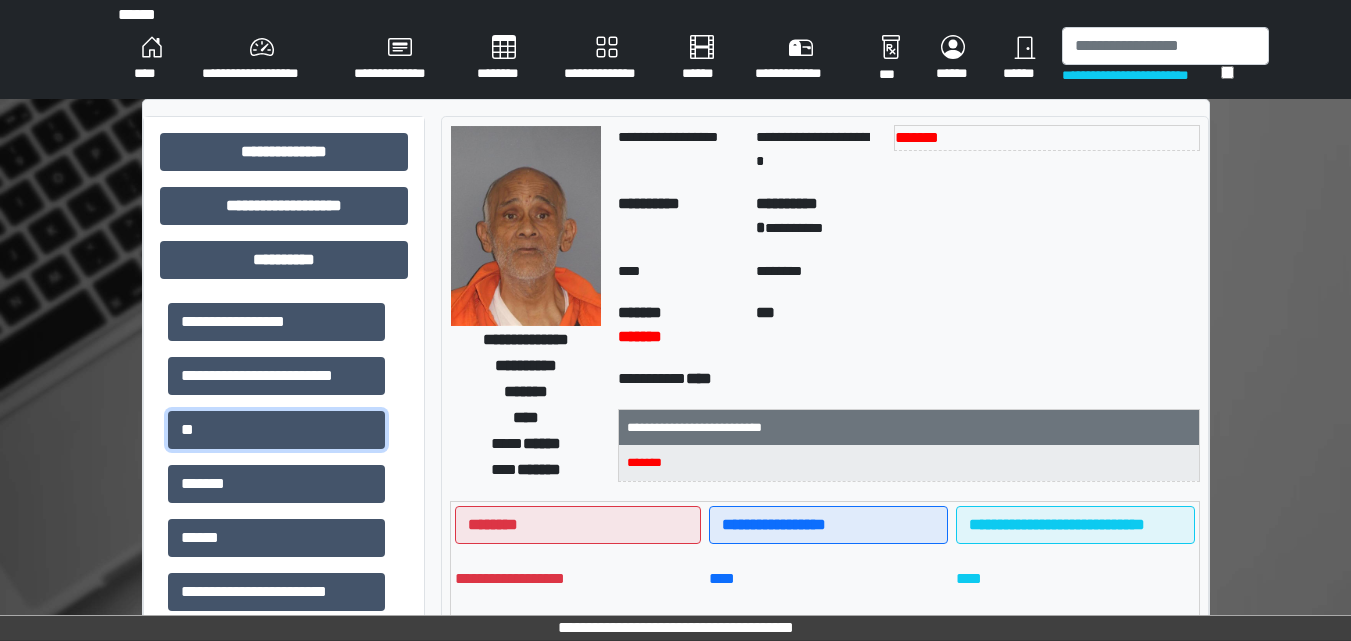 scroll, scrollTop: 0, scrollLeft: 0, axis: both 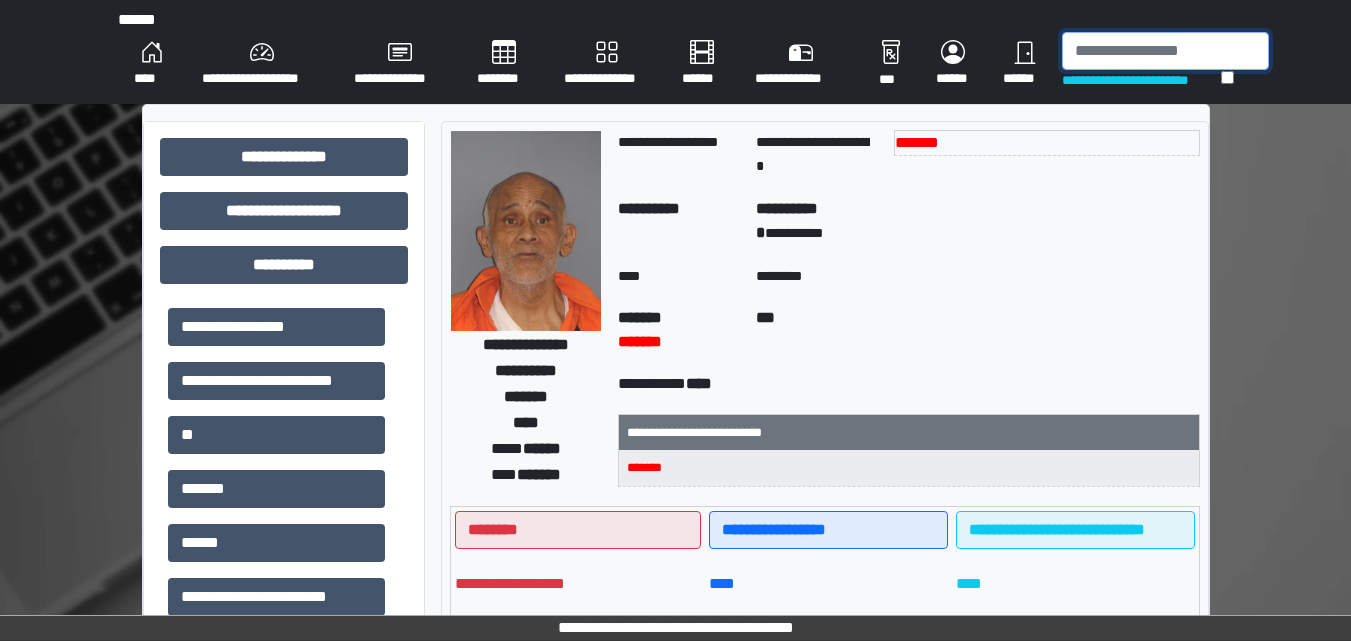 click at bounding box center [1165, 51] 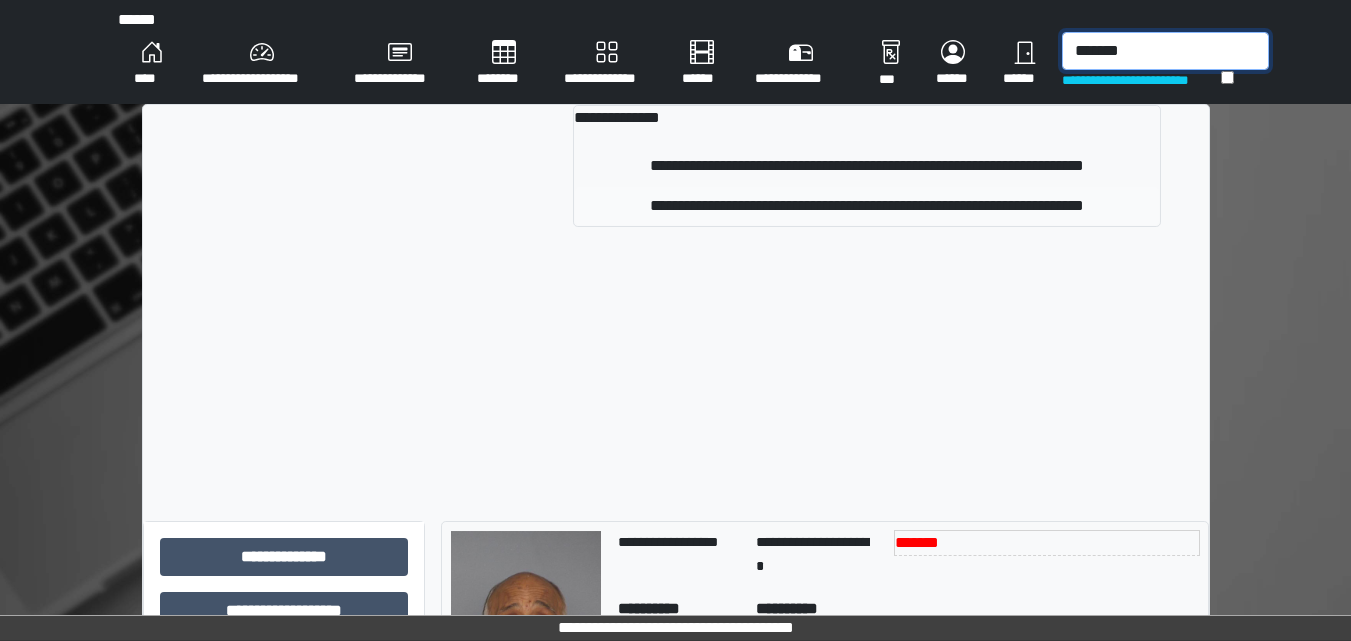 type on "*******" 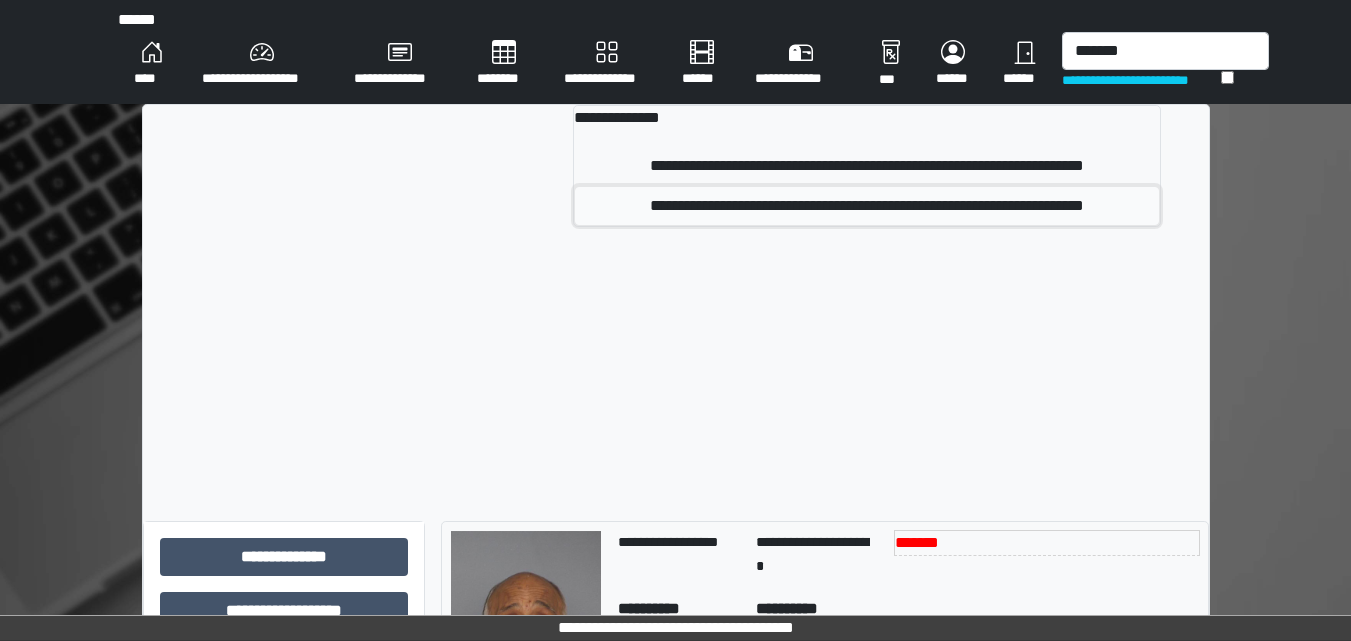 click on "**********" at bounding box center [867, 206] 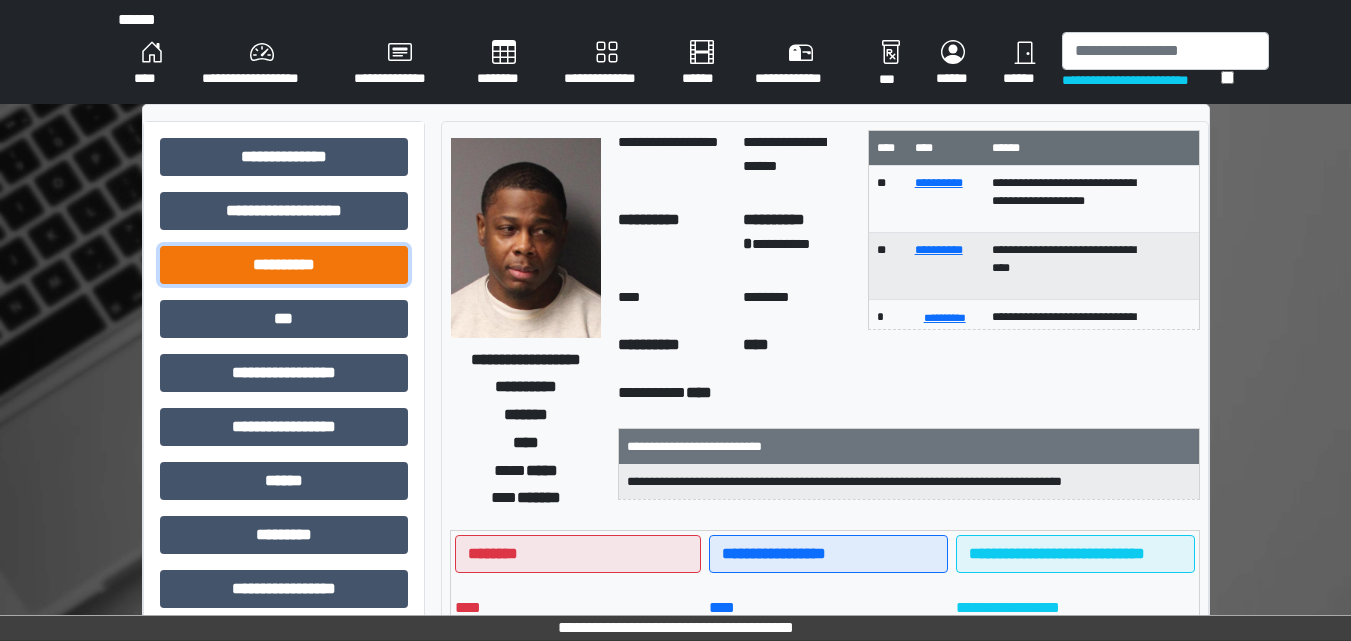 click on "**********" at bounding box center [284, 265] 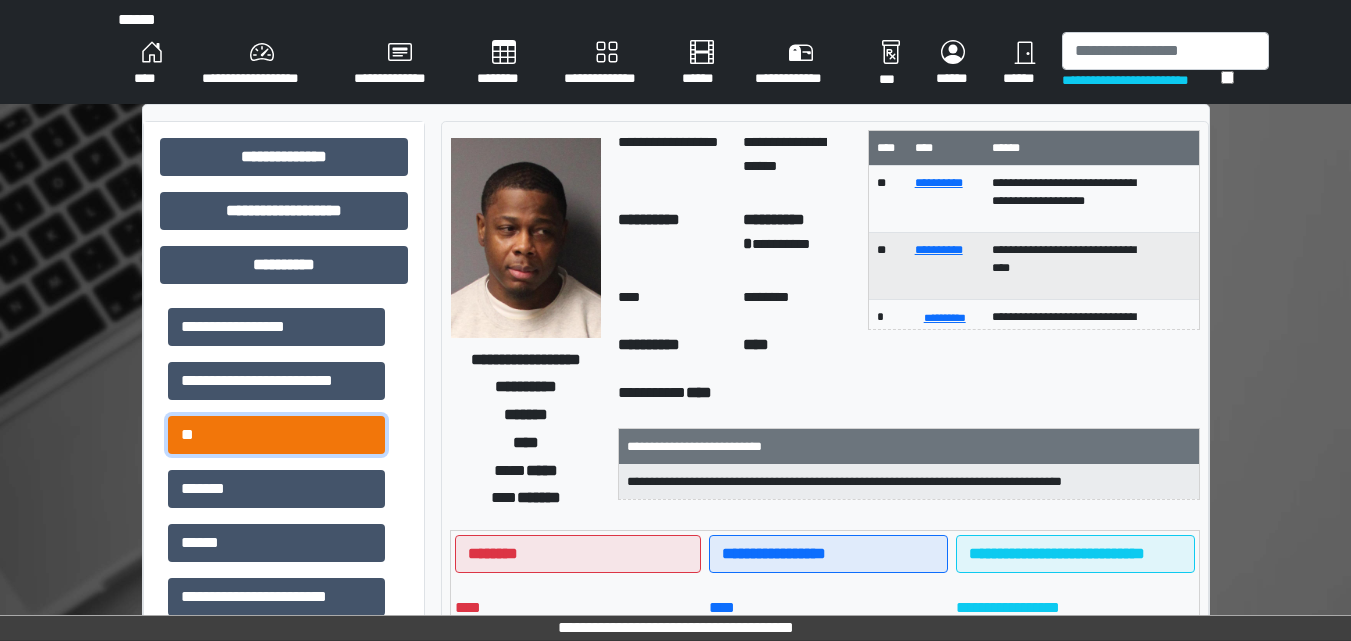 click on "**" at bounding box center [276, 435] 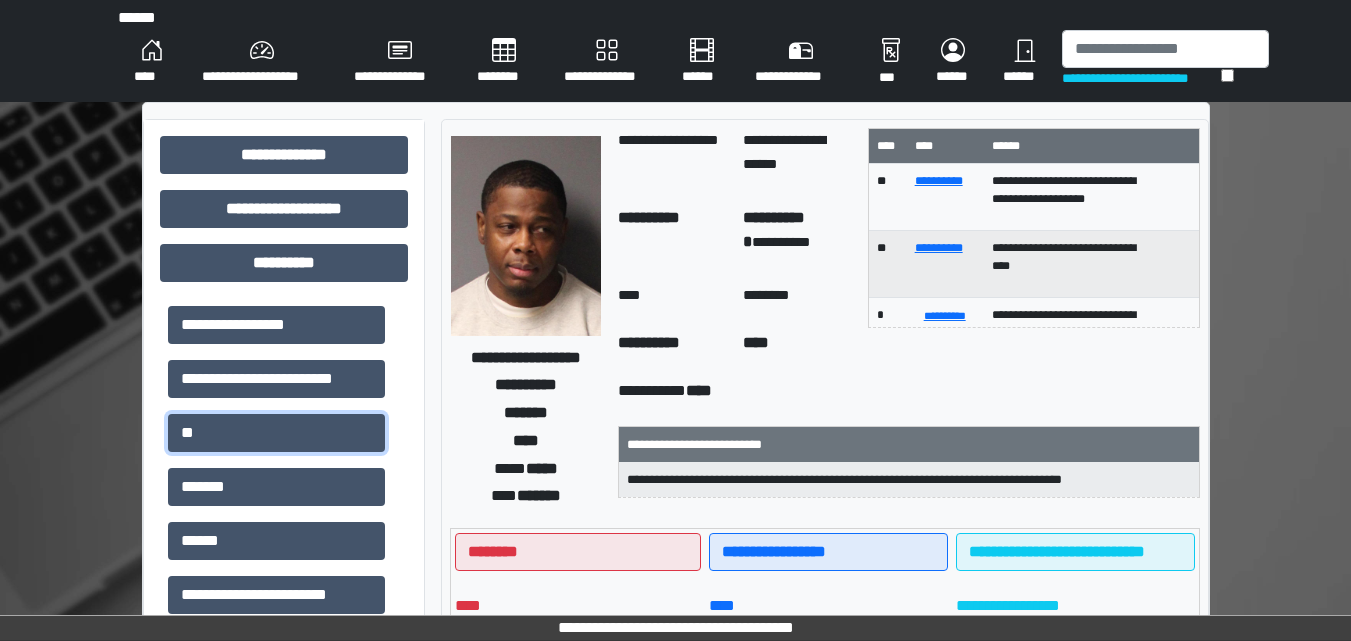 scroll, scrollTop: 0, scrollLeft: 0, axis: both 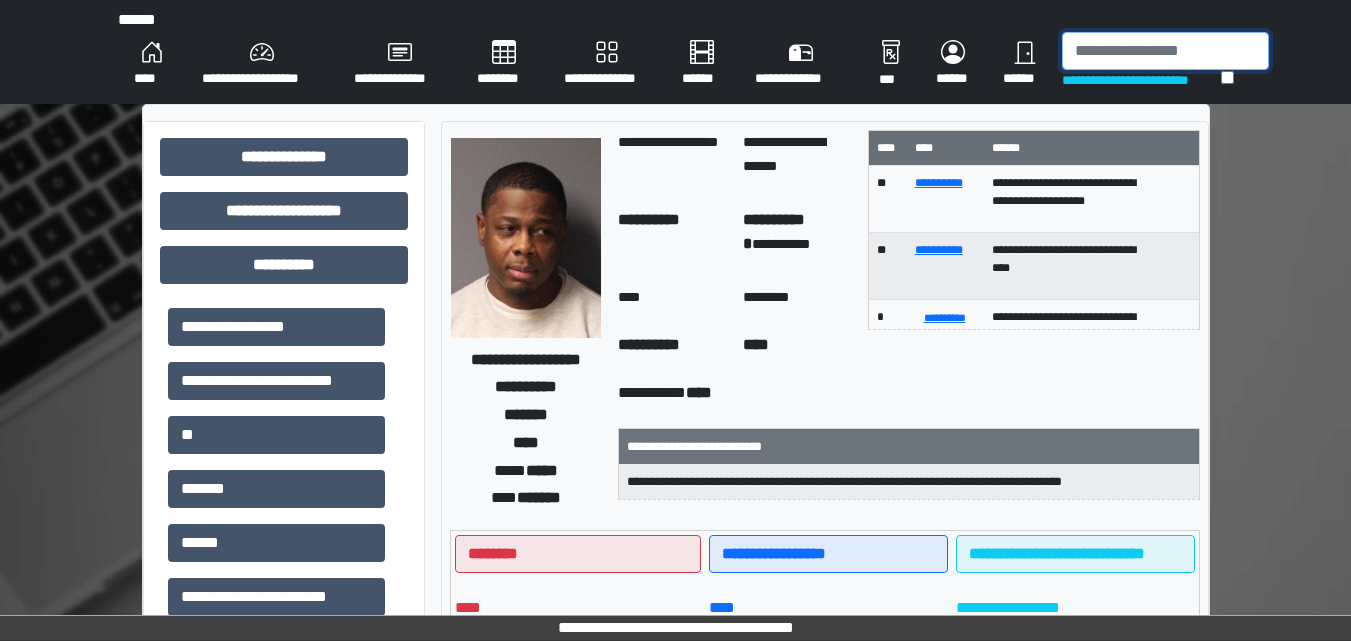 click at bounding box center [1165, 51] 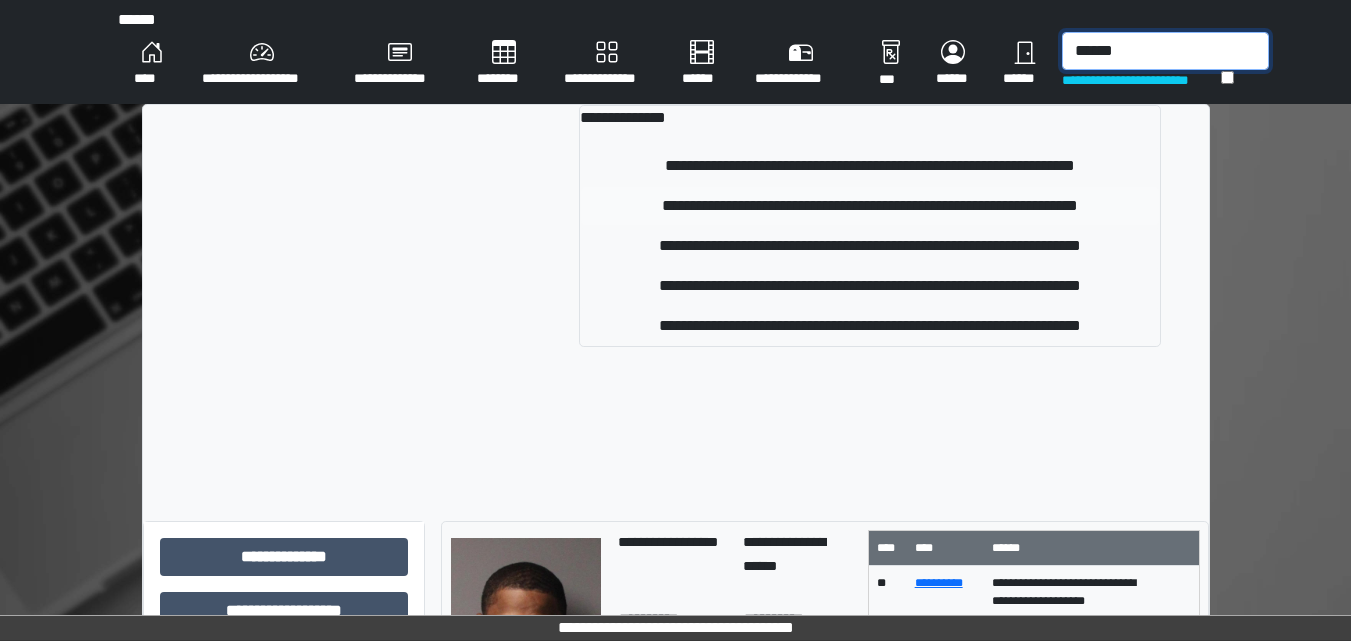 type on "******" 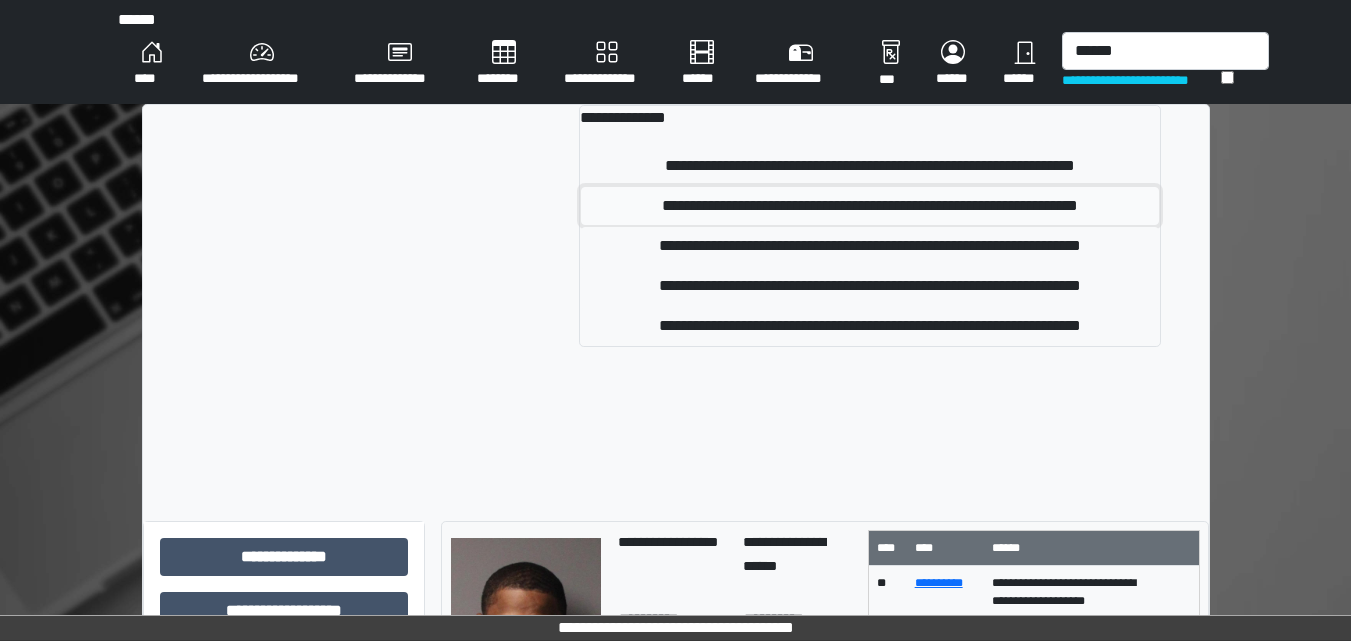 click on "**********" at bounding box center (870, 206) 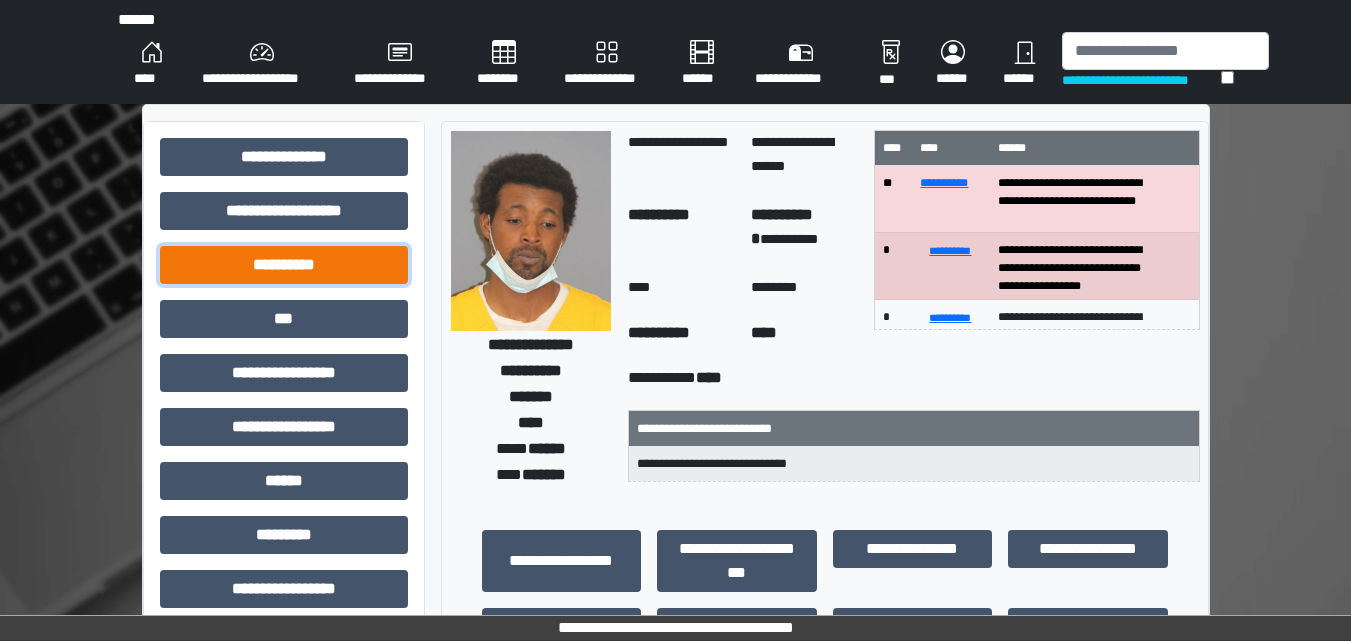 click on "**********" at bounding box center [284, 265] 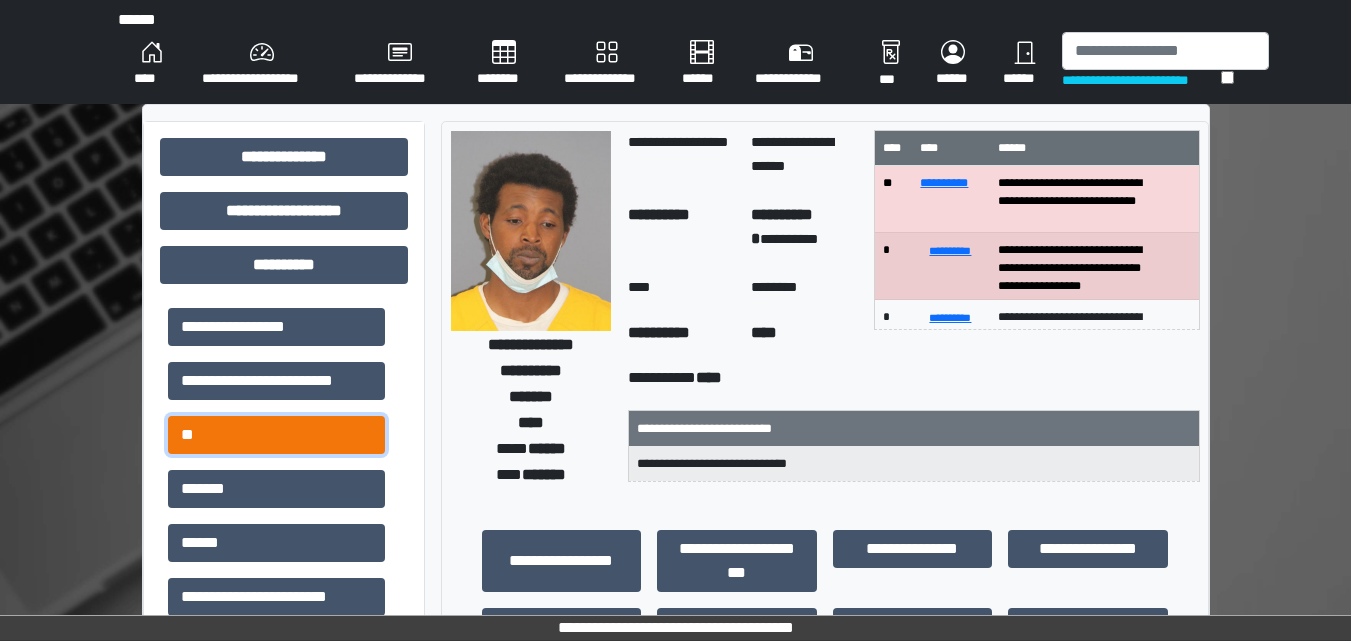 click on "**" at bounding box center [276, 435] 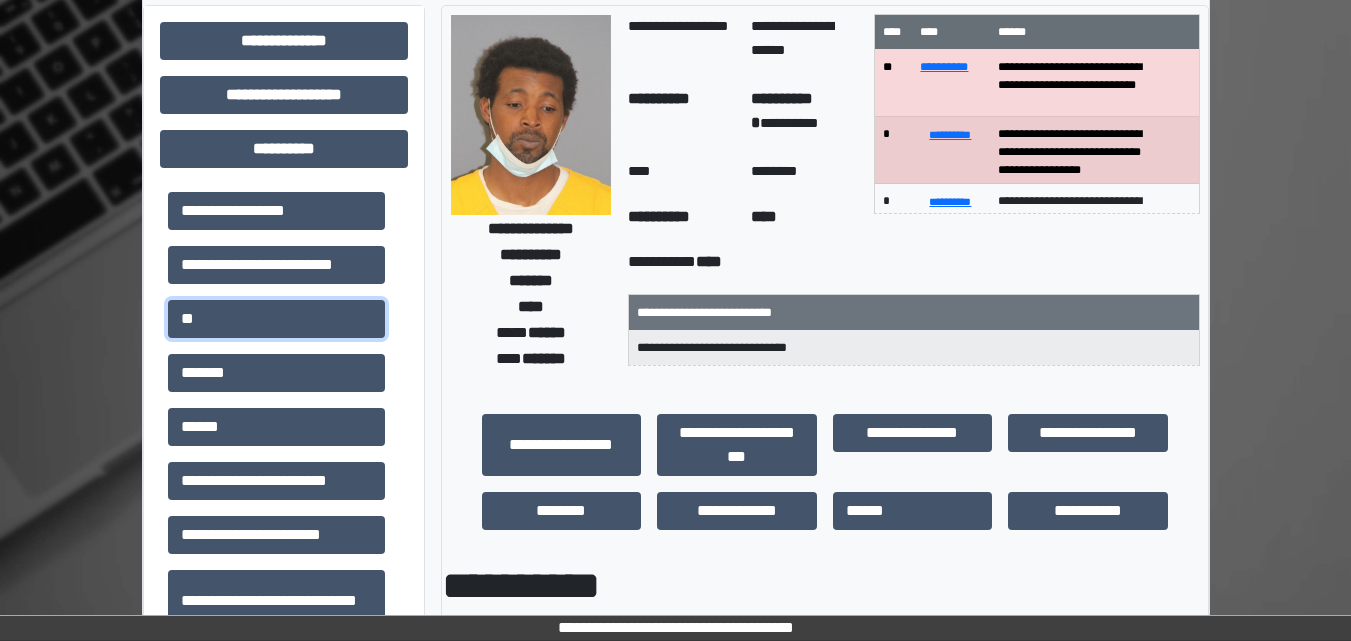 scroll, scrollTop: 0, scrollLeft: 0, axis: both 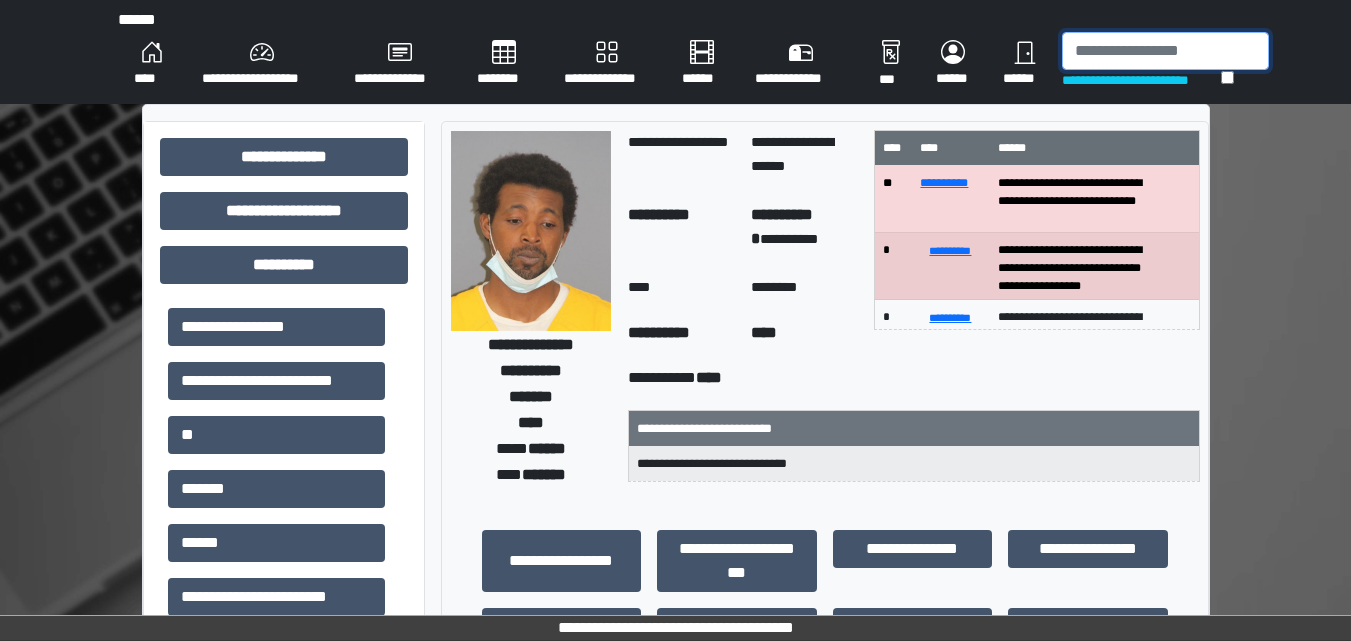 click at bounding box center (1165, 51) 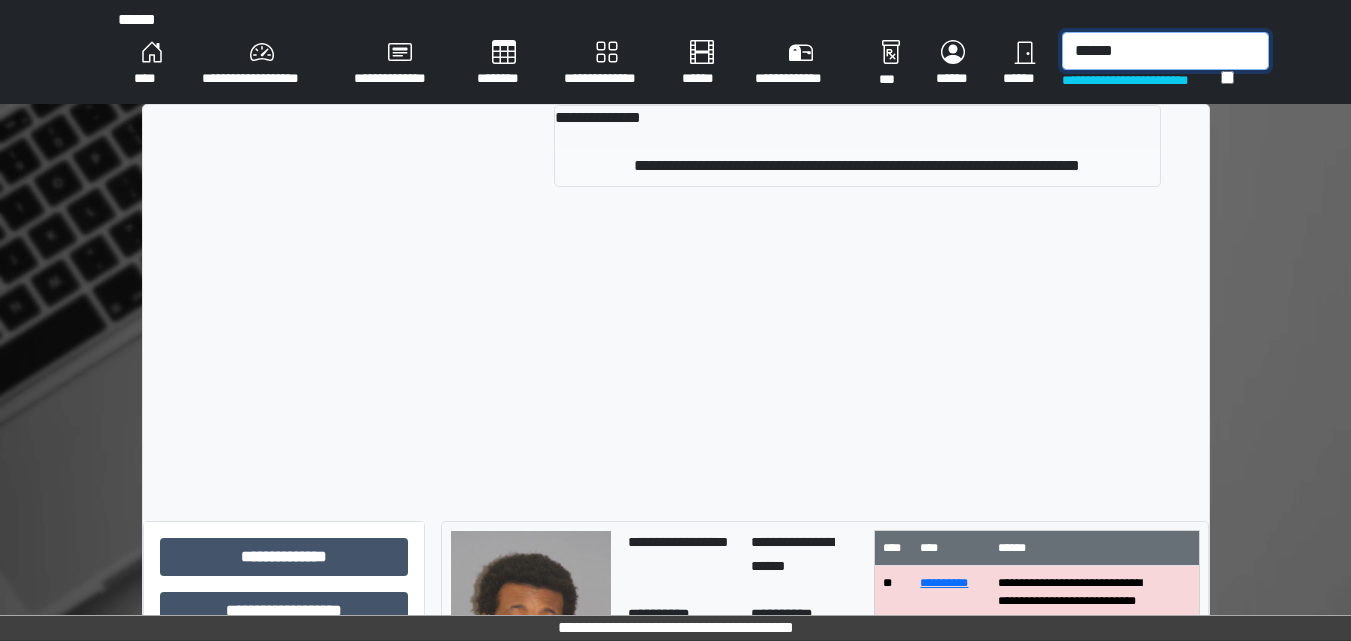 type on "******" 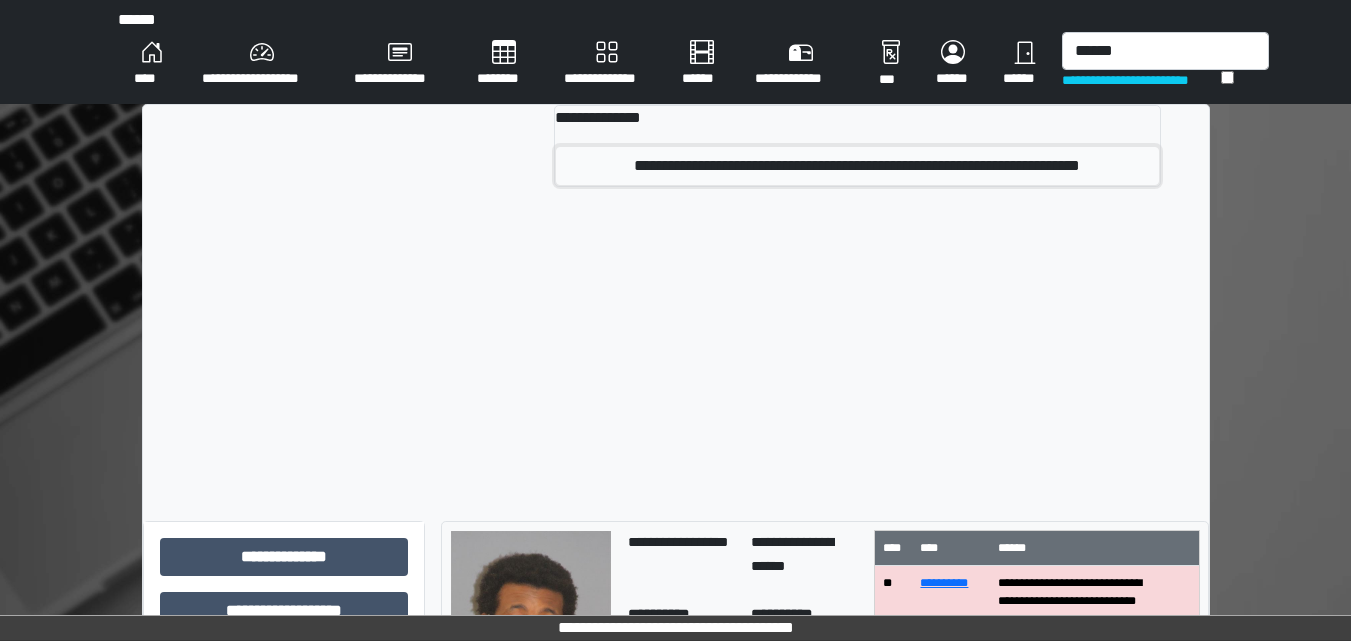 click on "**********" at bounding box center (857, 166) 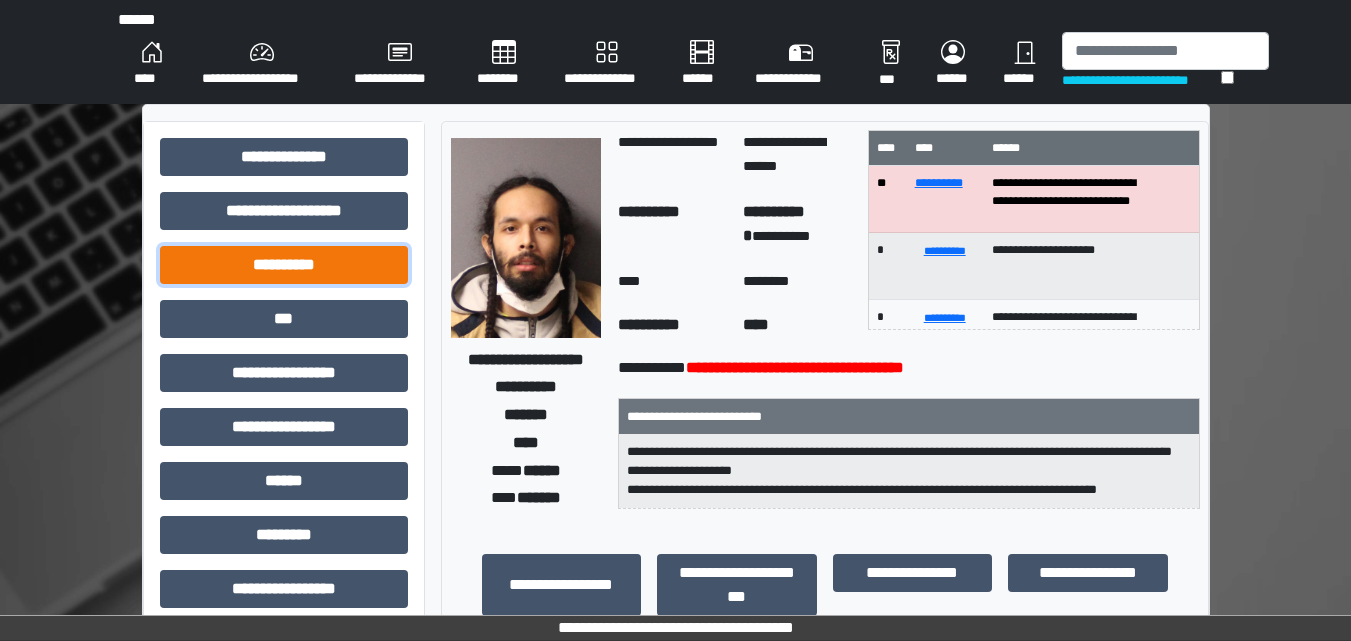 click on "**********" at bounding box center (284, 265) 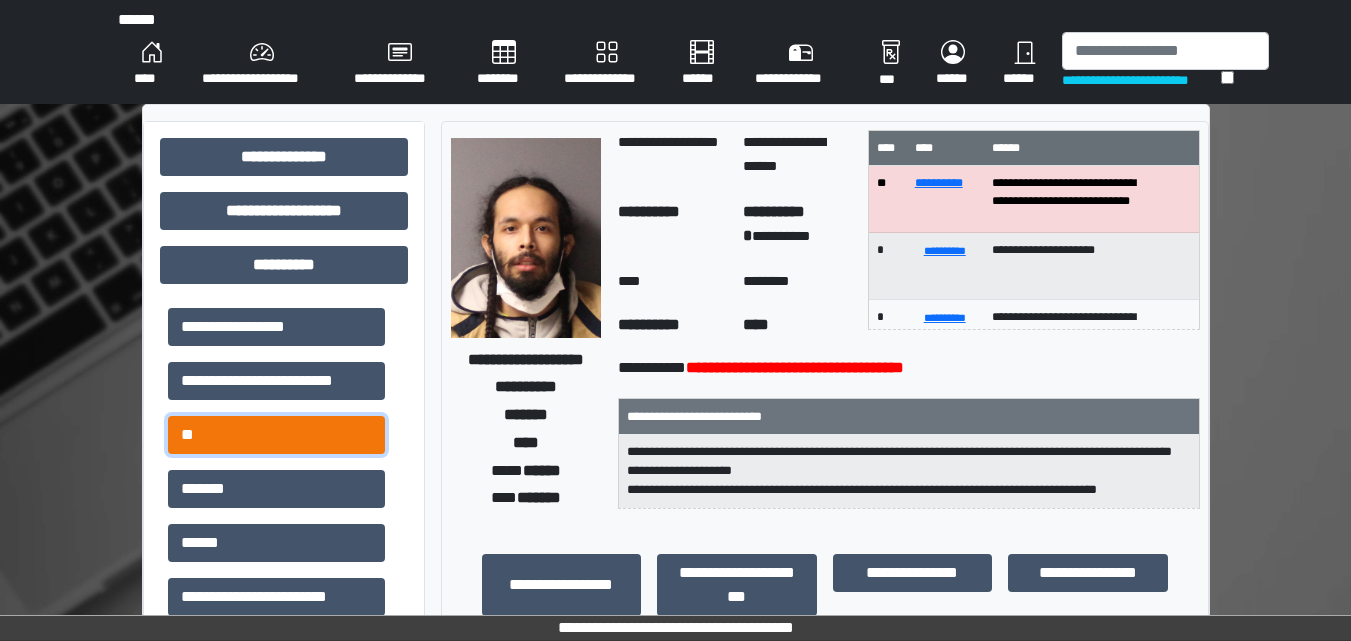 click on "**" at bounding box center [276, 435] 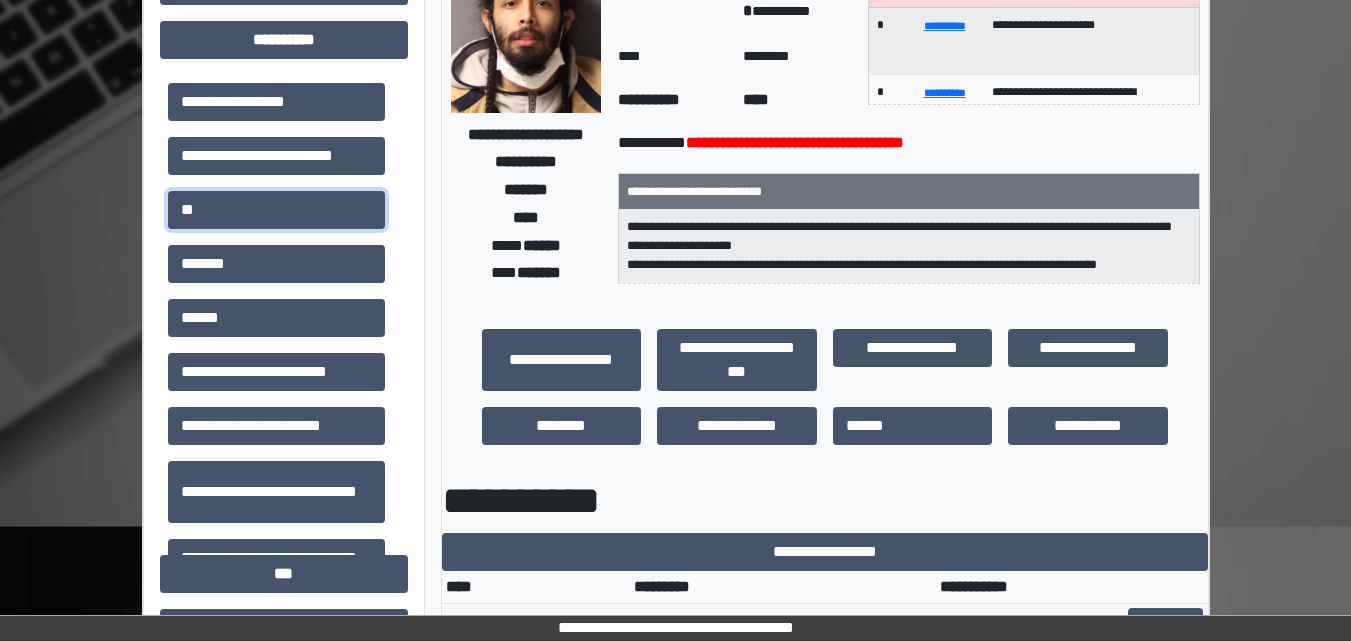 scroll, scrollTop: 0, scrollLeft: 0, axis: both 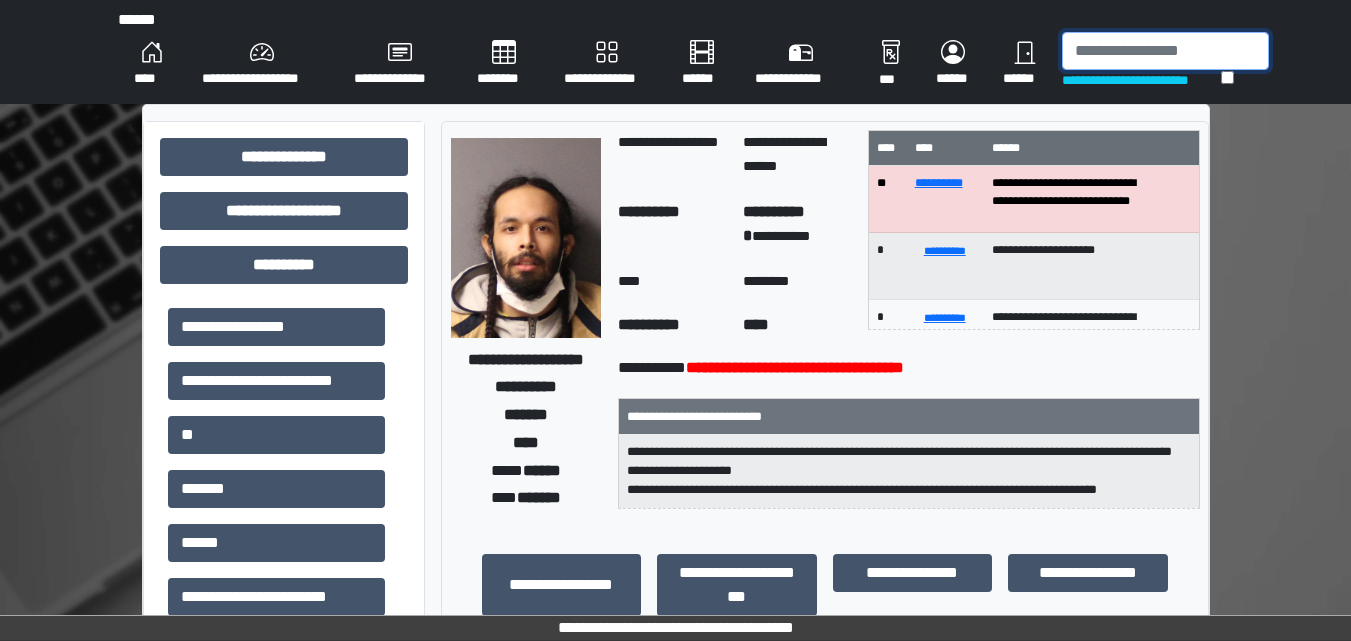 click at bounding box center (1165, 51) 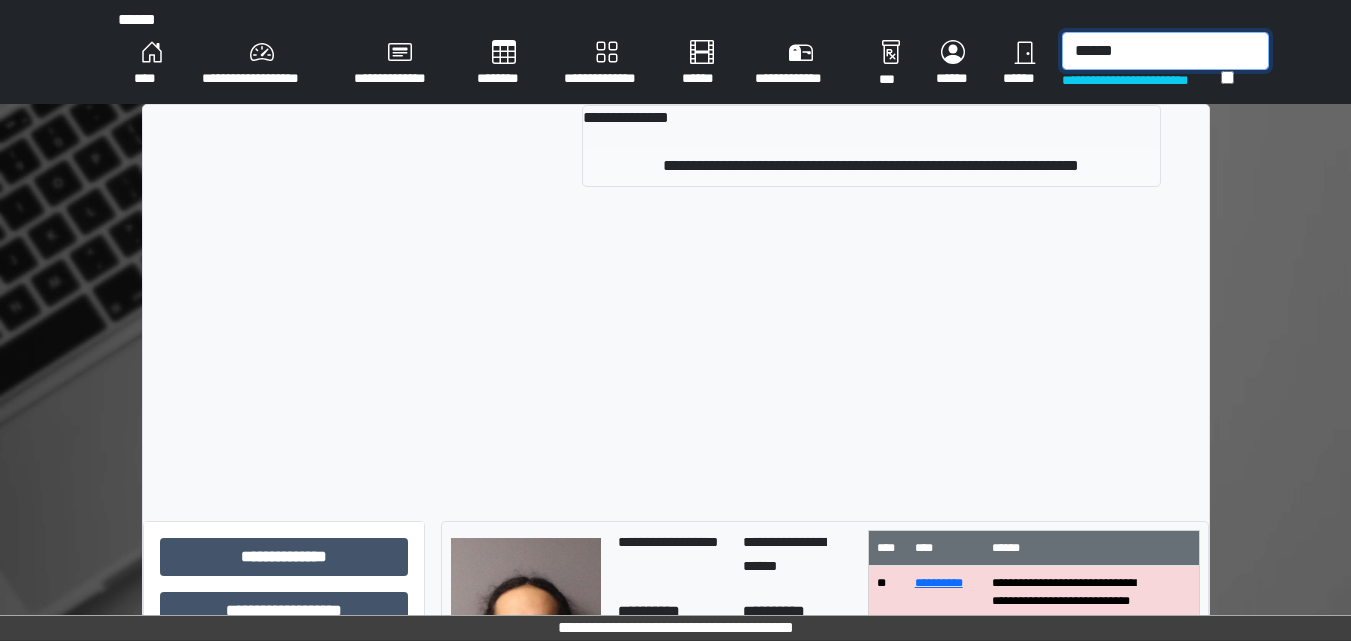type on "******" 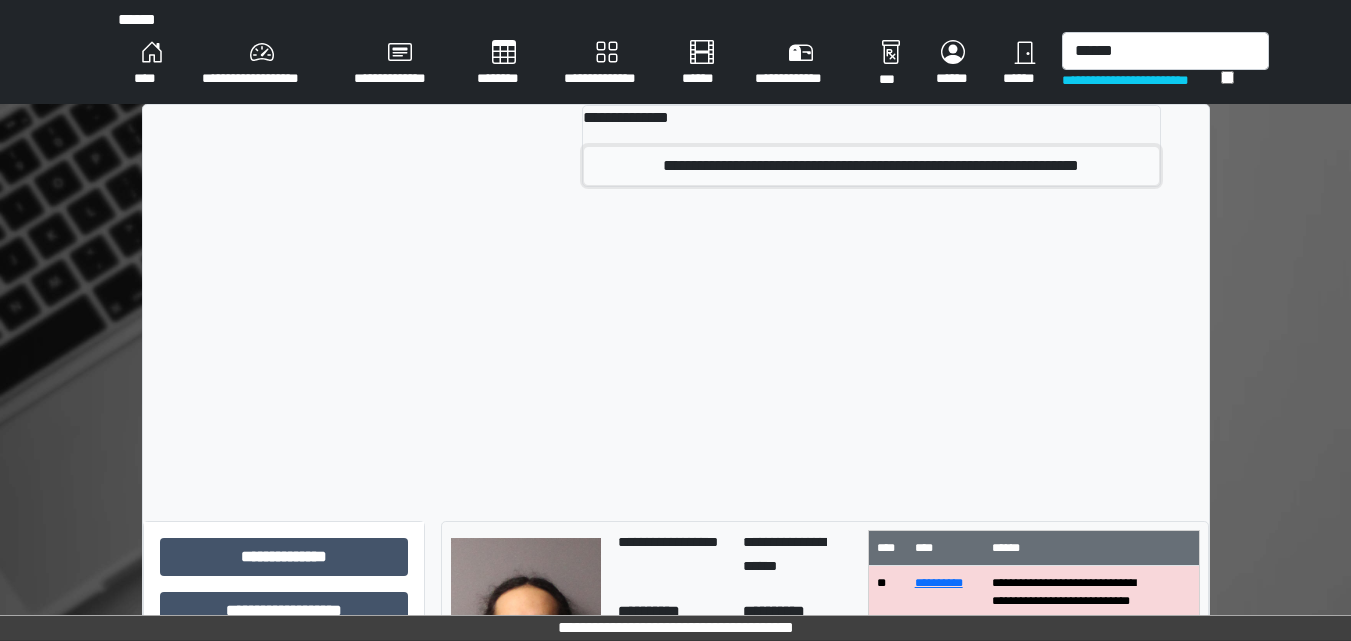 click on "**********" at bounding box center [871, 166] 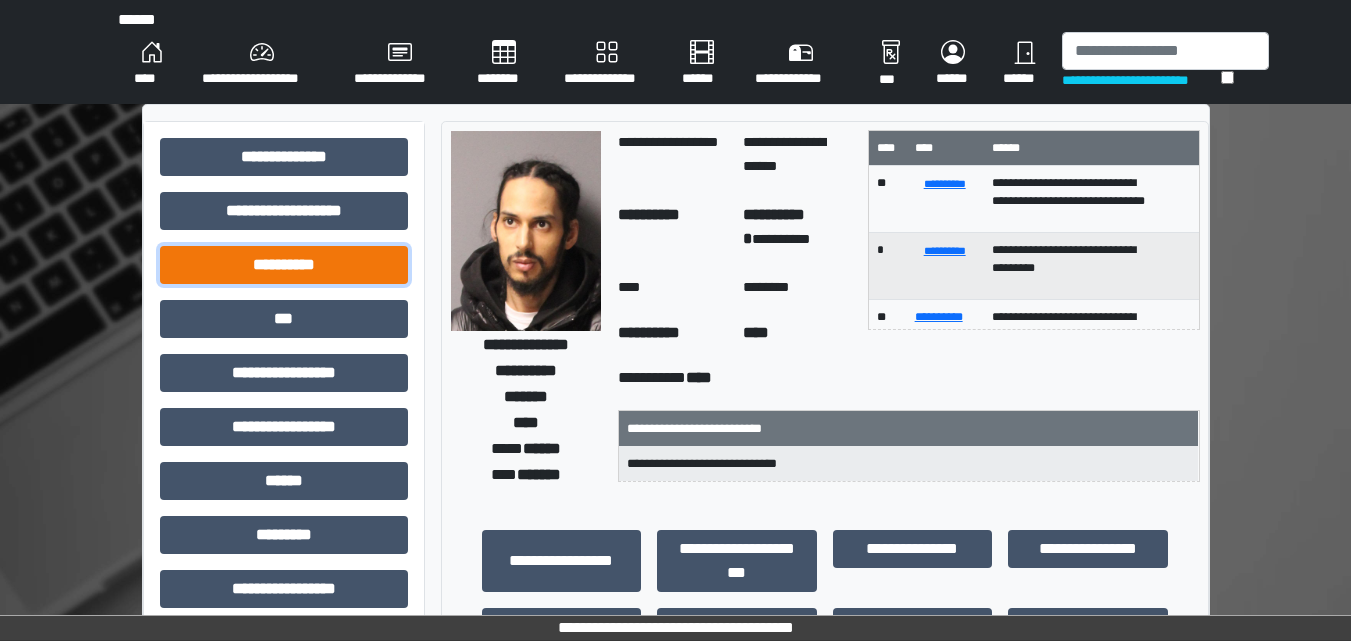 click on "**********" at bounding box center [284, 265] 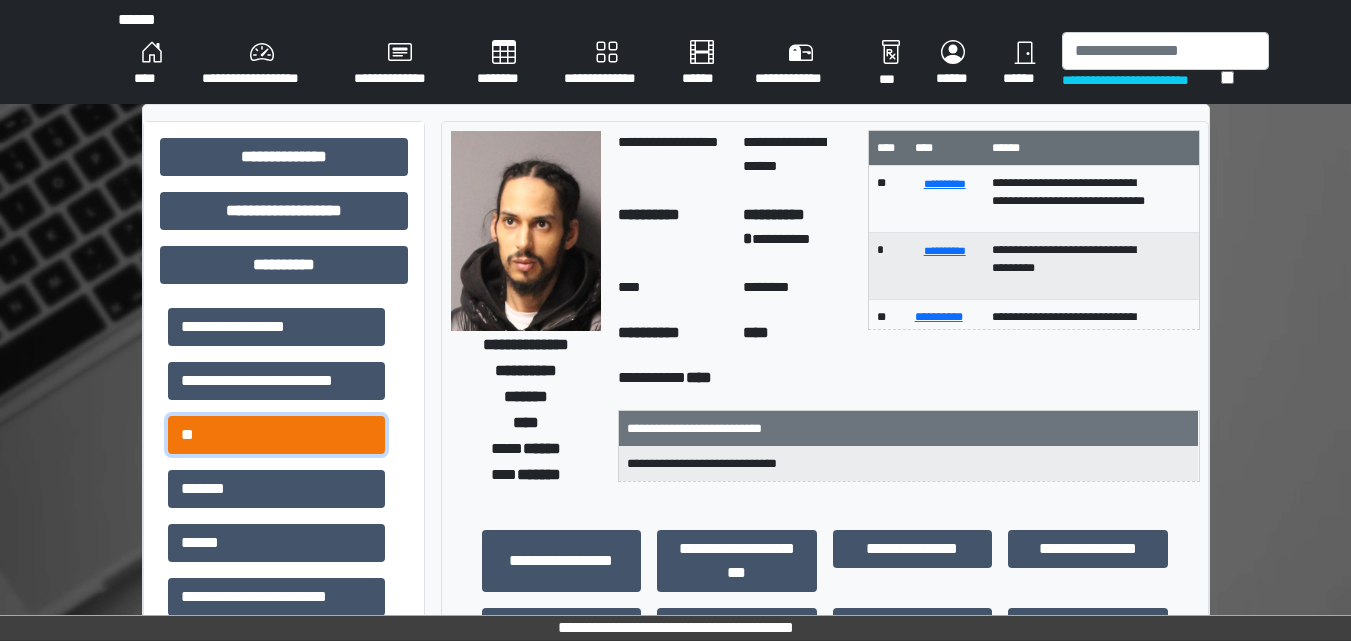 click on "**" at bounding box center [276, 435] 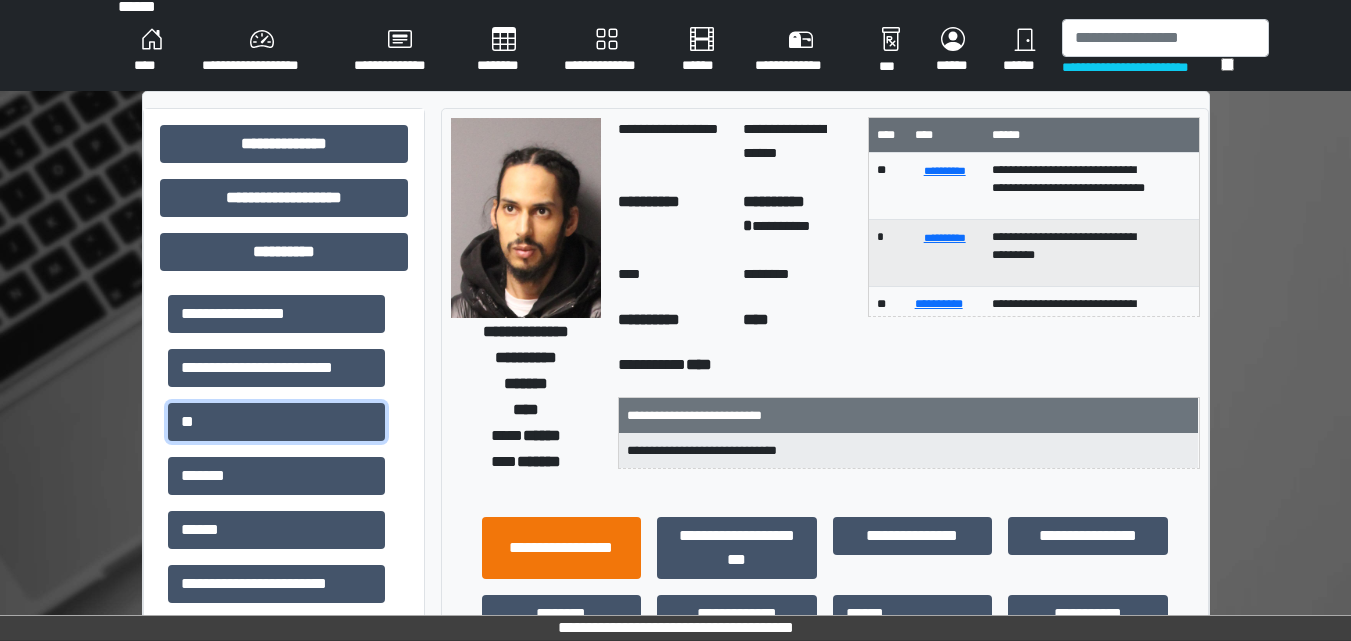 scroll, scrollTop: 0, scrollLeft: 0, axis: both 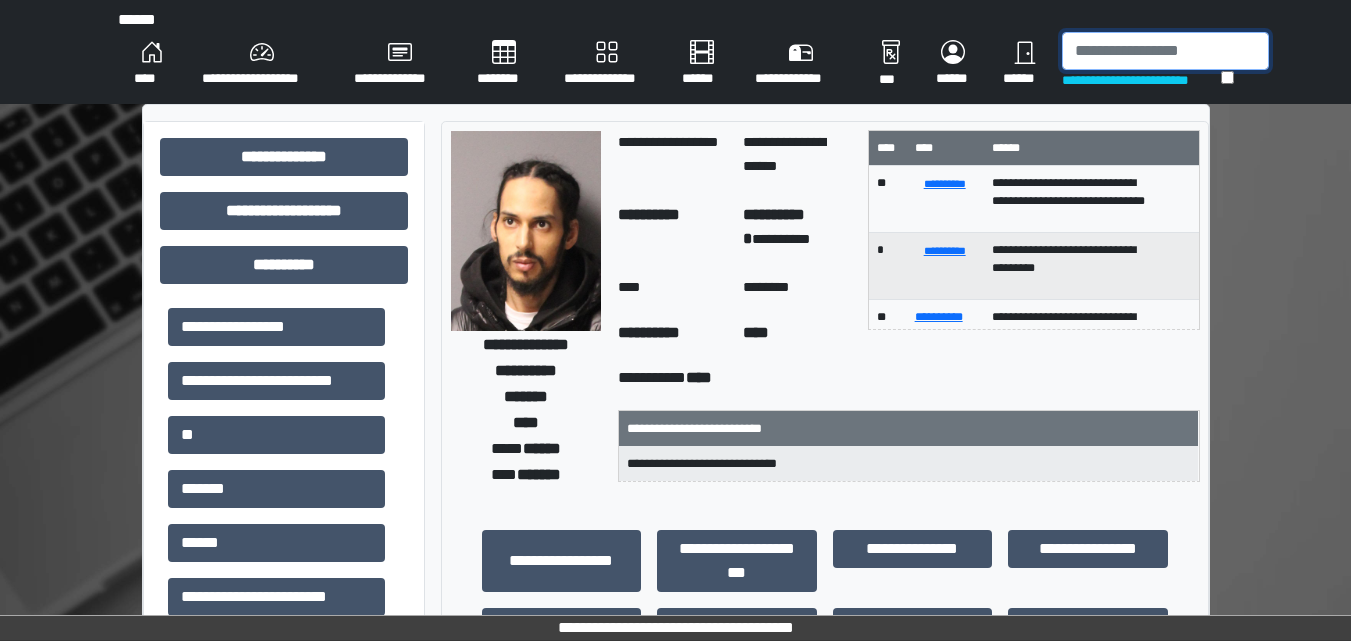 click at bounding box center (1165, 51) 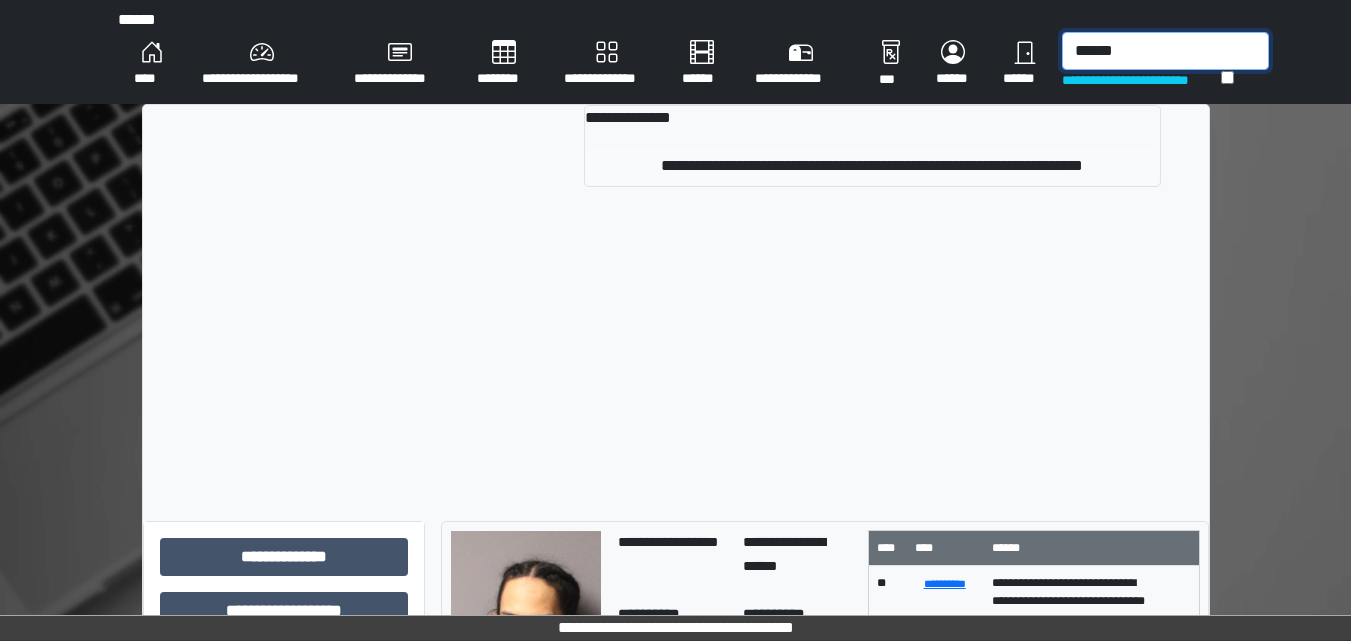 type on "******" 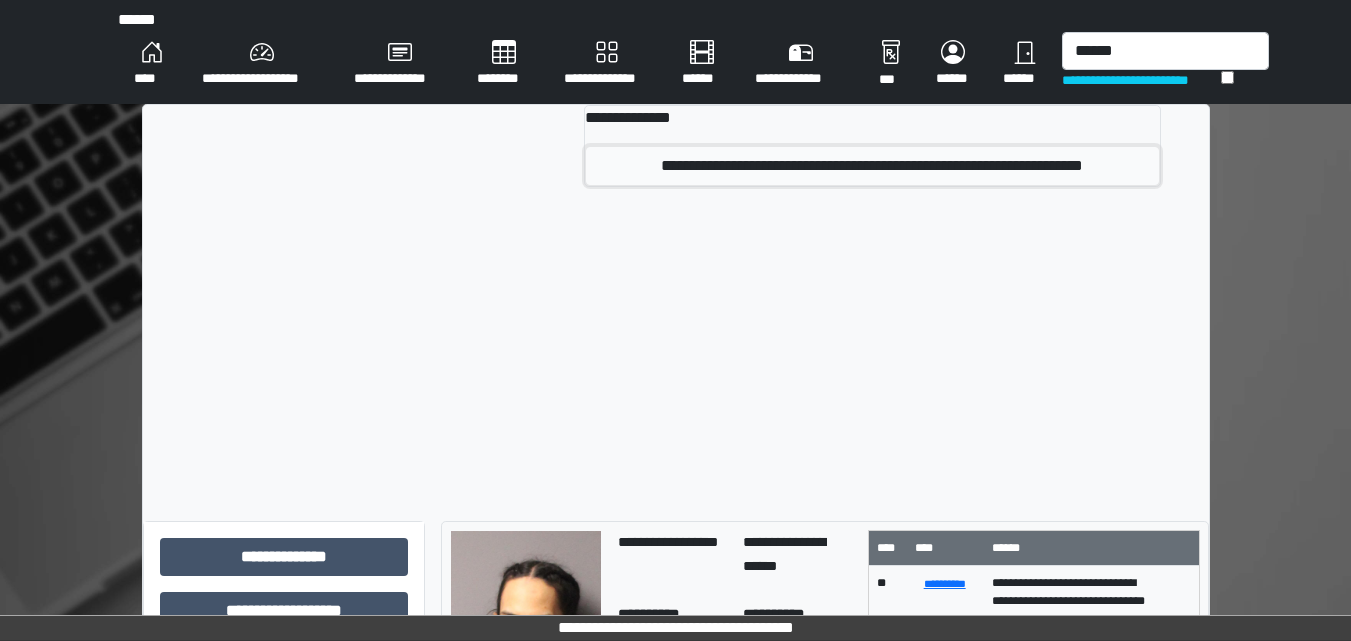 click on "**********" at bounding box center [872, 166] 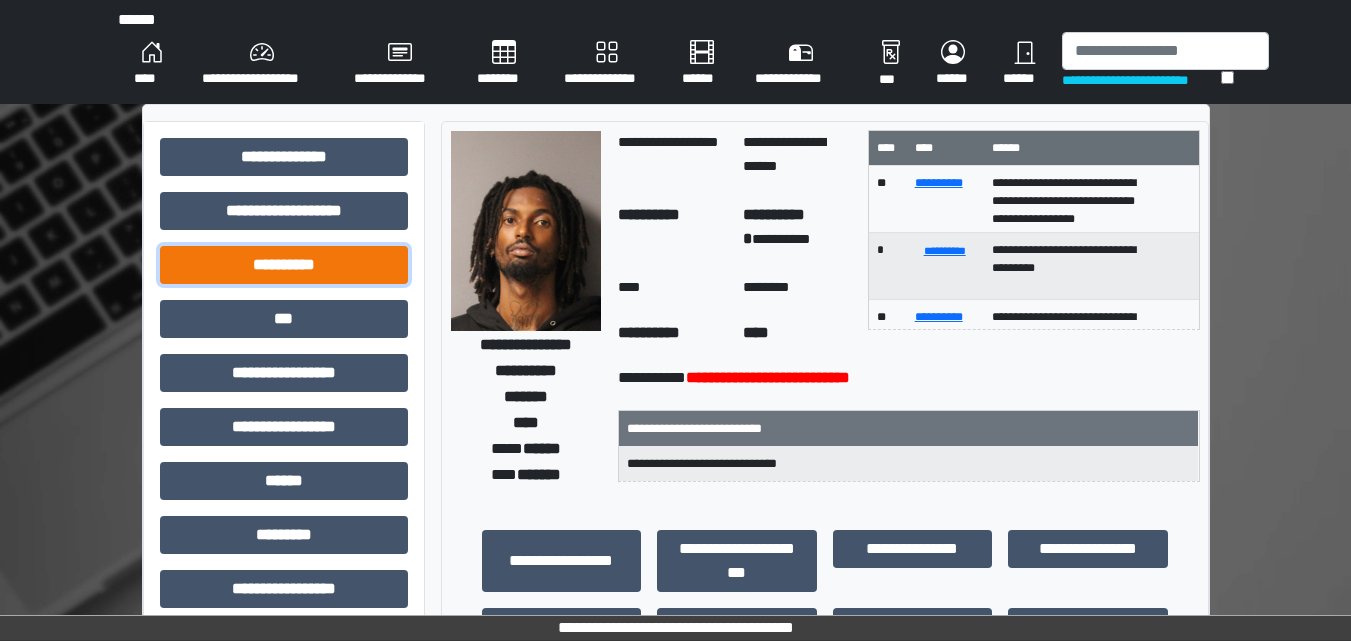 click on "**********" at bounding box center [284, 265] 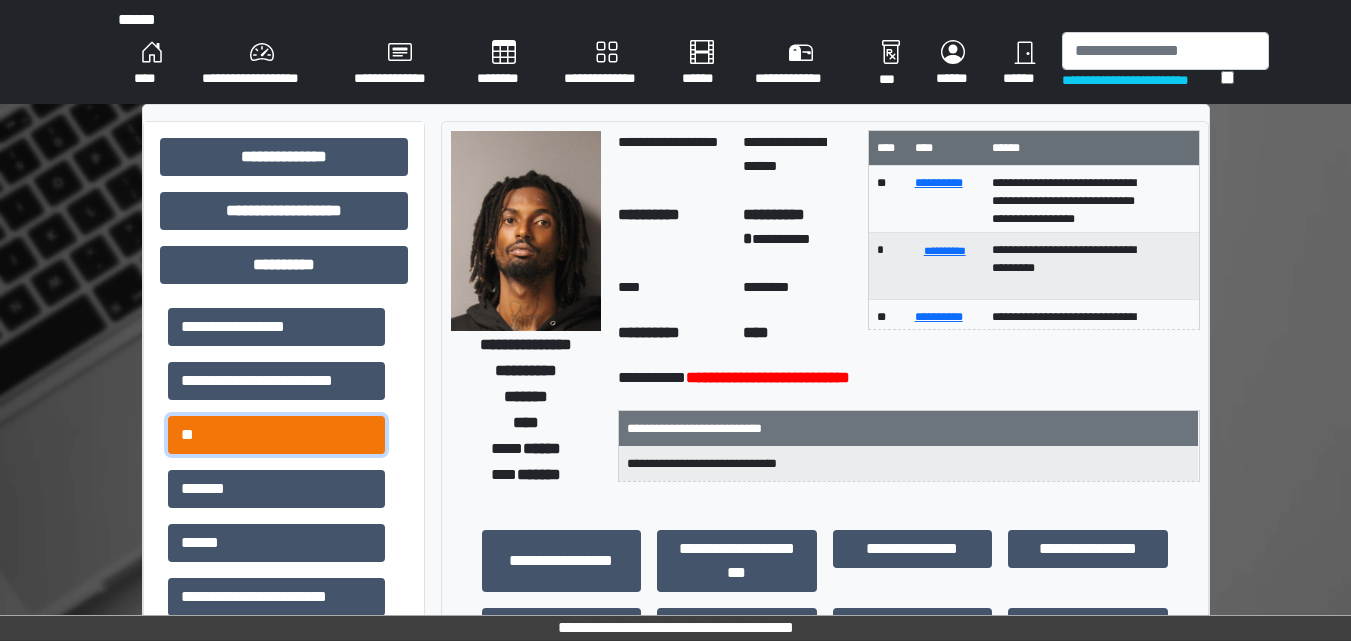 click on "**" at bounding box center [276, 435] 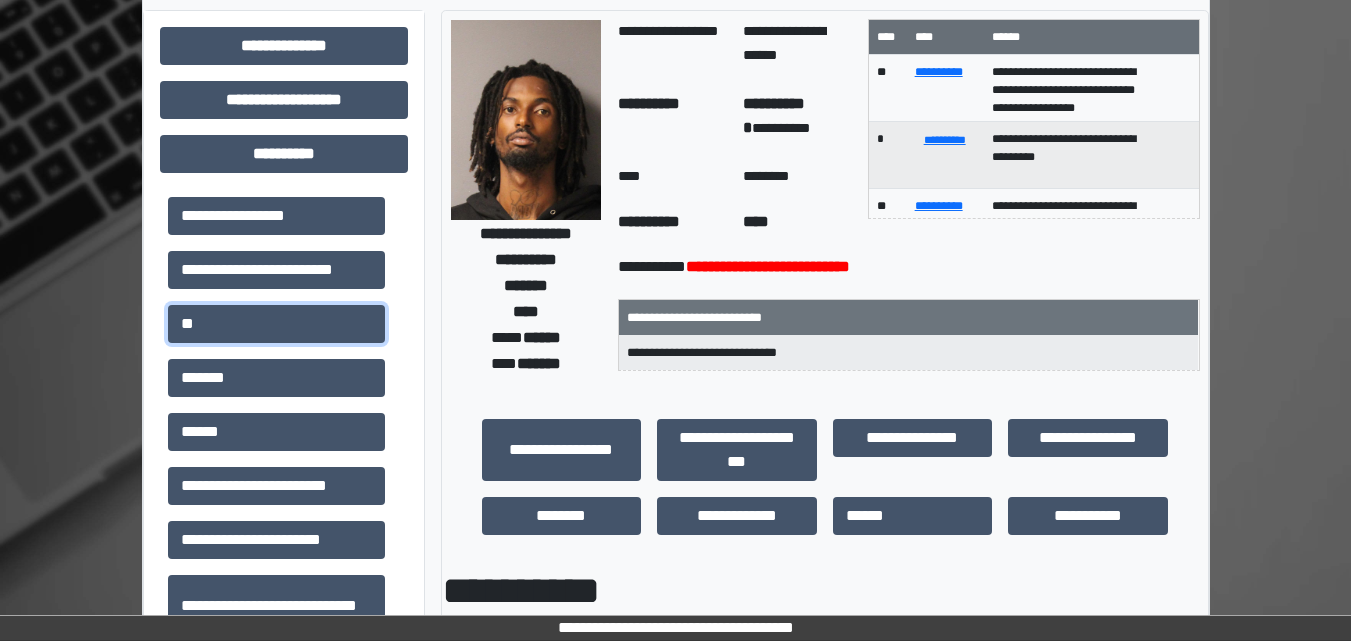 scroll, scrollTop: 0, scrollLeft: 0, axis: both 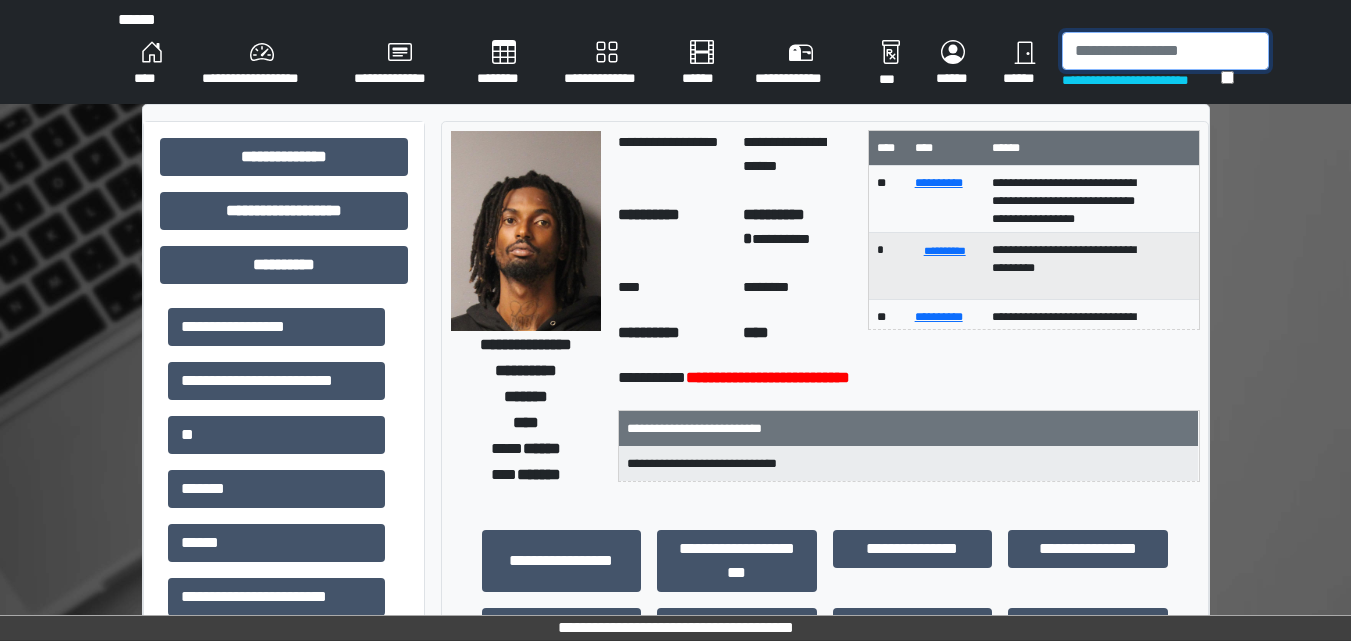 click at bounding box center (1165, 51) 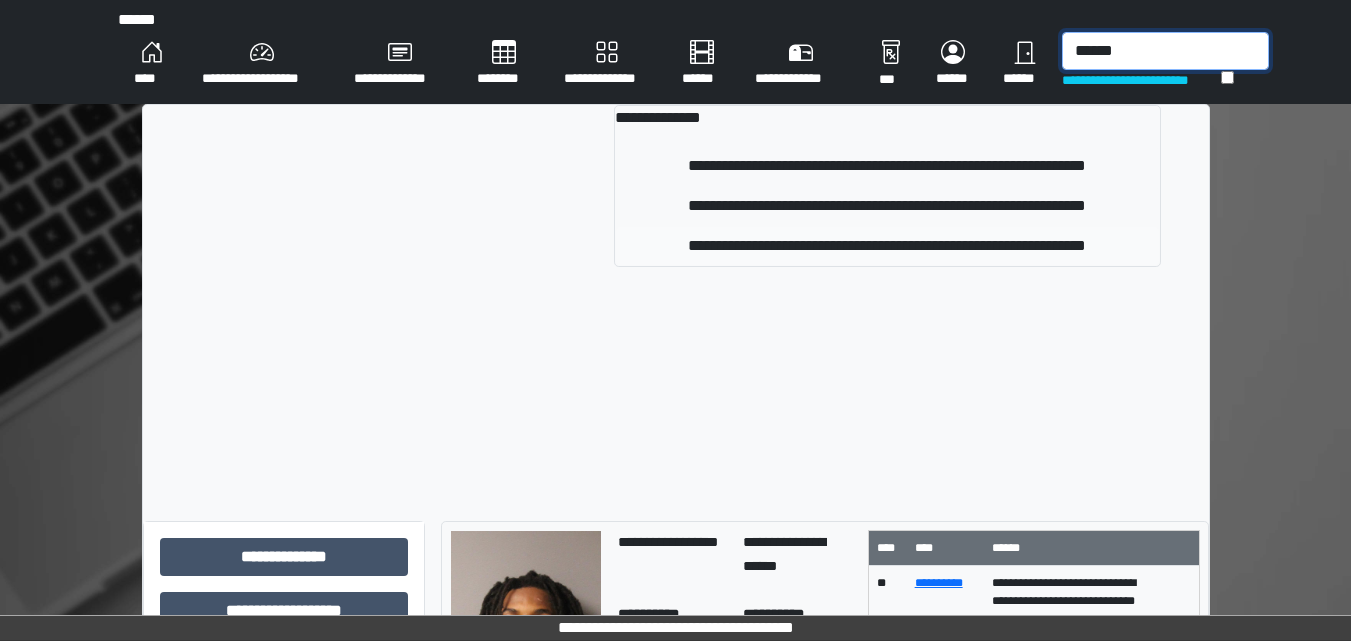 type on "******" 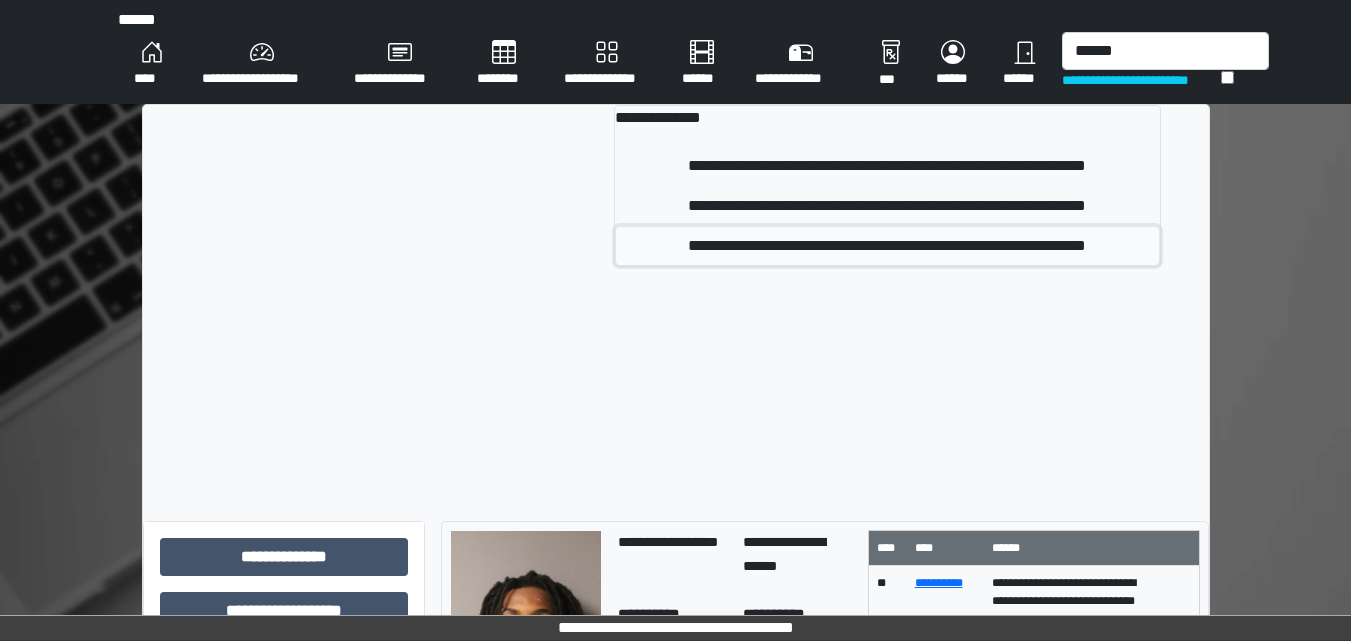 click on "**********" at bounding box center [887, 246] 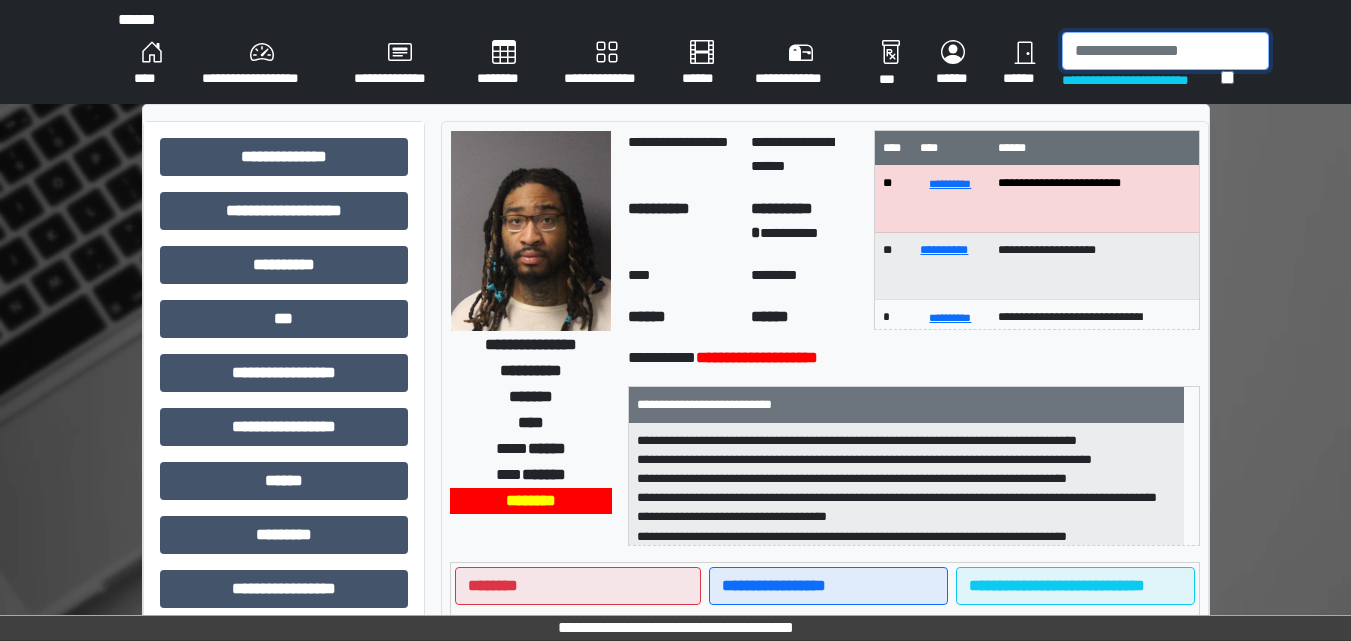 click at bounding box center [1165, 51] 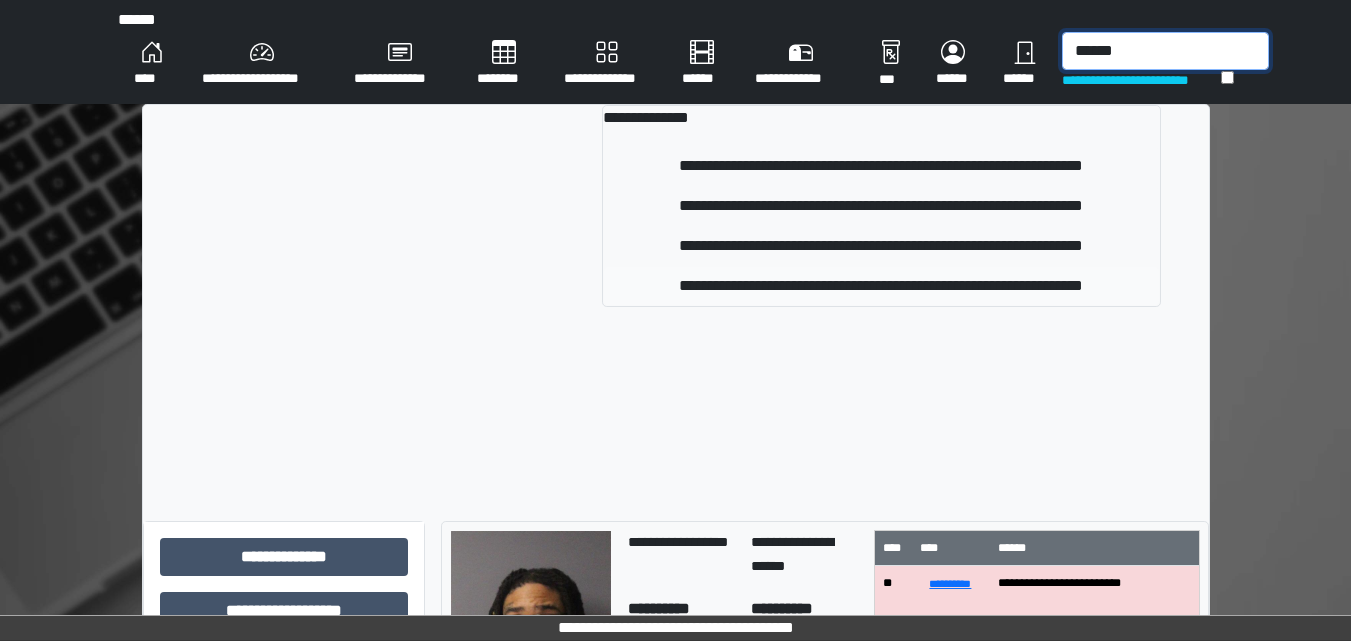 type on "******" 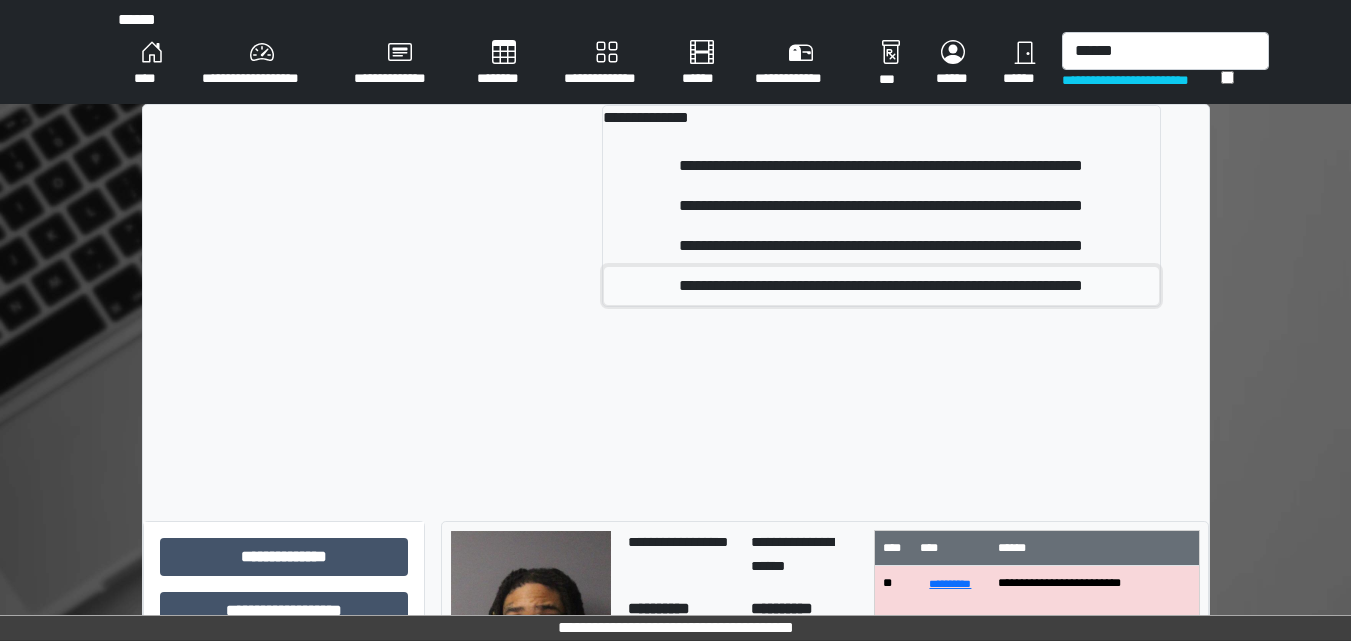 click on "**********" at bounding box center [881, 286] 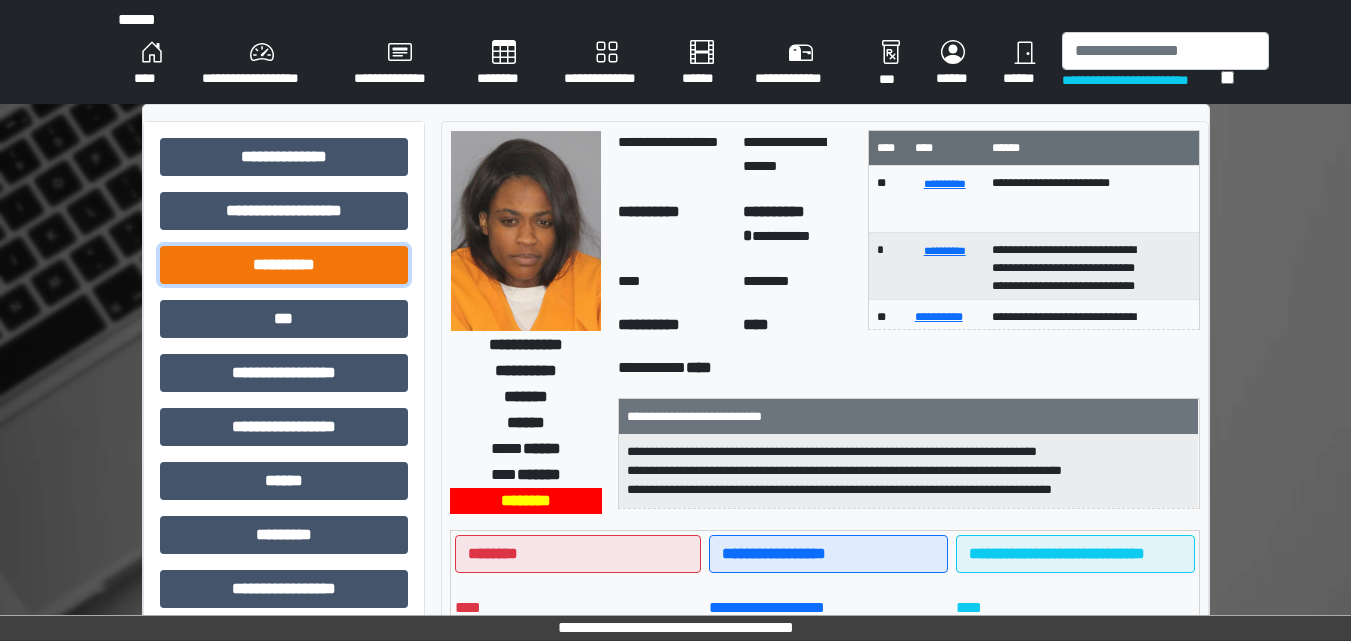 click on "**********" at bounding box center (284, 265) 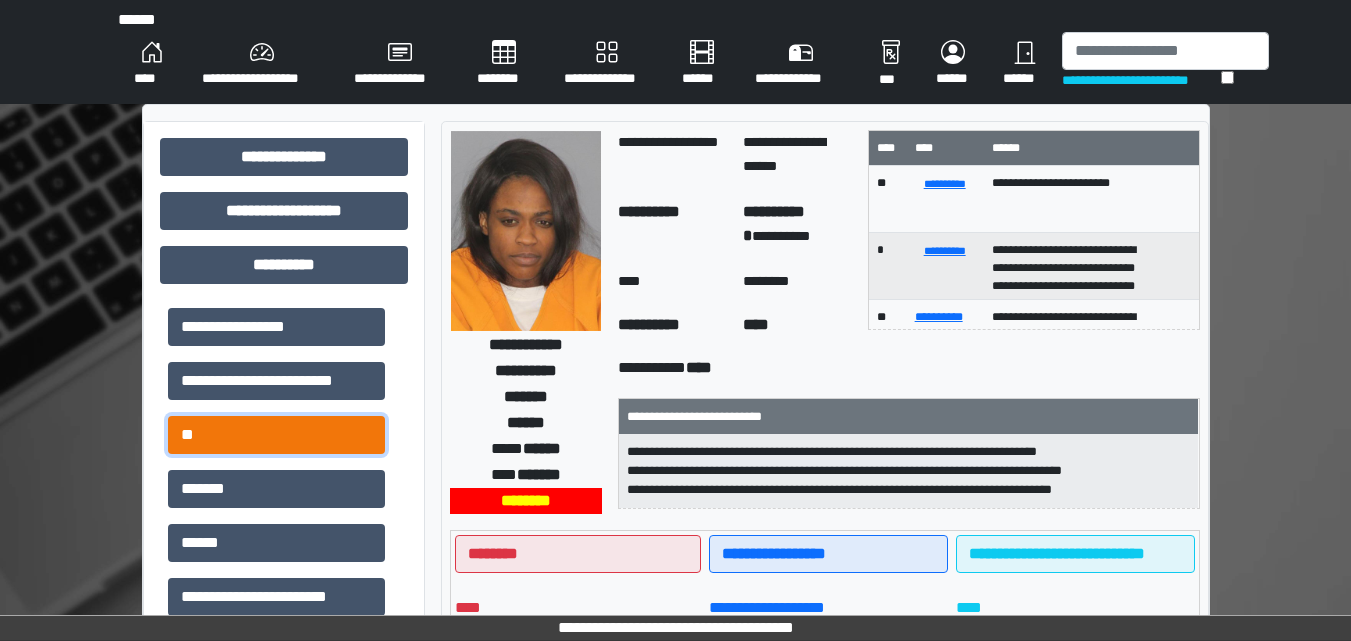 click on "**" at bounding box center [276, 435] 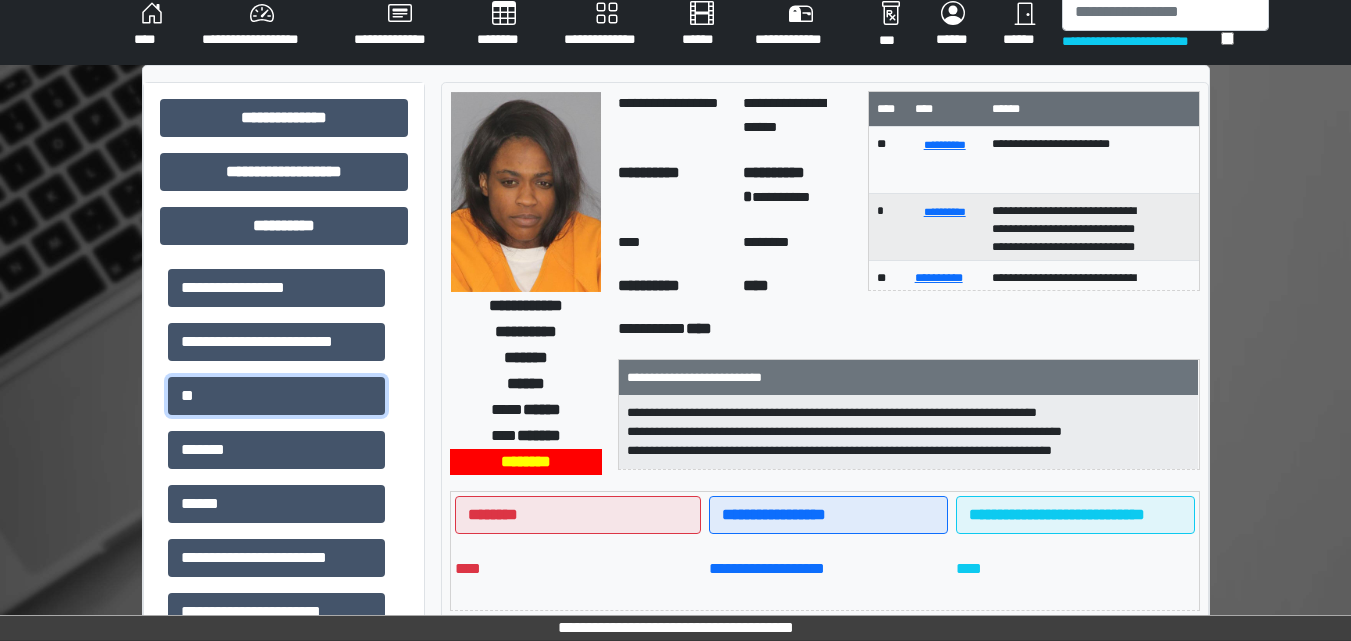 scroll, scrollTop: 0, scrollLeft: 0, axis: both 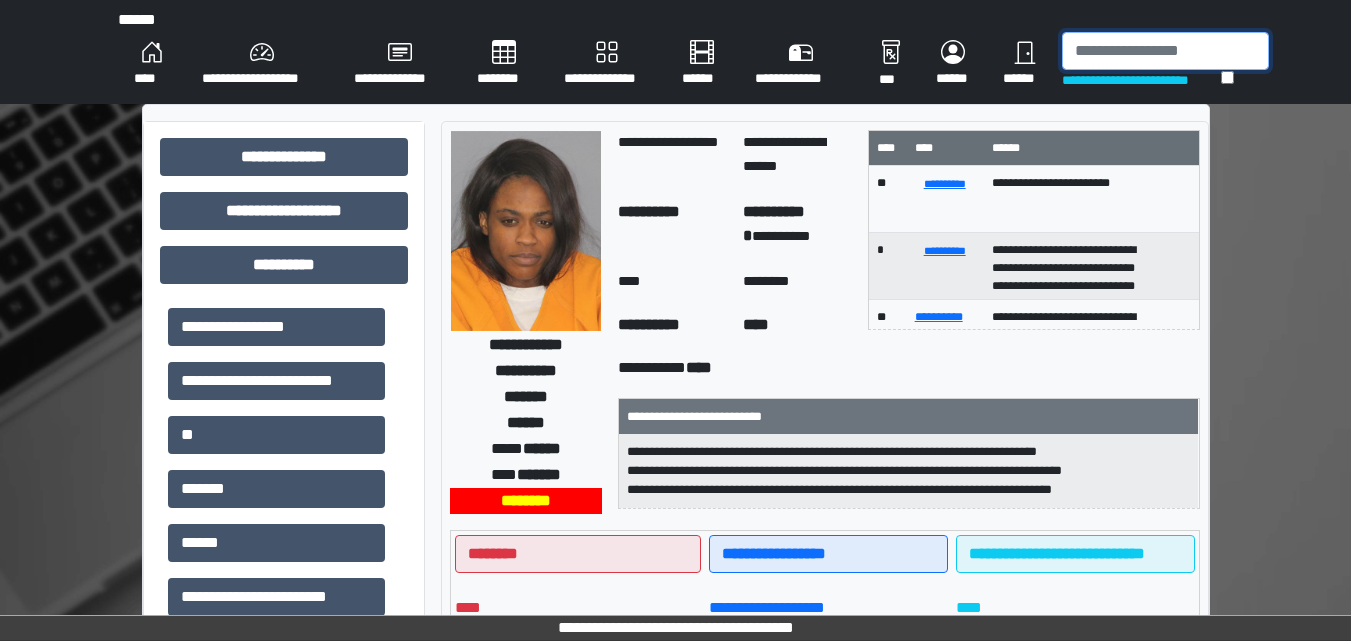 click at bounding box center (1165, 51) 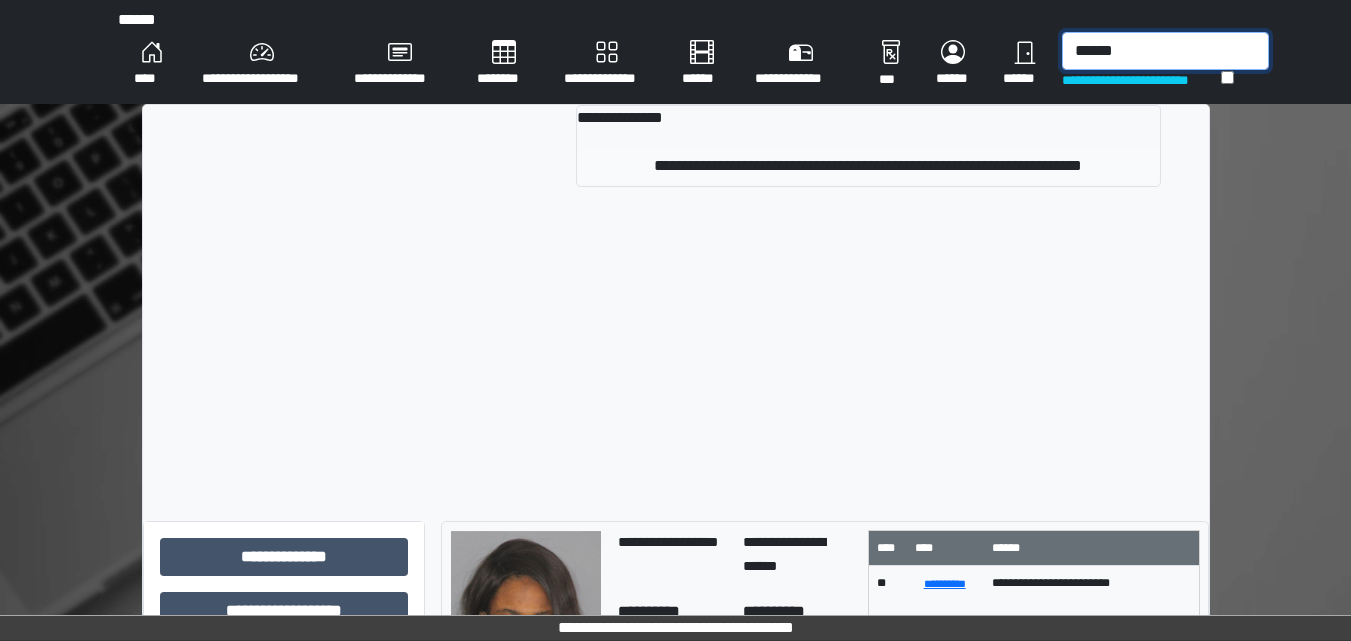 type on "******" 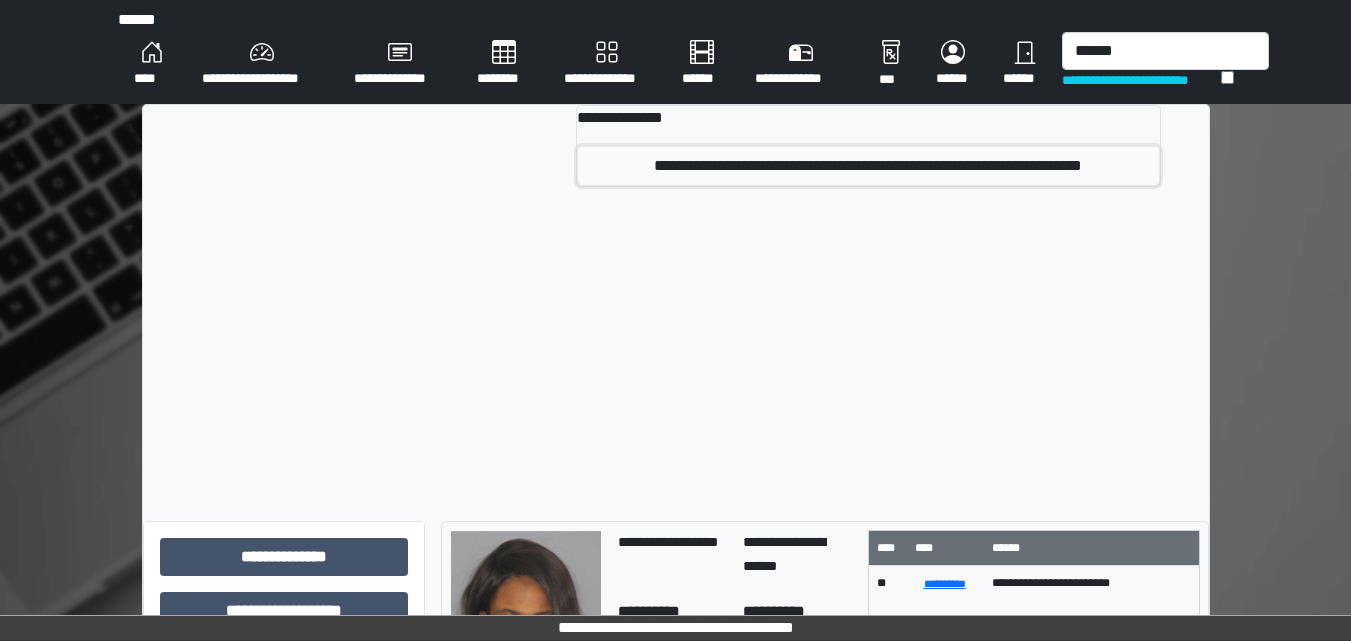click on "**********" at bounding box center (868, 166) 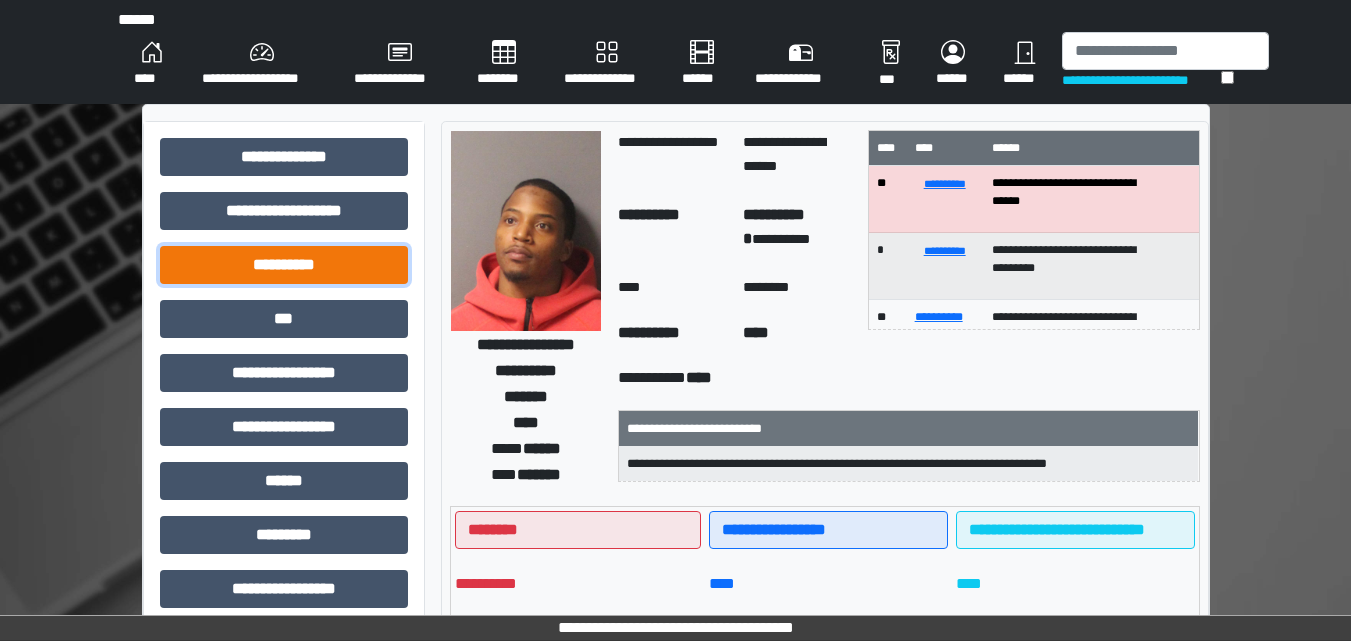 click on "**********" at bounding box center [284, 265] 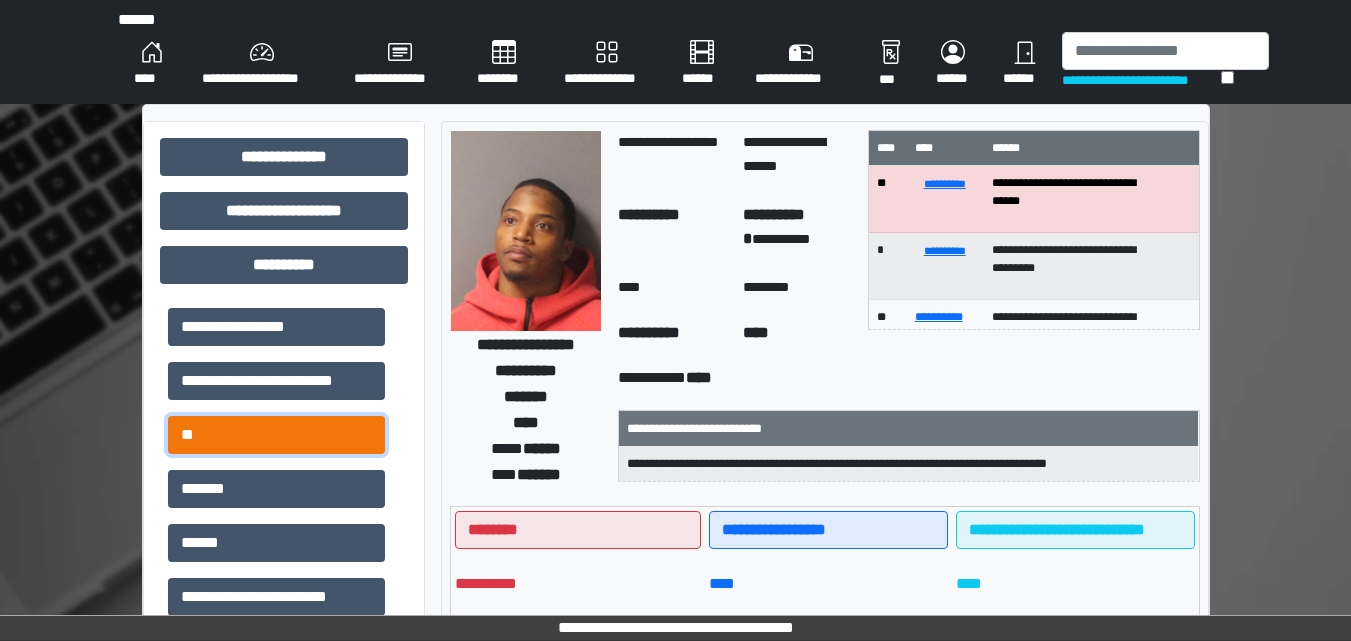 click on "**" at bounding box center [276, 435] 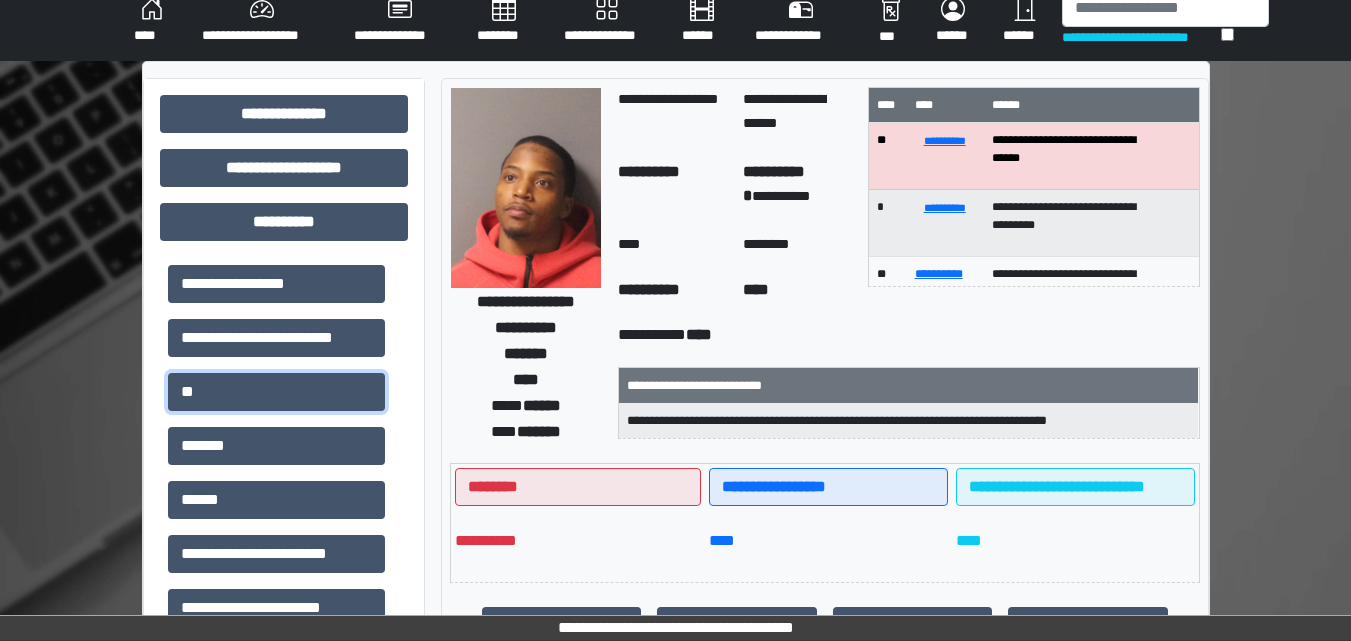 scroll, scrollTop: 0, scrollLeft: 0, axis: both 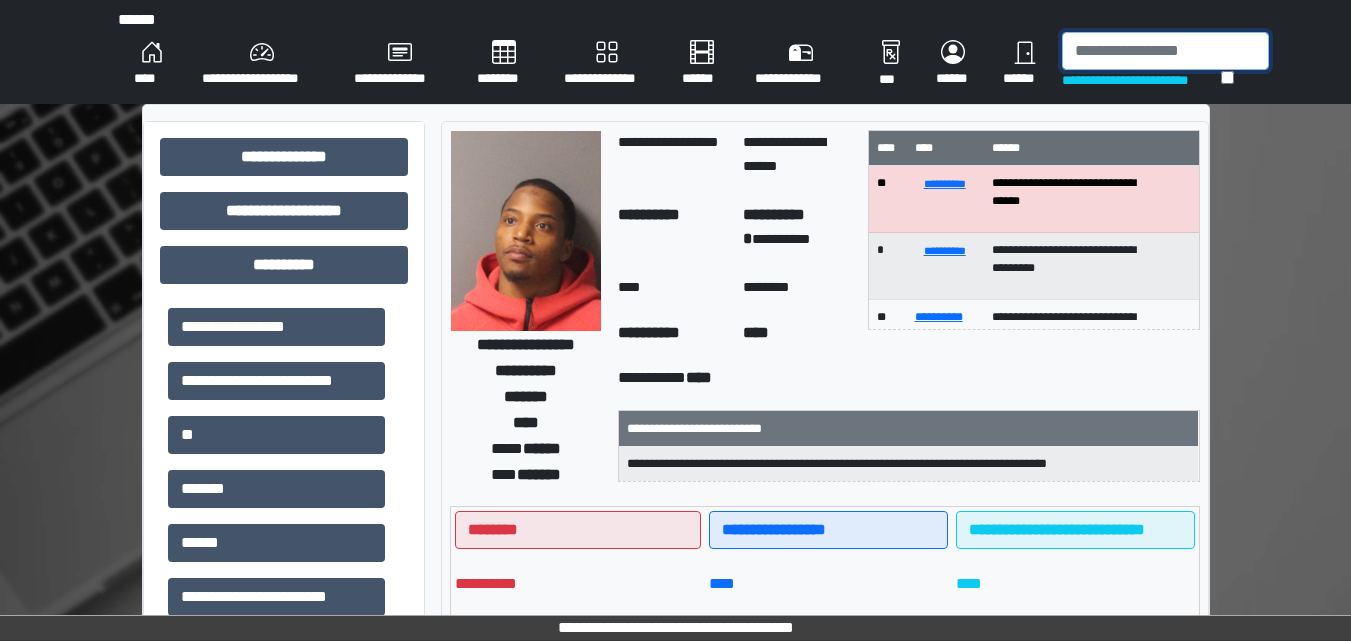 click at bounding box center [1165, 51] 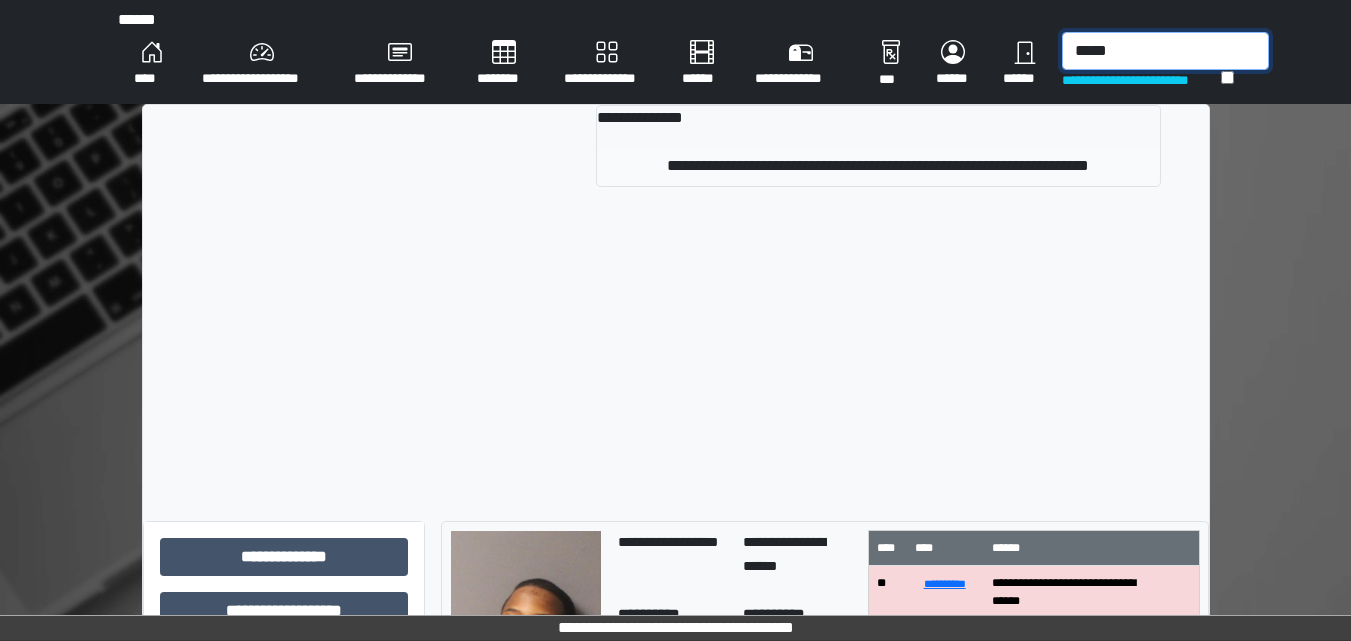 type on "*****" 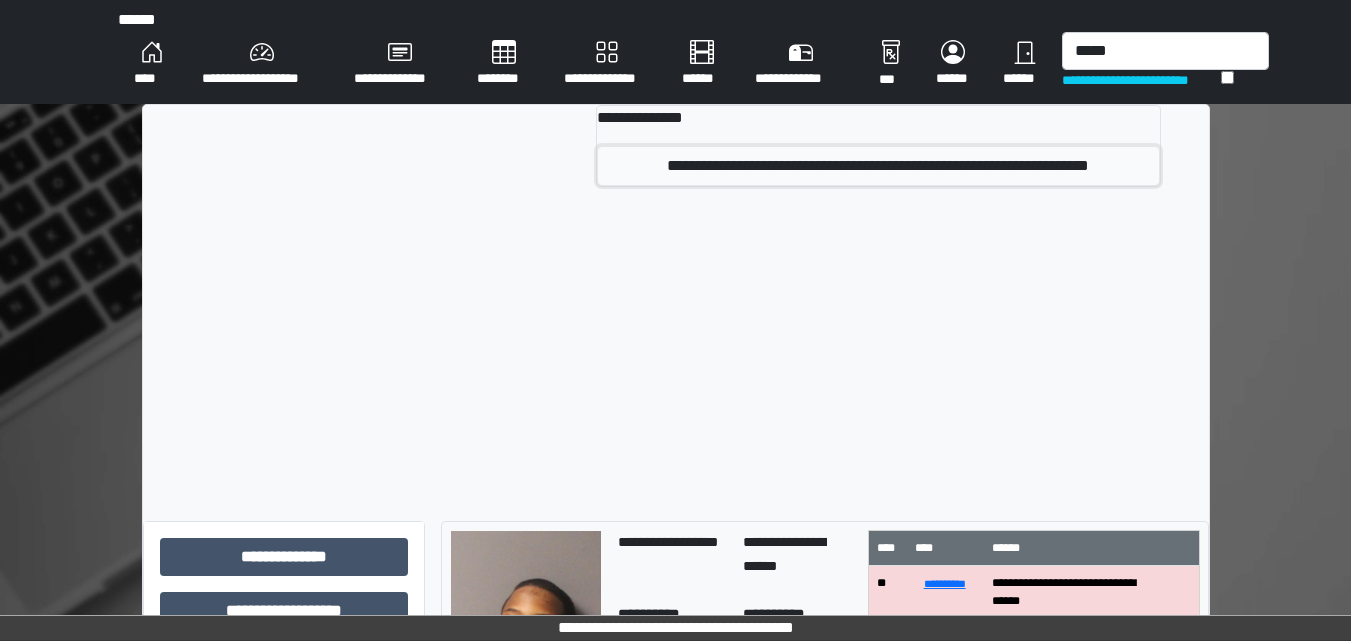 click on "**********" at bounding box center (878, 166) 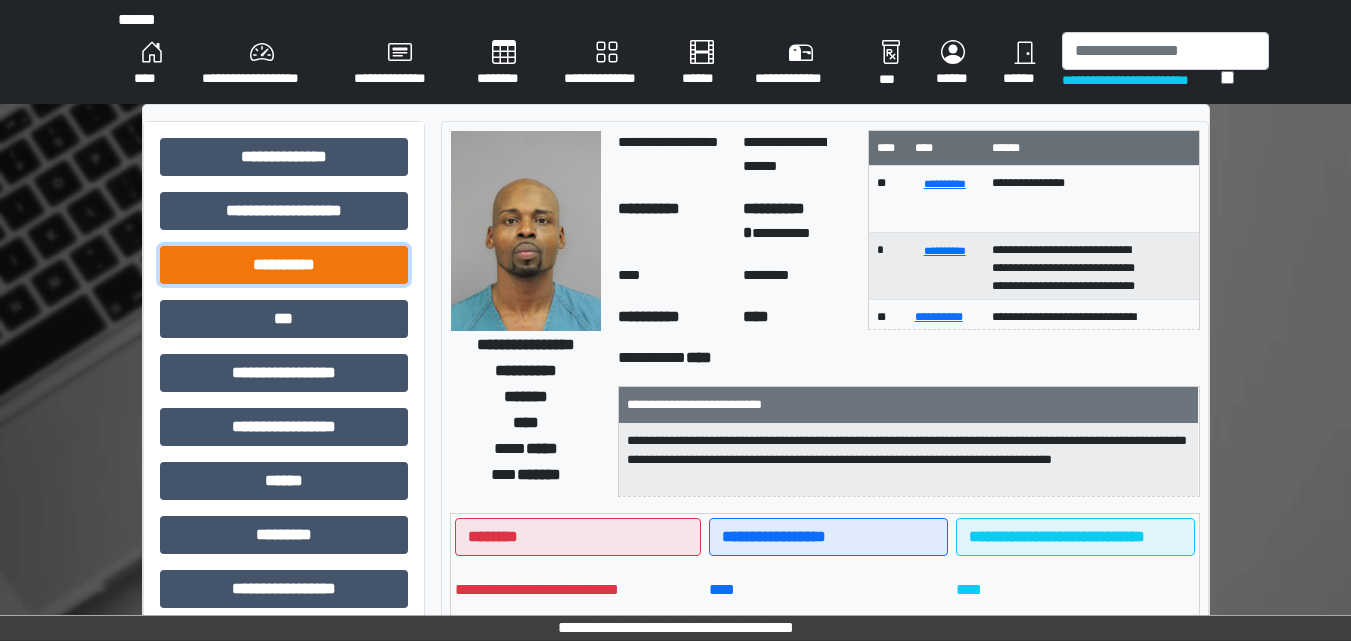 click on "**********" at bounding box center (284, 265) 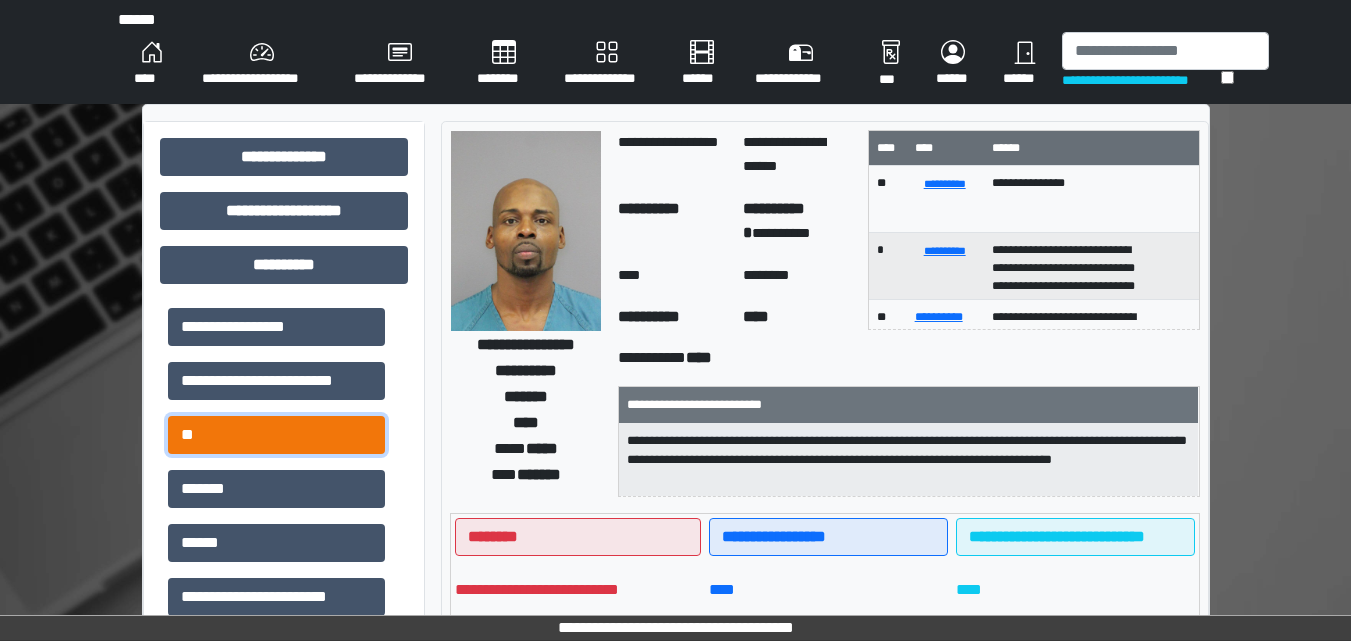 click on "**" at bounding box center (276, 435) 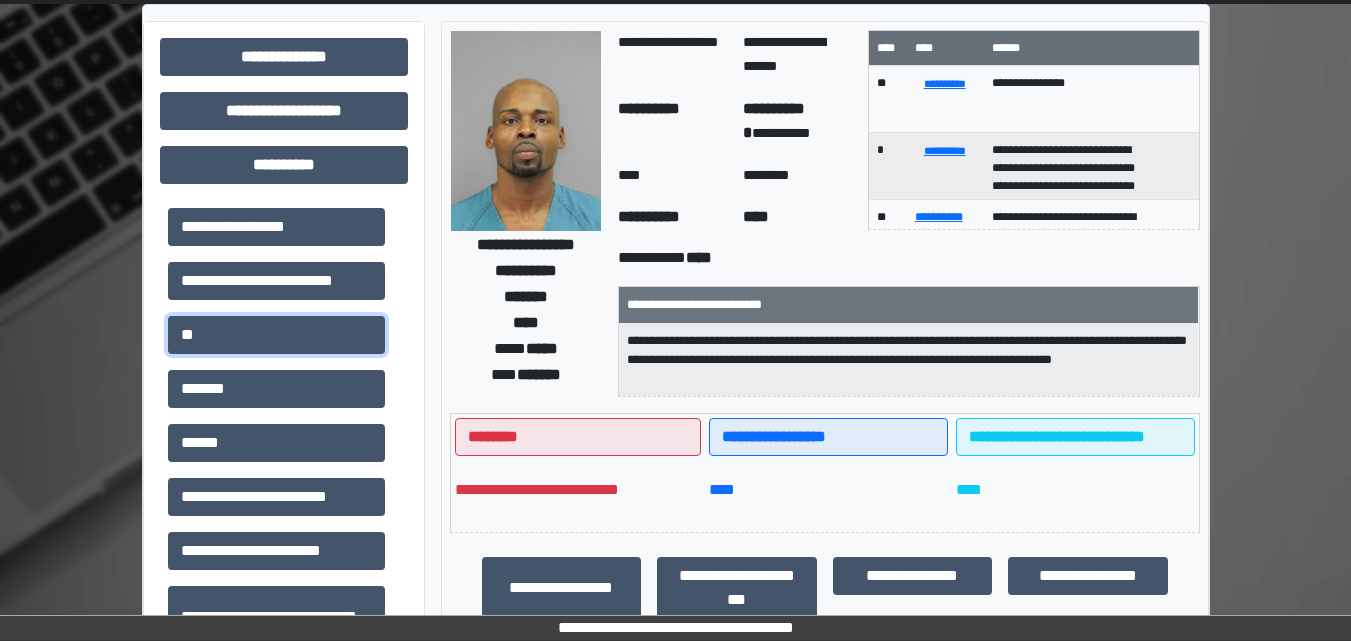 scroll, scrollTop: 0, scrollLeft: 0, axis: both 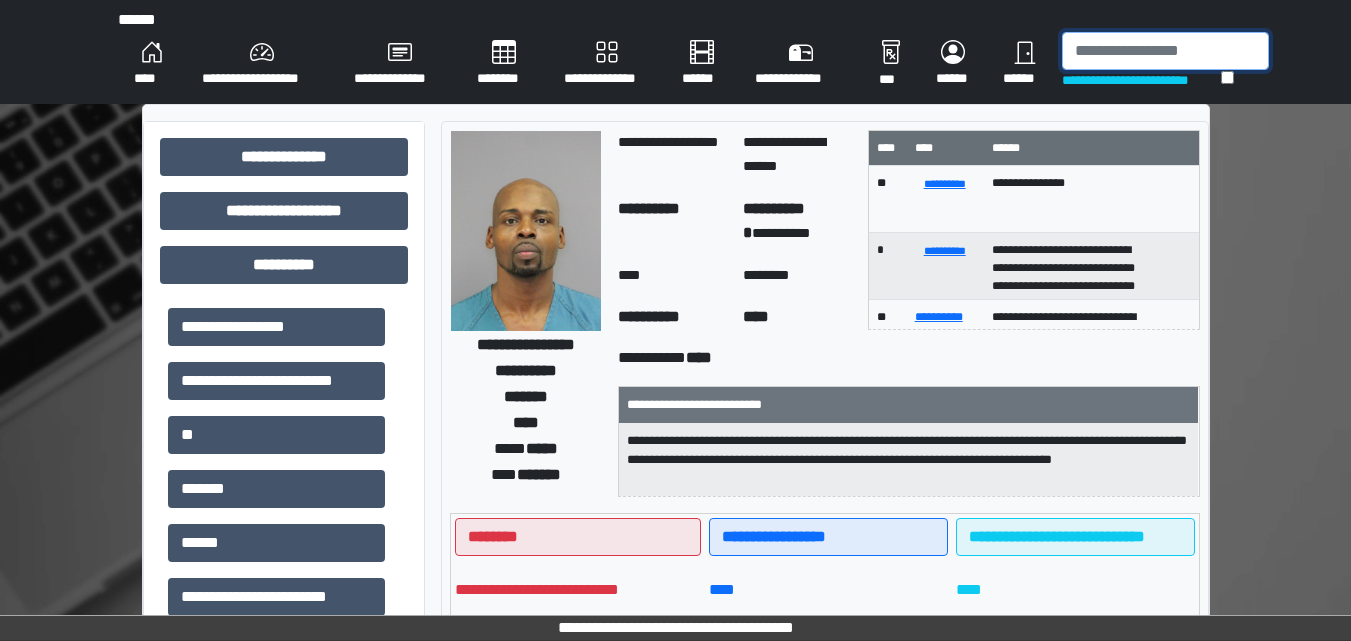 click at bounding box center (1165, 51) 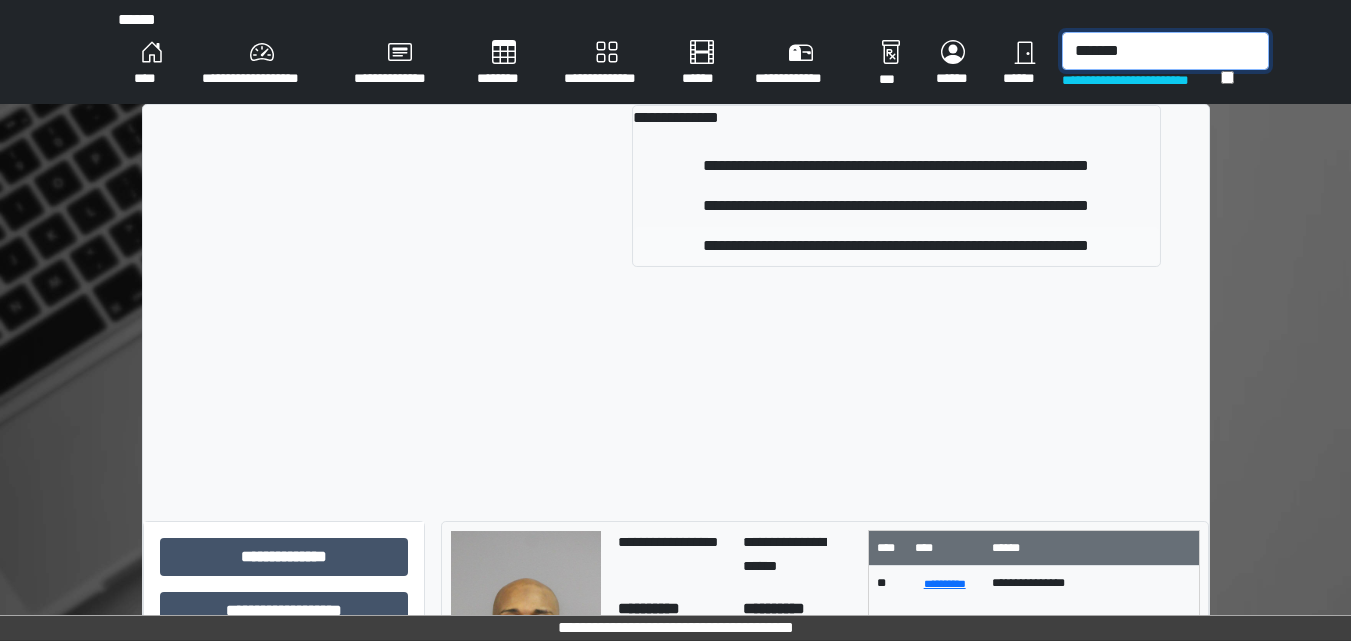 type on "*******" 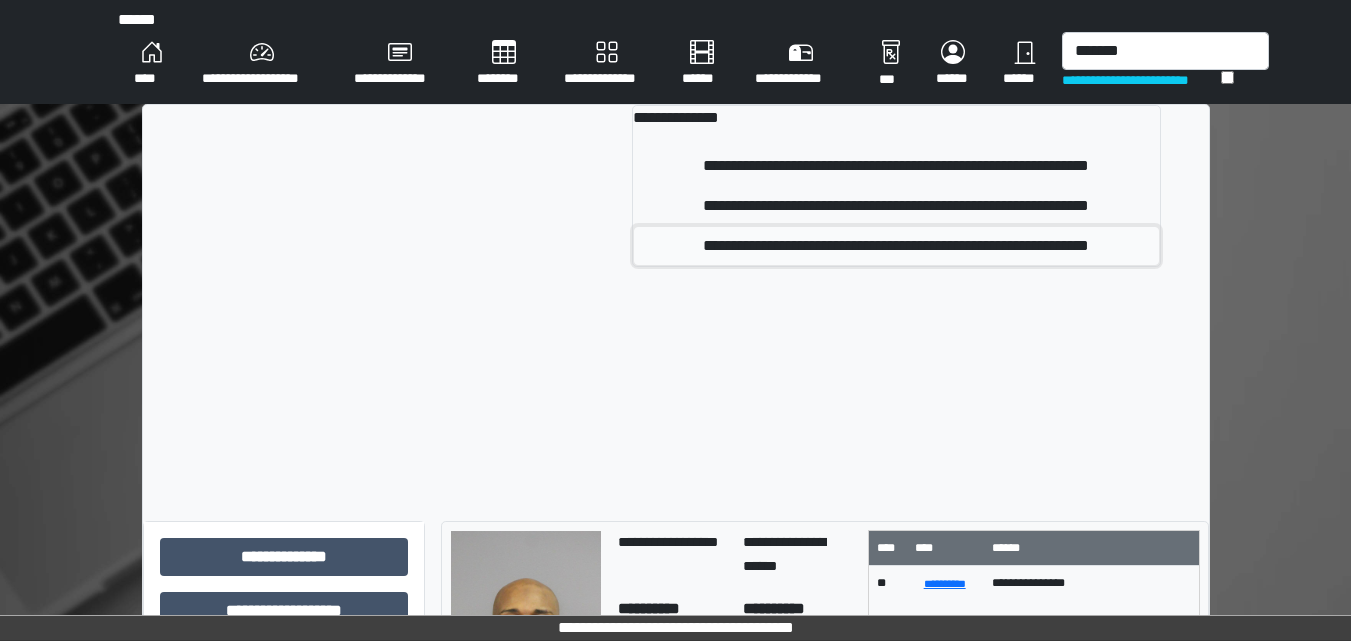 click on "**********" at bounding box center [896, 246] 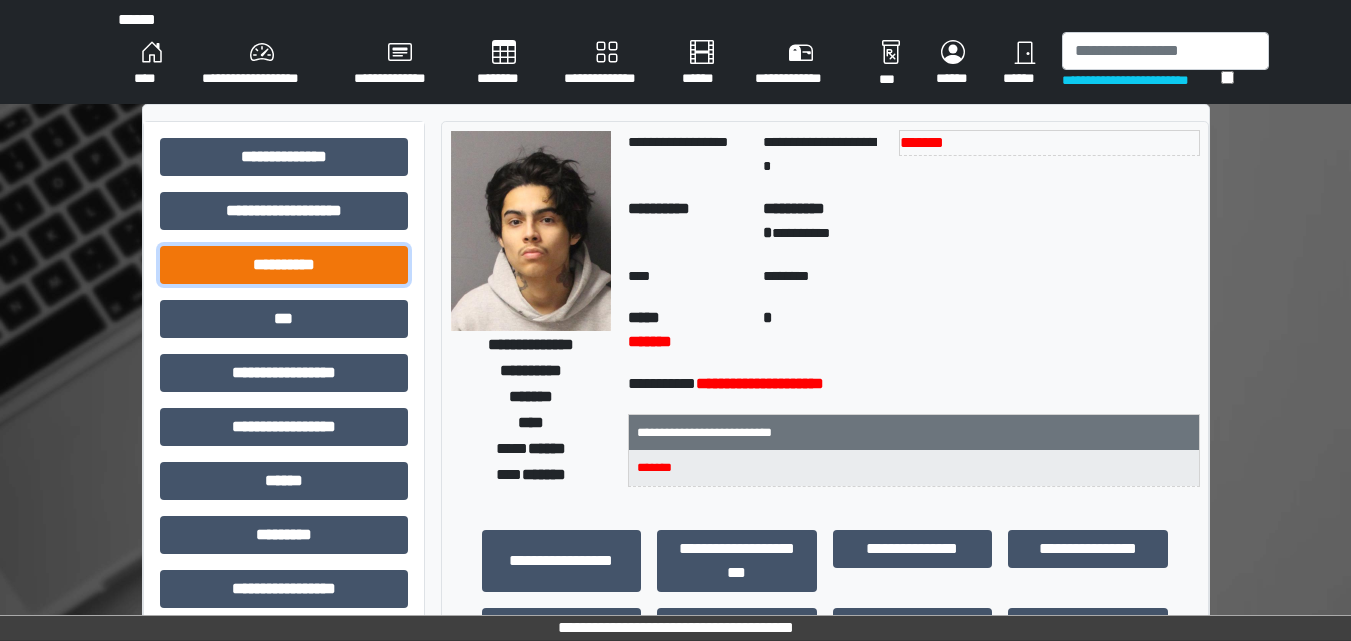 click on "**********" at bounding box center [284, 265] 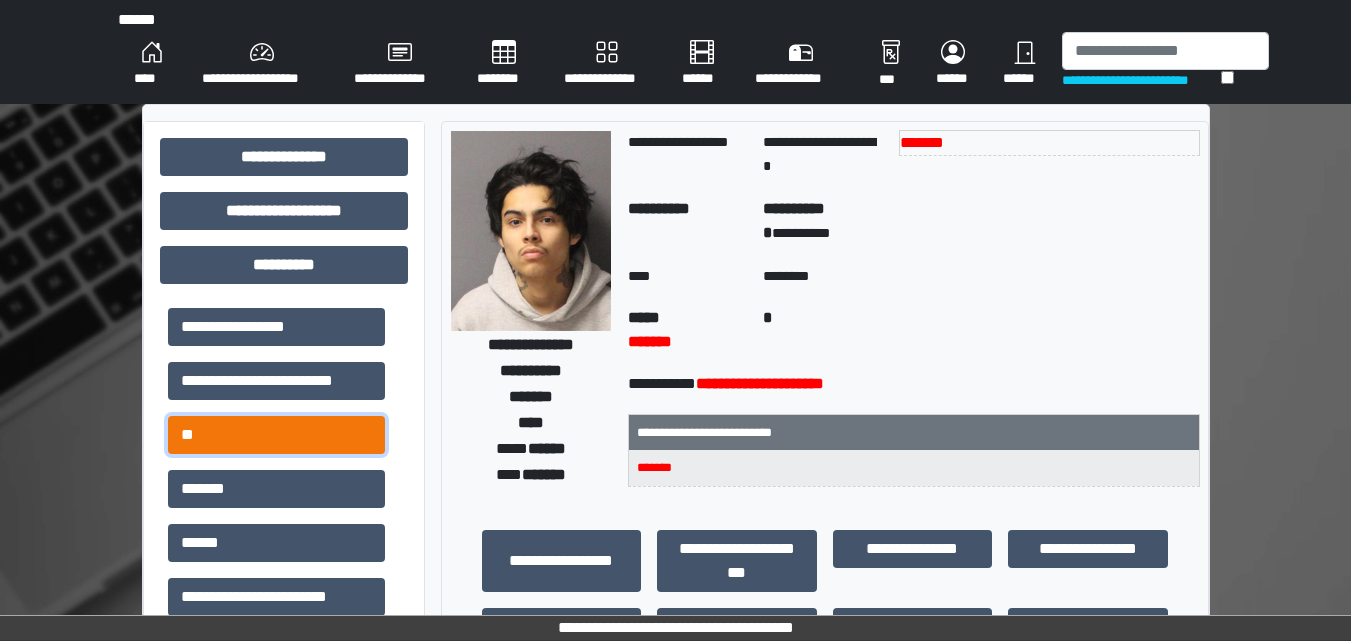 click on "**" at bounding box center [276, 435] 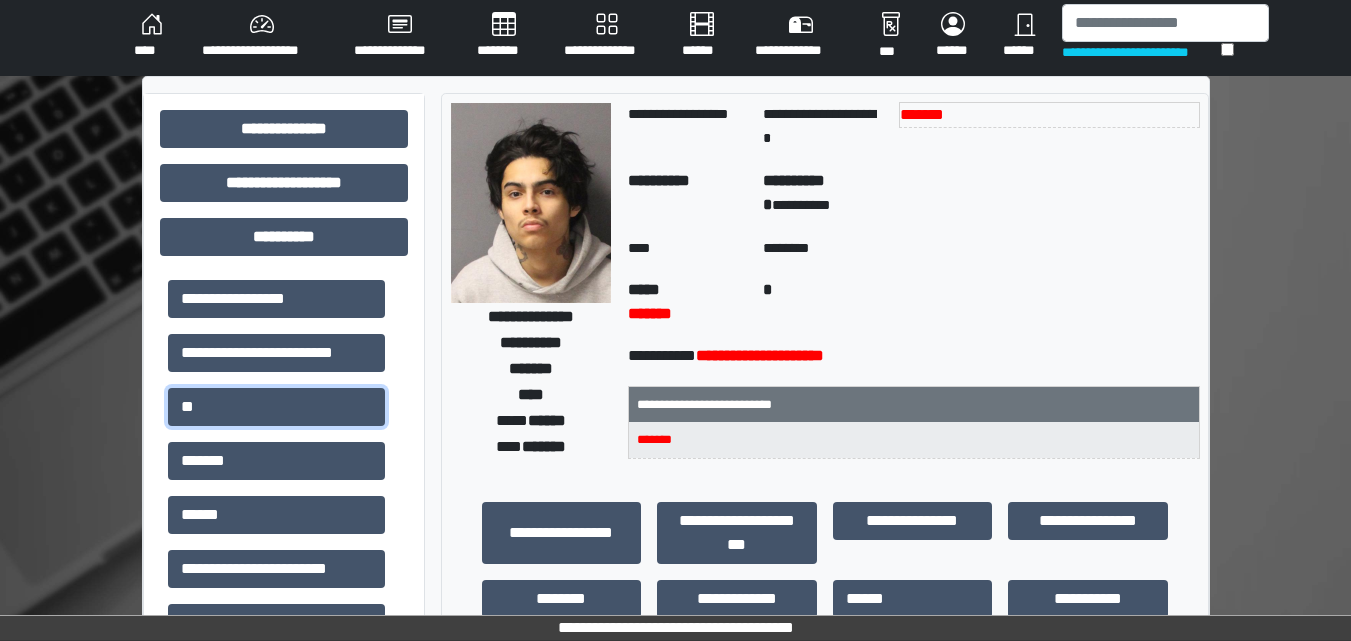 scroll, scrollTop: 0, scrollLeft: 0, axis: both 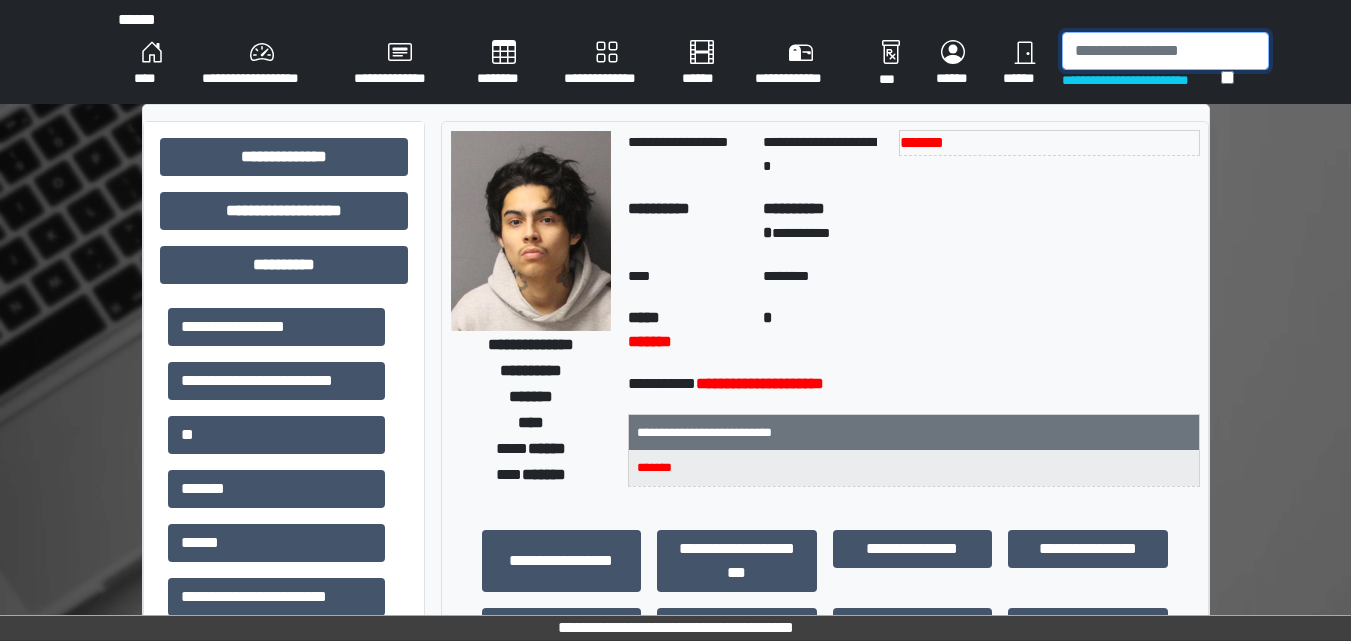 click at bounding box center [1165, 51] 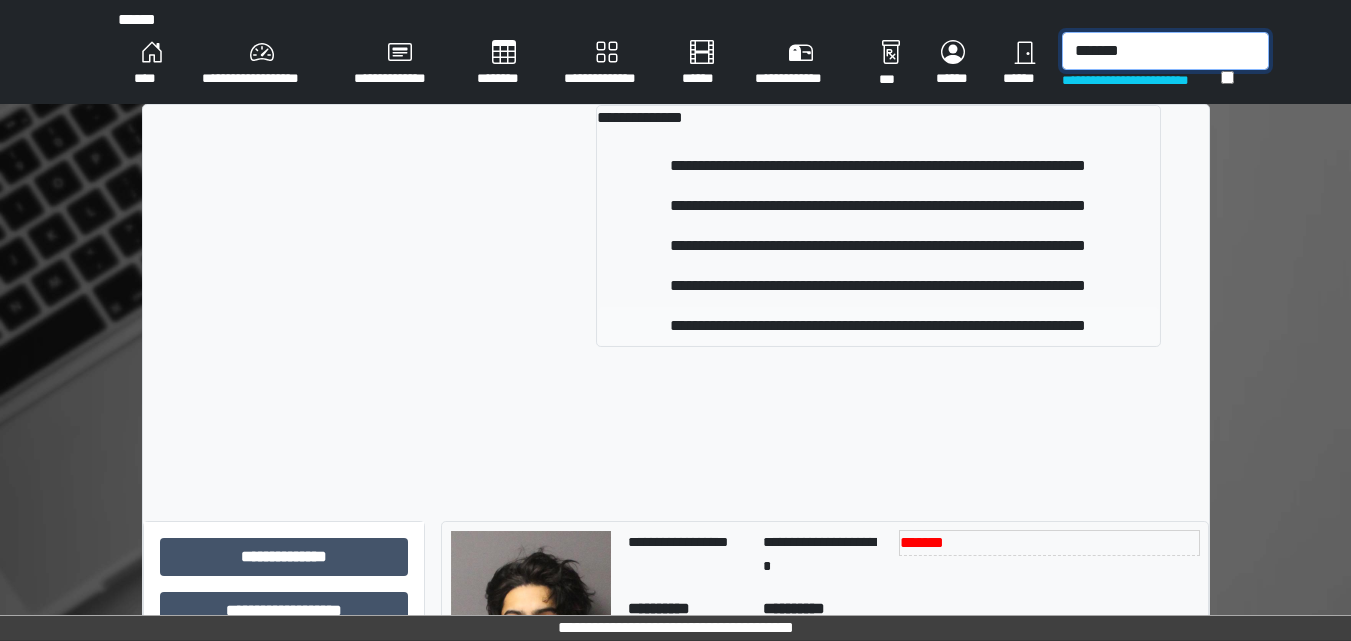 type on "*******" 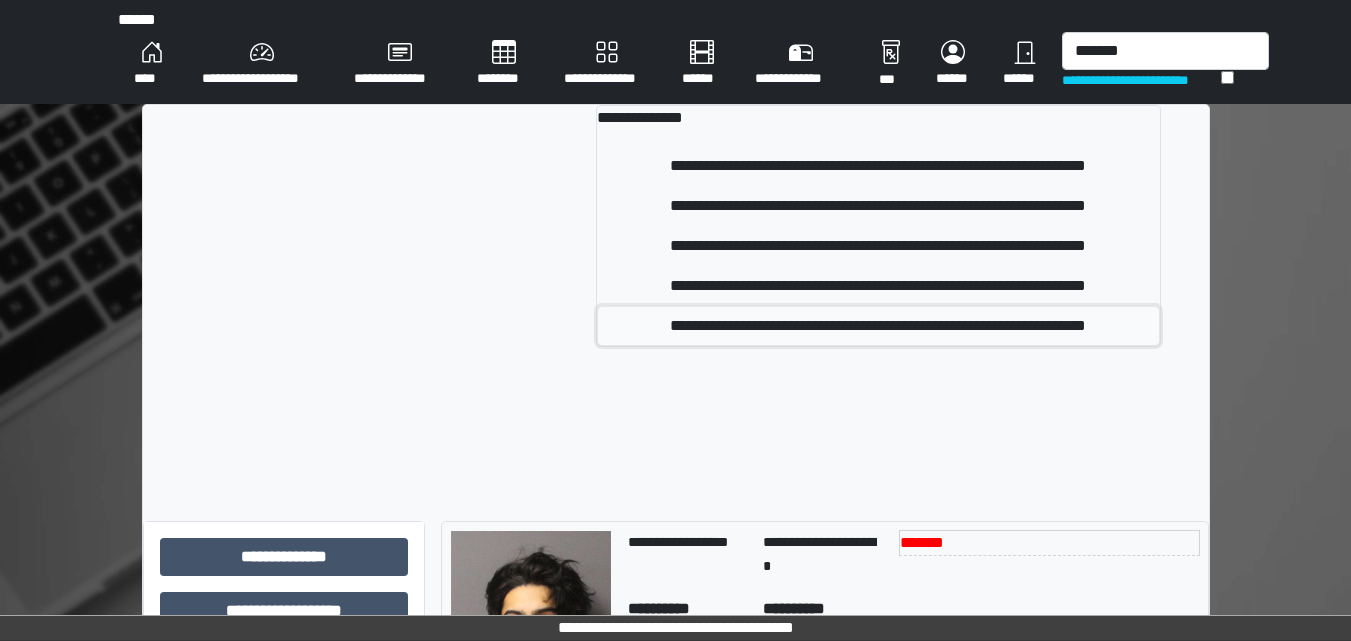 click on "**********" at bounding box center (878, 326) 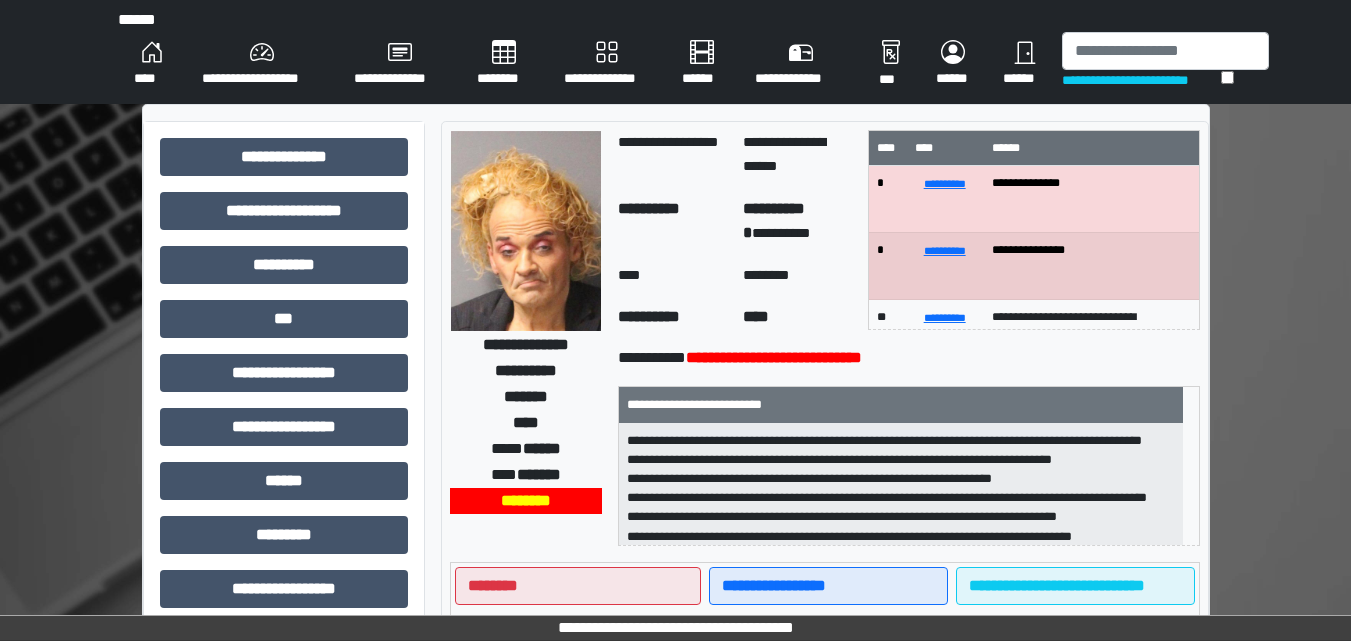scroll, scrollTop: 2, scrollLeft: 0, axis: vertical 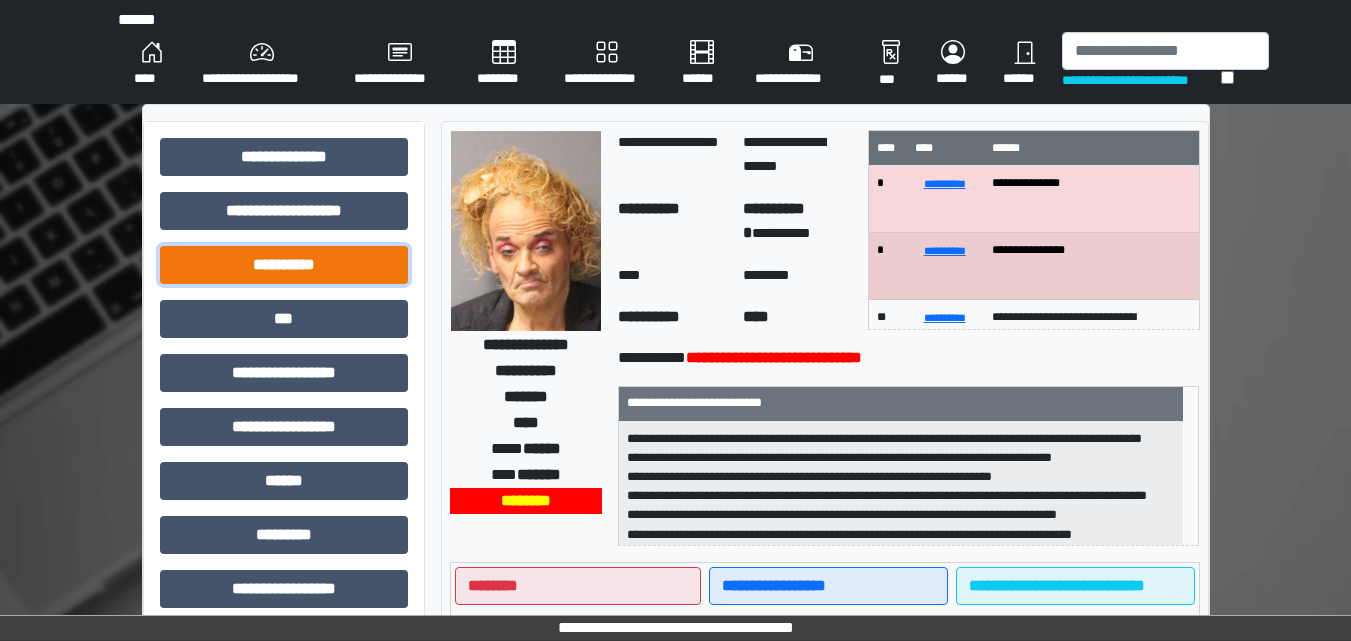 click on "**********" at bounding box center (284, 265) 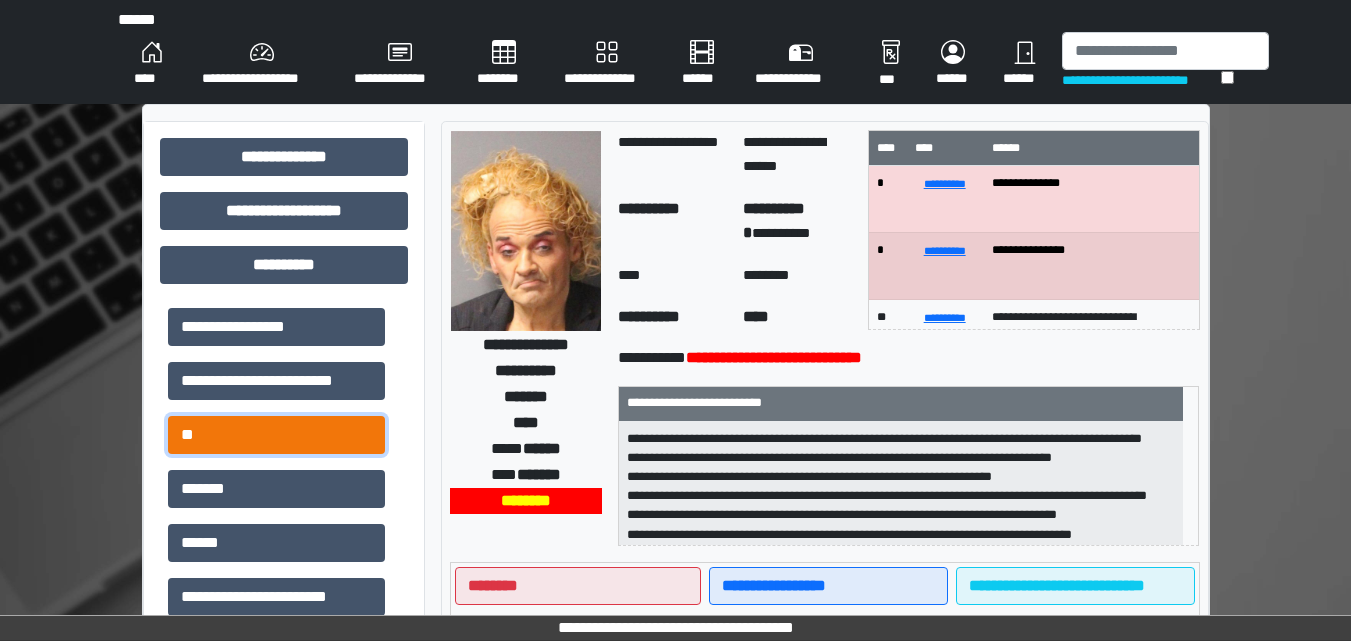 click on "**" at bounding box center [276, 435] 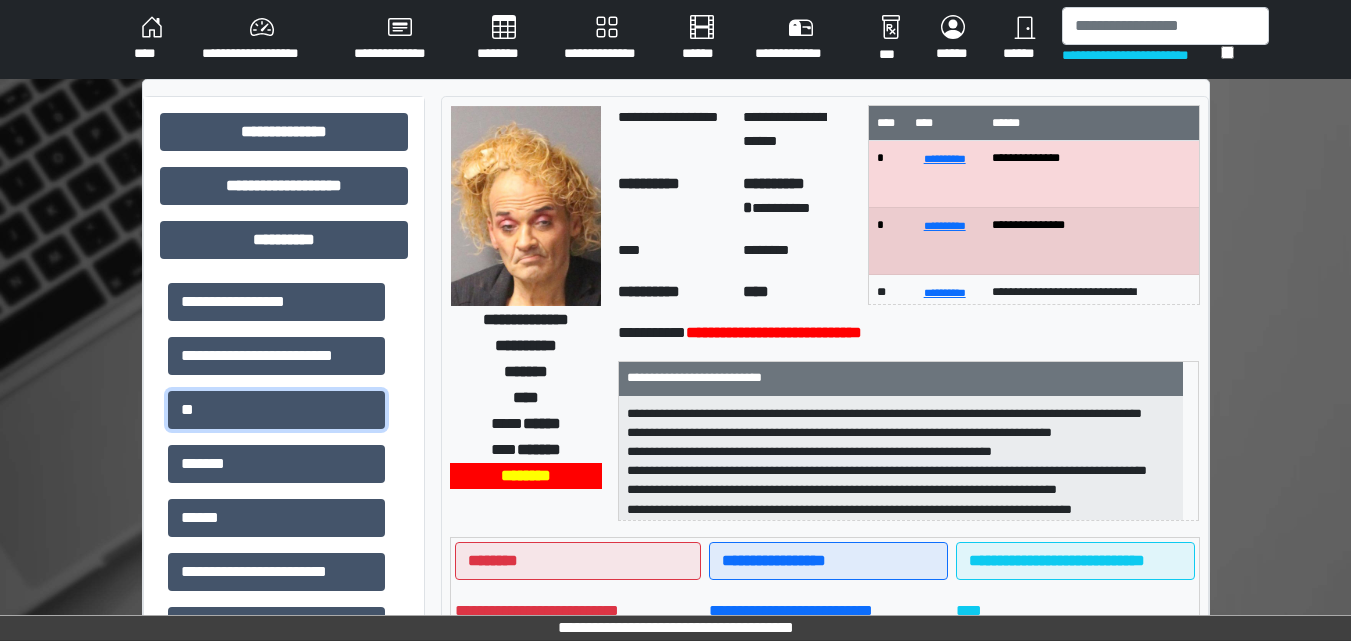 scroll, scrollTop: 0, scrollLeft: 0, axis: both 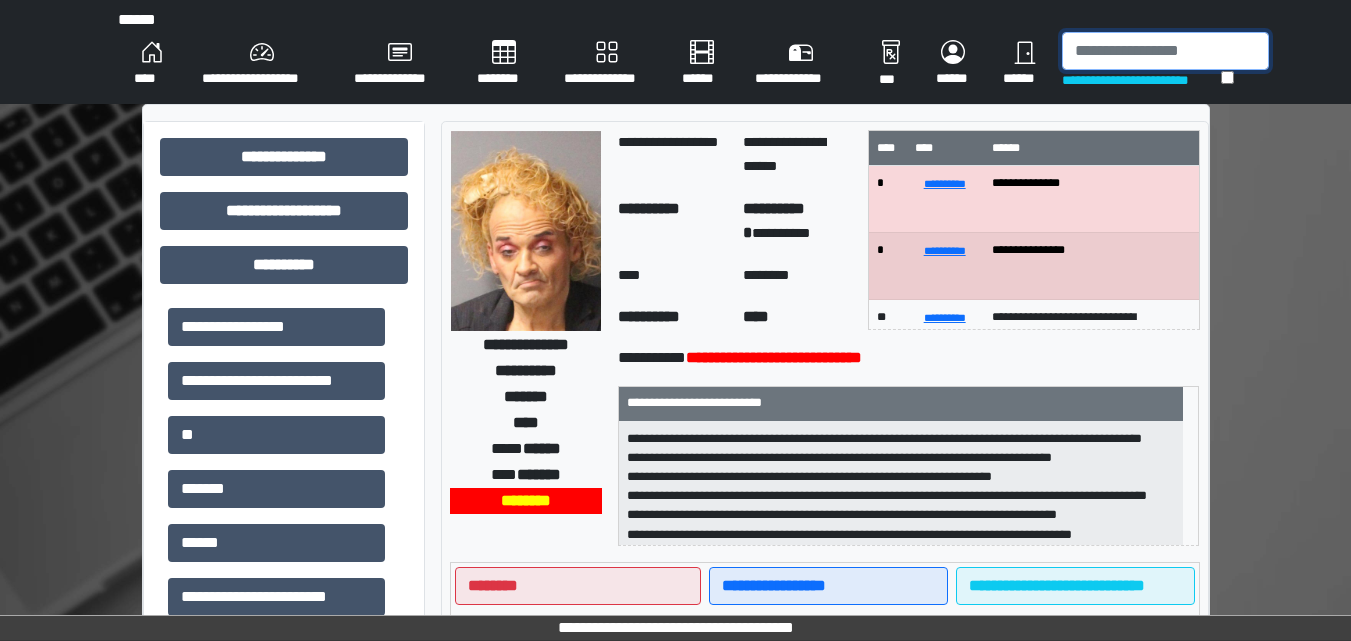 click at bounding box center (1165, 51) 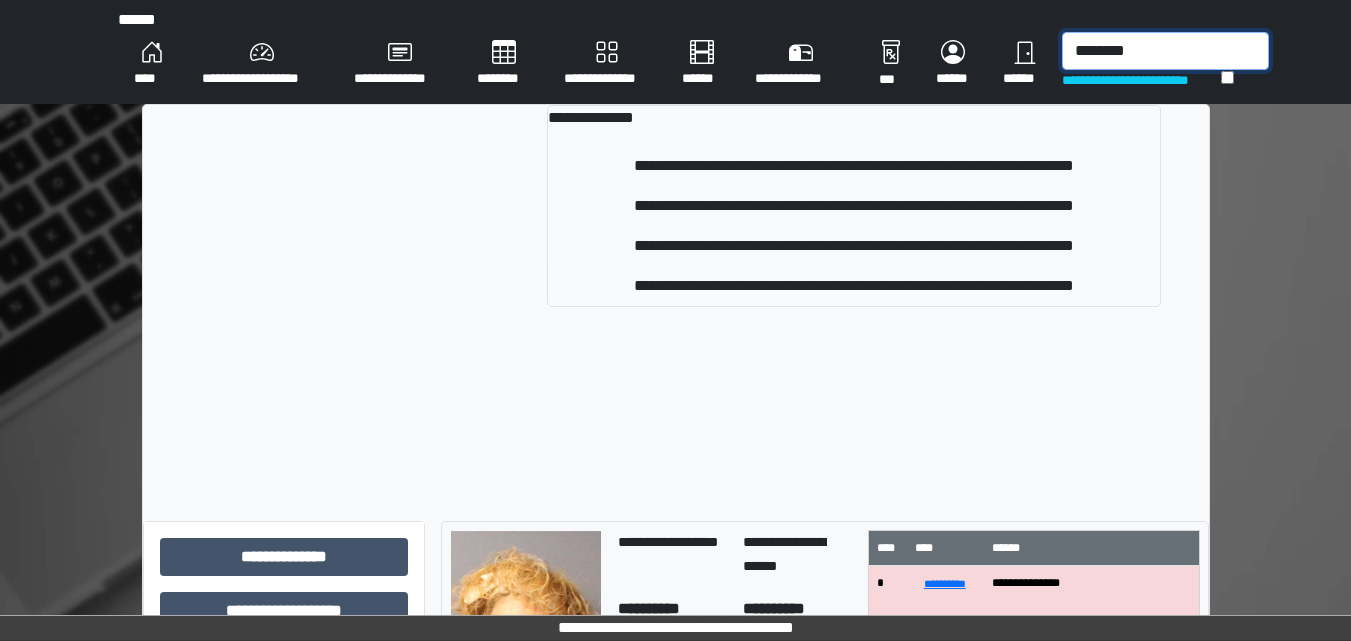 type on "********" 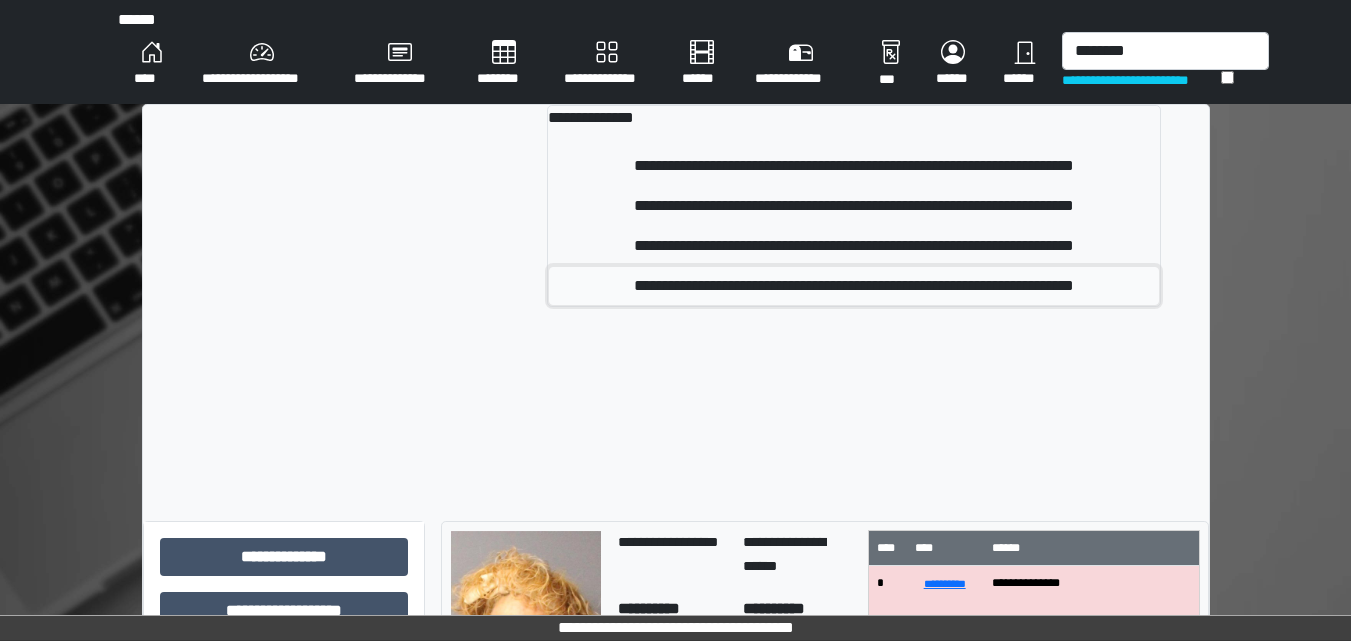 click on "**********" at bounding box center (854, 286) 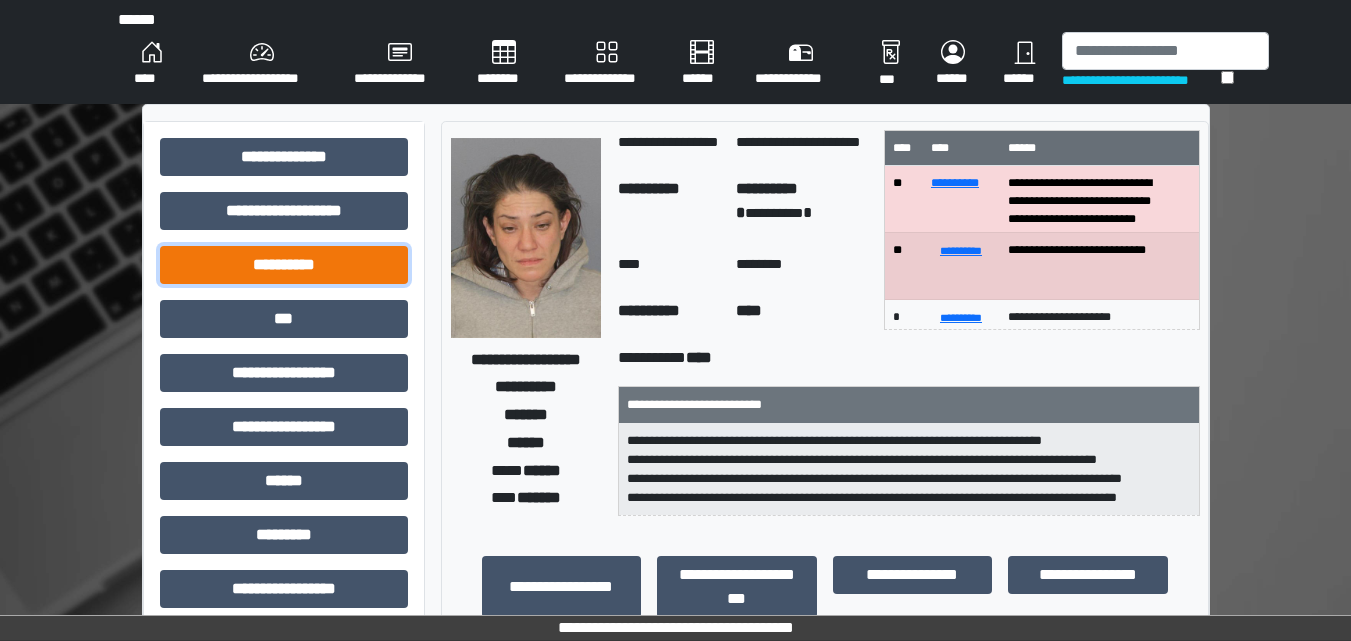 click on "**********" at bounding box center [284, 265] 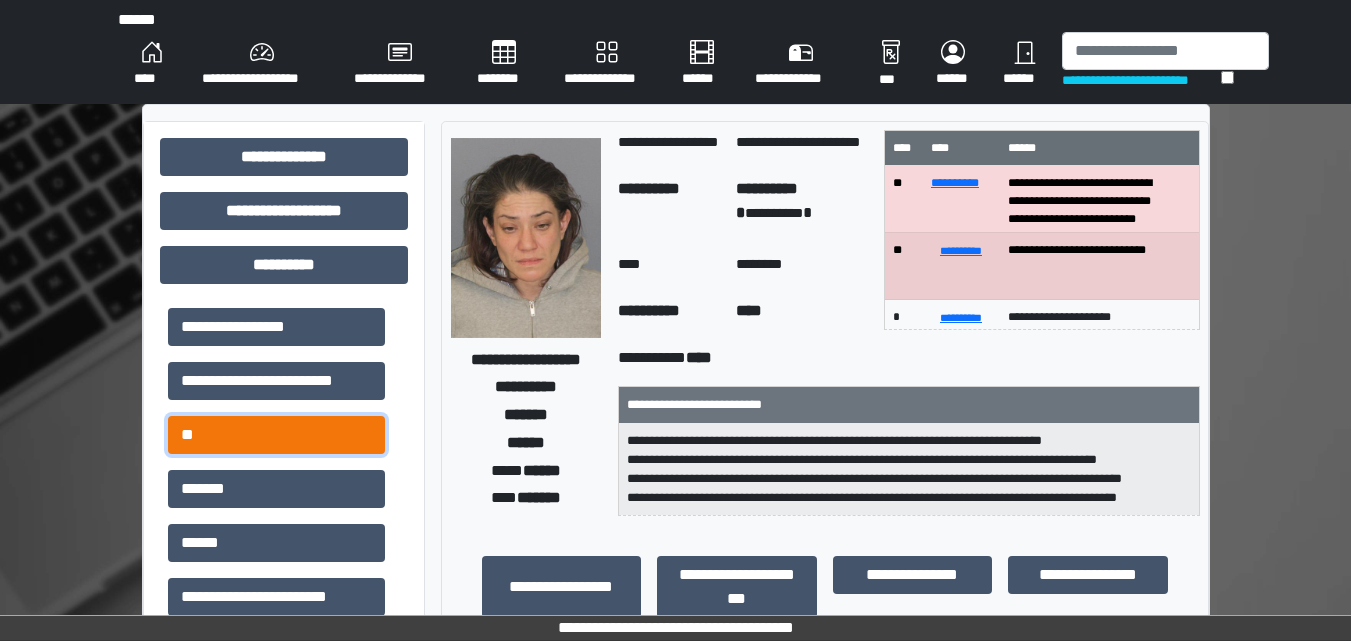 click on "**" at bounding box center [276, 435] 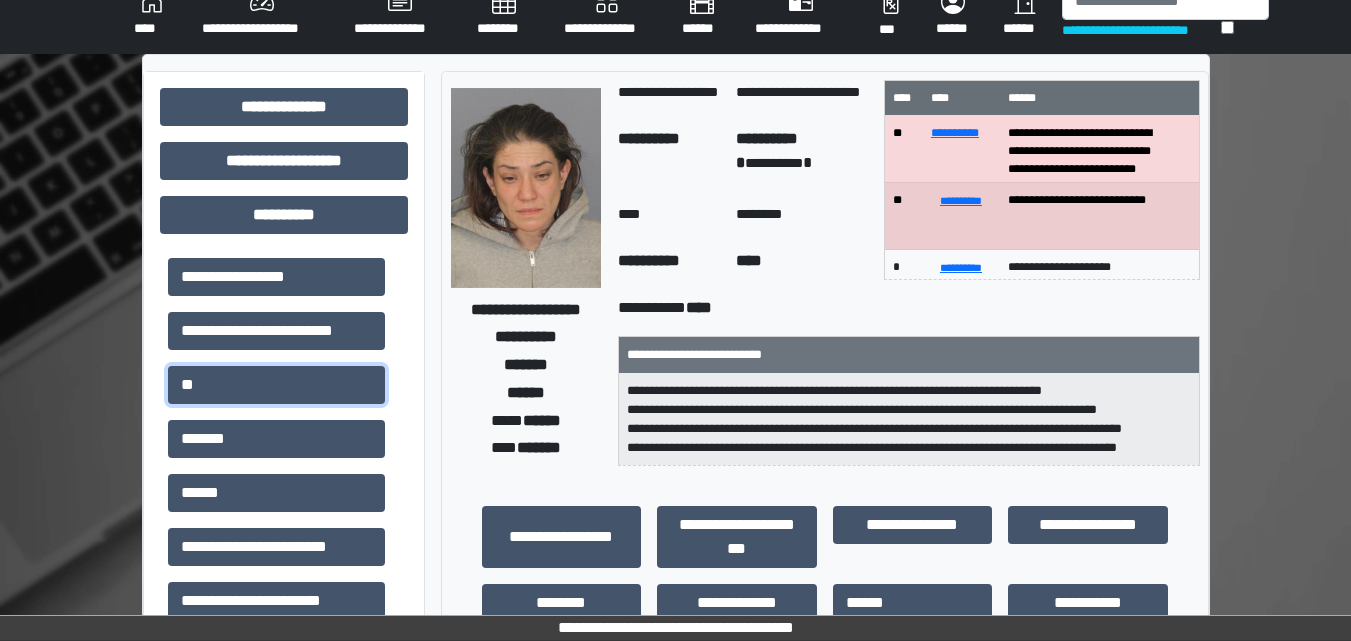 scroll, scrollTop: 0, scrollLeft: 0, axis: both 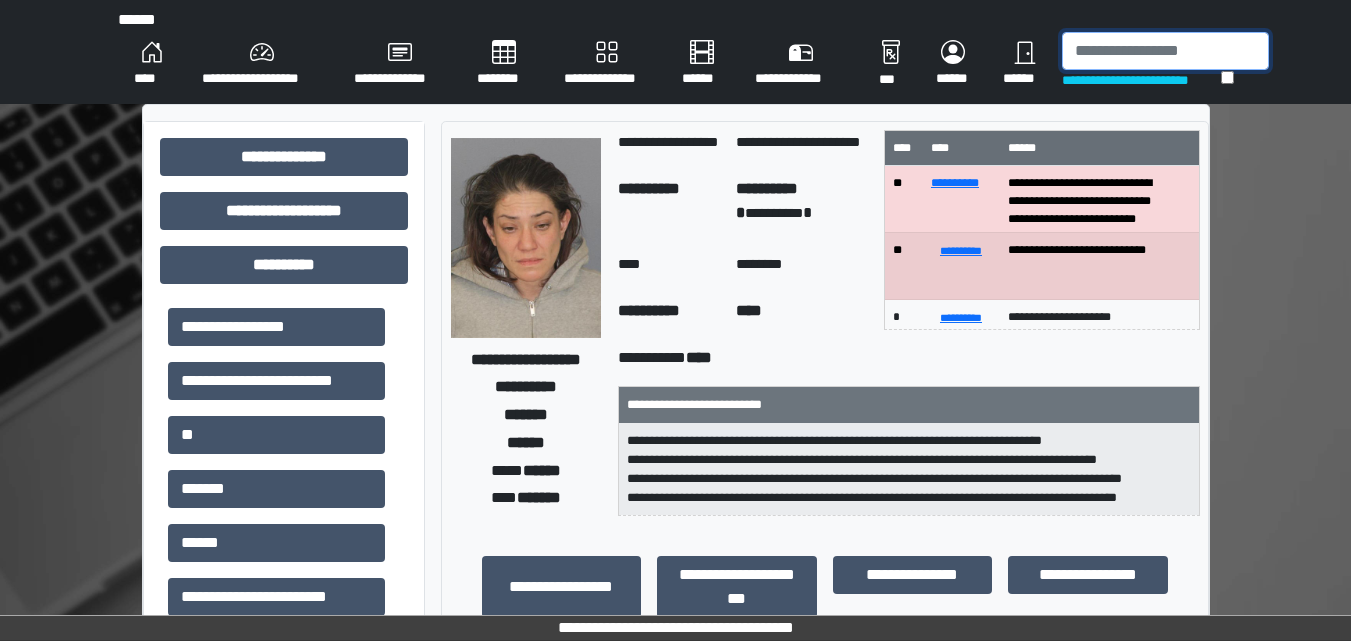click at bounding box center (1165, 51) 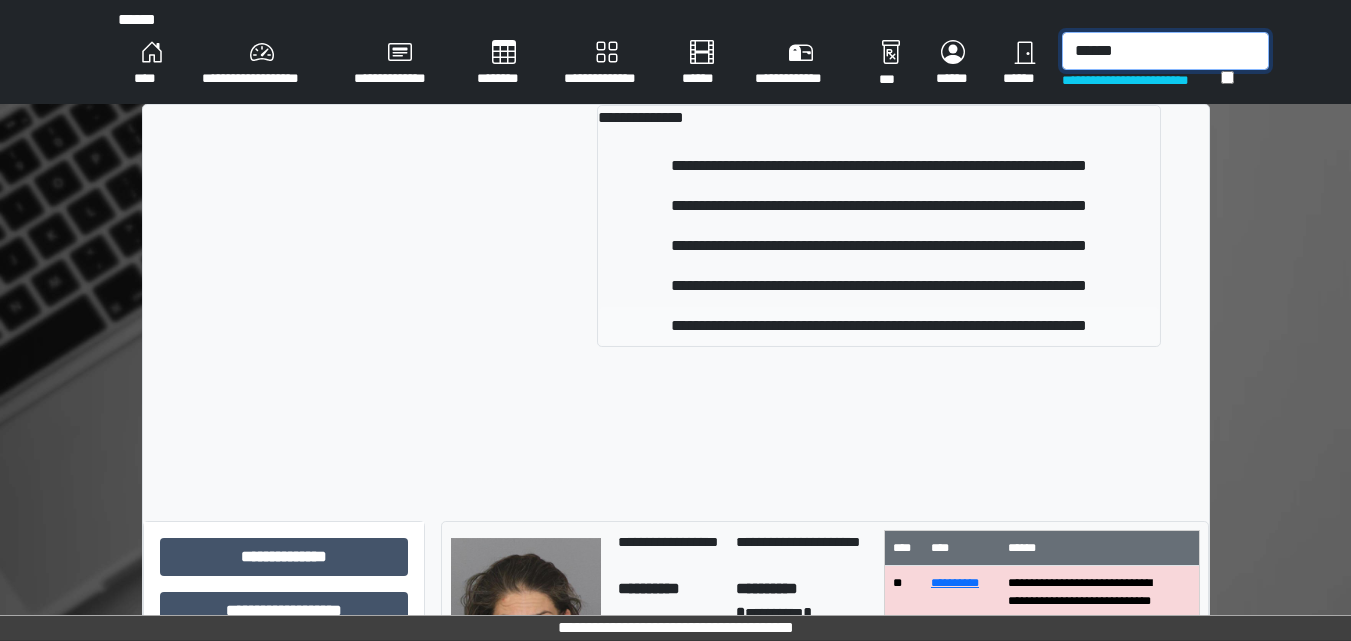 type on "******" 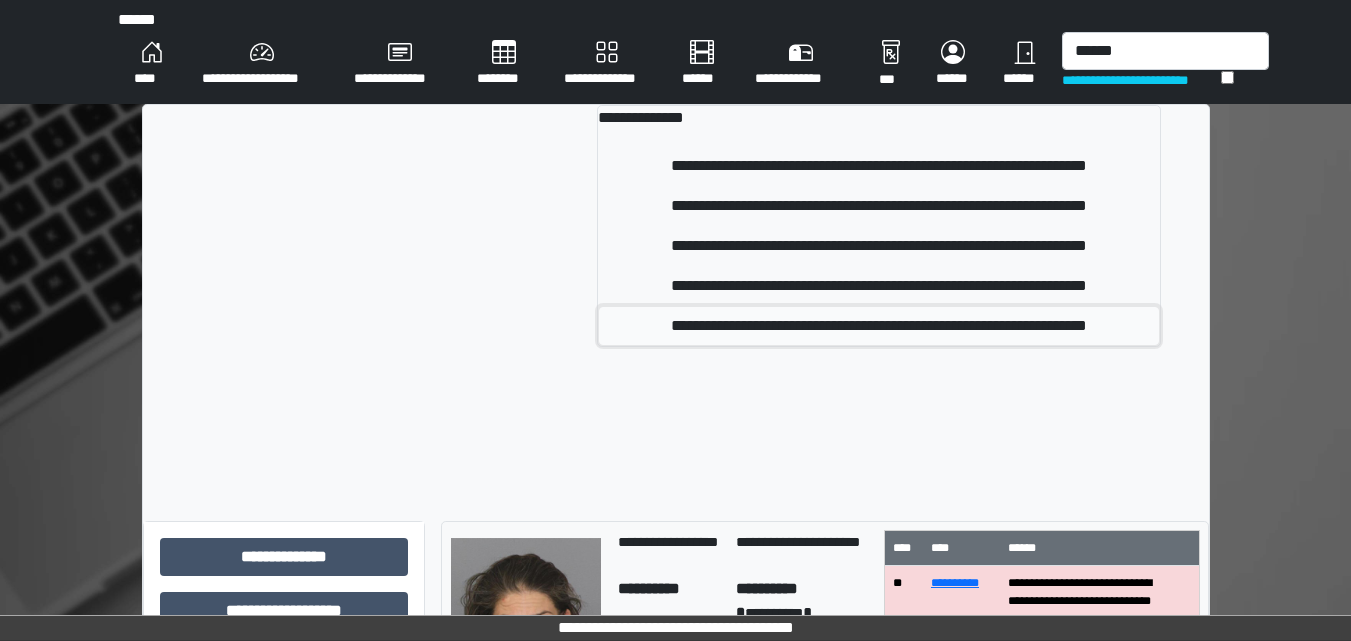 click on "**********" at bounding box center [879, 326] 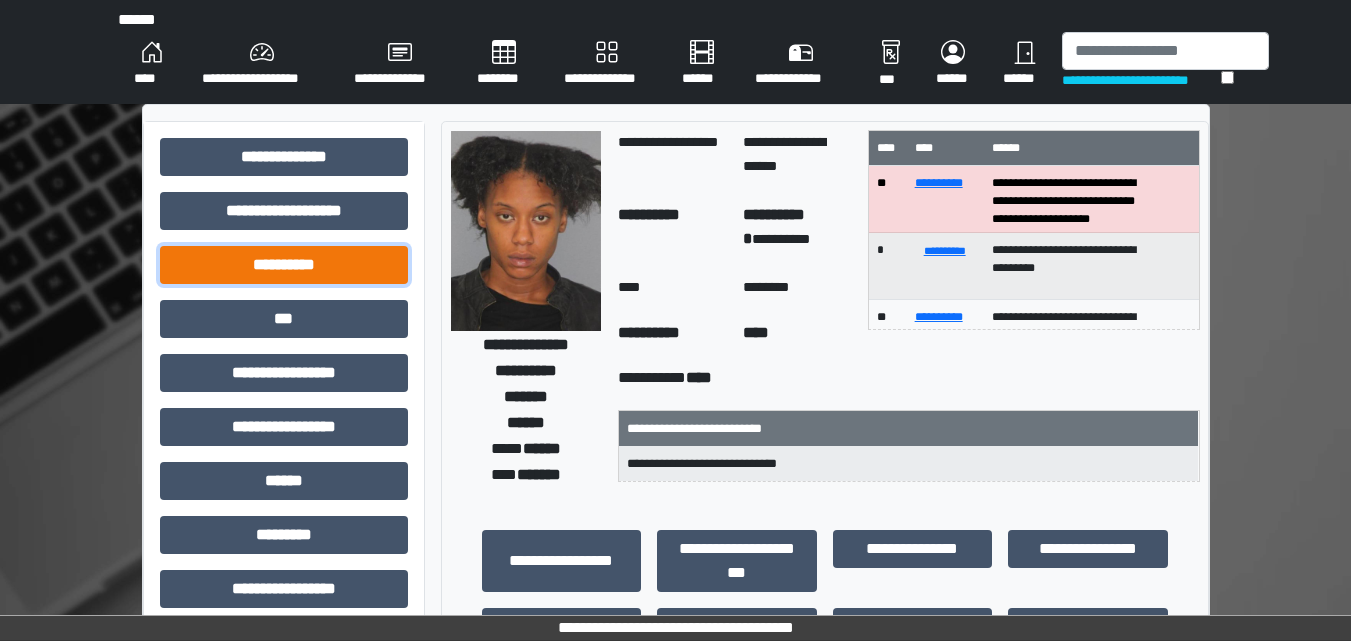 click on "**********" at bounding box center [284, 265] 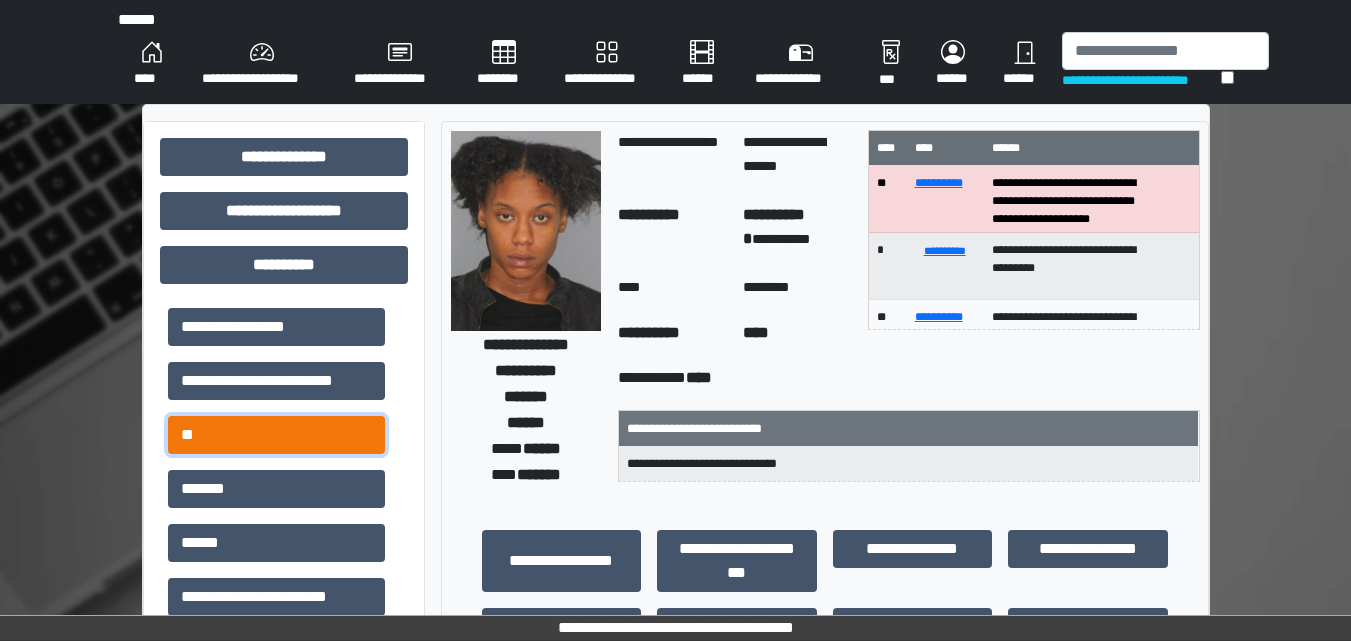 click on "**" at bounding box center [276, 435] 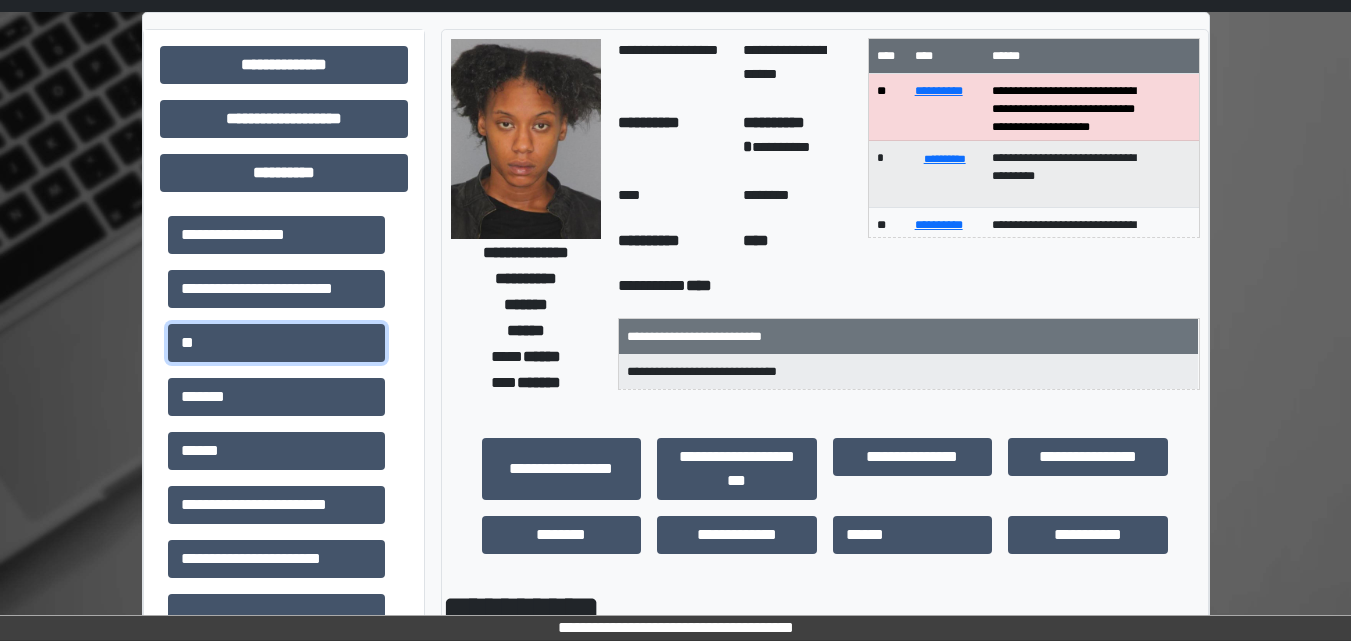 scroll, scrollTop: 0, scrollLeft: 0, axis: both 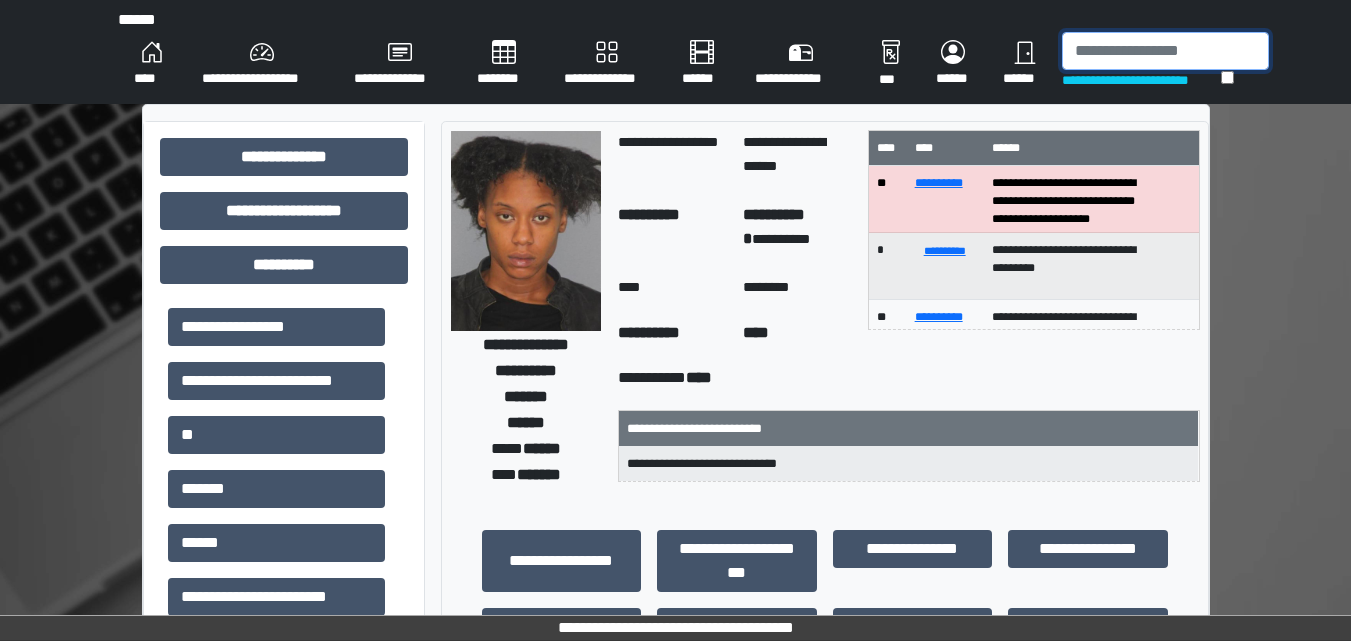 click at bounding box center (1165, 51) 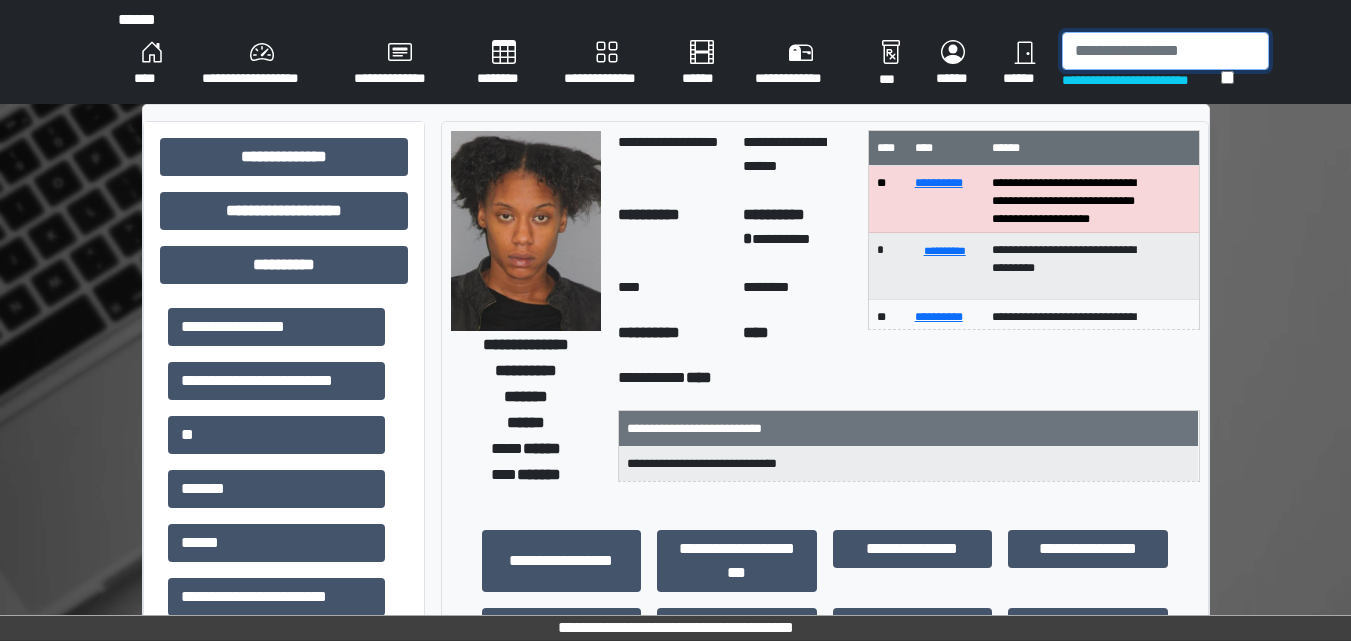 drag, startPoint x: 1082, startPoint y: 46, endPoint x: 1070, endPoint y: 68, distance: 25.059929 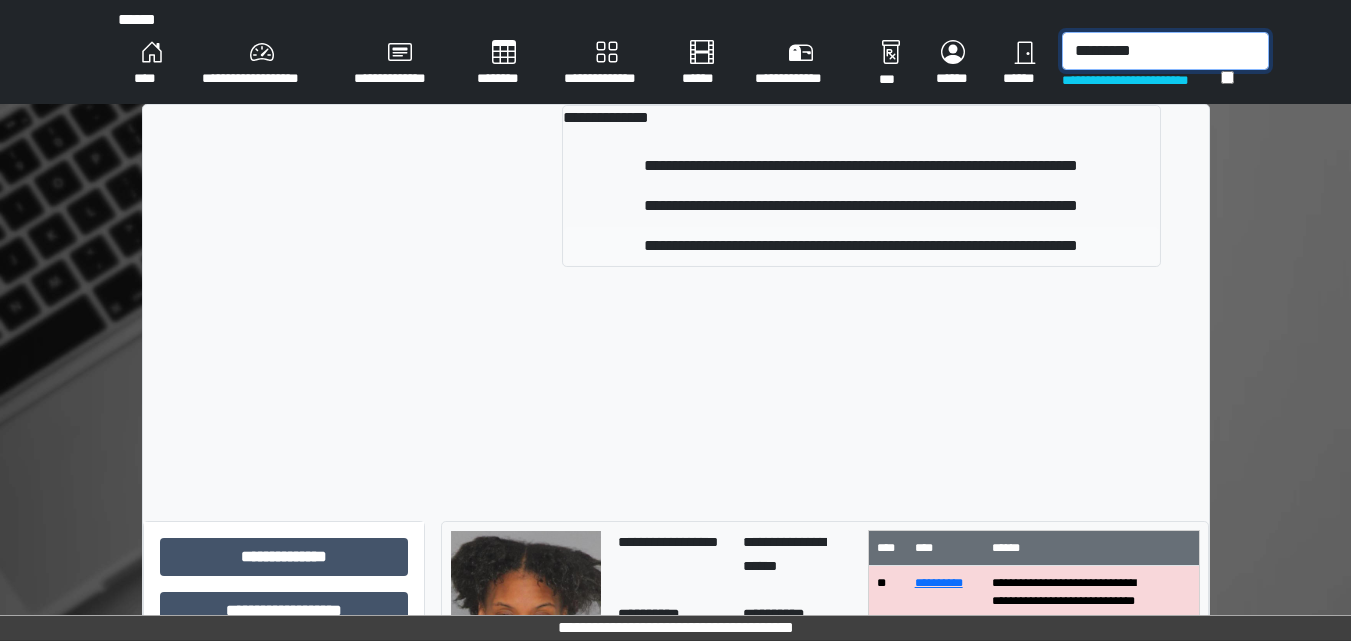 type on "*********" 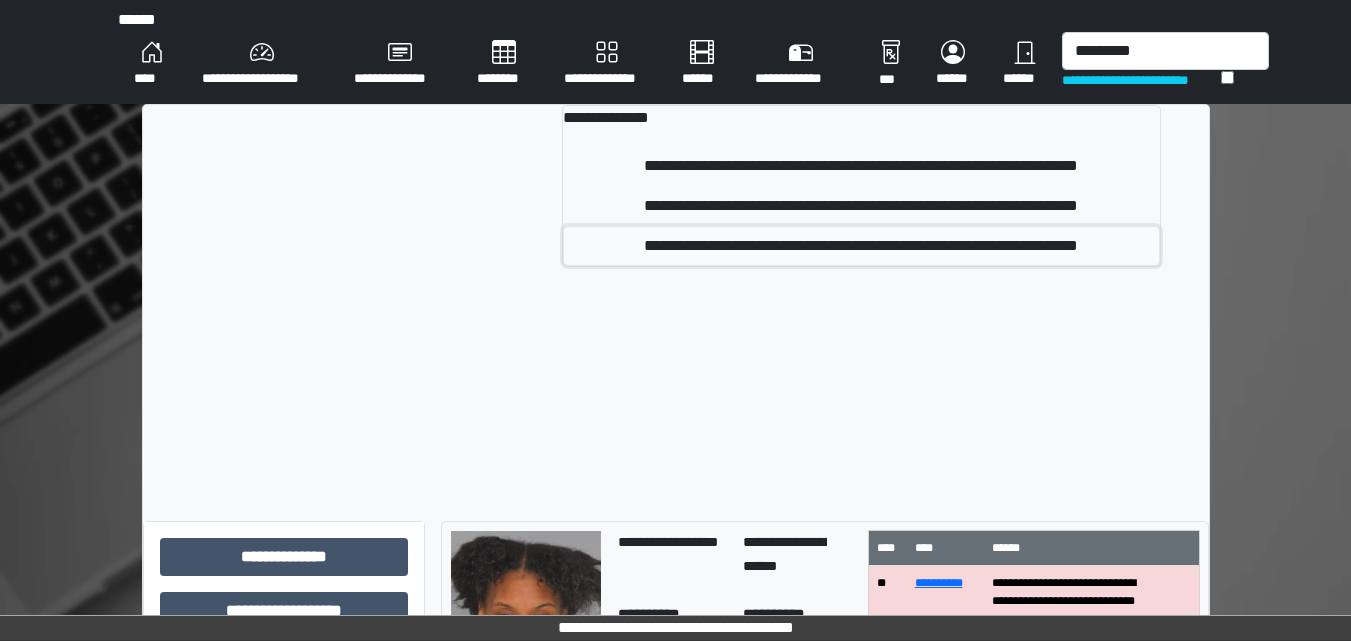 click on "**********" at bounding box center [861, 246] 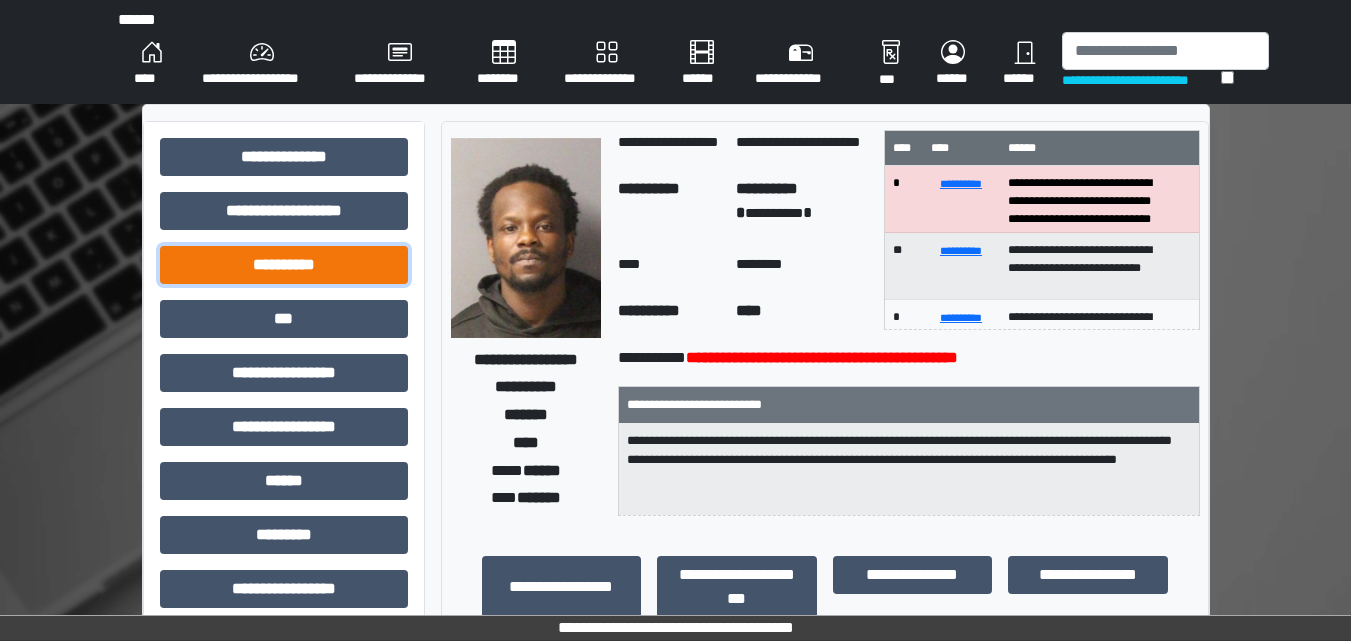 click on "**********" at bounding box center (284, 265) 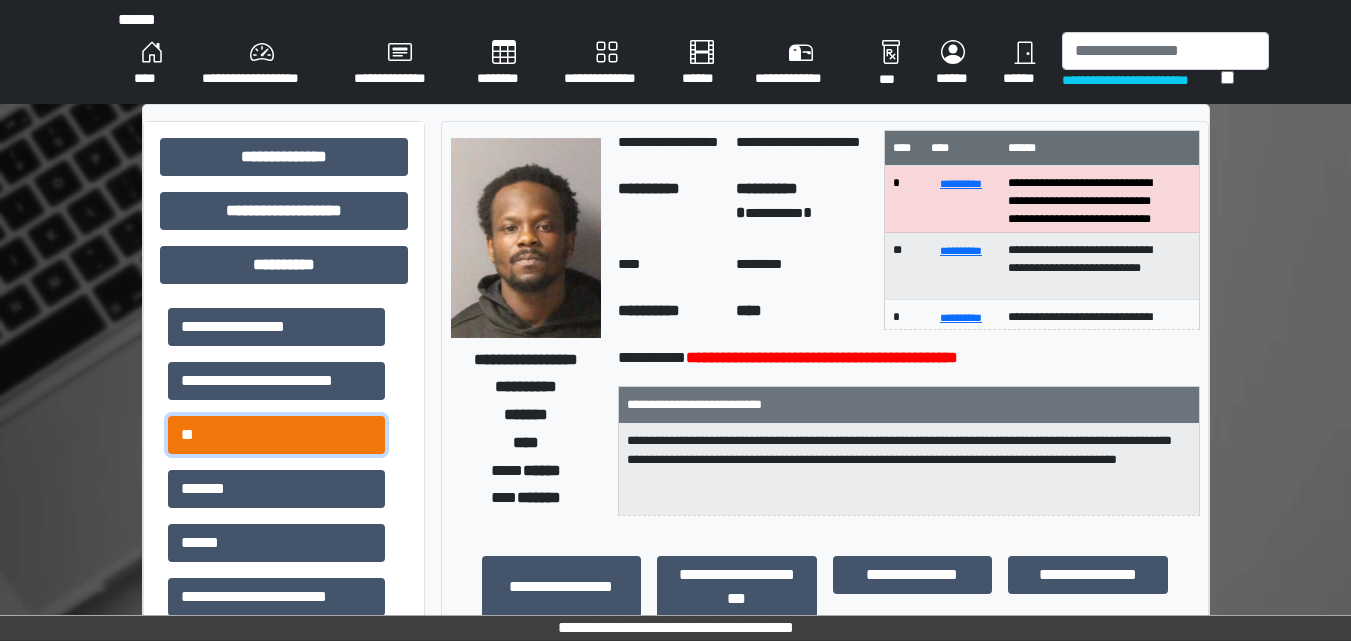 click on "**" at bounding box center [276, 435] 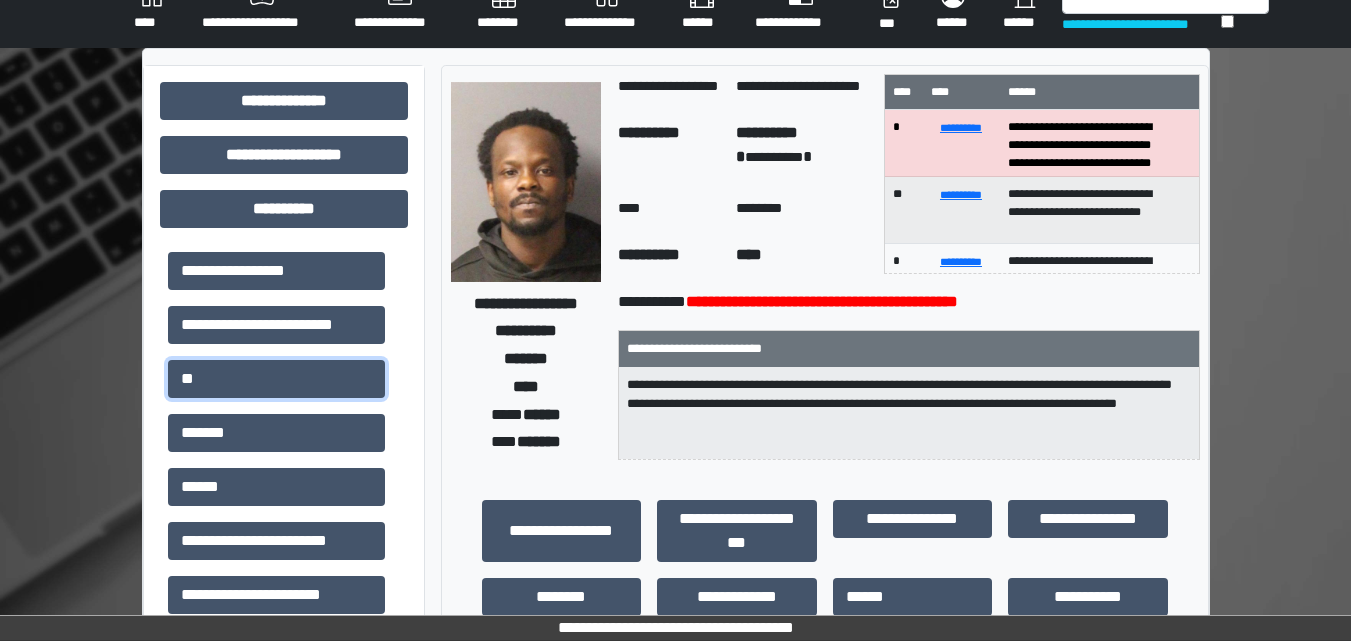 scroll, scrollTop: 0, scrollLeft: 0, axis: both 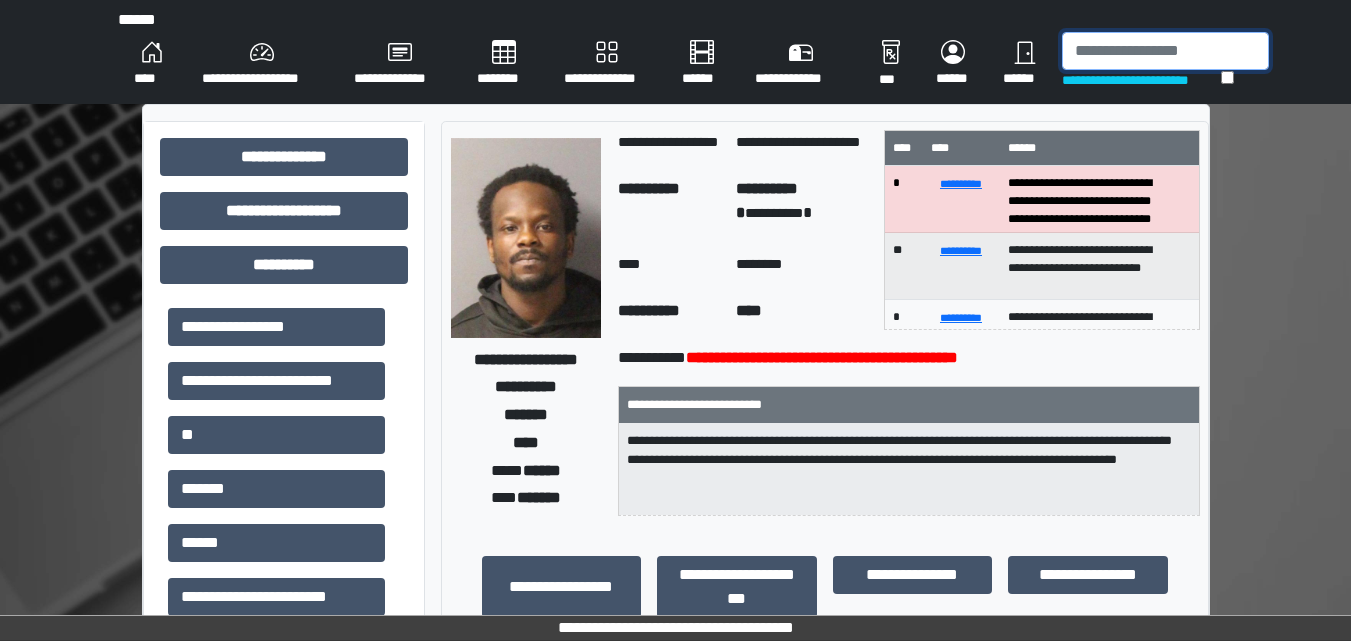 click at bounding box center [1165, 51] 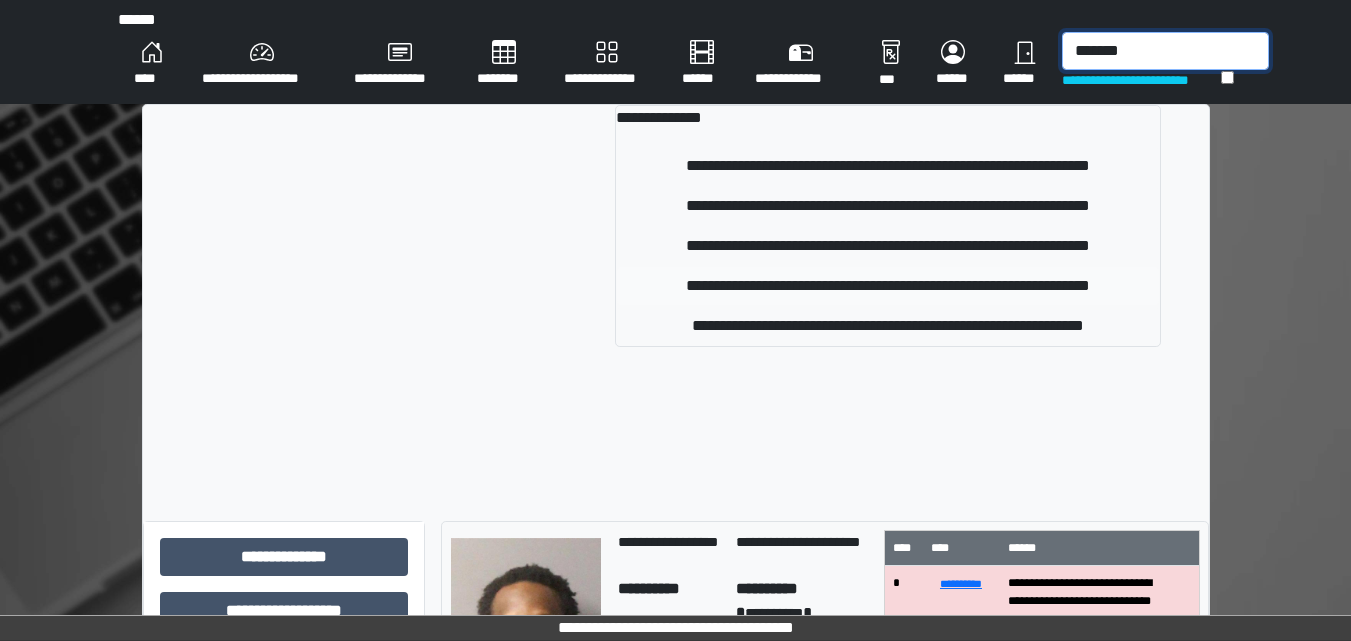 type on "*******" 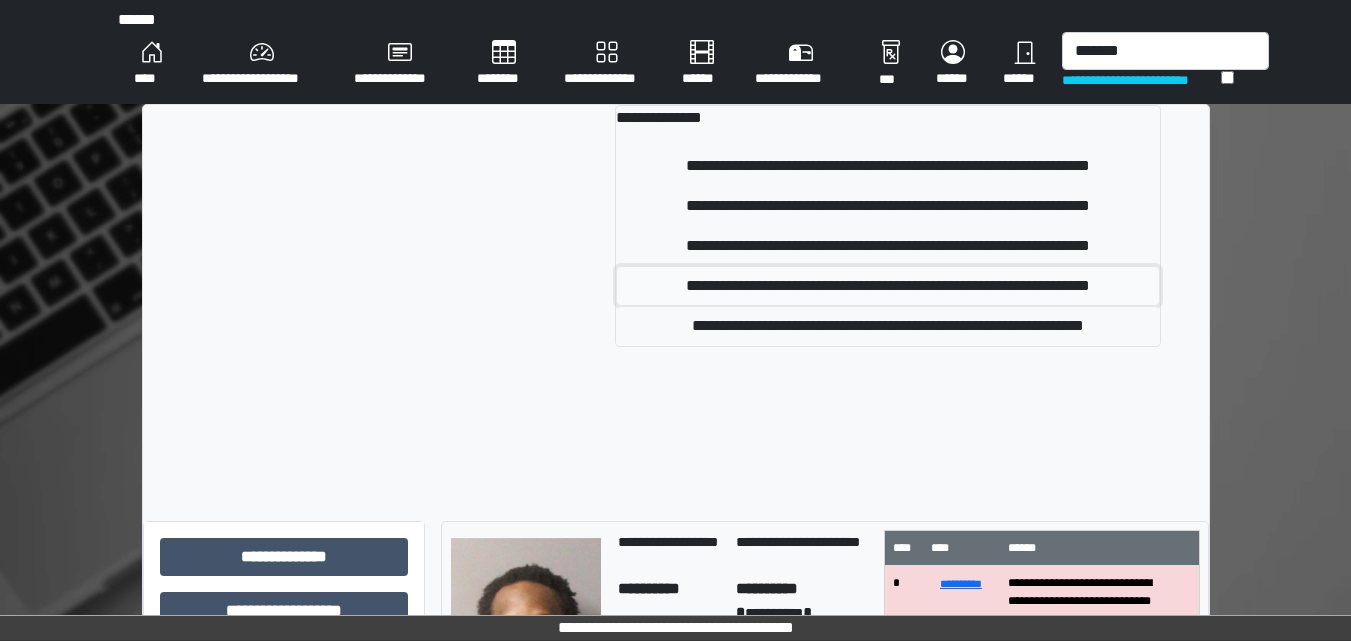 click on "**********" at bounding box center (888, 286) 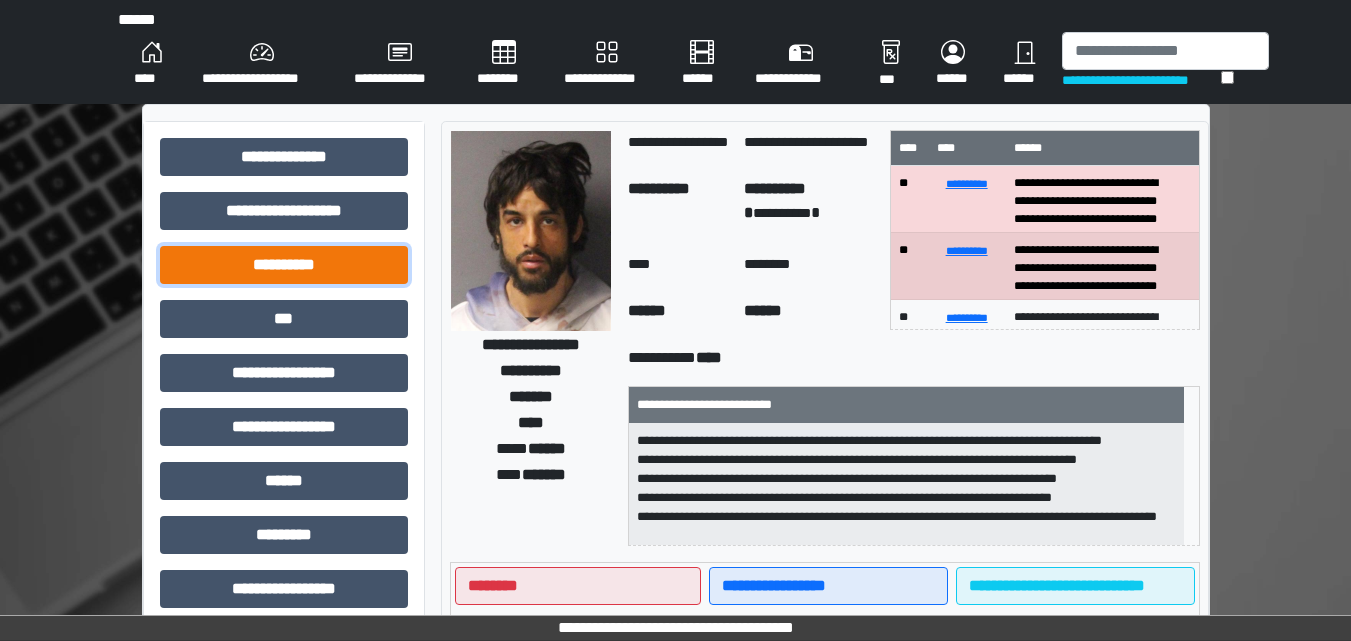 click on "**********" at bounding box center (284, 265) 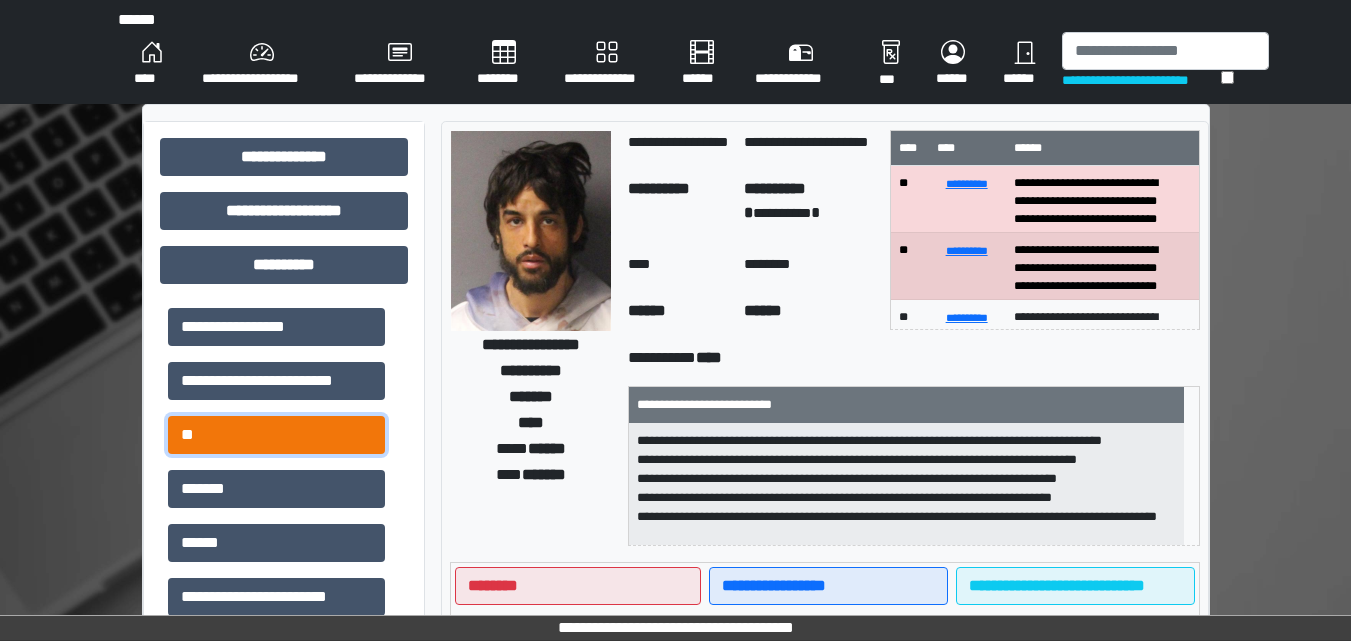 click on "**" at bounding box center (276, 435) 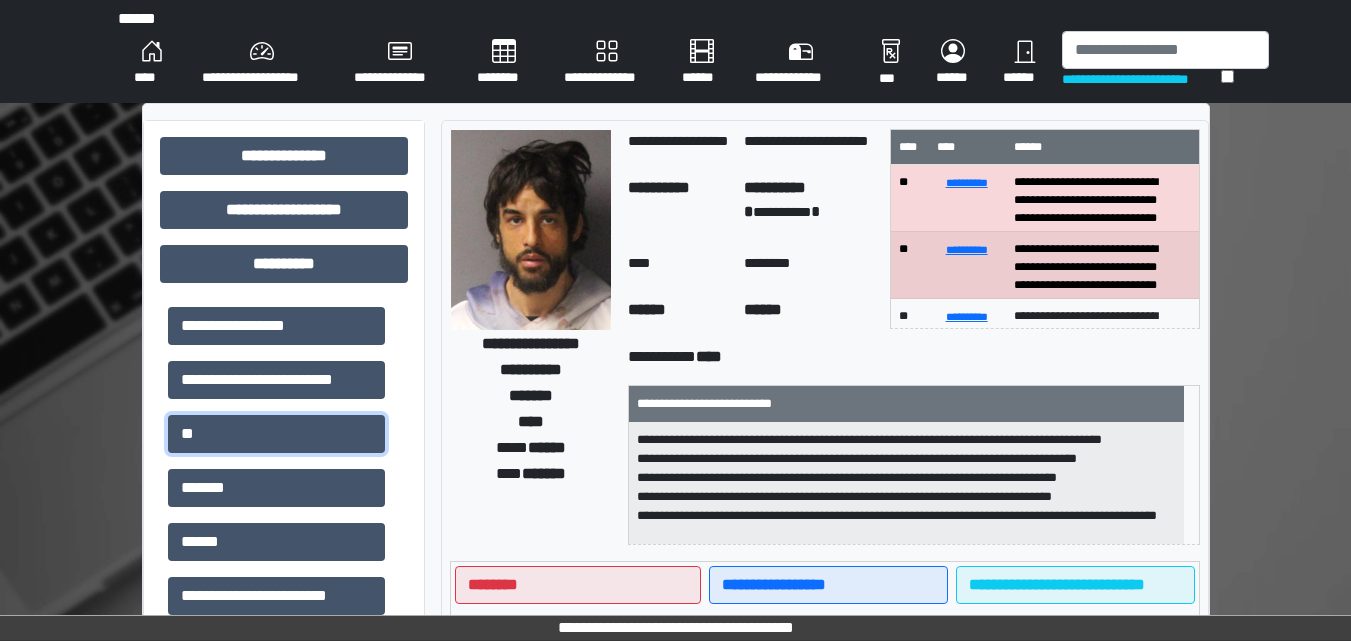 scroll, scrollTop: 0, scrollLeft: 0, axis: both 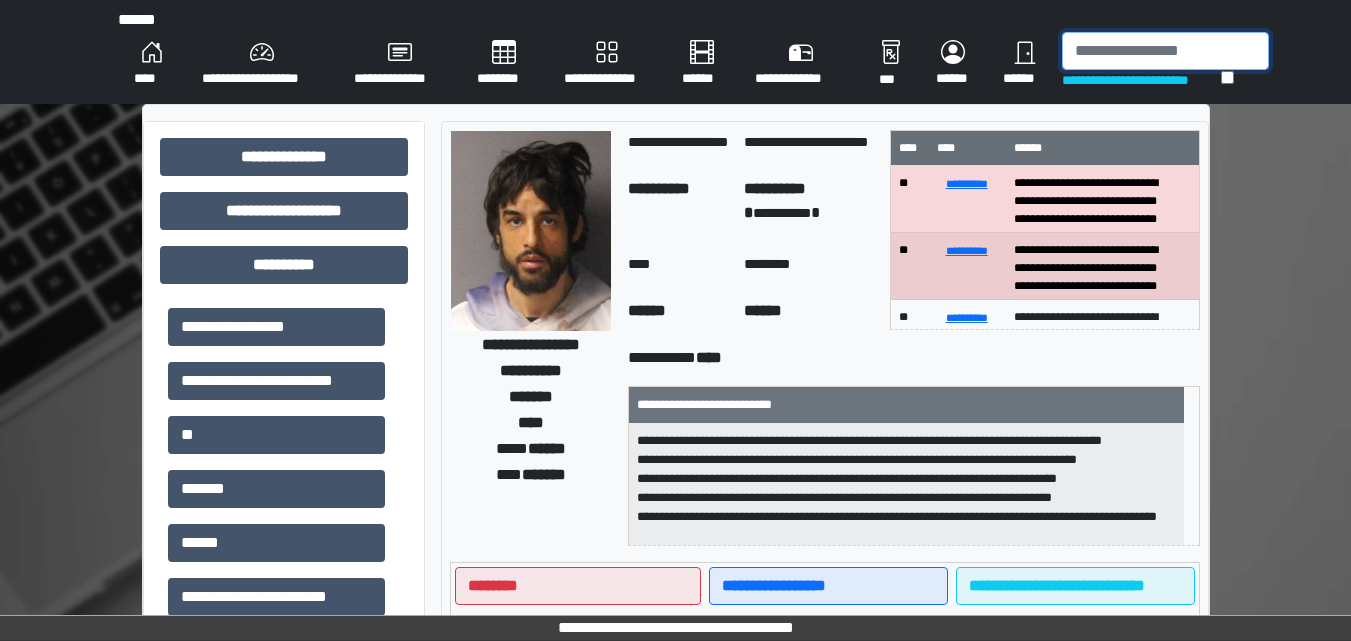 click at bounding box center [1165, 51] 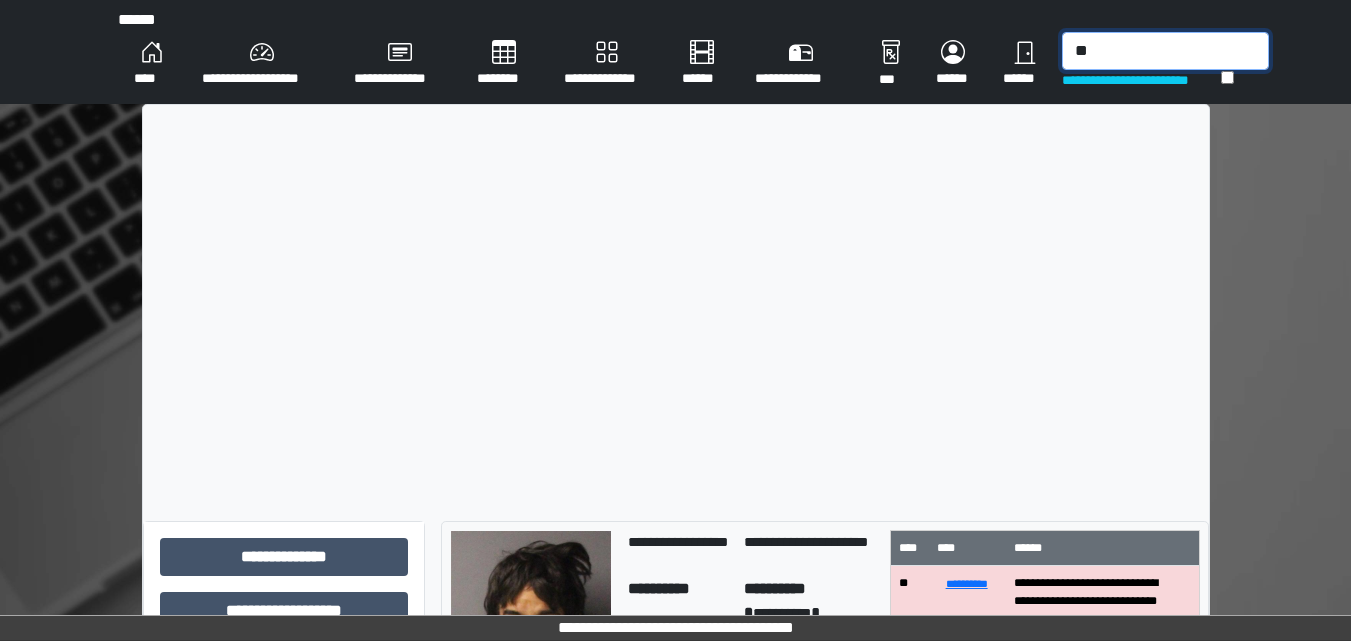 type on "*" 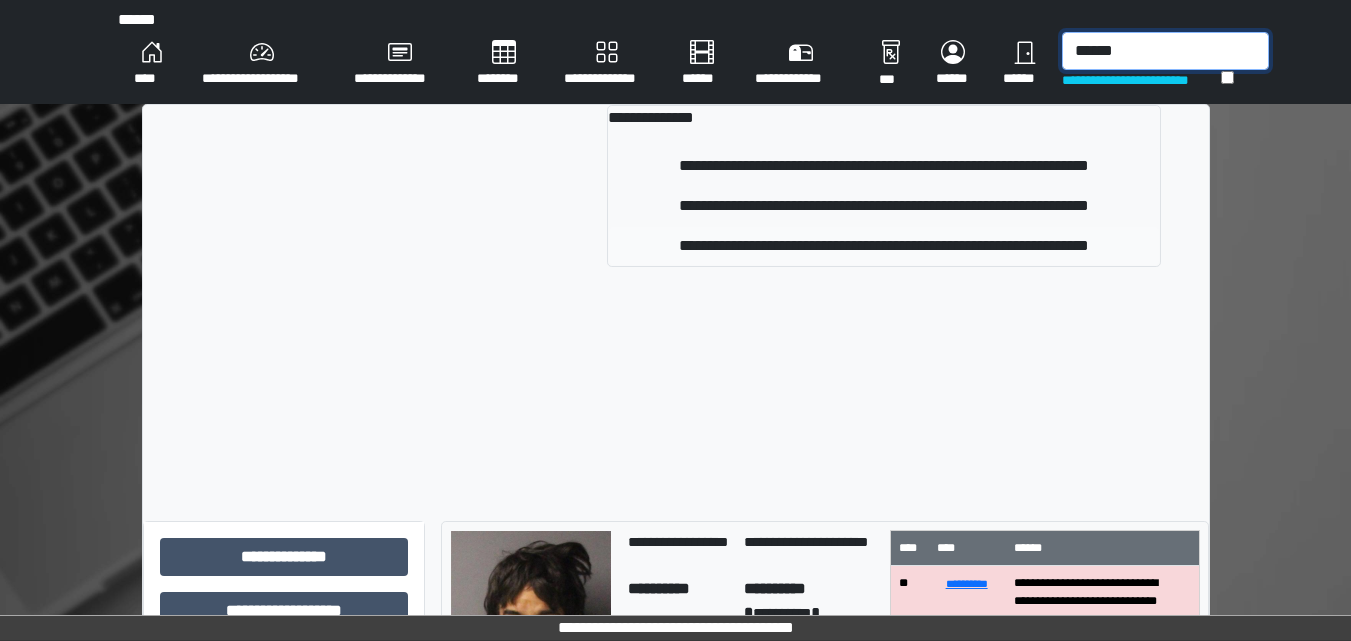 type on "******" 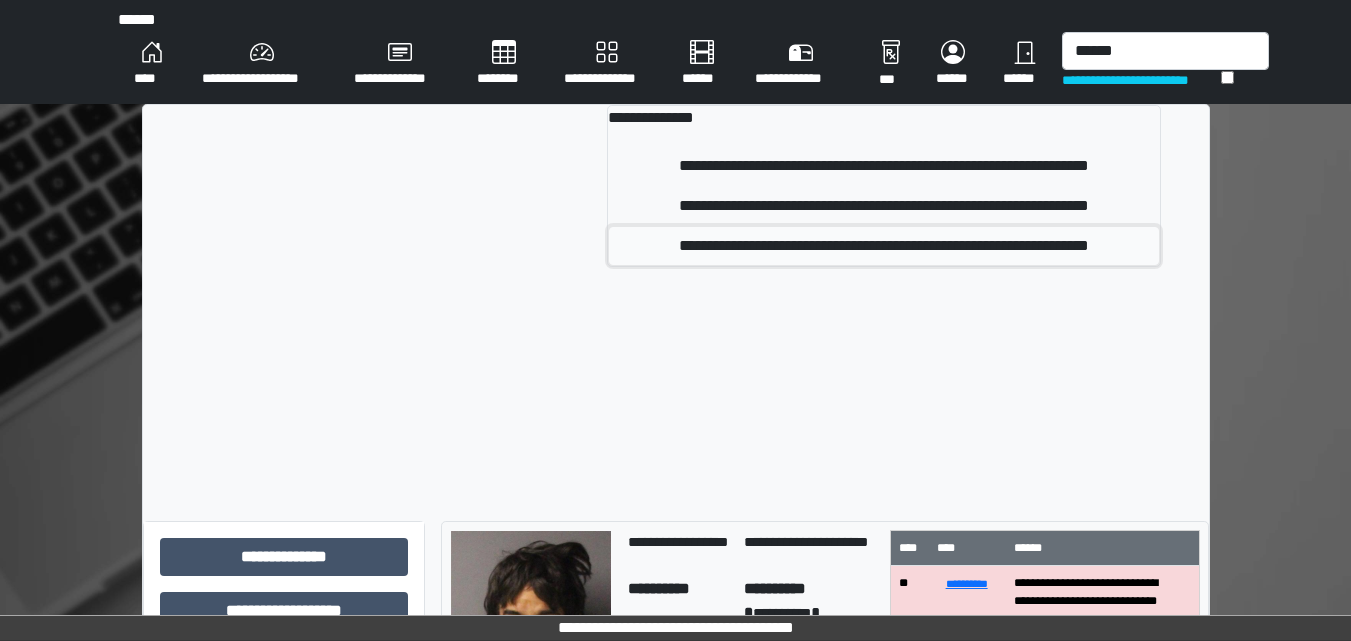 click on "**********" at bounding box center (883, 246) 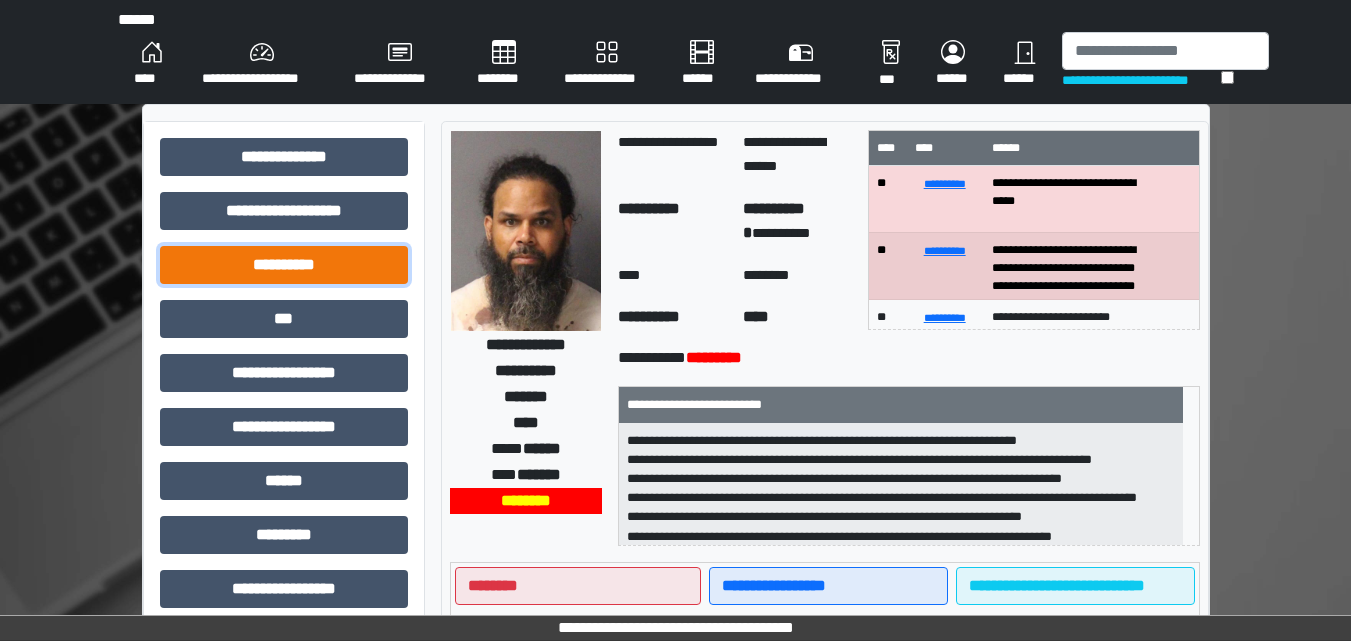 click on "**********" at bounding box center [284, 265] 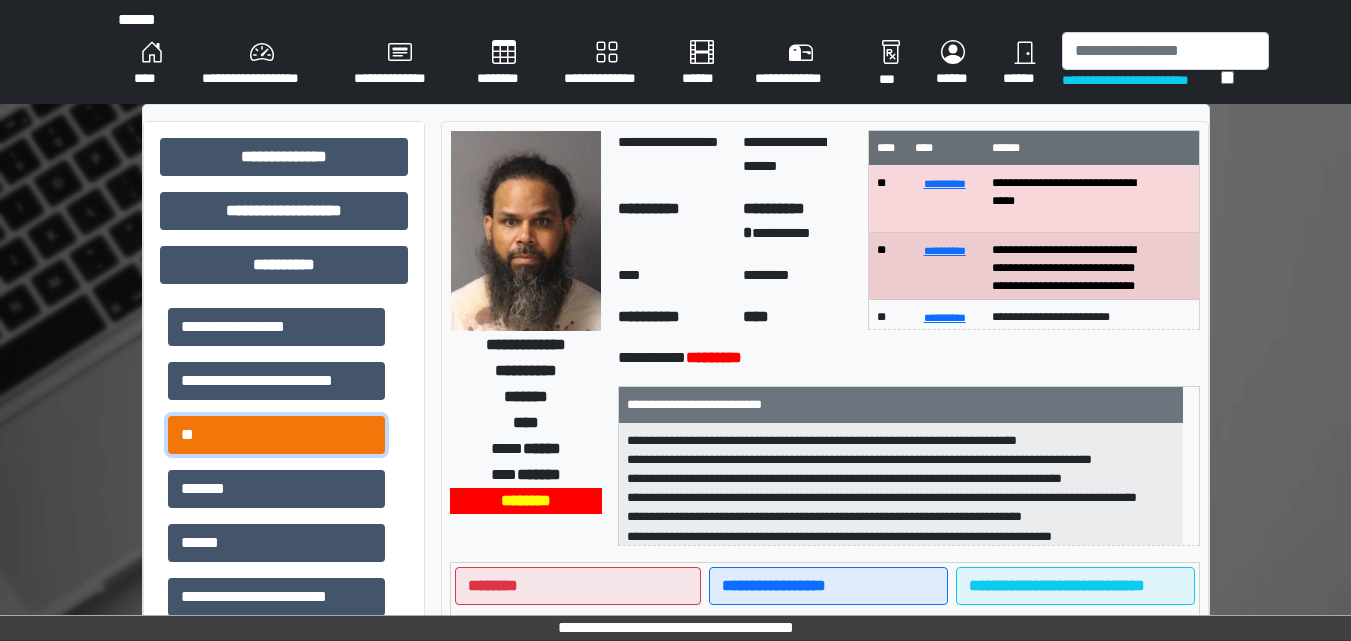 click on "**" at bounding box center (276, 435) 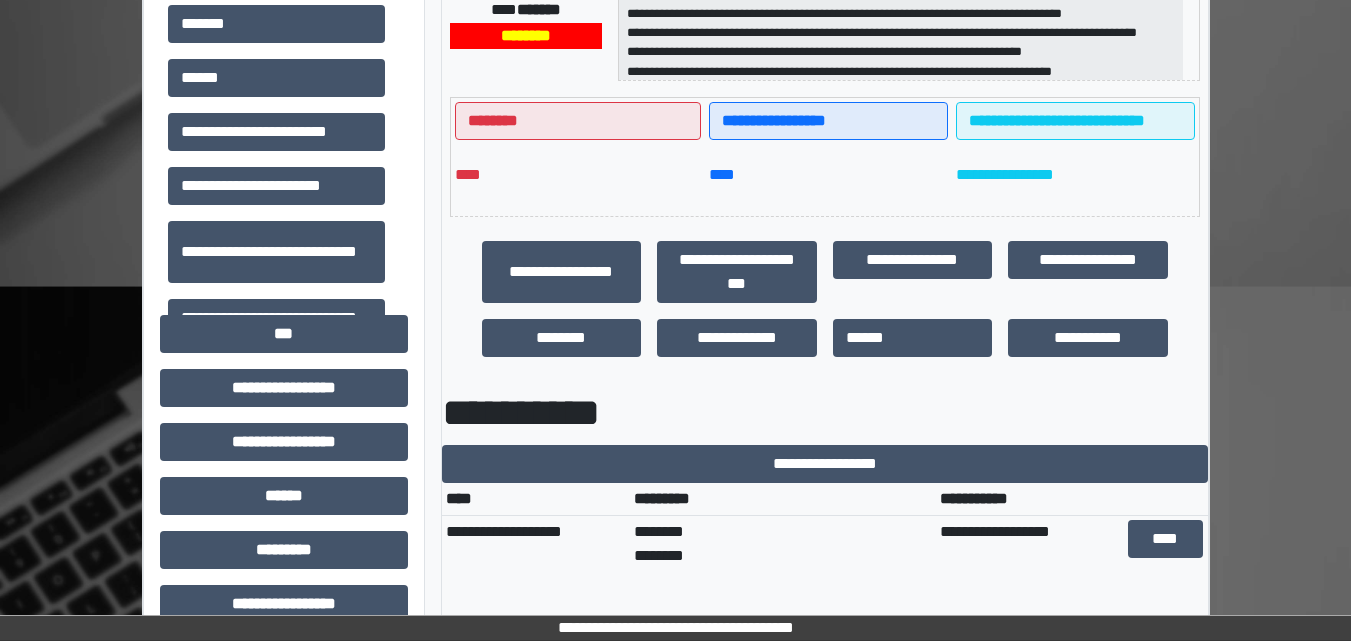 scroll, scrollTop: 500, scrollLeft: 0, axis: vertical 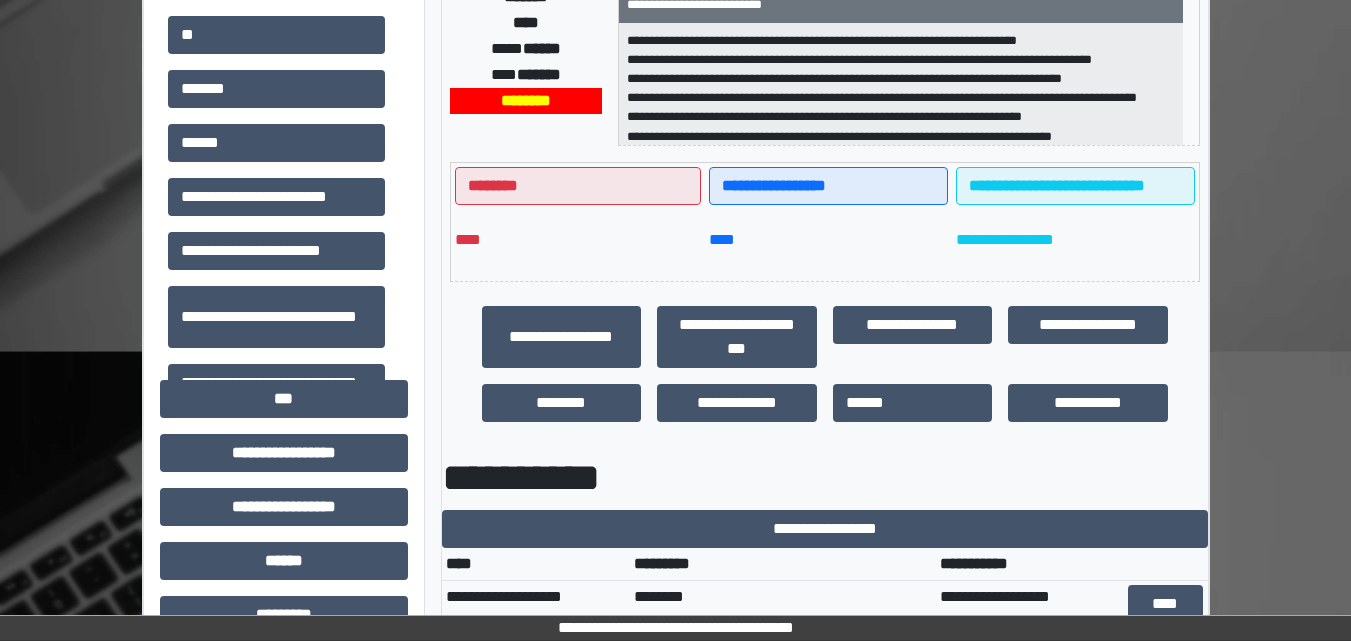 drag, startPoint x: 632, startPoint y: 345, endPoint x: 592, endPoint y: 255, distance: 98.48858 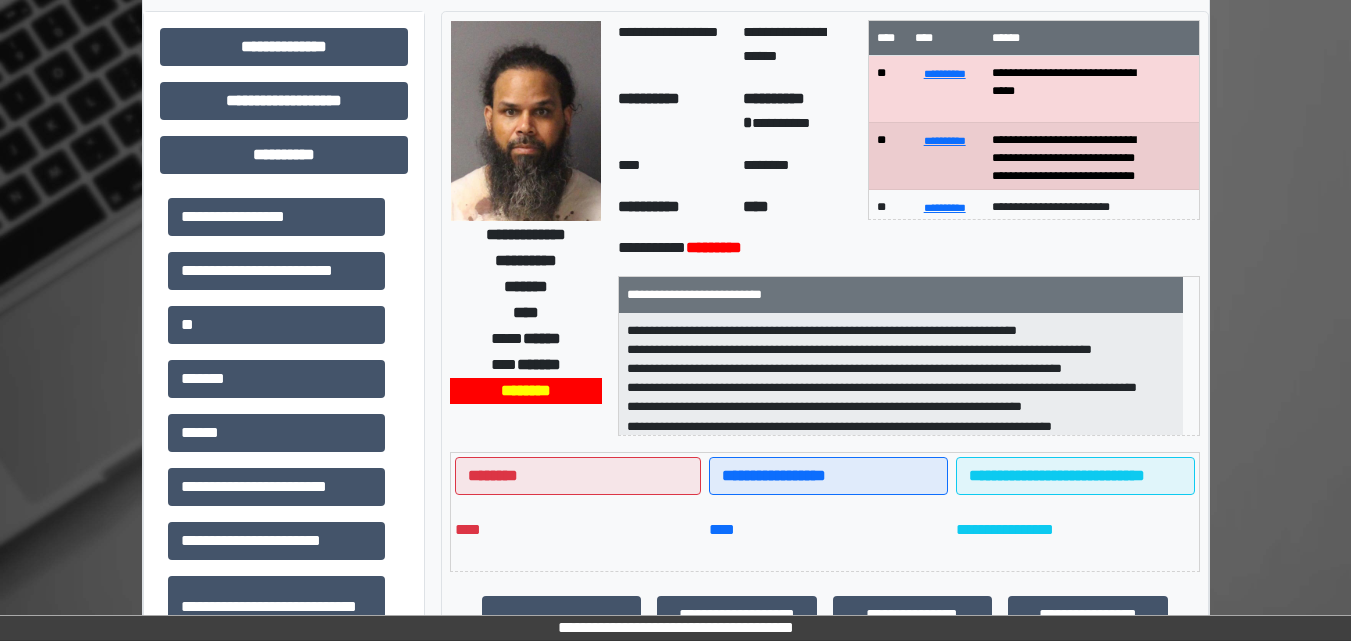 scroll, scrollTop: 0, scrollLeft: 0, axis: both 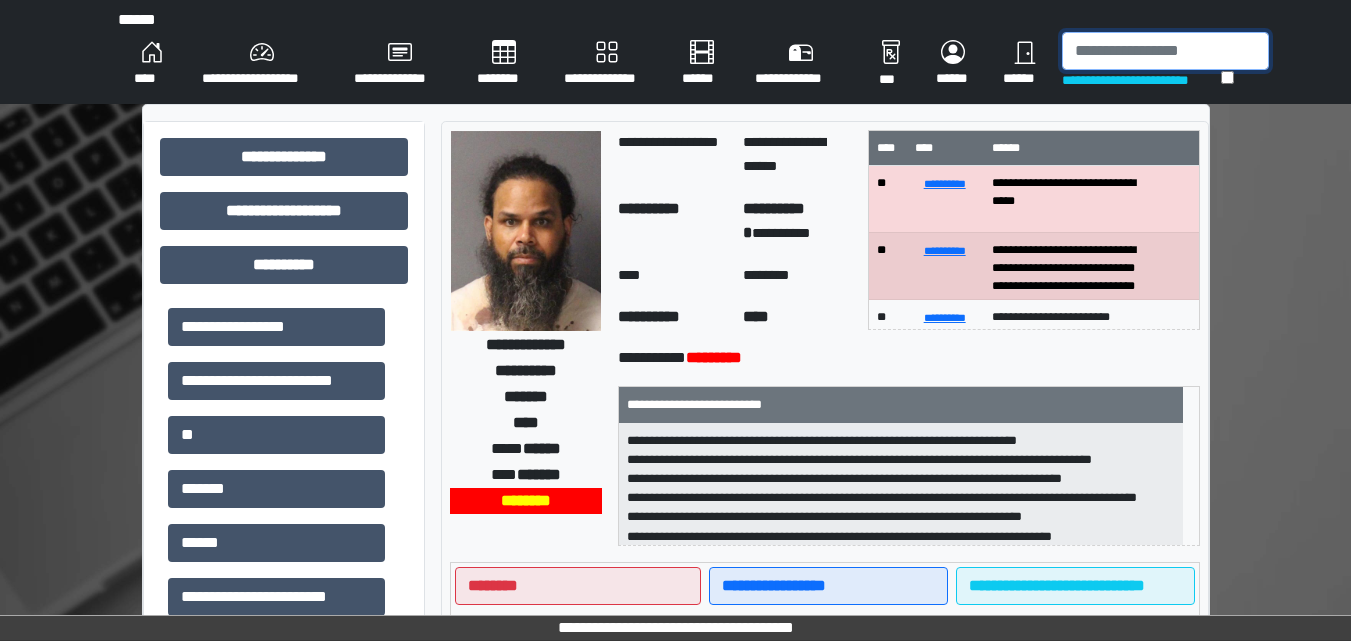 click at bounding box center [1165, 51] 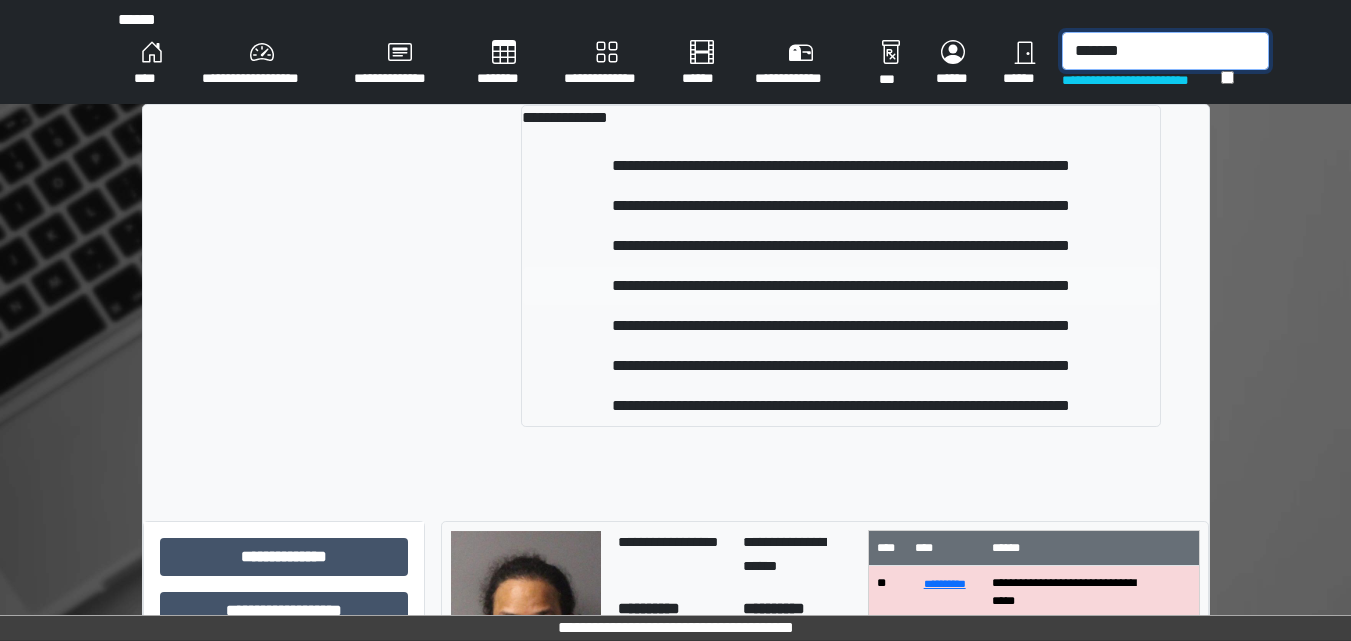 type on "*******" 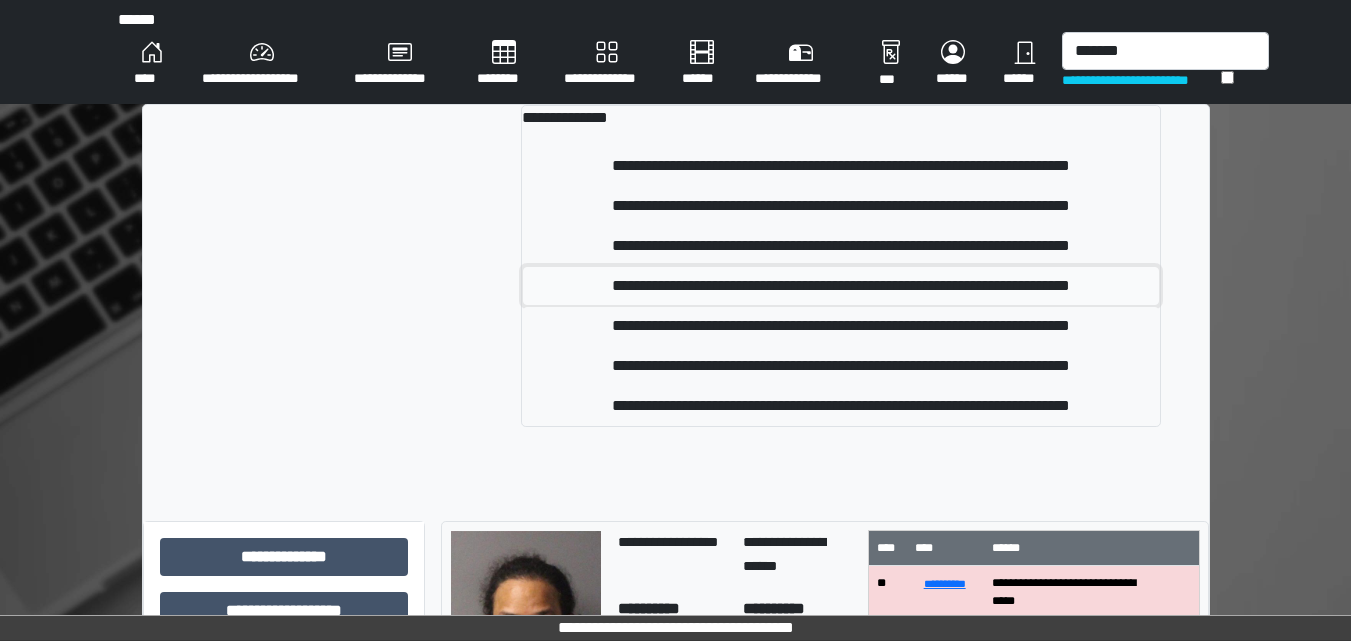 click on "**********" at bounding box center (840, 286) 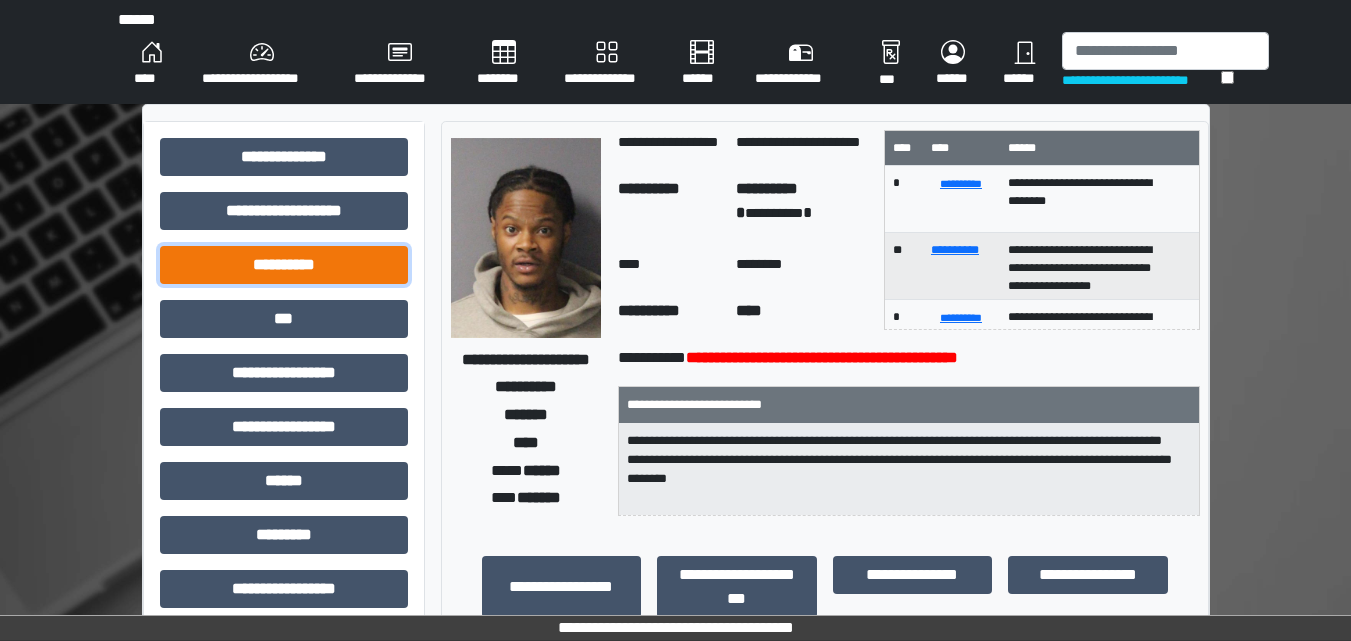 click on "**********" at bounding box center (284, 265) 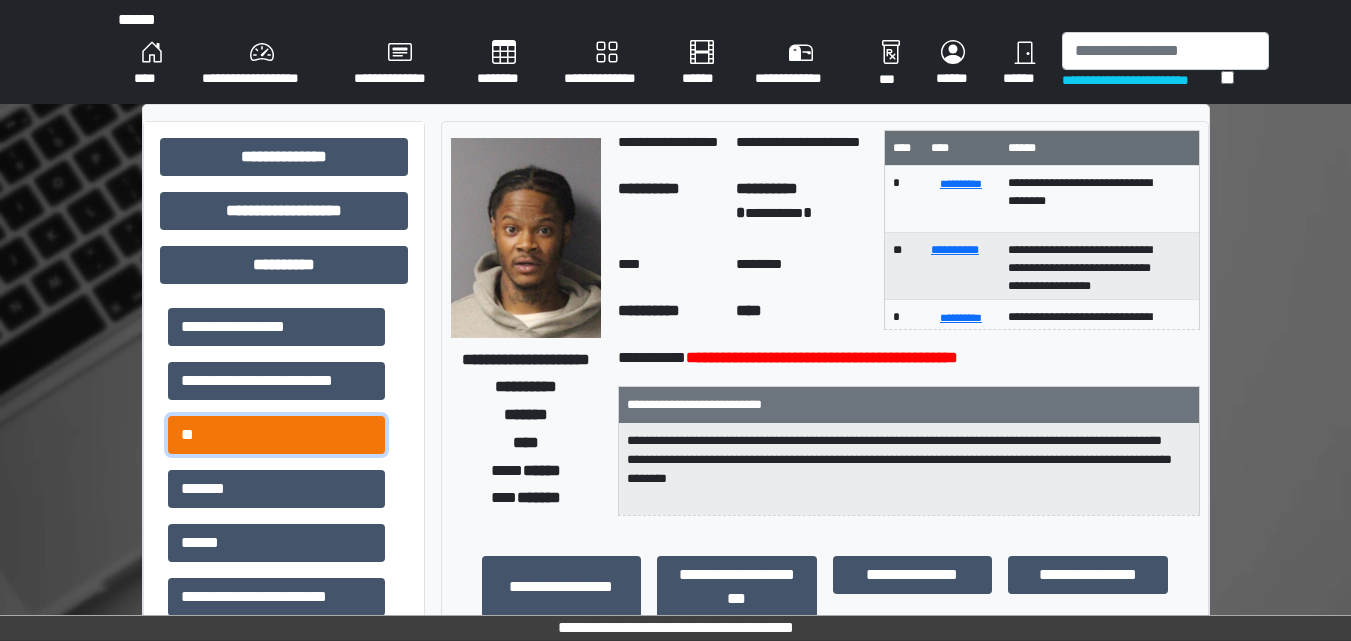 click on "**" at bounding box center (276, 435) 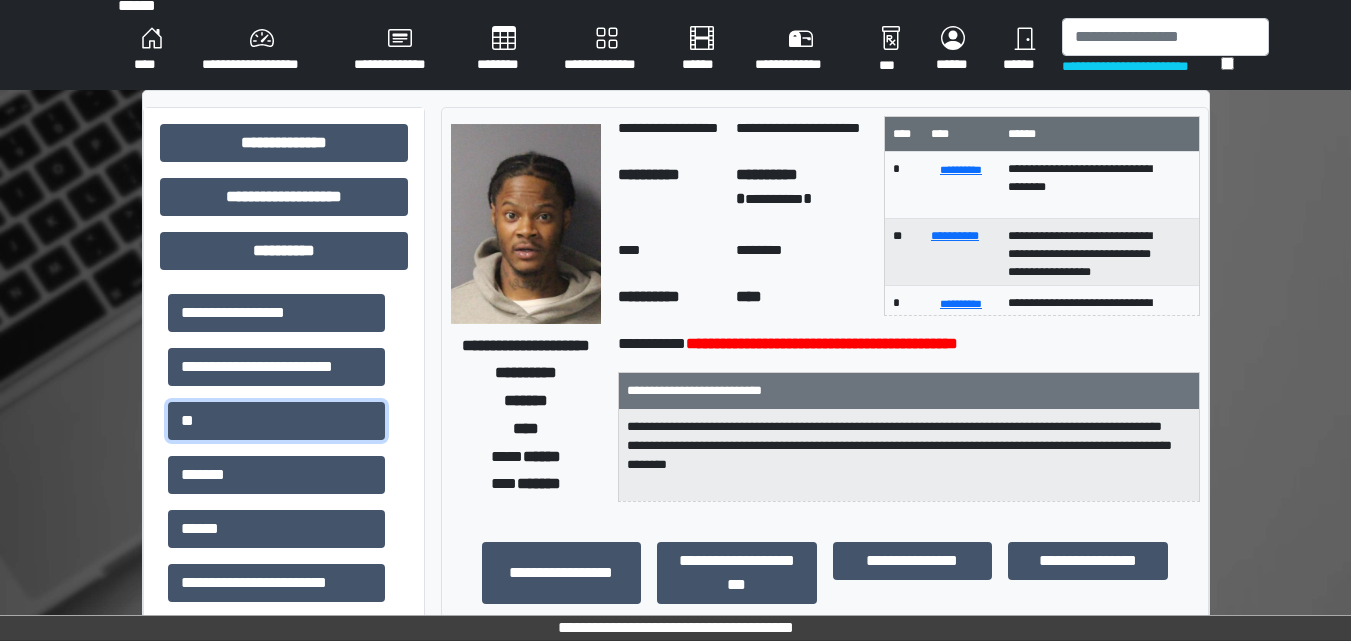 scroll, scrollTop: 0, scrollLeft: 0, axis: both 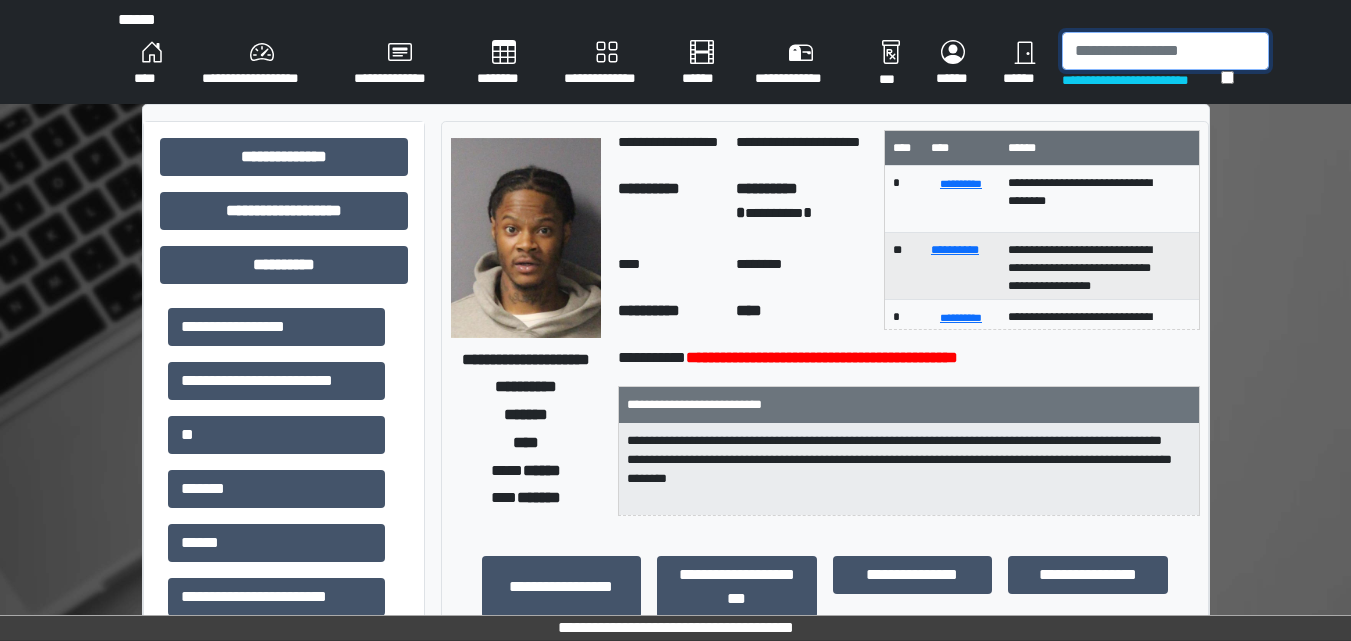 click at bounding box center [1165, 51] 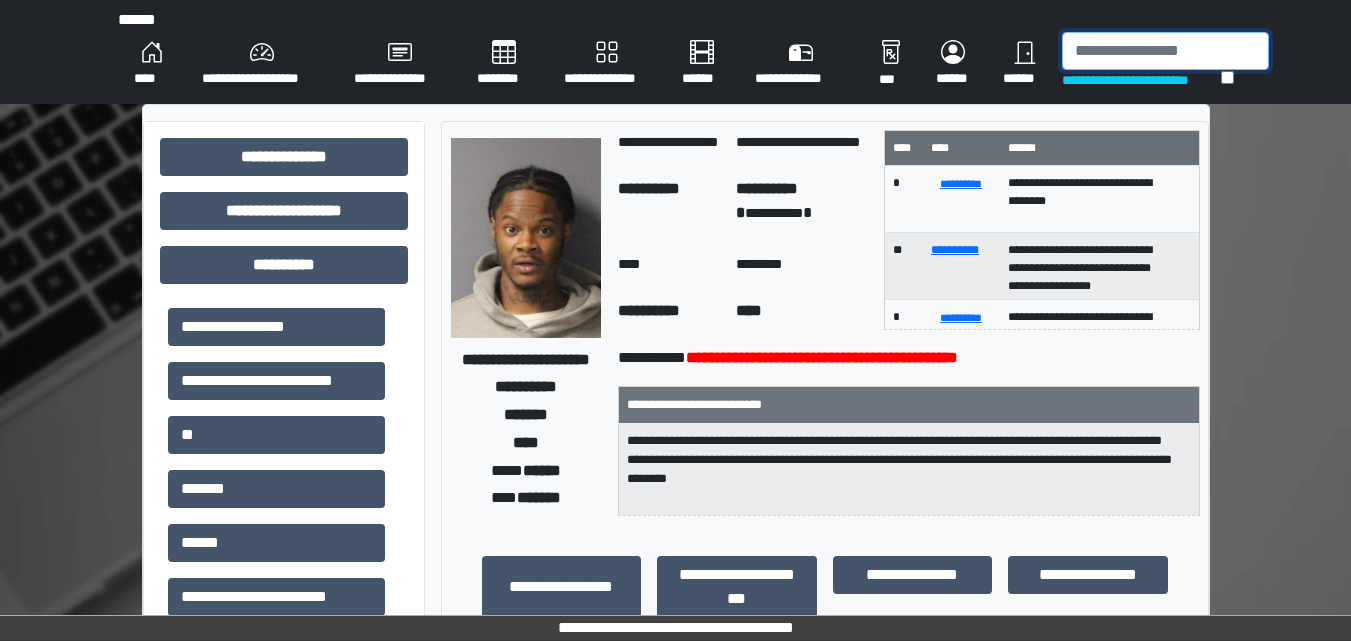 type on "*" 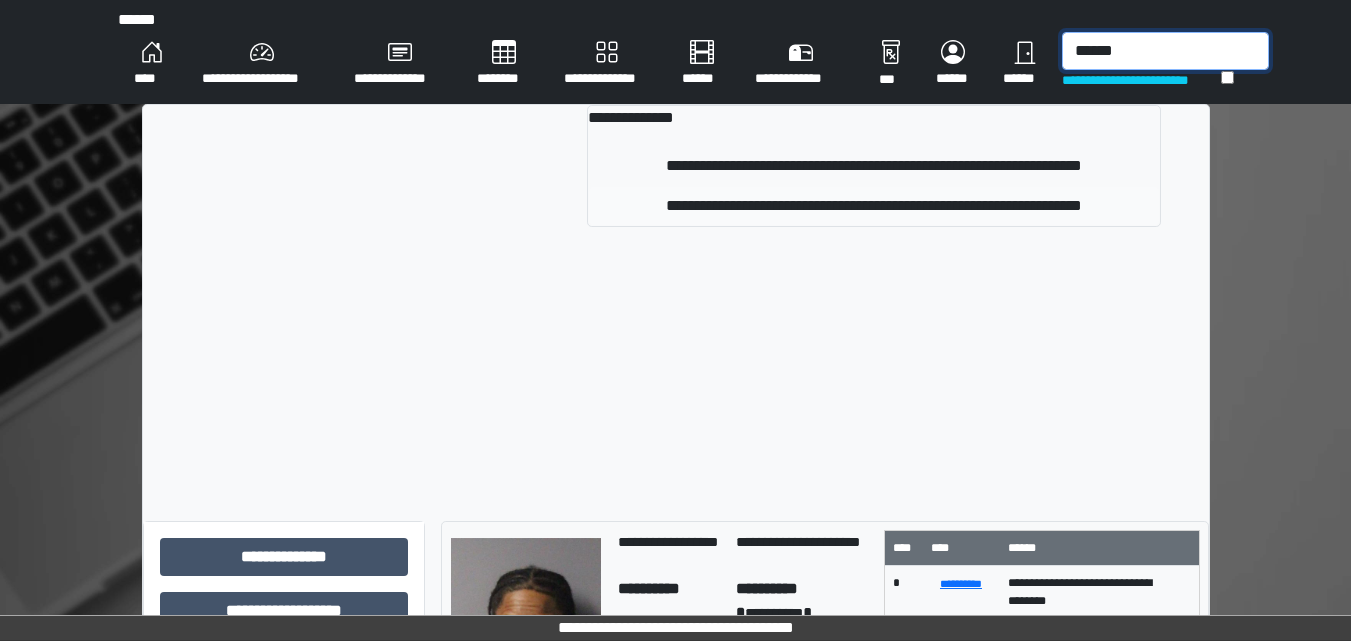 type on "******" 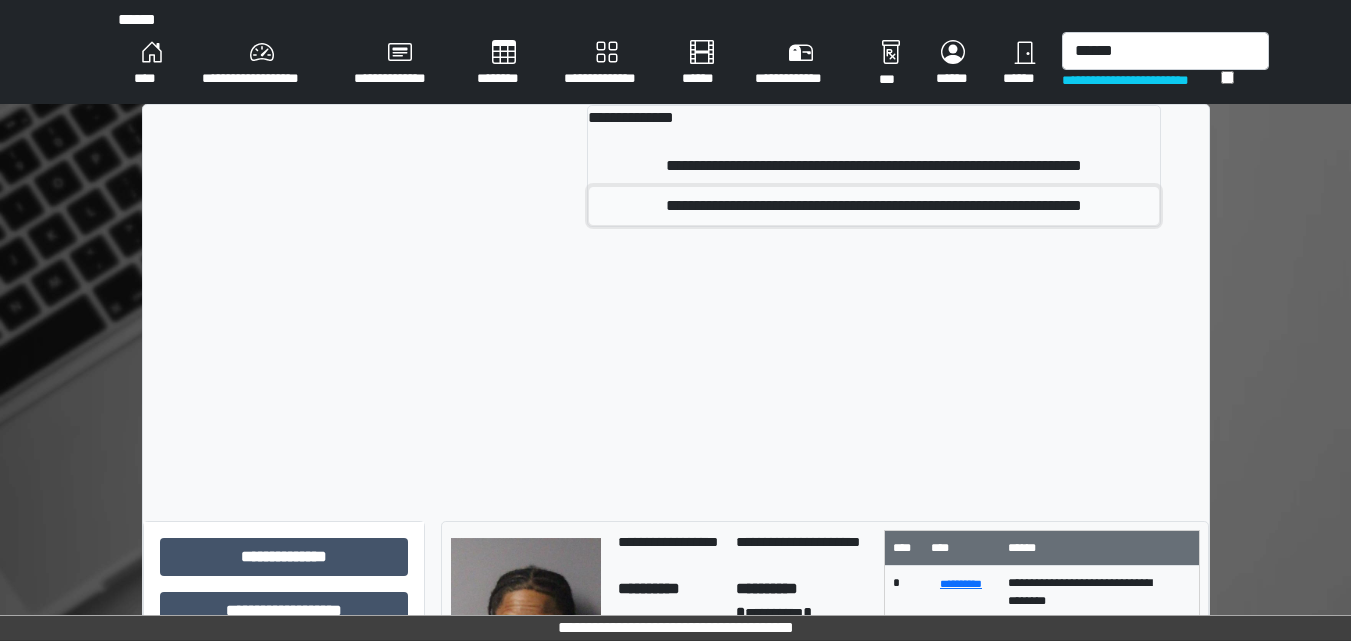 click on "**********" at bounding box center [874, 206] 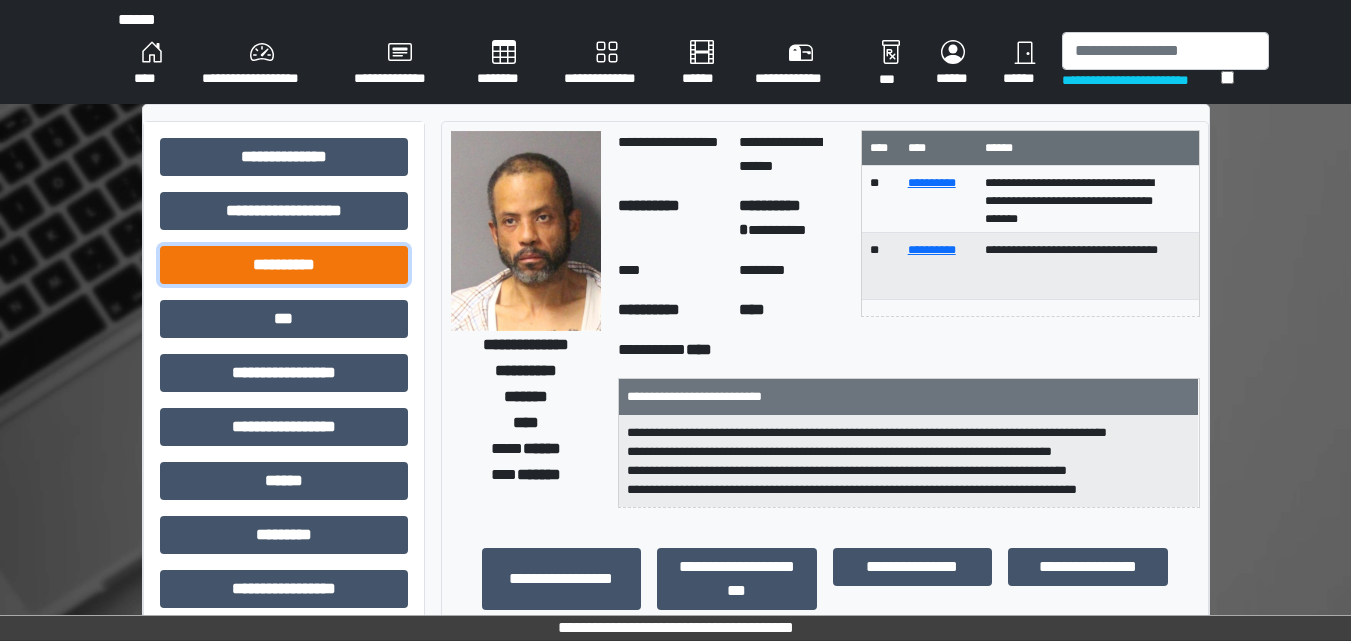 click on "**********" at bounding box center [284, 265] 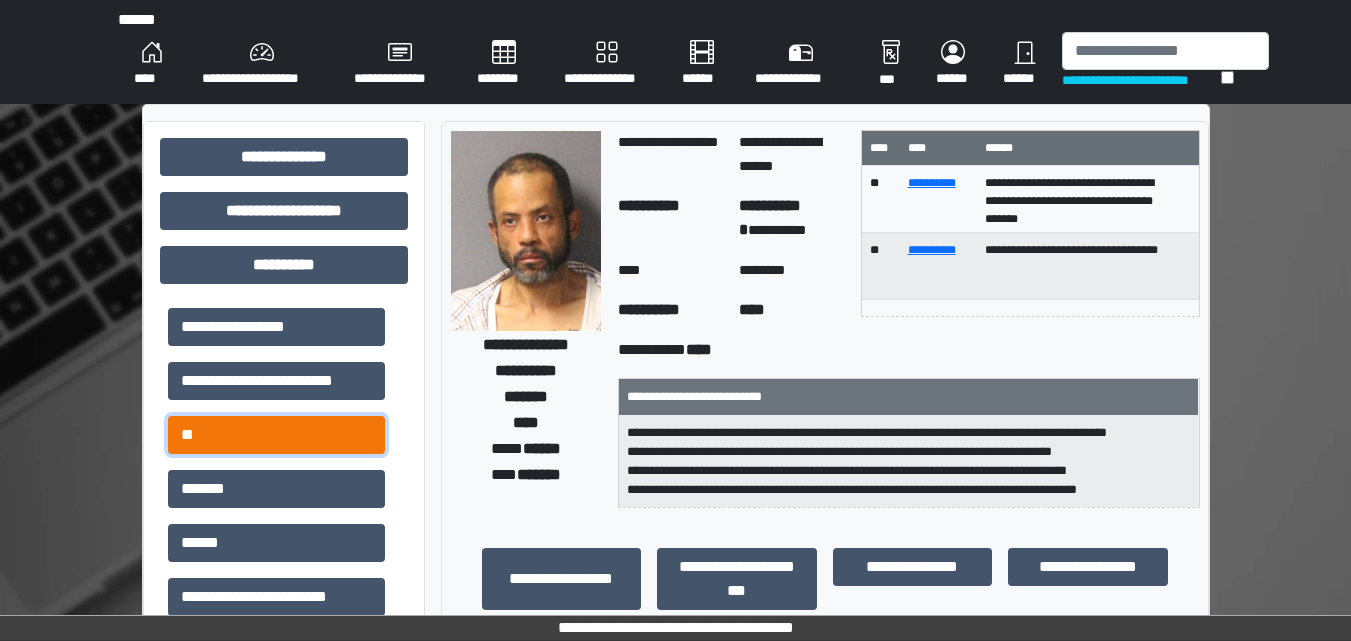 click on "**" at bounding box center [276, 435] 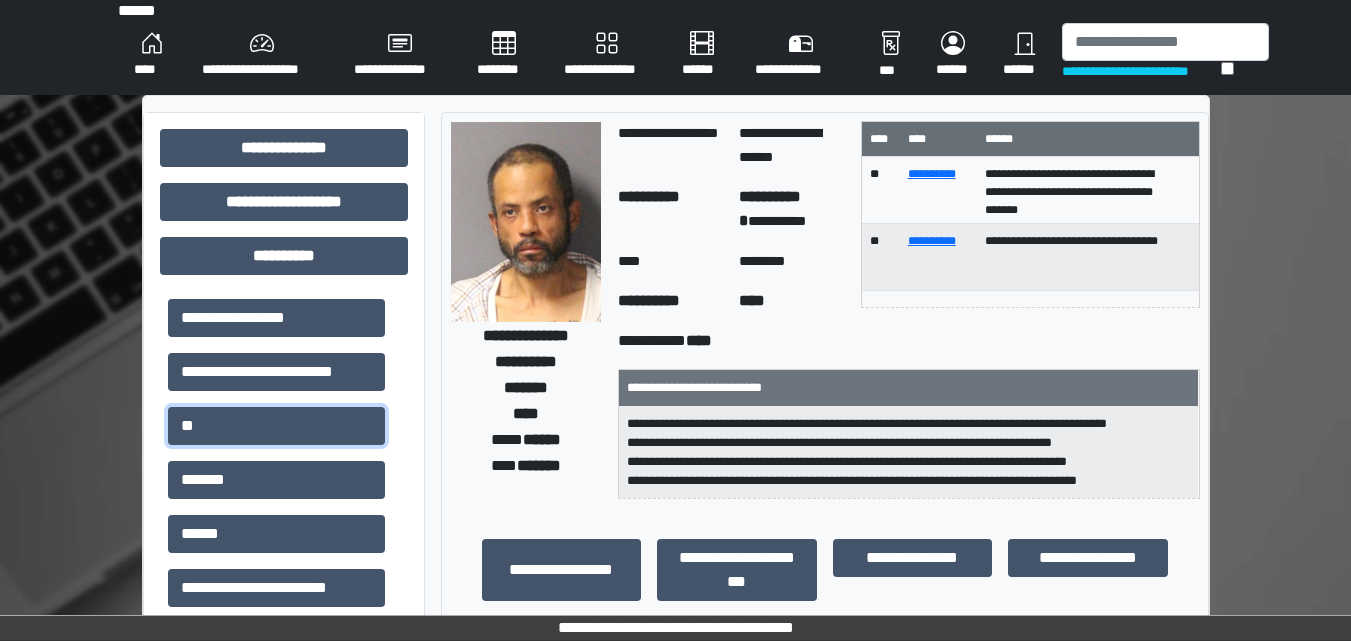scroll, scrollTop: 0, scrollLeft: 0, axis: both 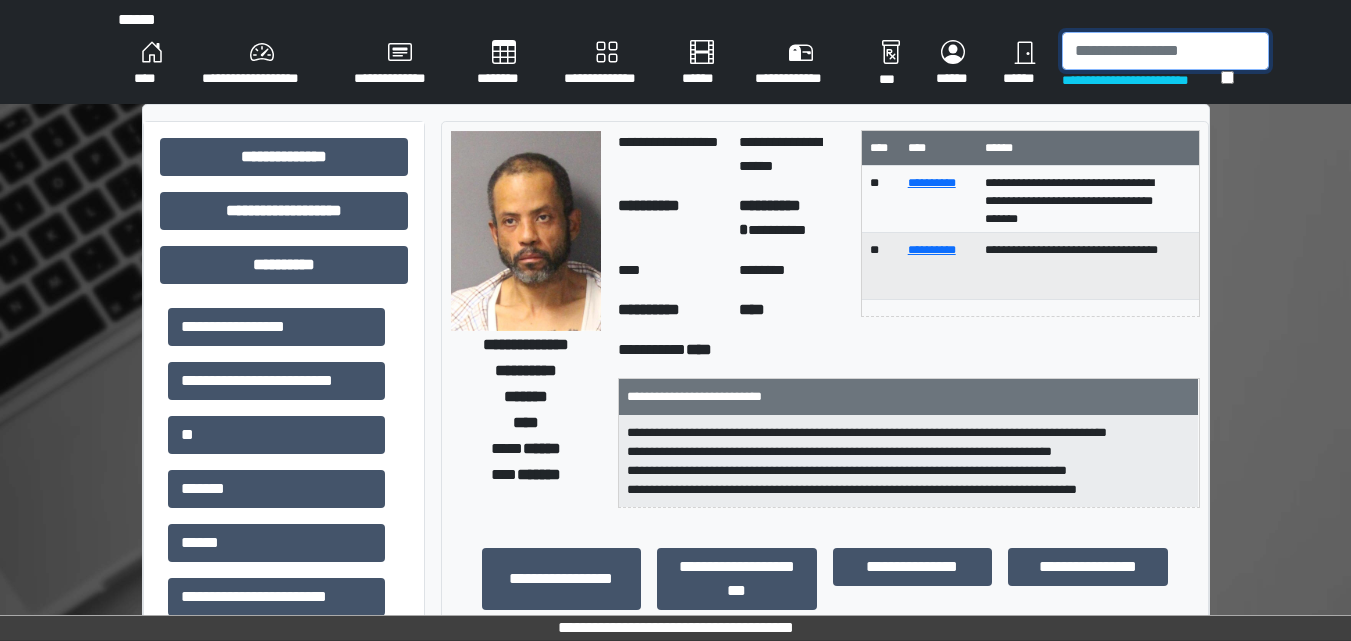 click at bounding box center [1165, 51] 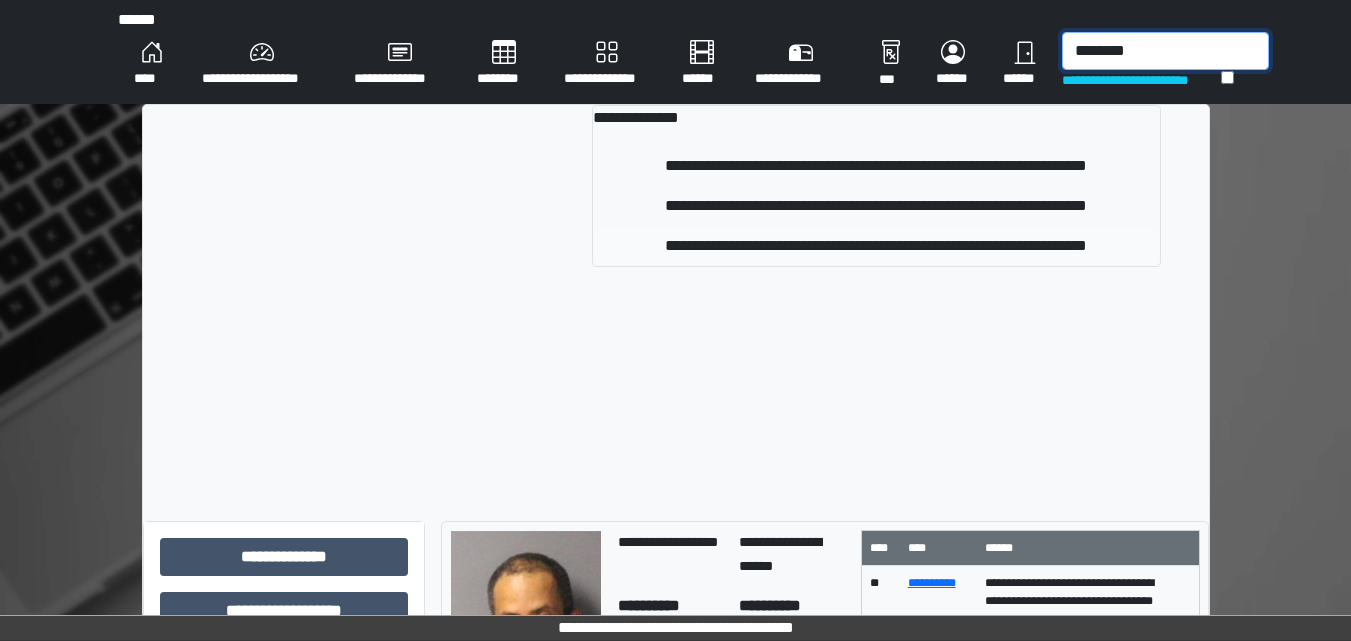 type on "********" 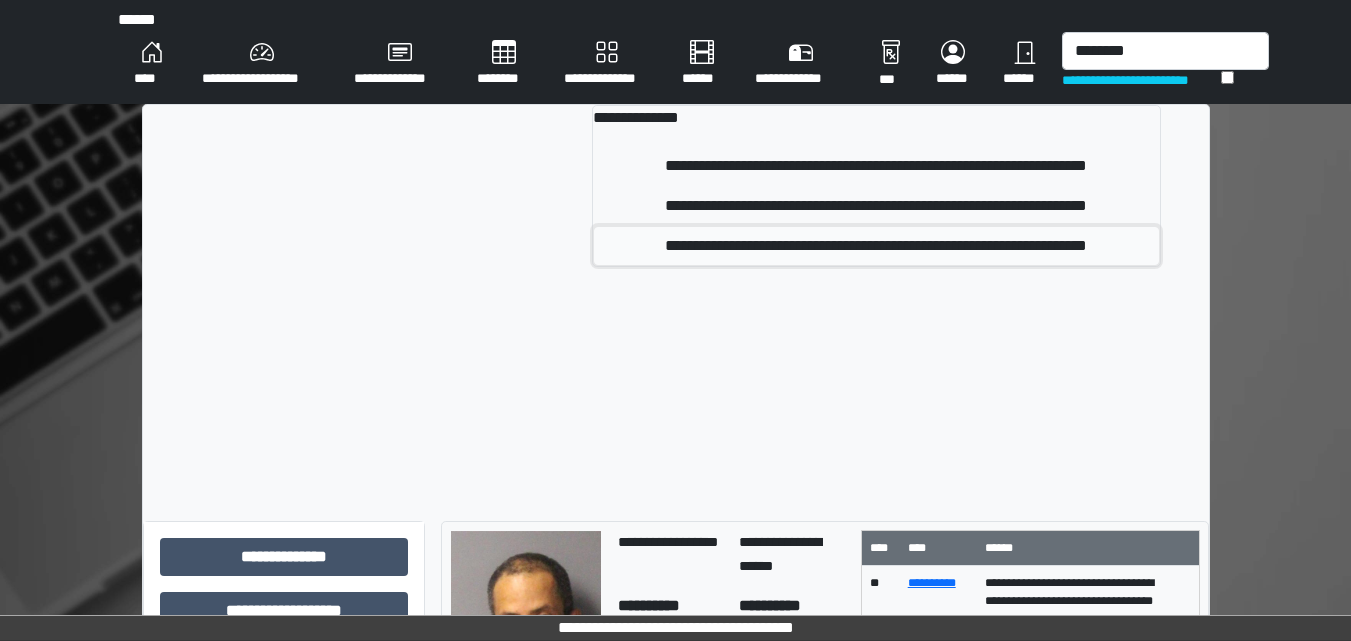 click on "**********" at bounding box center [876, 246] 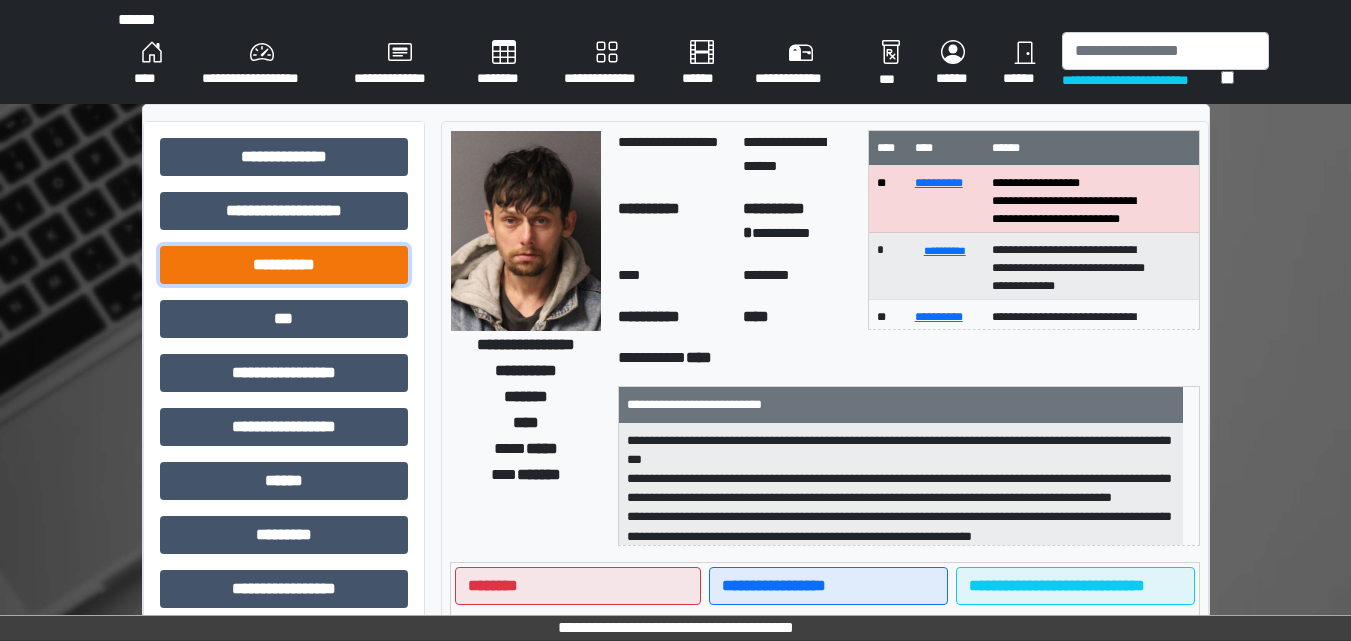 click on "**********" at bounding box center [284, 265] 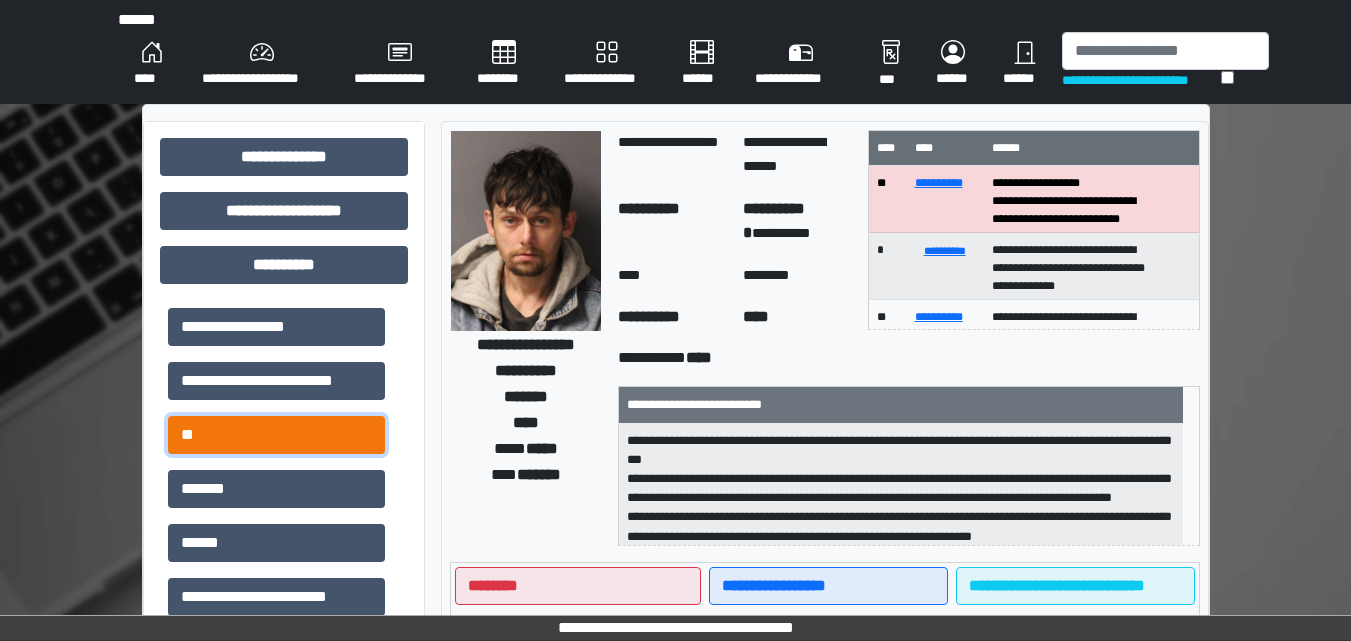 click on "**" at bounding box center [276, 435] 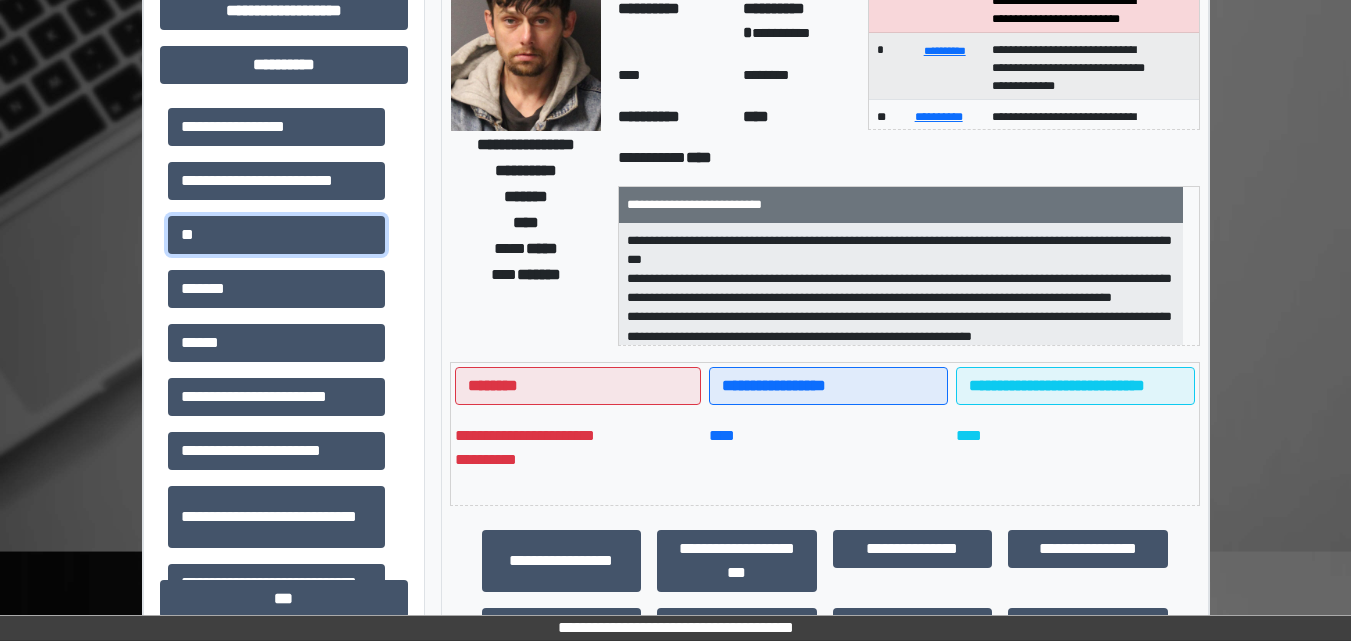 scroll, scrollTop: 0, scrollLeft: 0, axis: both 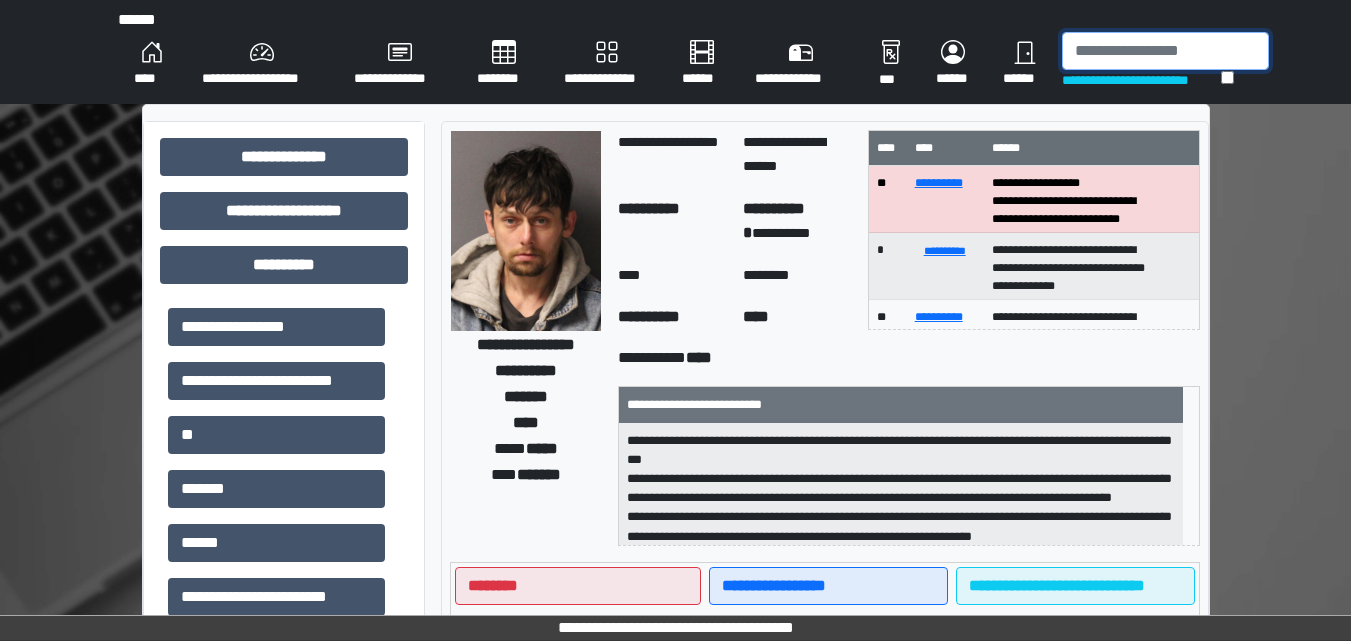 click at bounding box center [1165, 51] 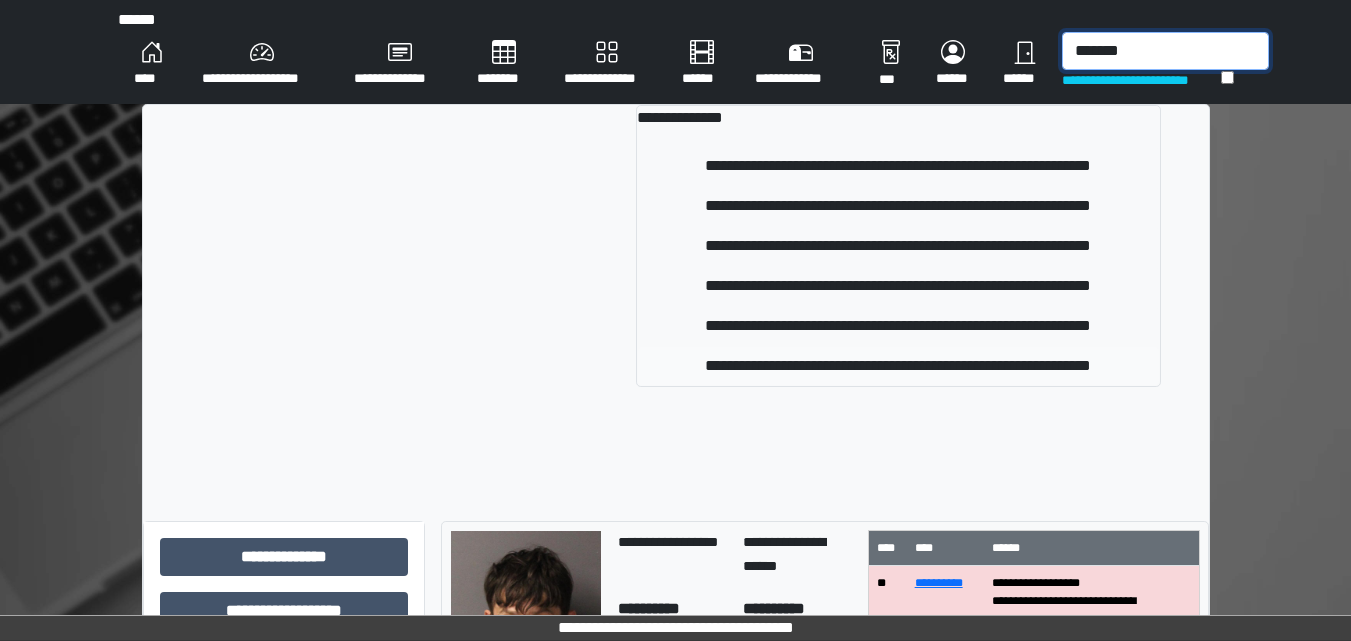 type on "*******" 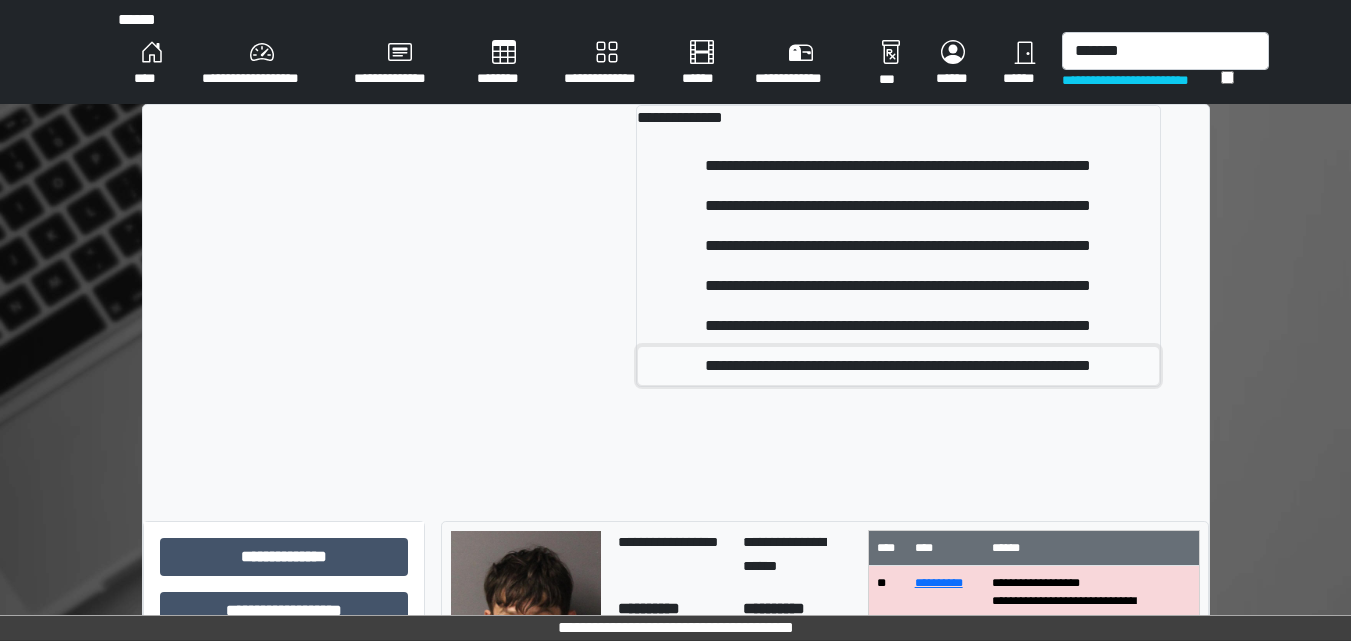 click on "**********" at bounding box center (898, 366) 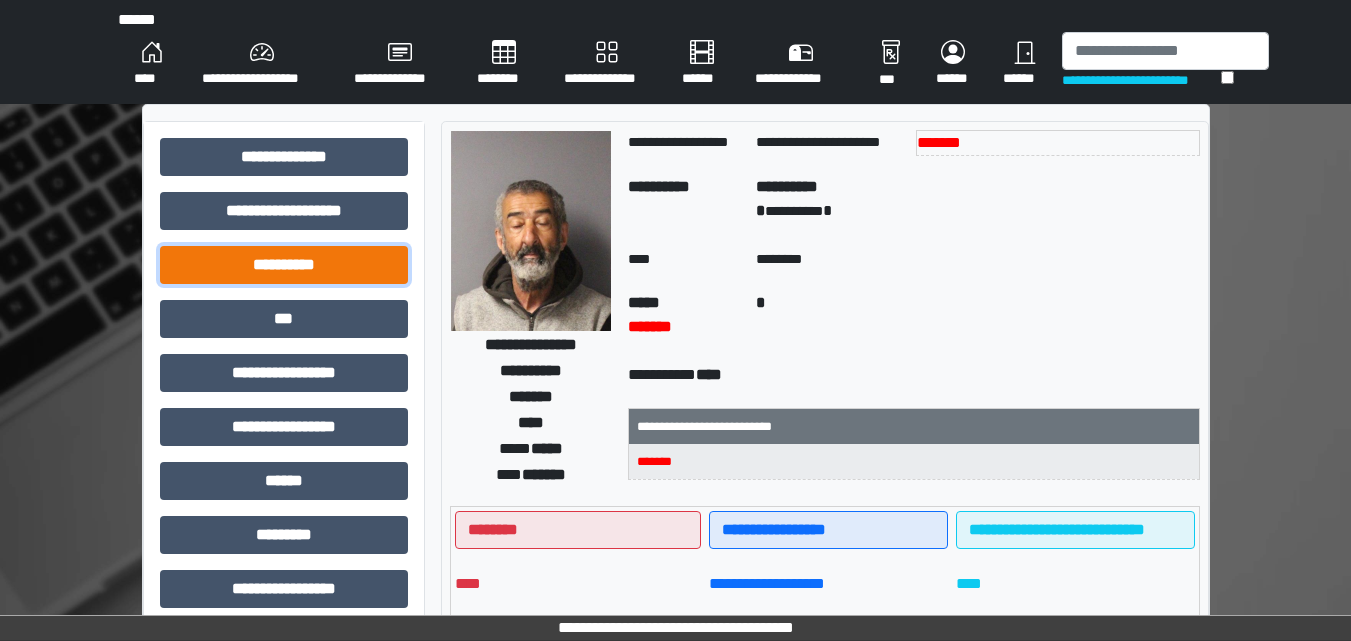 click on "**********" at bounding box center [284, 265] 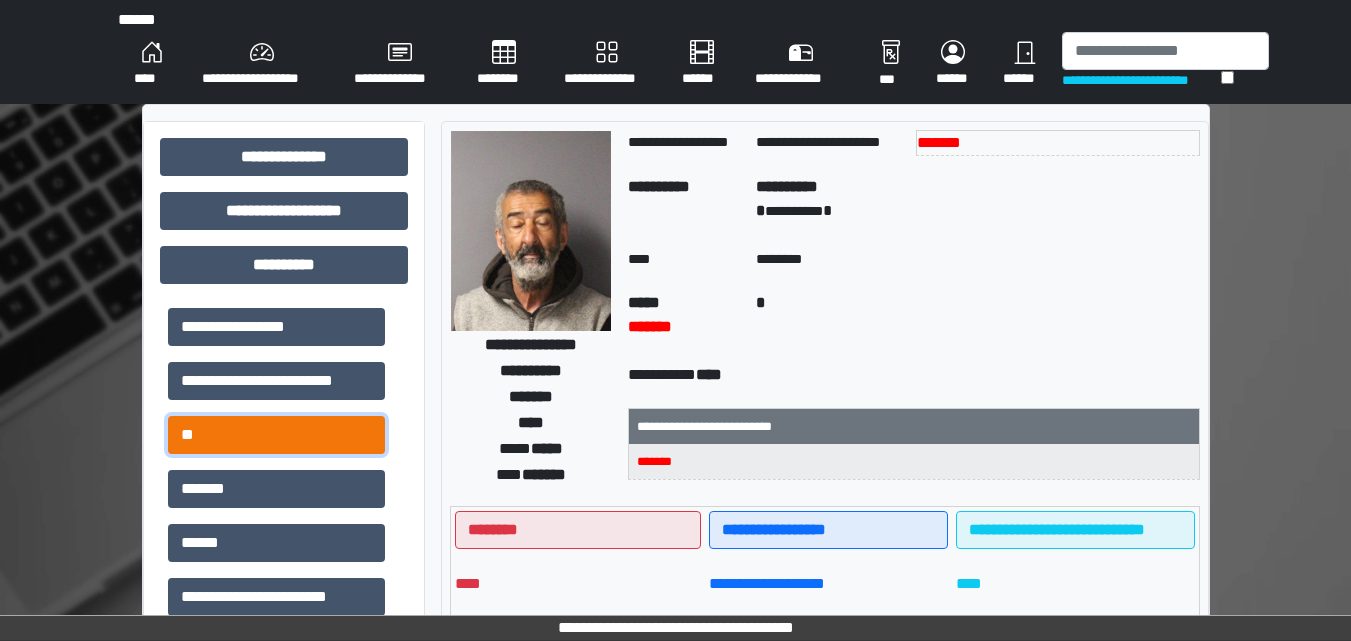 click on "**" at bounding box center [276, 435] 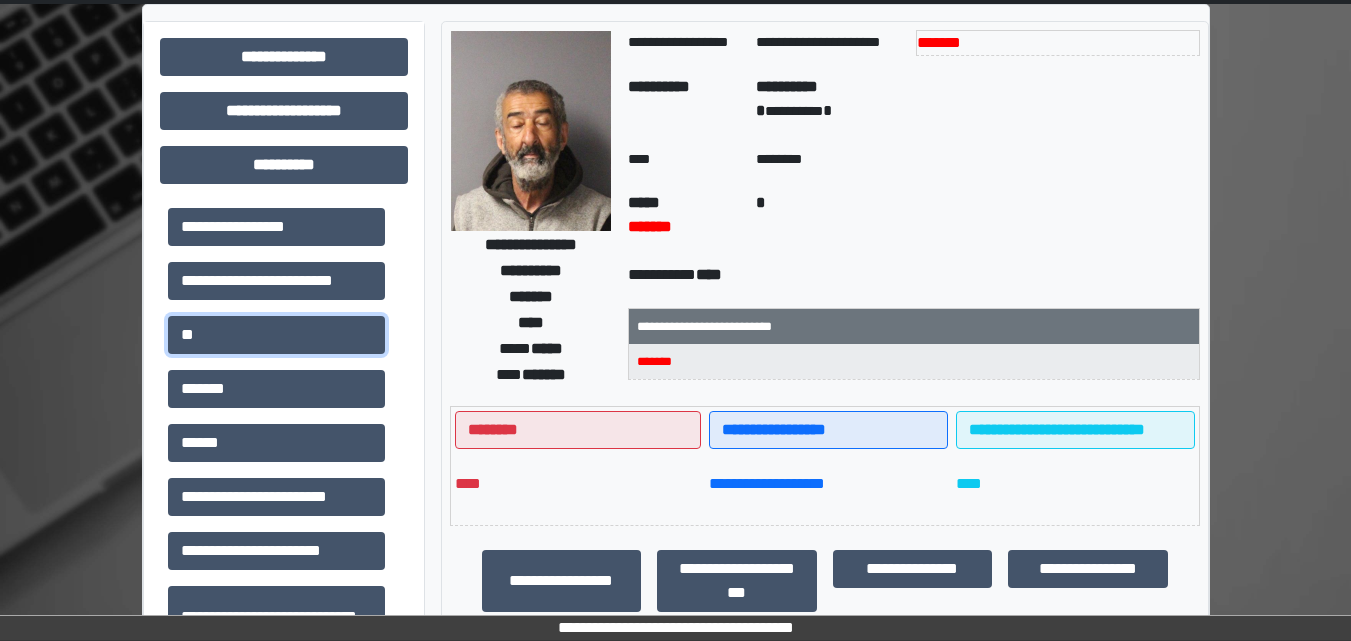scroll, scrollTop: 0, scrollLeft: 0, axis: both 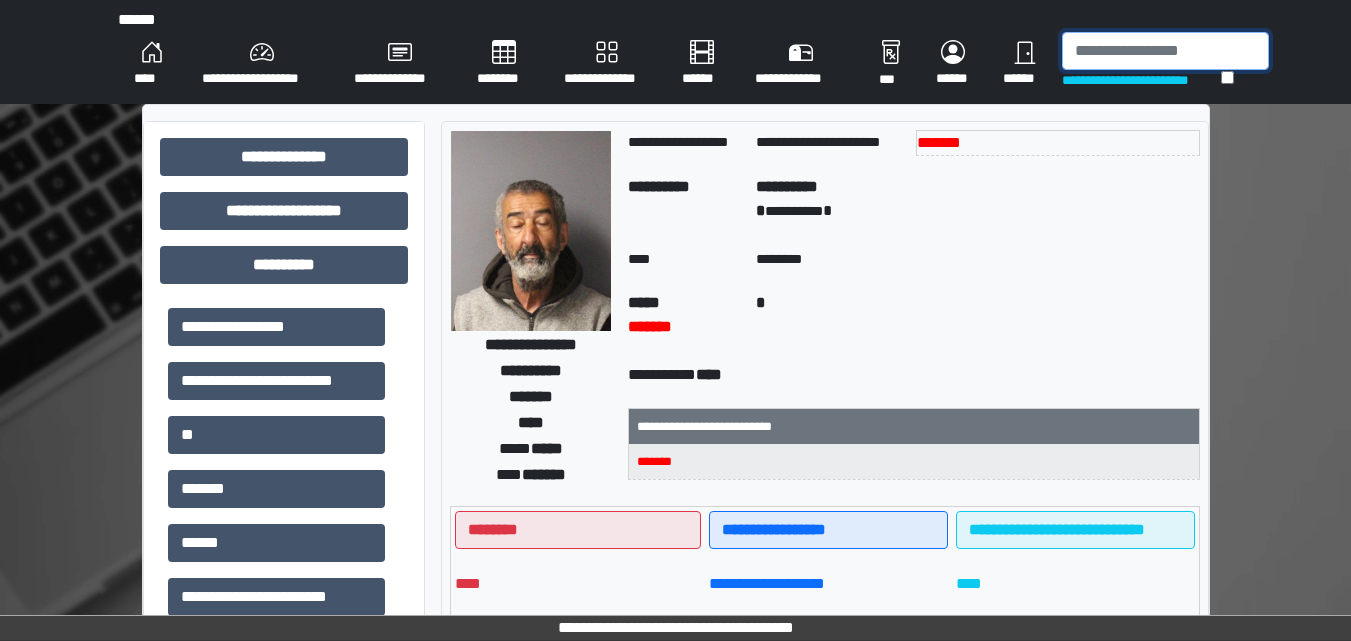 click at bounding box center (1165, 51) 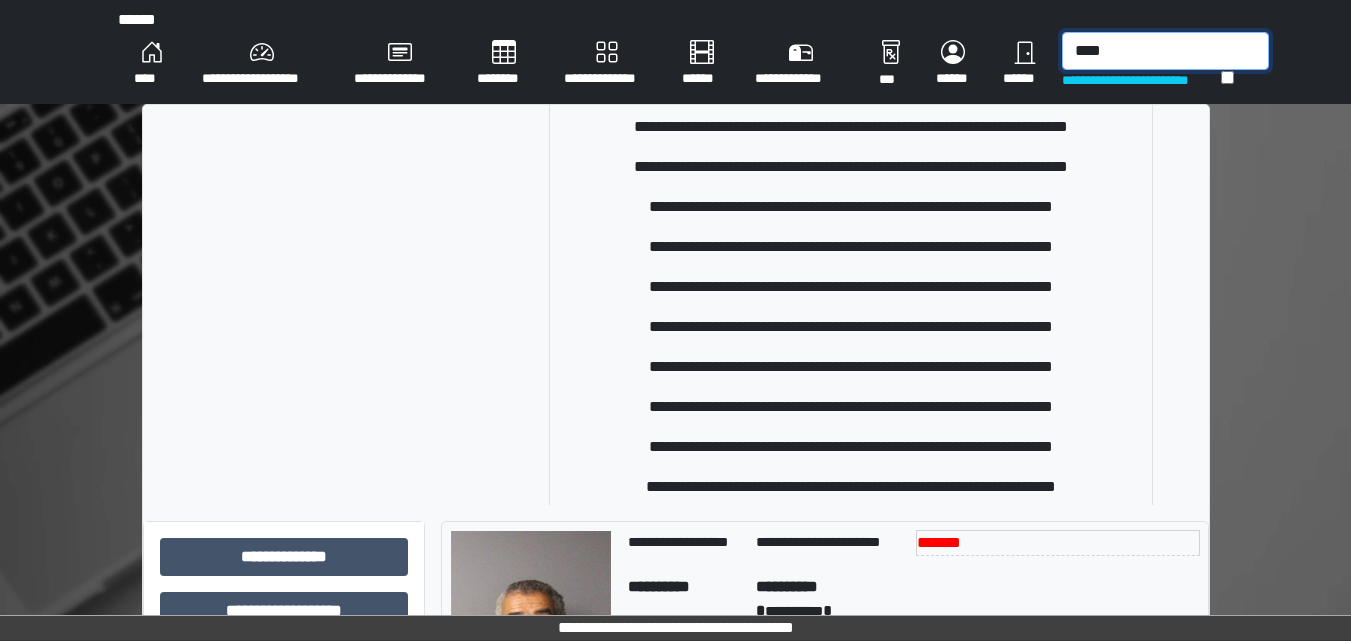 scroll, scrollTop: 80, scrollLeft: 0, axis: vertical 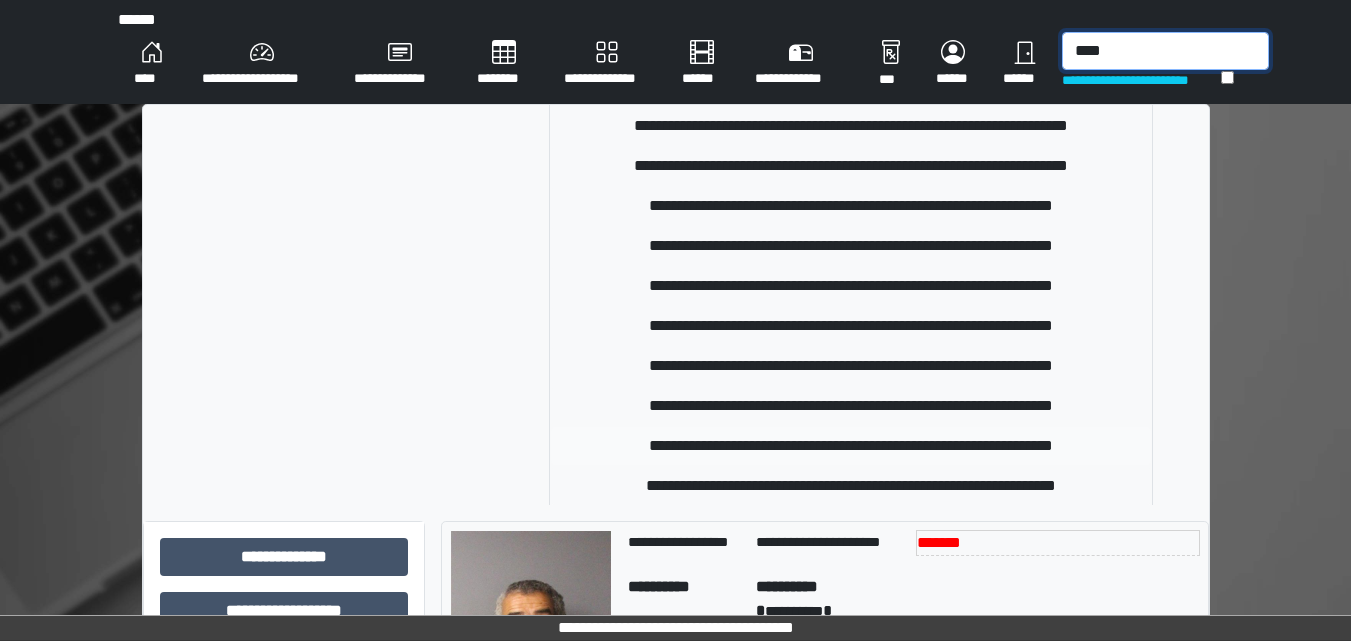 type on "****" 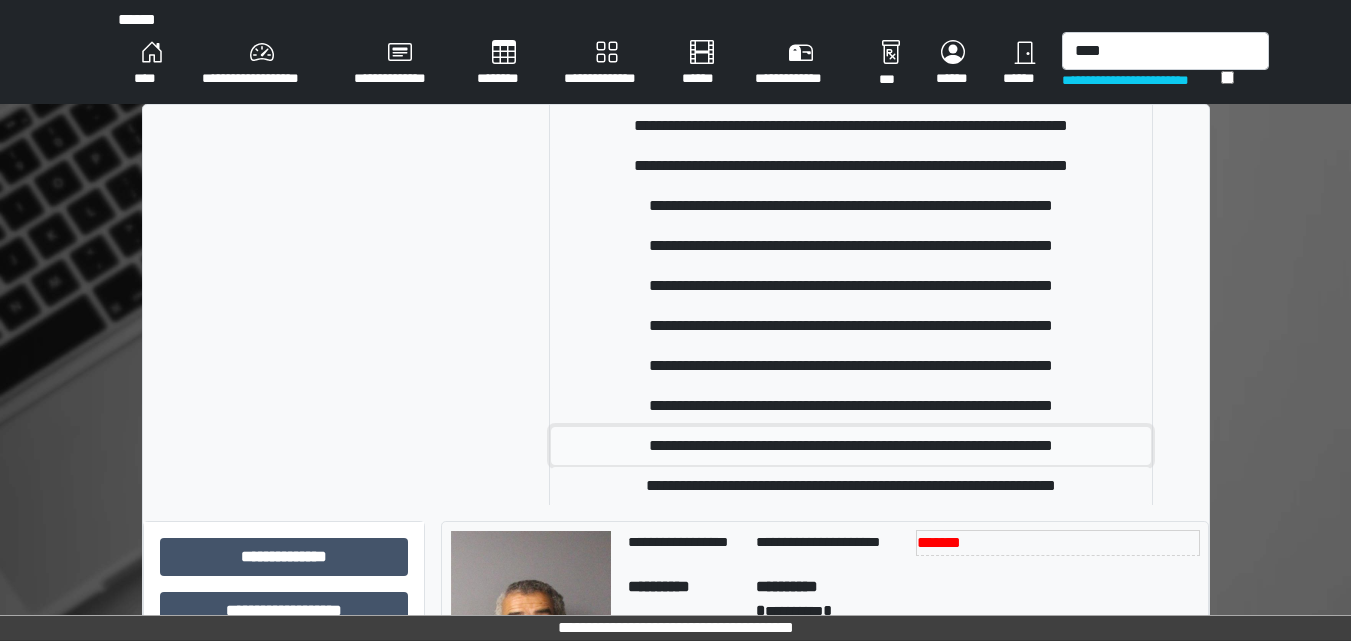 click on "**********" at bounding box center (851, 446) 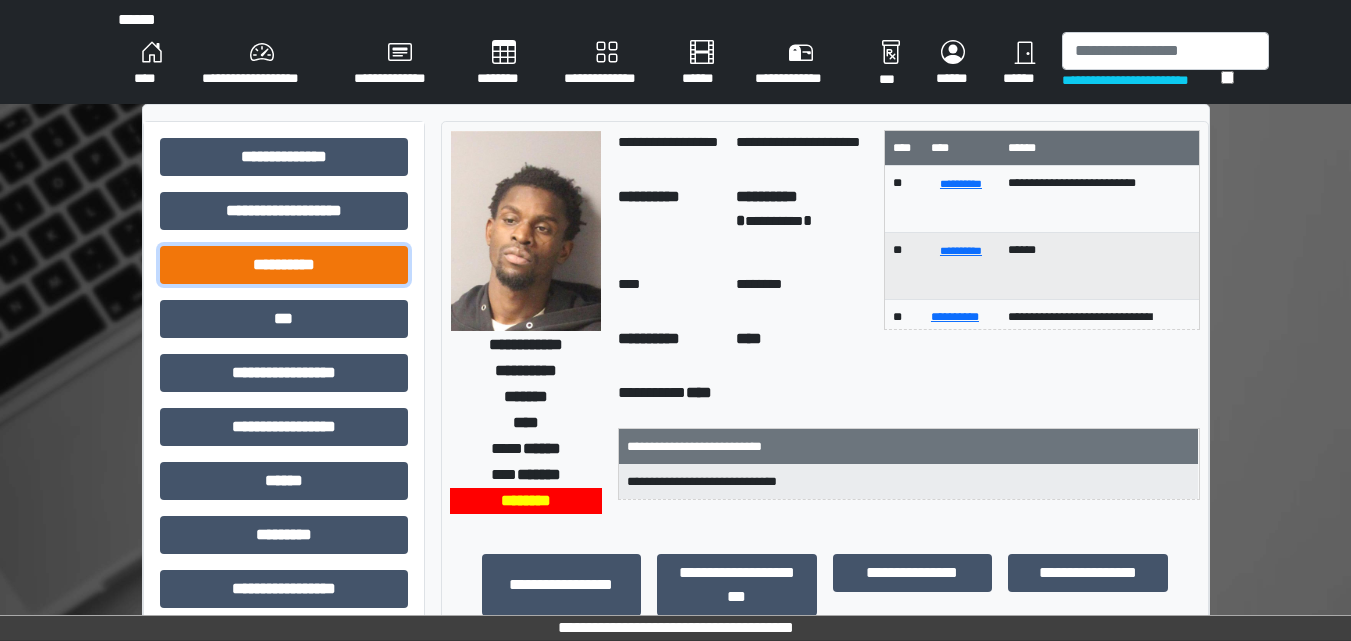 click on "**********" at bounding box center (284, 265) 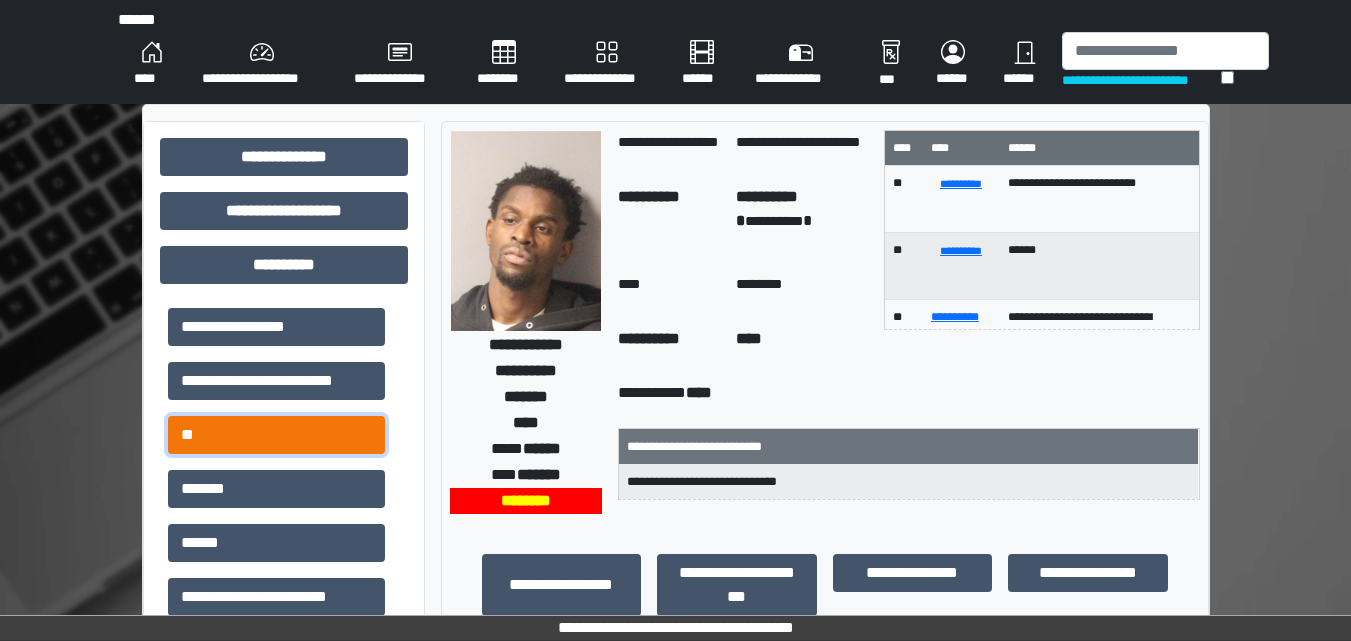 click on "**" at bounding box center (276, 435) 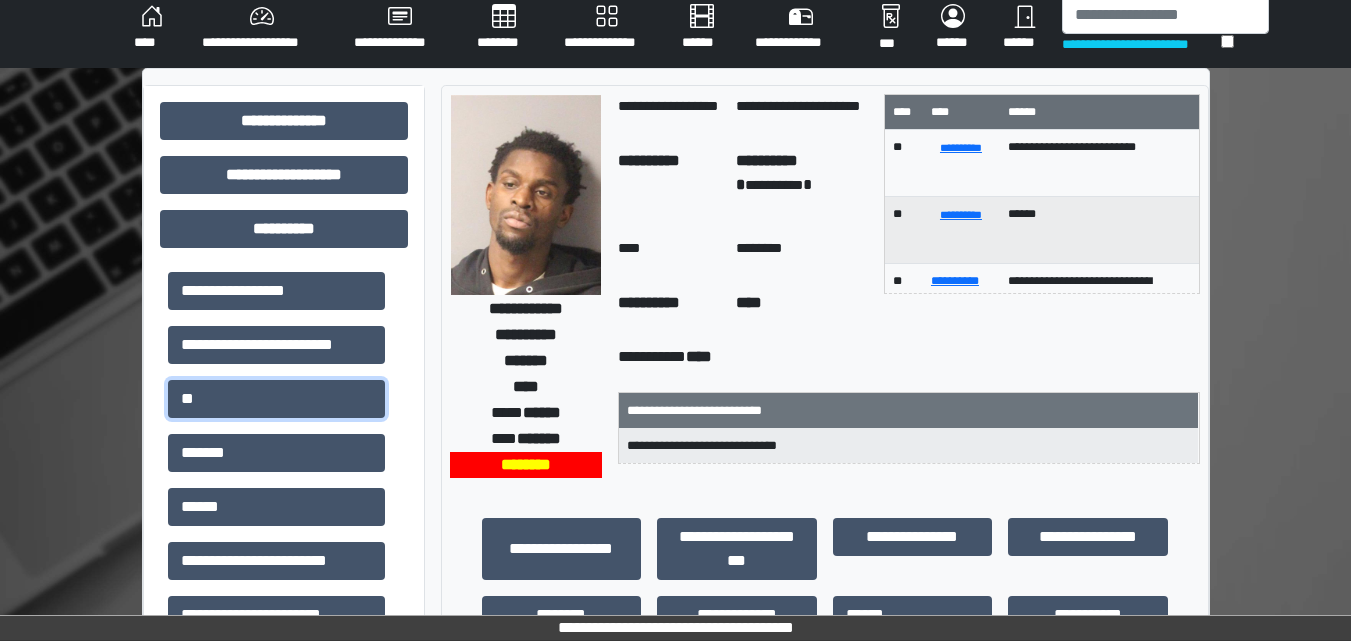 scroll, scrollTop: 0, scrollLeft: 0, axis: both 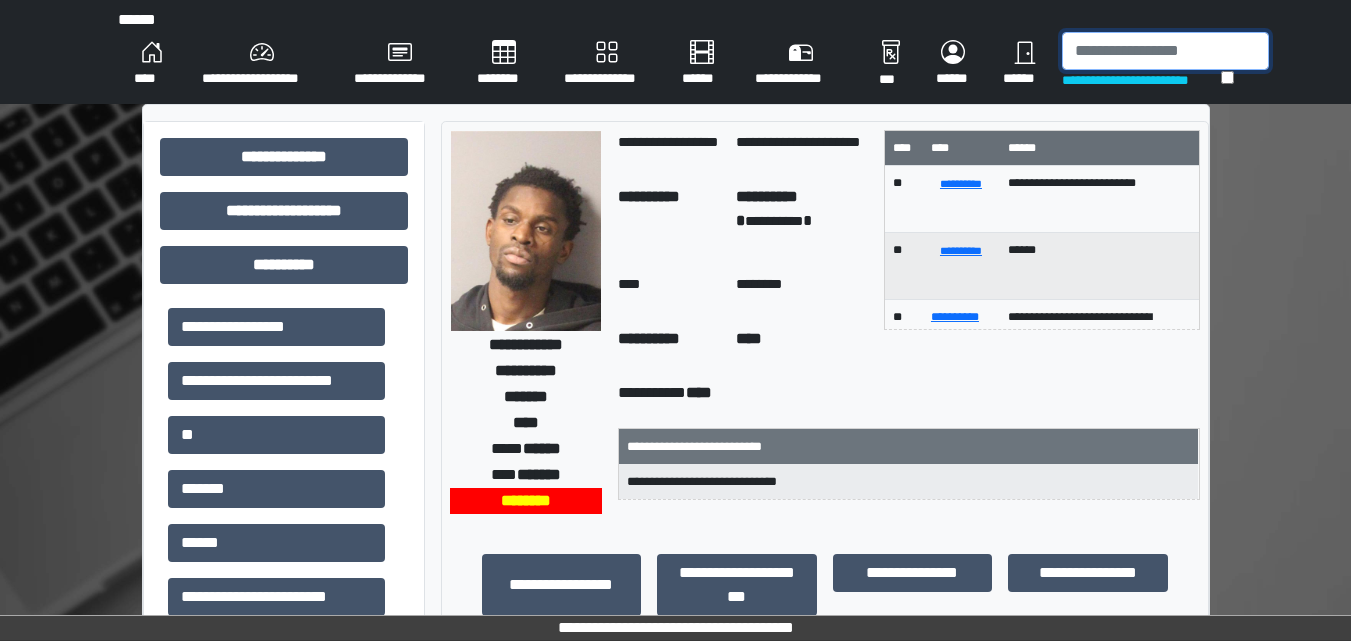 click at bounding box center [1165, 51] 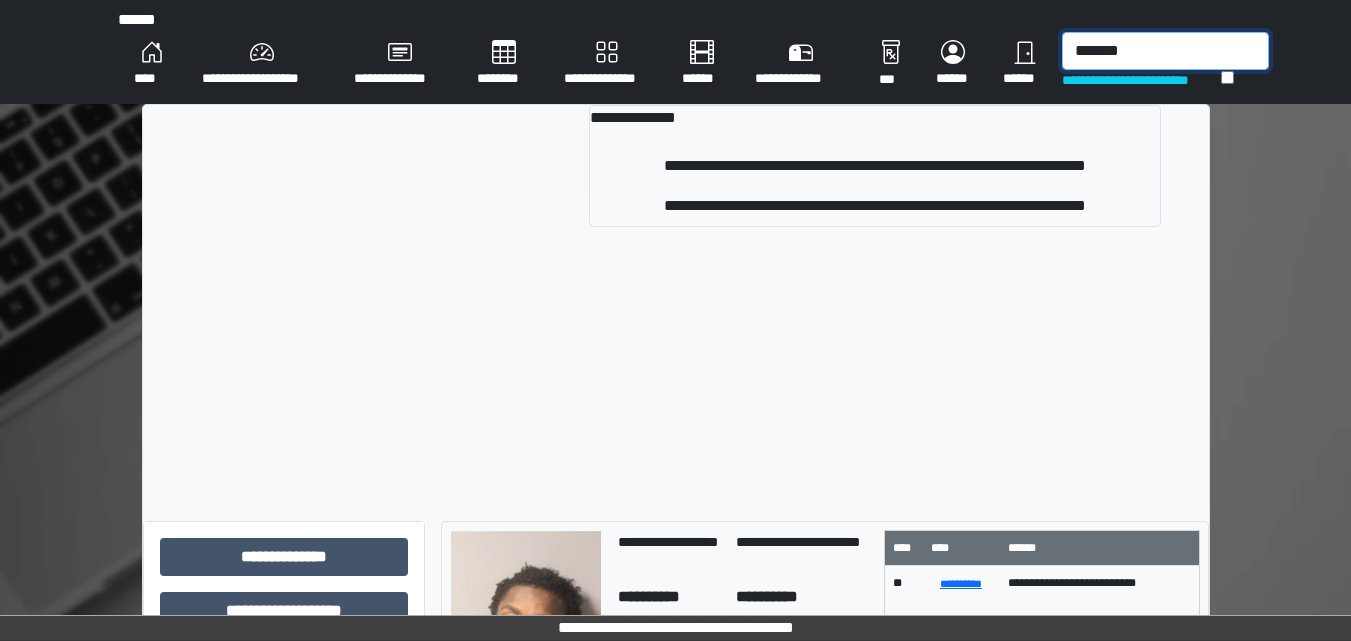 type on "*******" 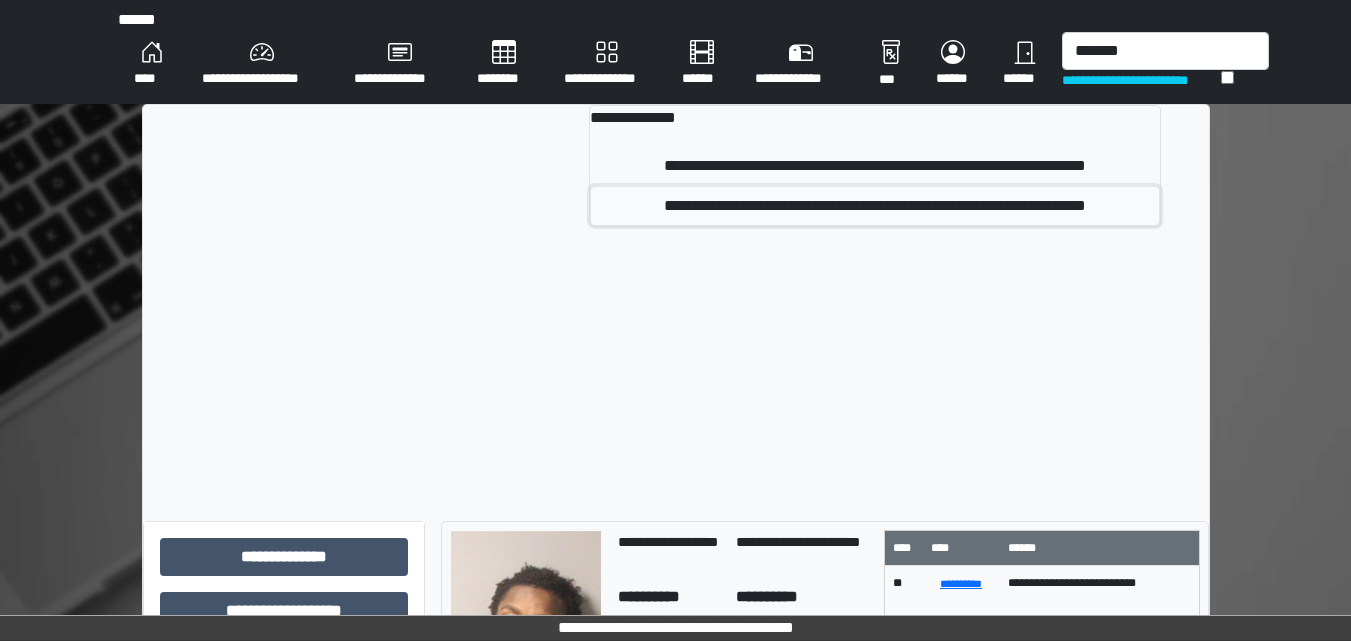 click on "**********" at bounding box center (875, 206) 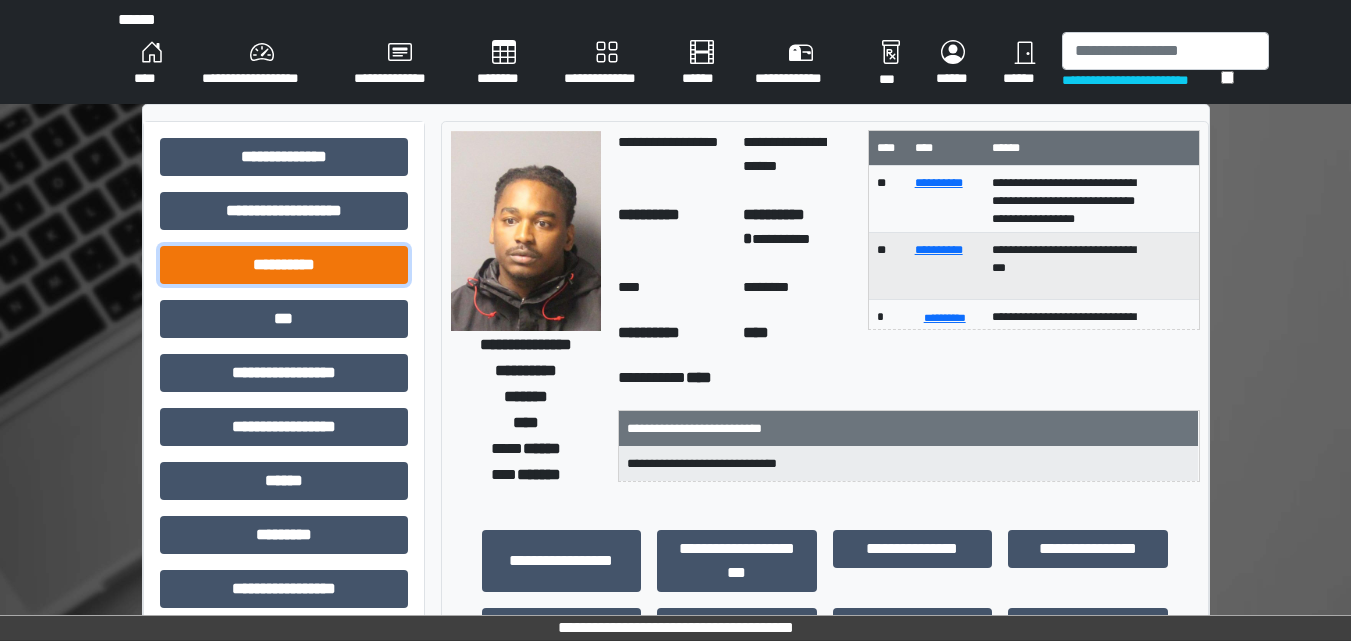 click on "**********" at bounding box center [284, 265] 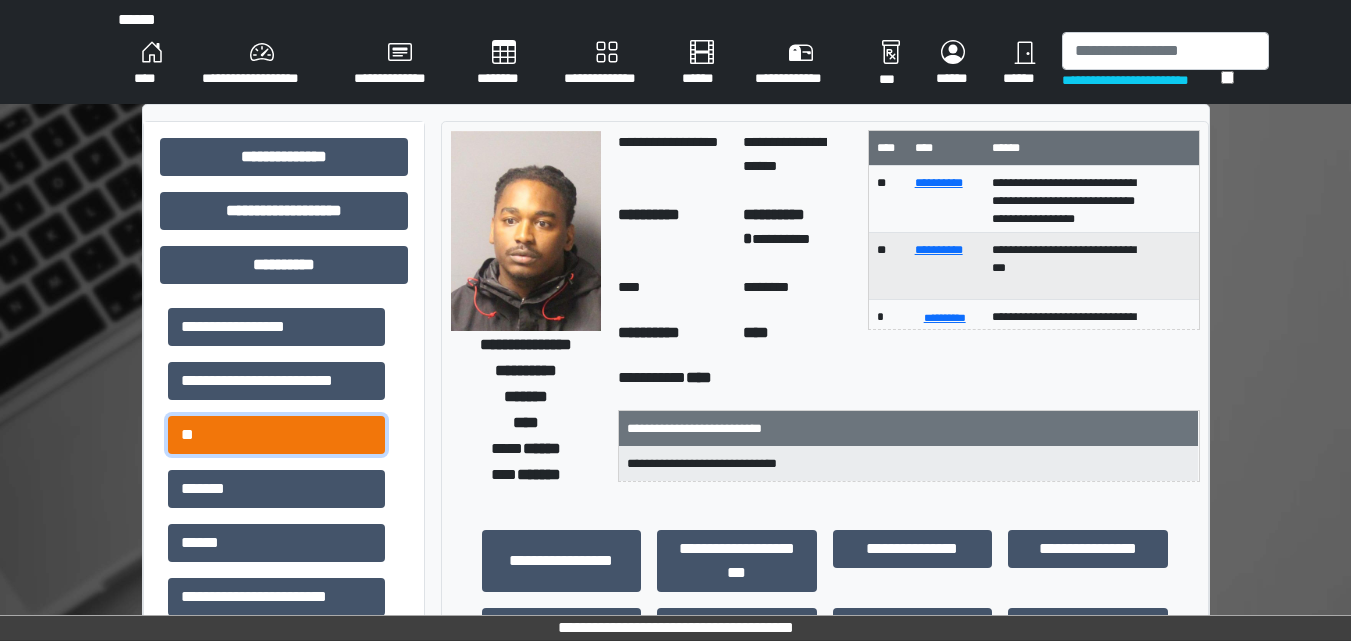 click on "**" at bounding box center (276, 435) 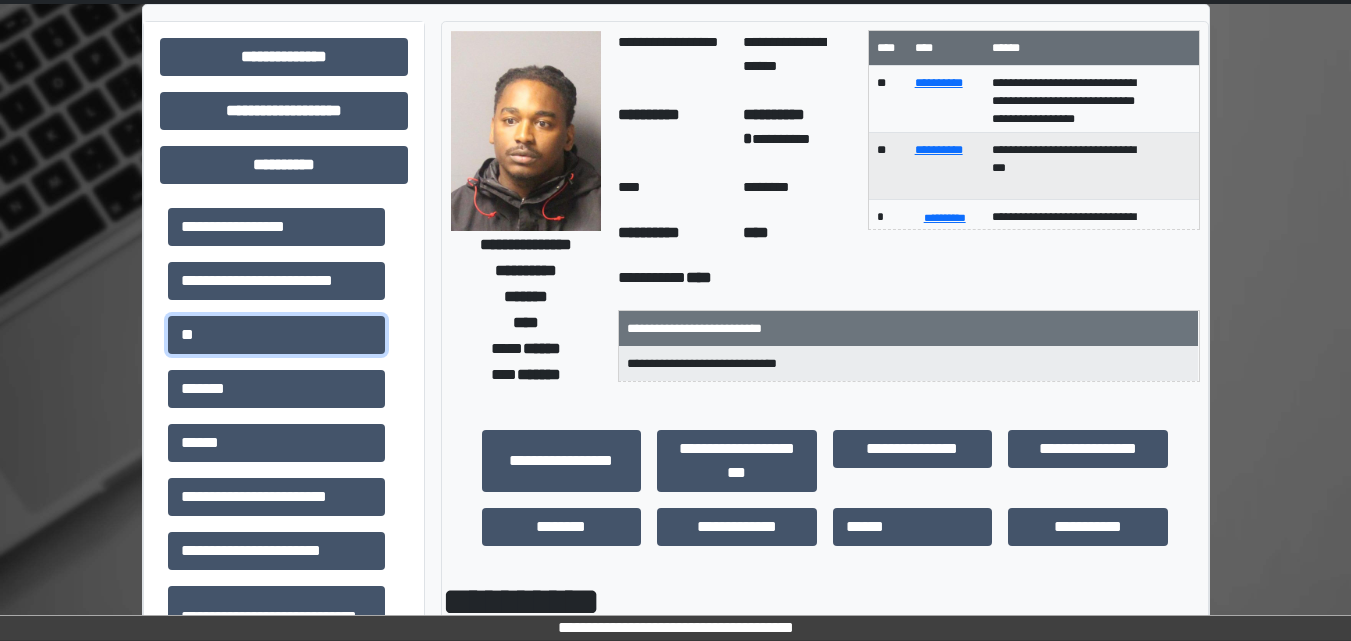 scroll, scrollTop: 0, scrollLeft: 0, axis: both 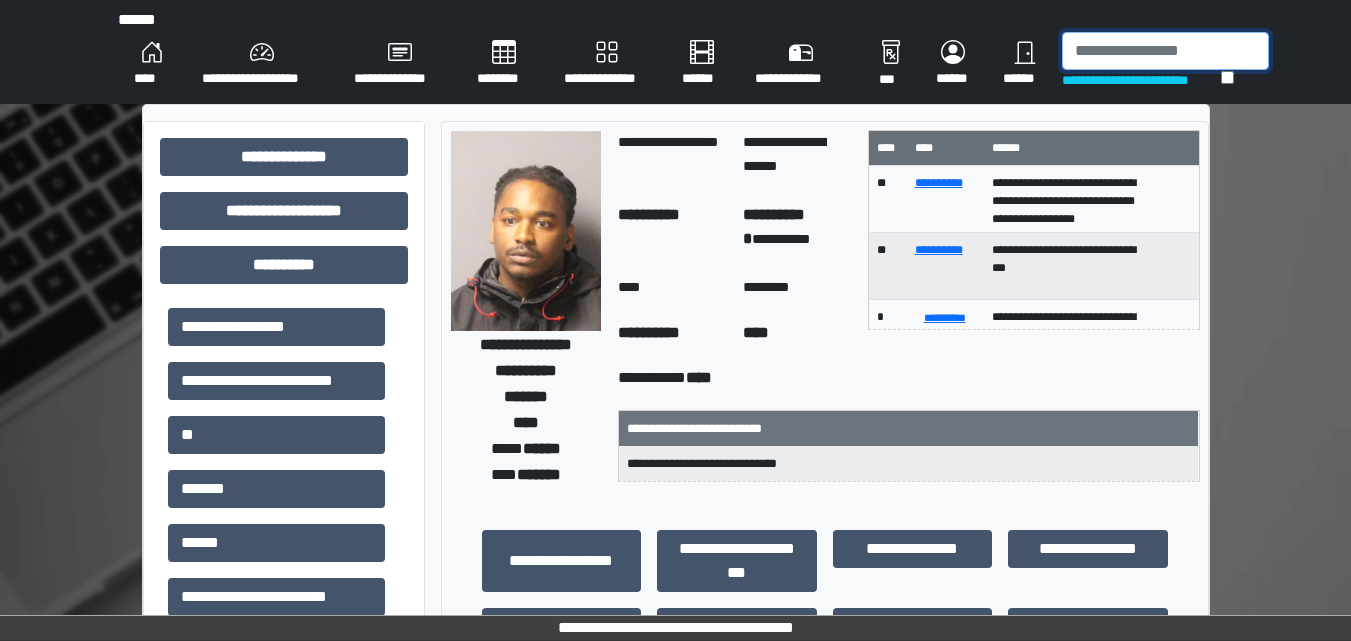 click at bounding box center (1165, 51) 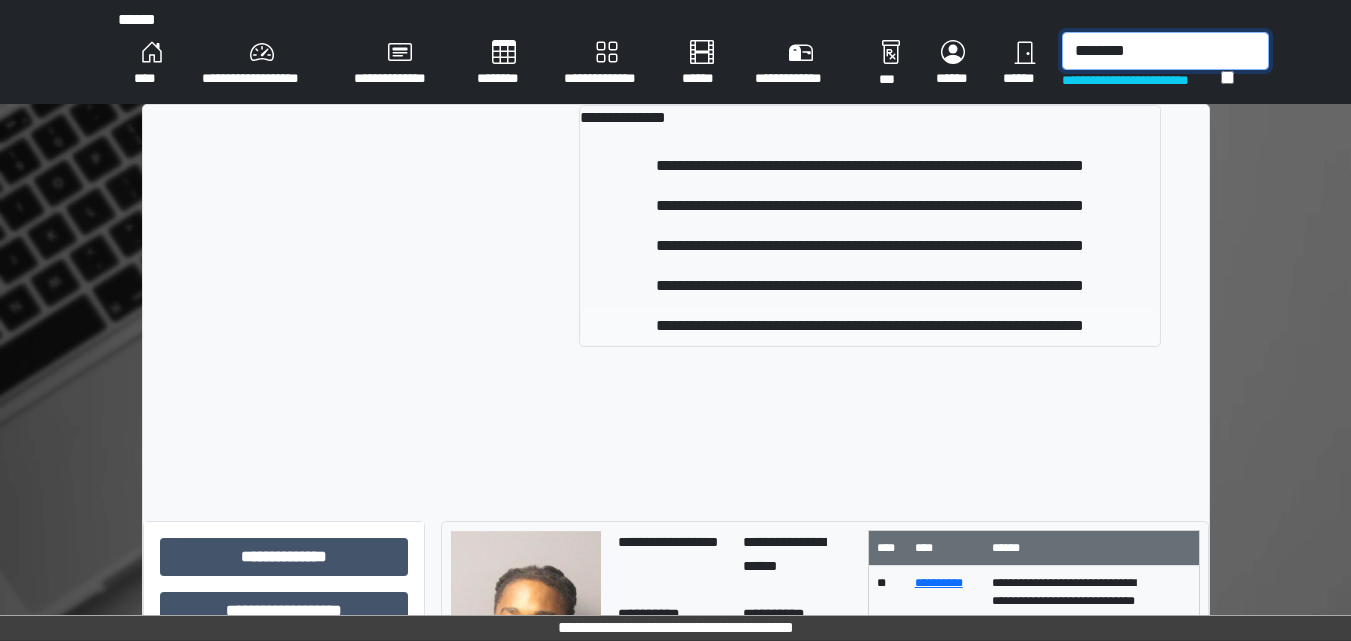 type on "********" 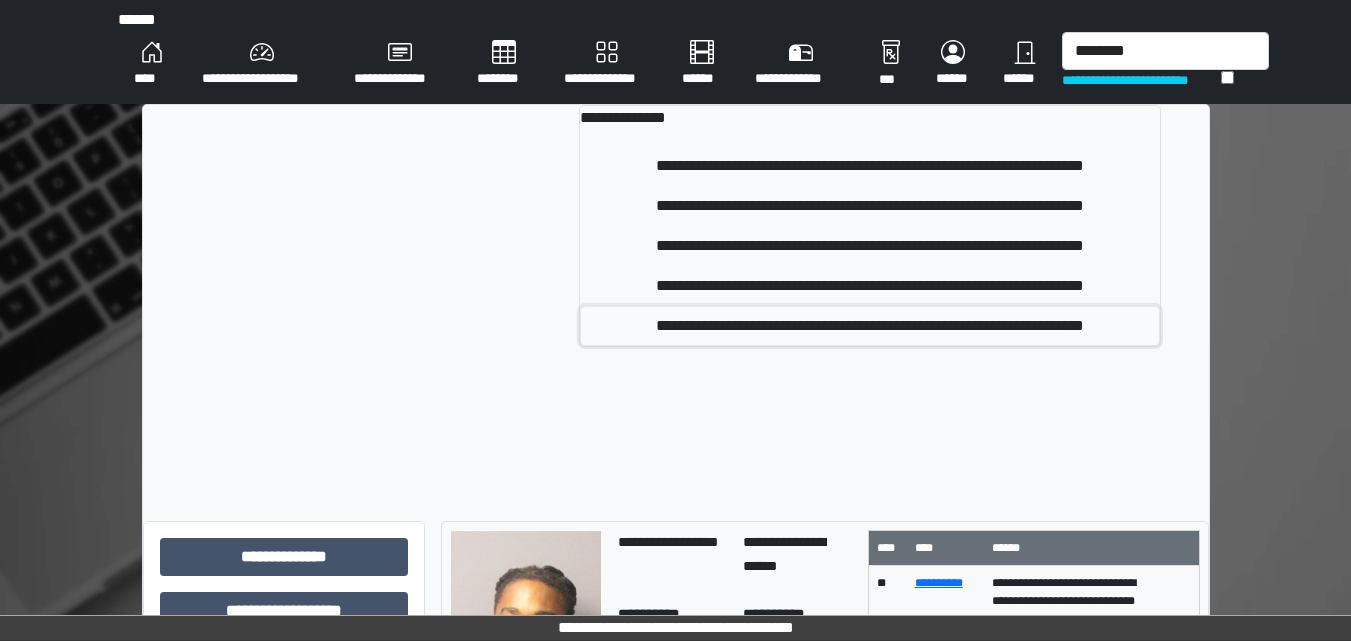 click on "**********" at bounding box center (870, 326) 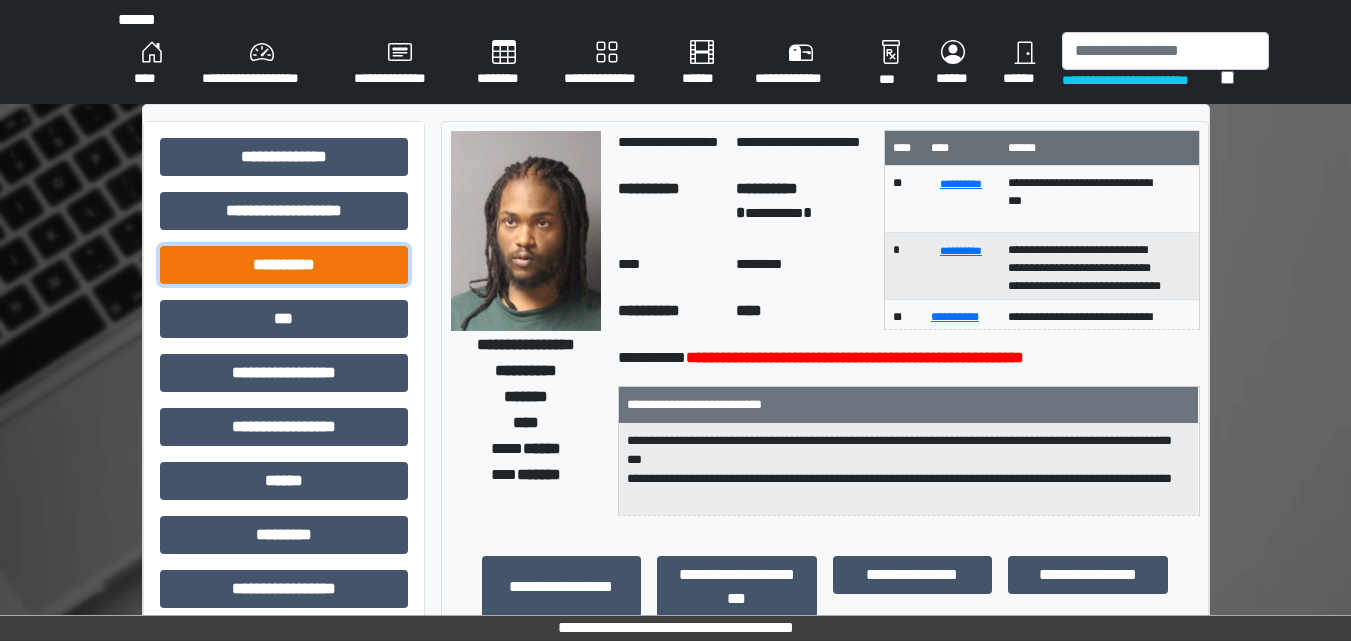 drag, startPoint x: 206, startPoint y: 260, endPoint x: 198, endPoint y: 272, distance: 14.422205 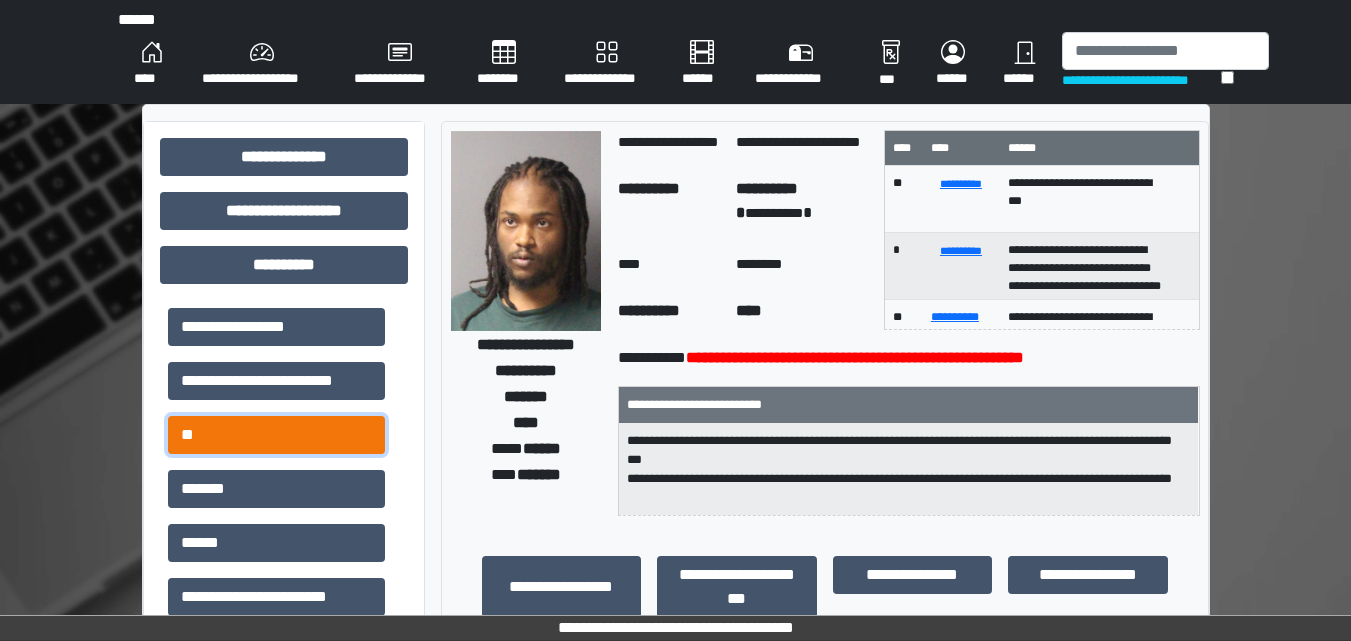 click on "**" at bounding box center (276, 435) 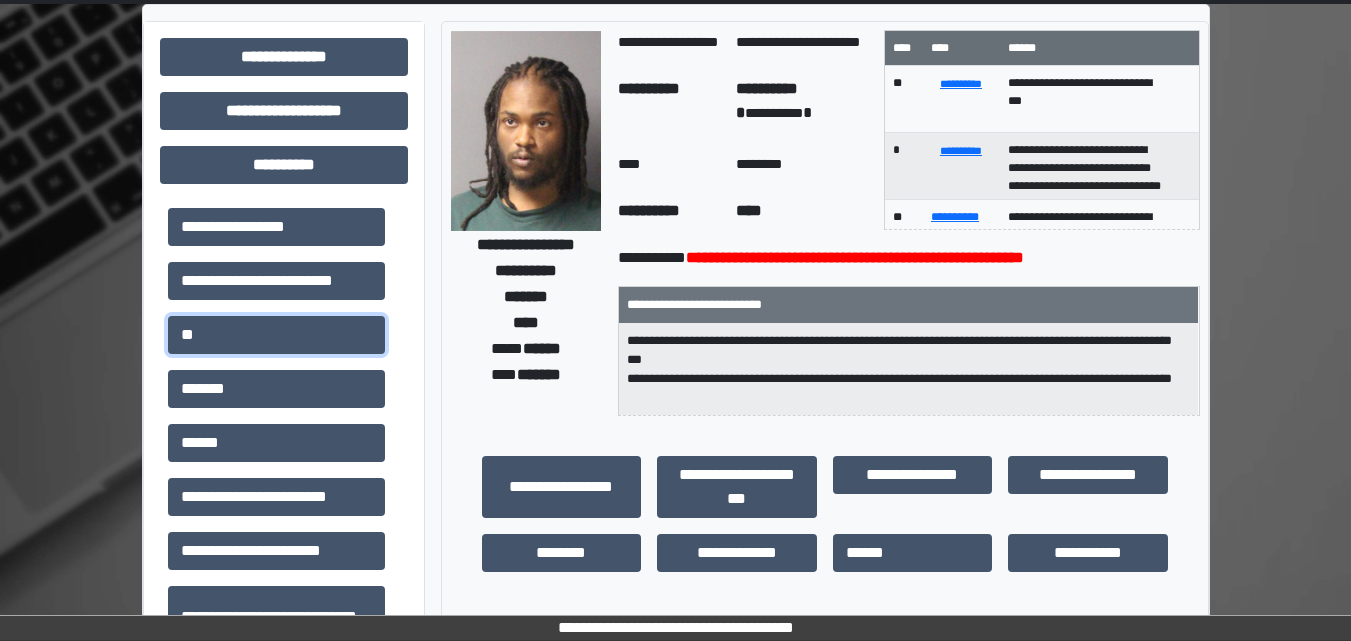 scroll, scrollTop: 0, scrollLeft: 0, axis: both 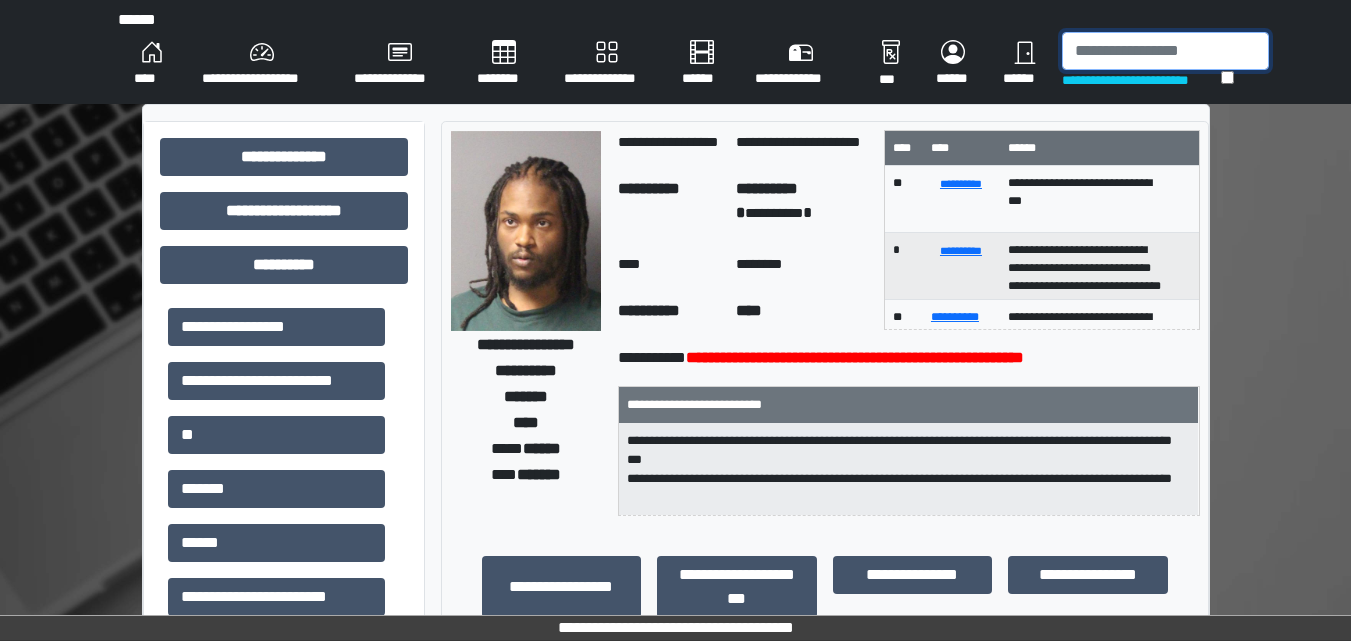 click at bounding box center (1165, 51) 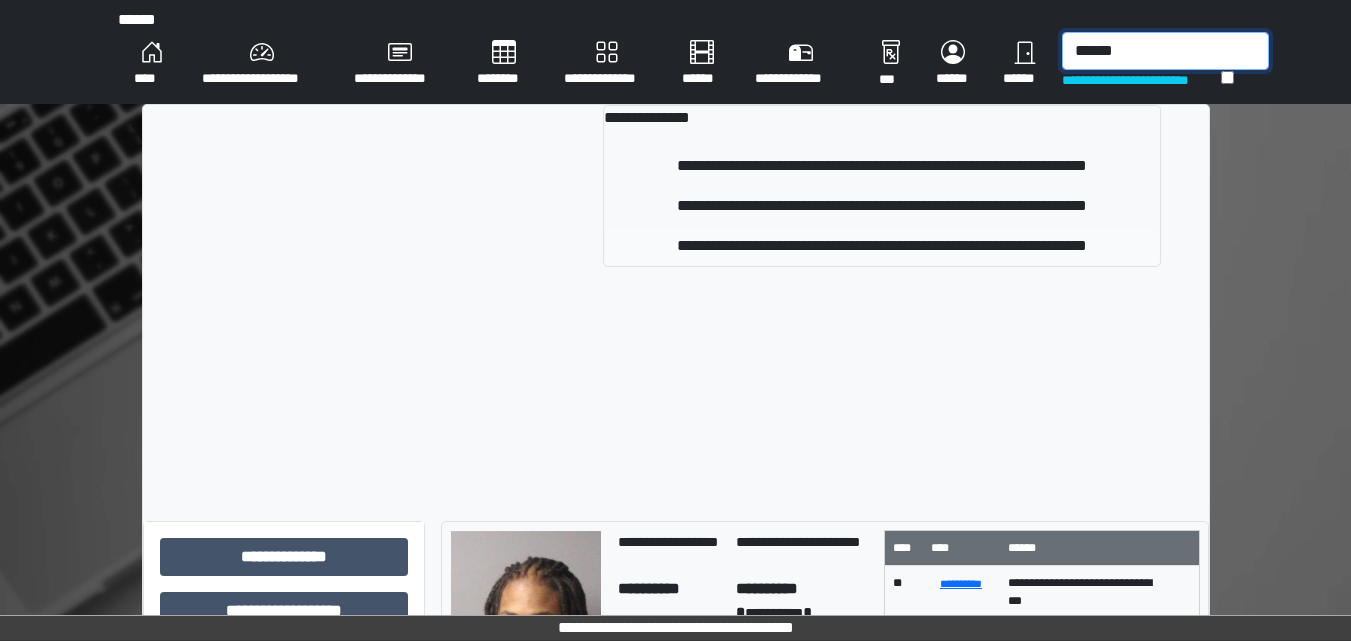 type on "******" 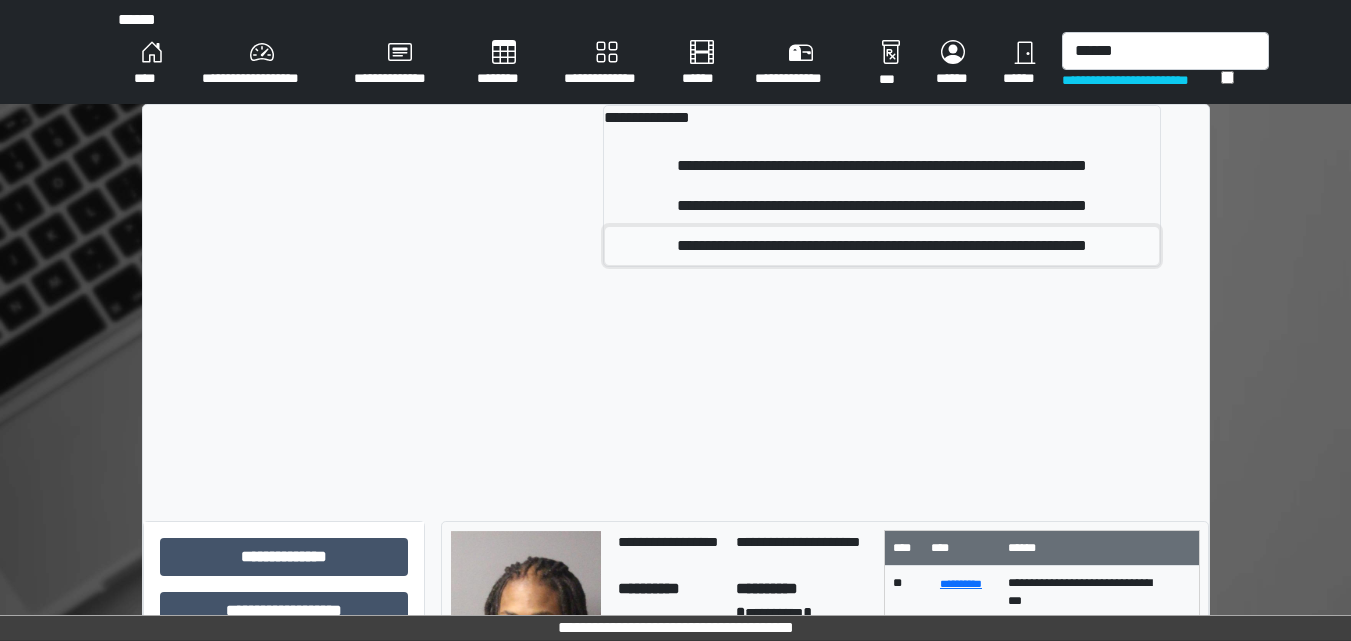 click on "**********" at bounding box center [881, 246] 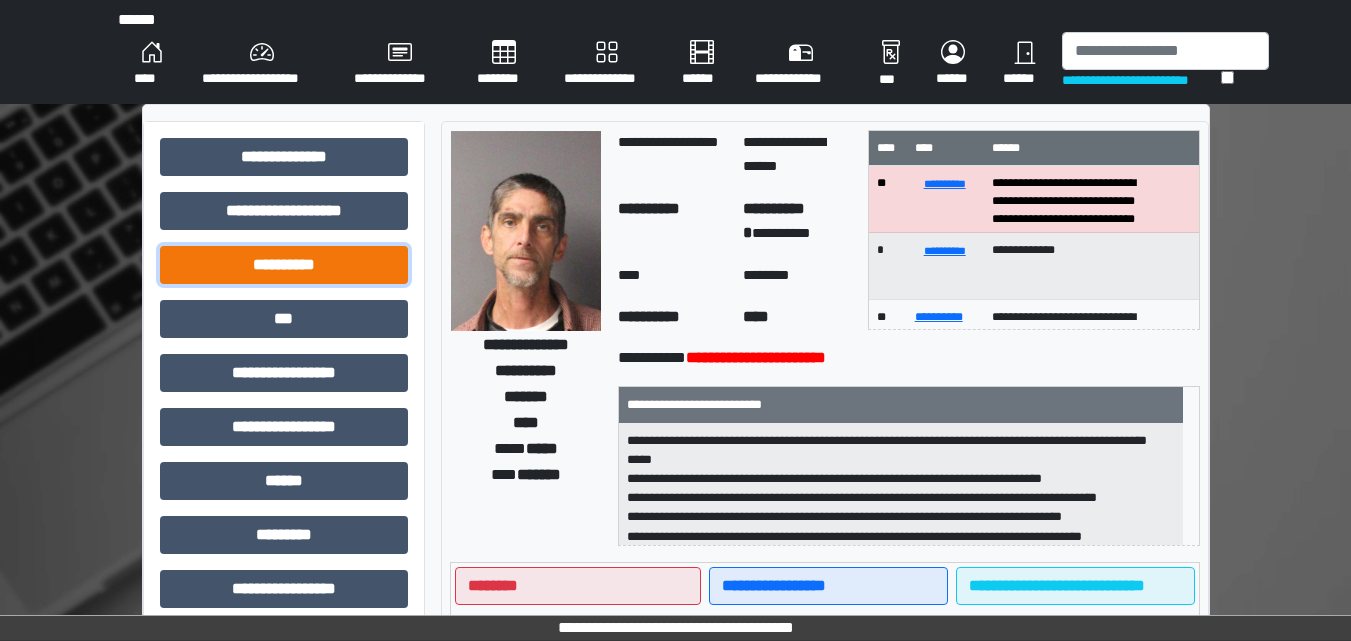 click on "**********" at bounding box center [284, 265] 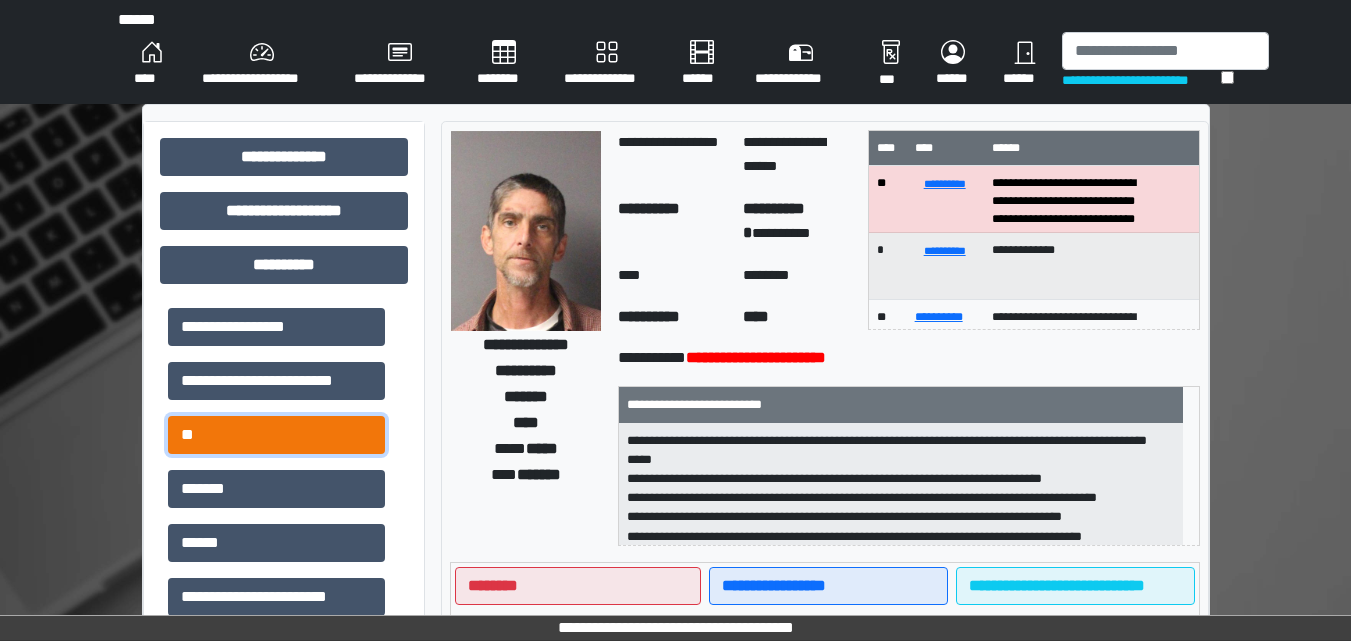 click on "**" at bounding box center (276, 435) 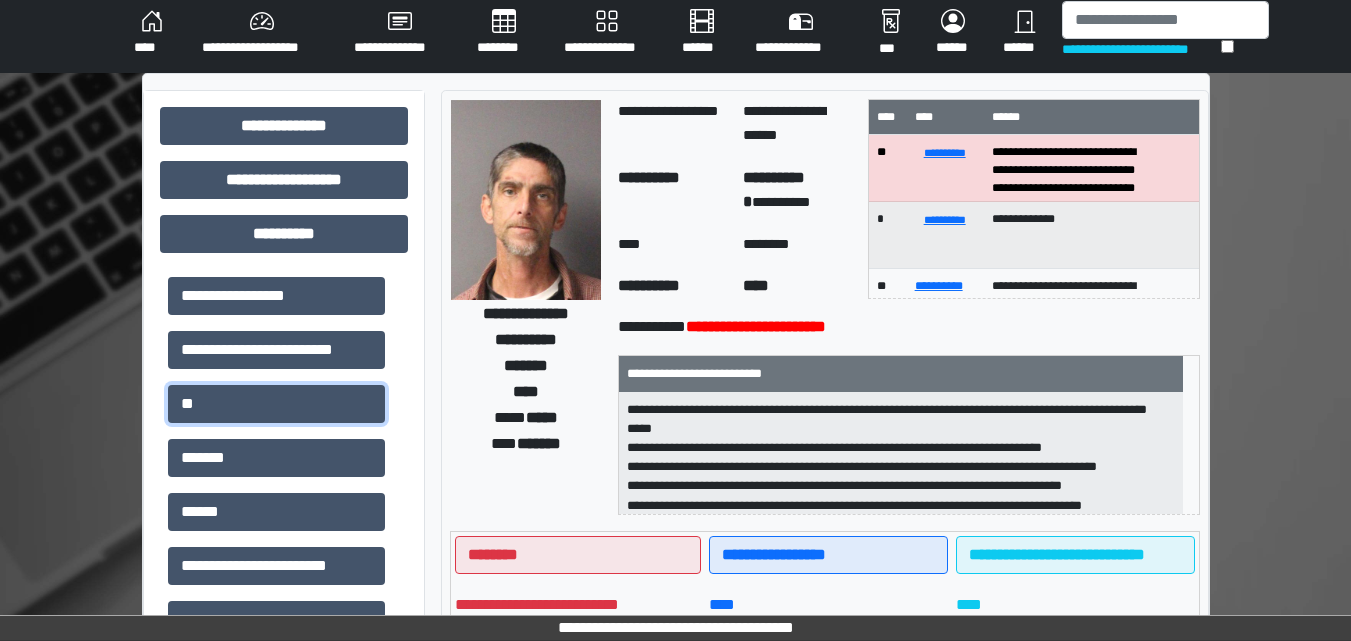 scroll, scrollTop: 0, scrollLeft: 0, axis: both 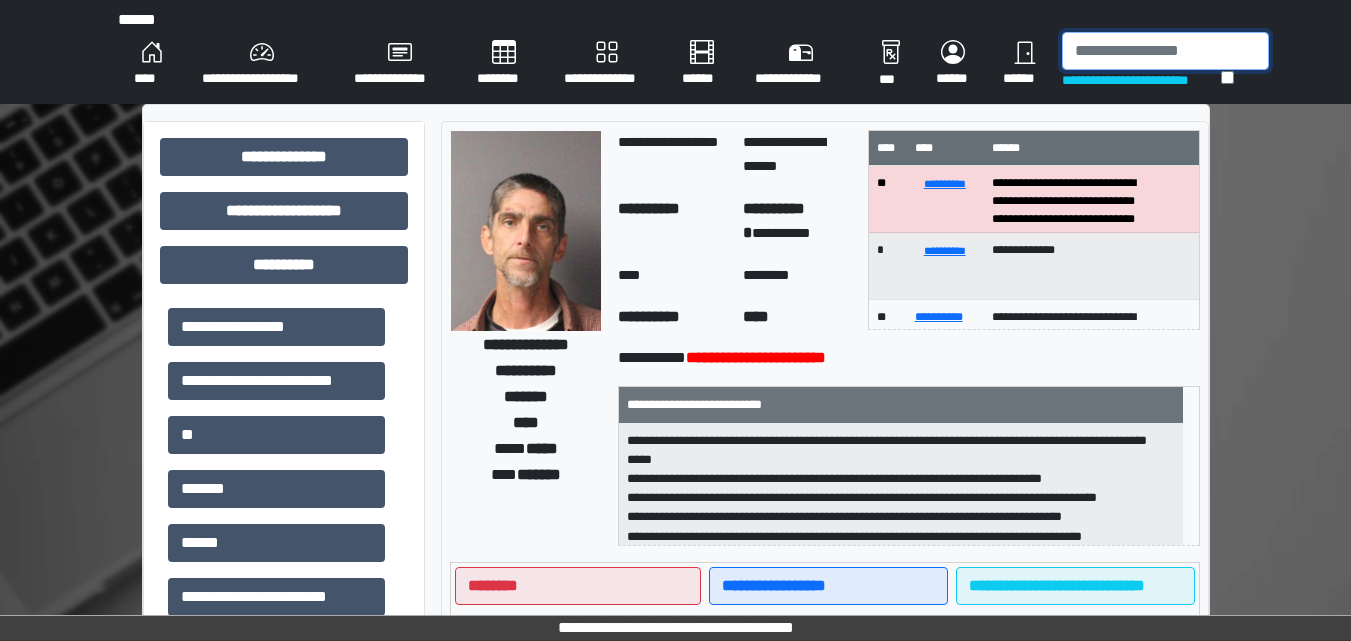 click at bounding box center (1165, 51) 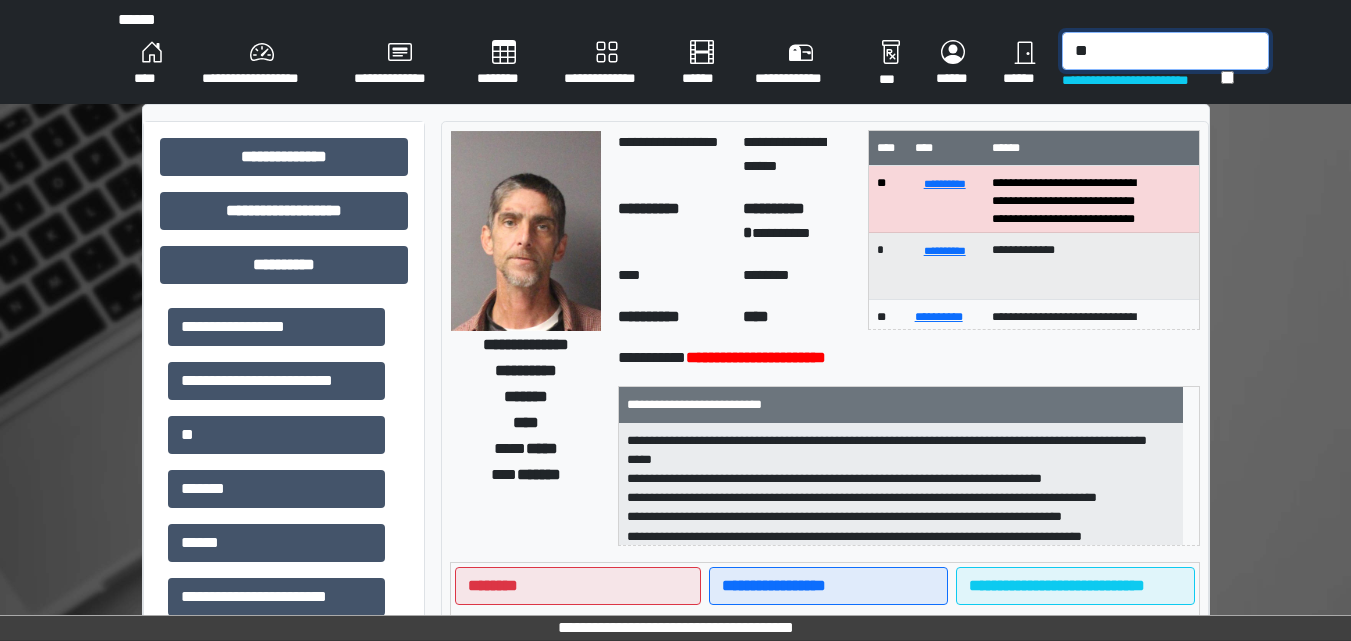 type on "*" 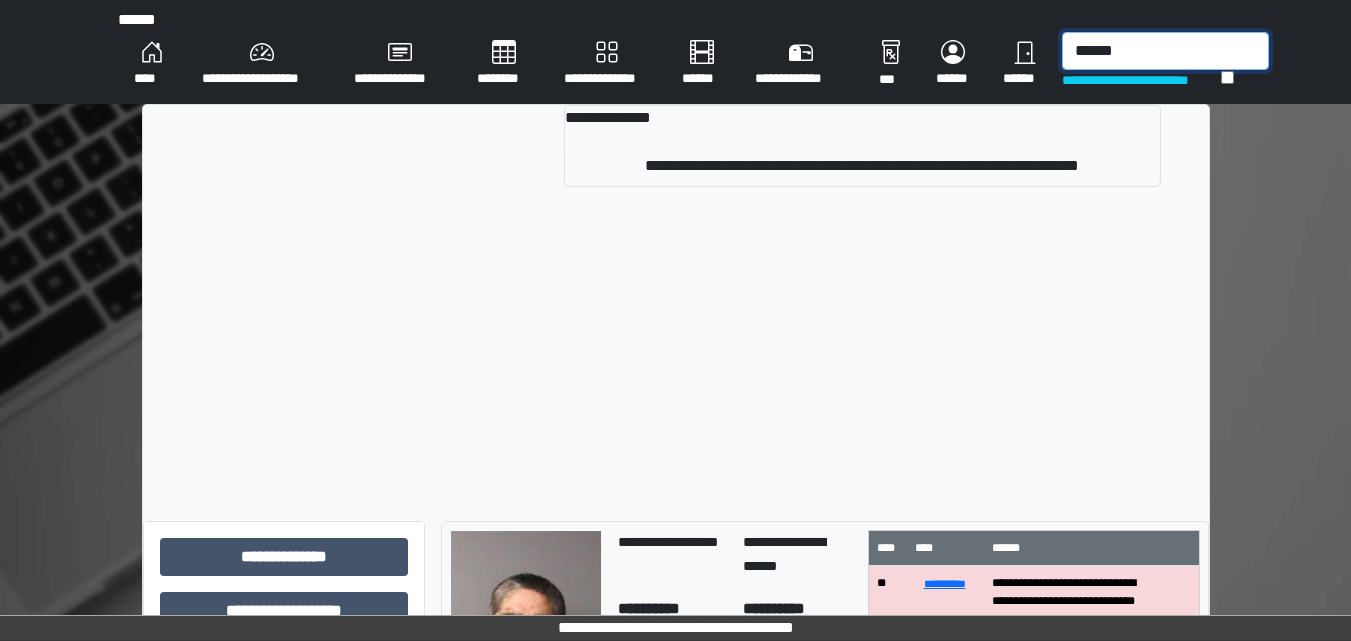 type on "******" 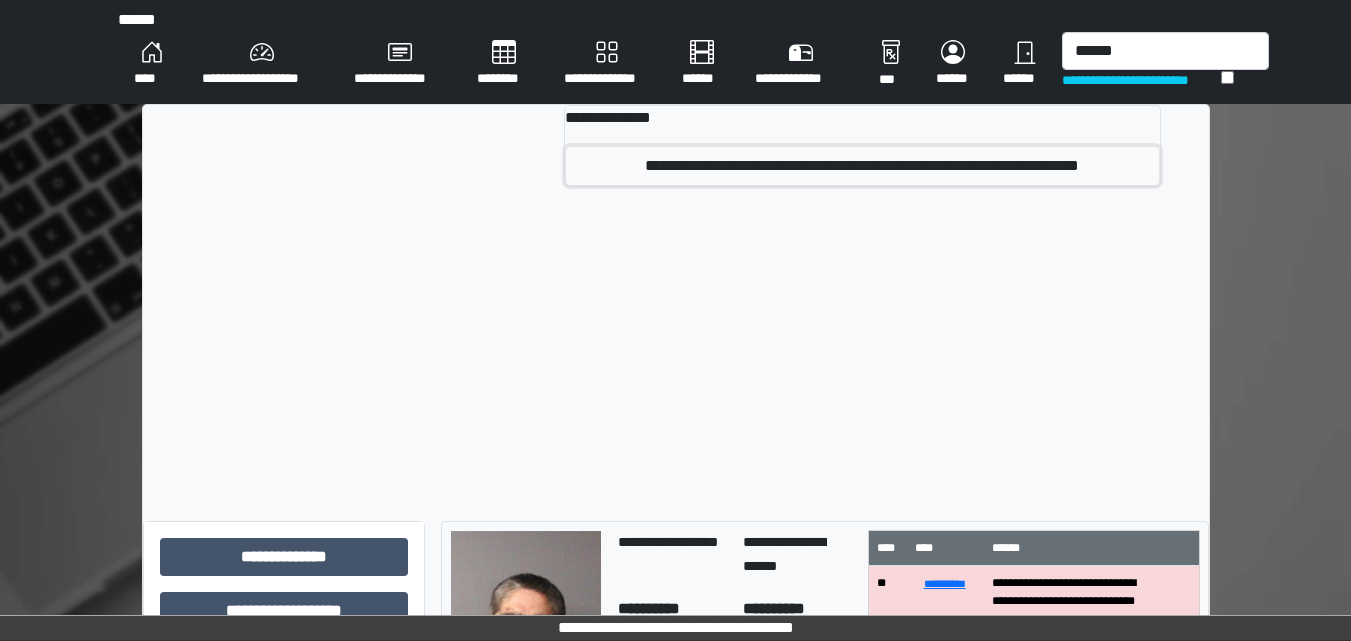 click on "**********" at bounding box center [862, 166] 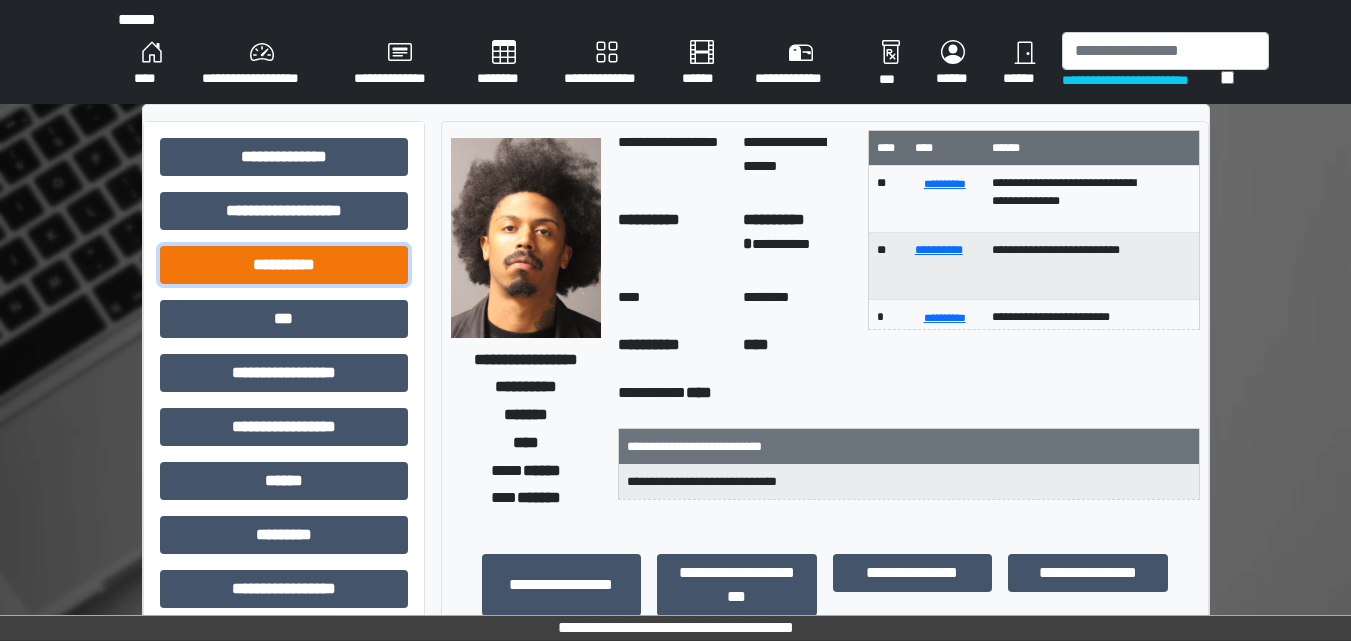 click on "**********" at bounding box center (284, 265) 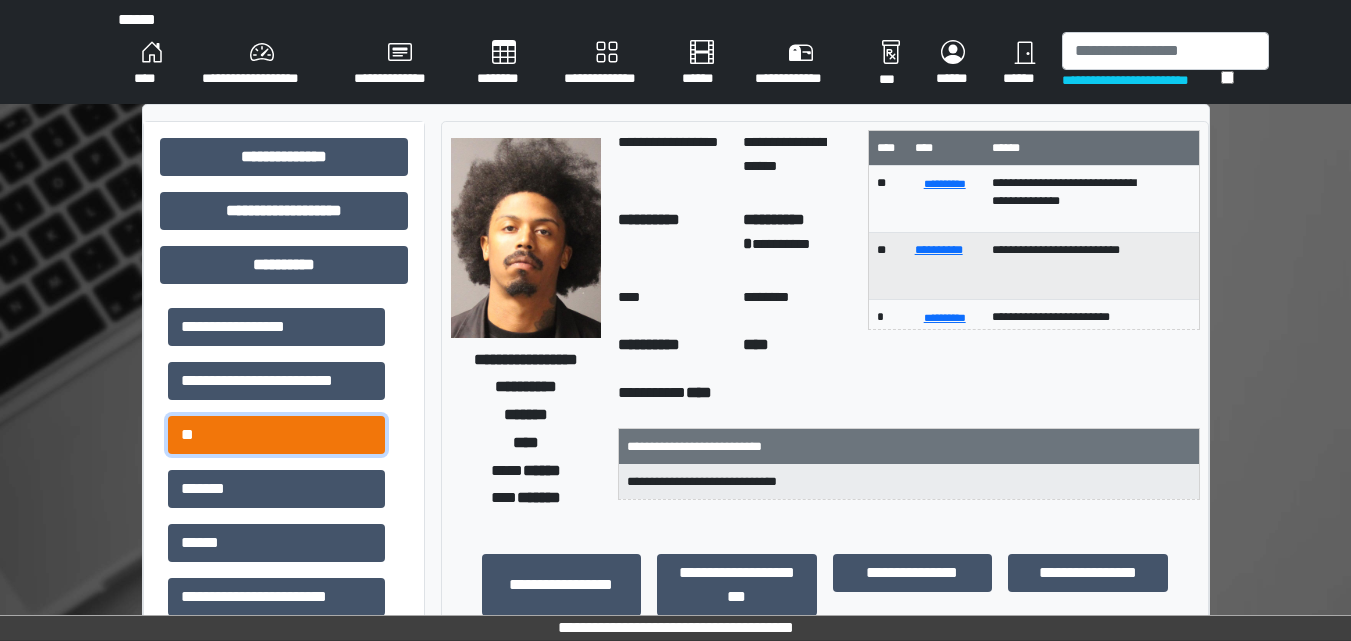click on "**" at bounding box center [276, 435] 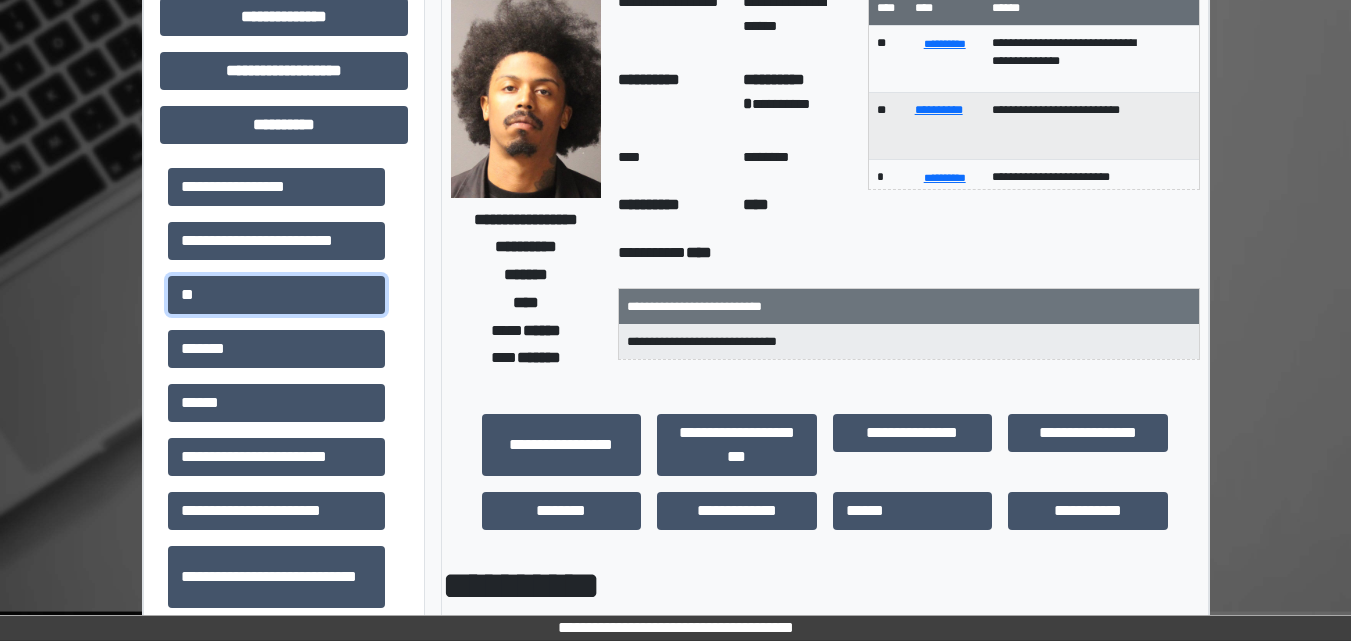 scroll, scrollTop: 0, scrollLeft: 0, axis: both 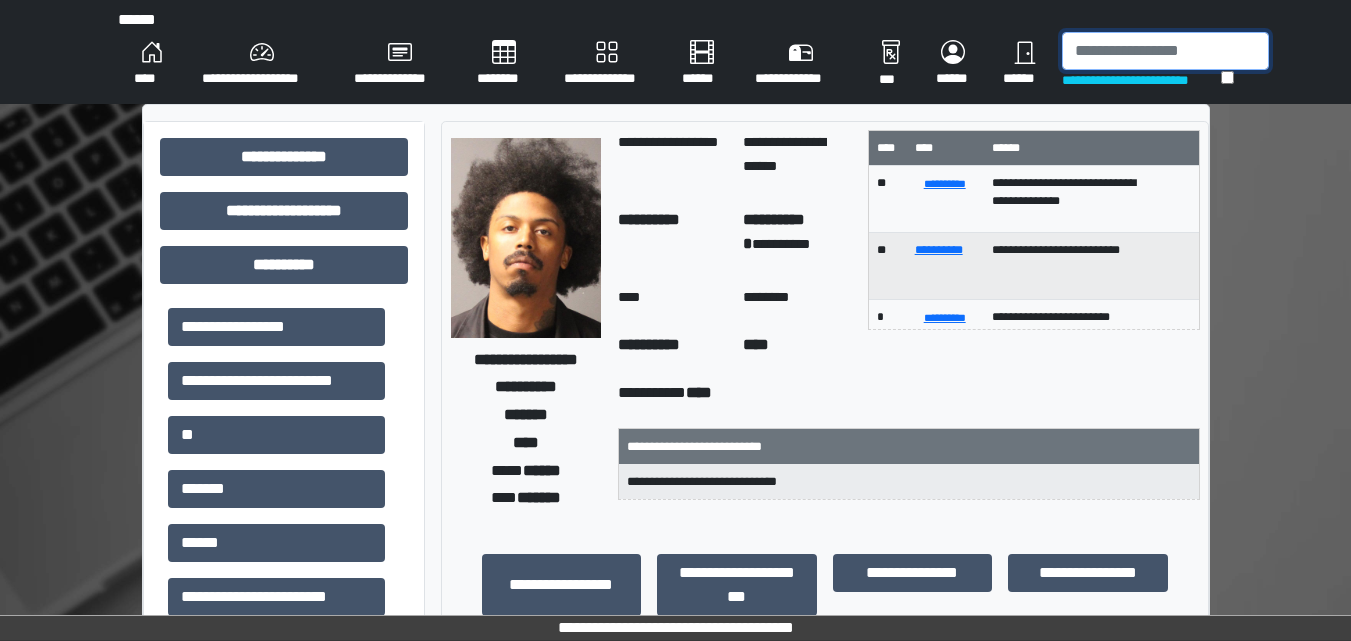 click at bounding box center [1165, 51] 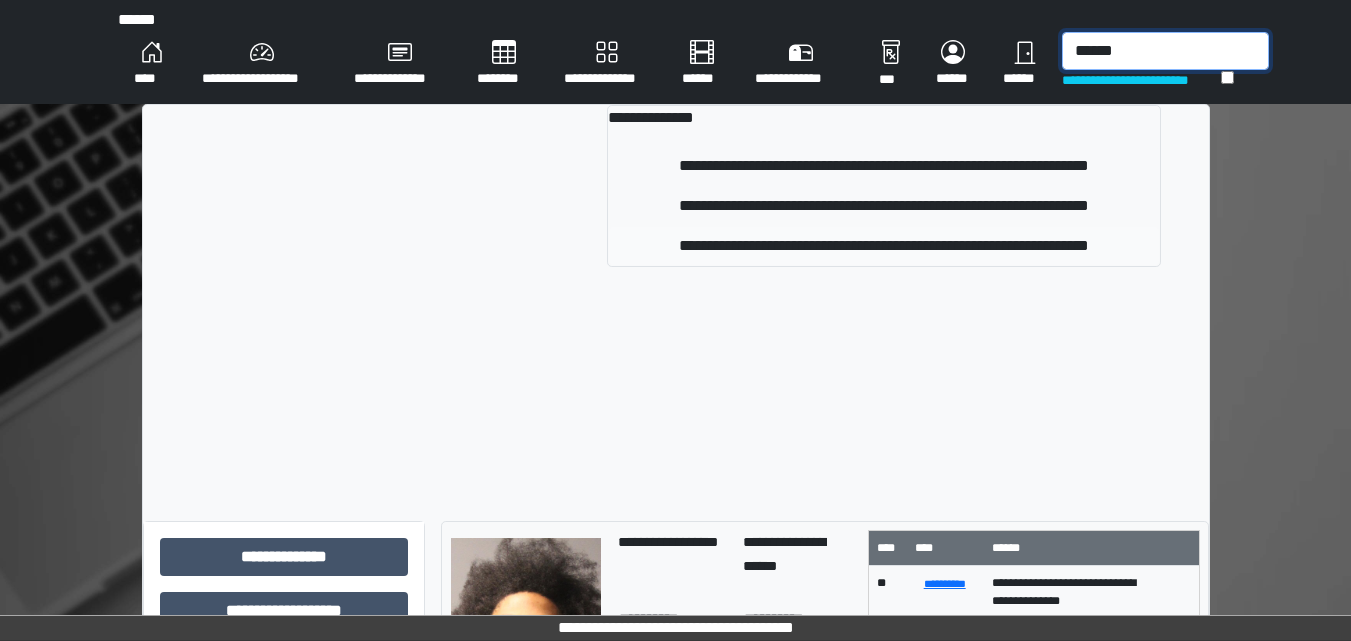 type on "******" 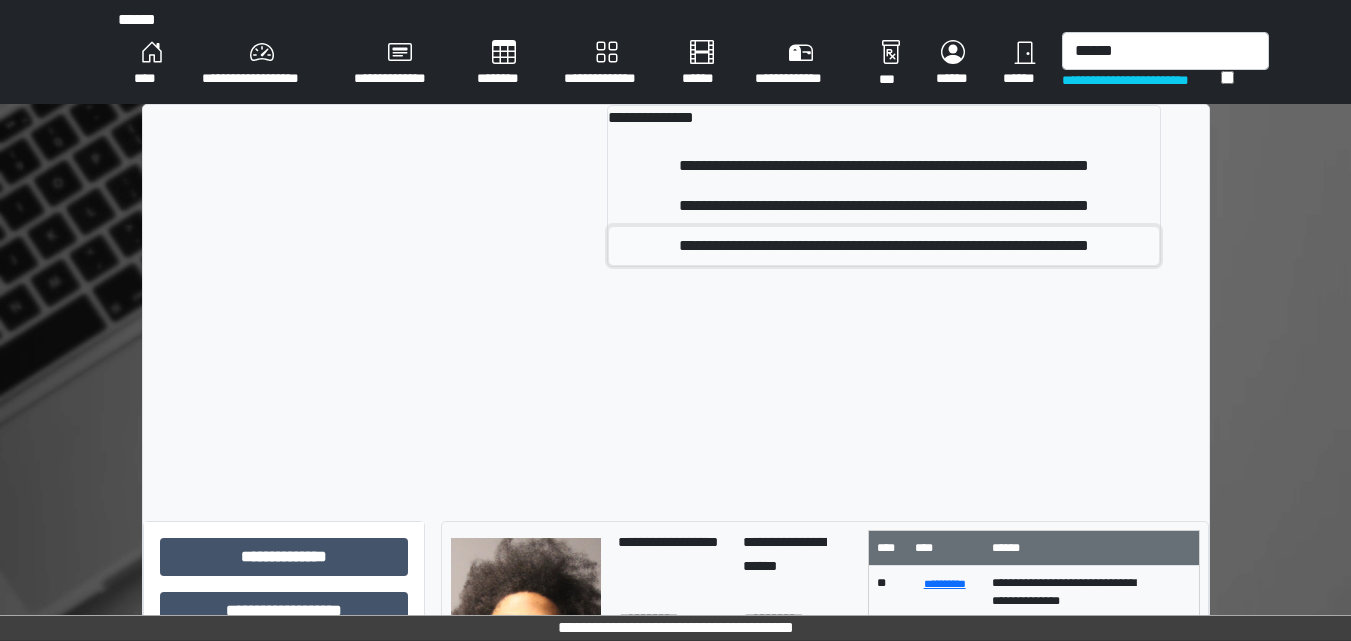 click on "**********" at bounding box center (883, 246) 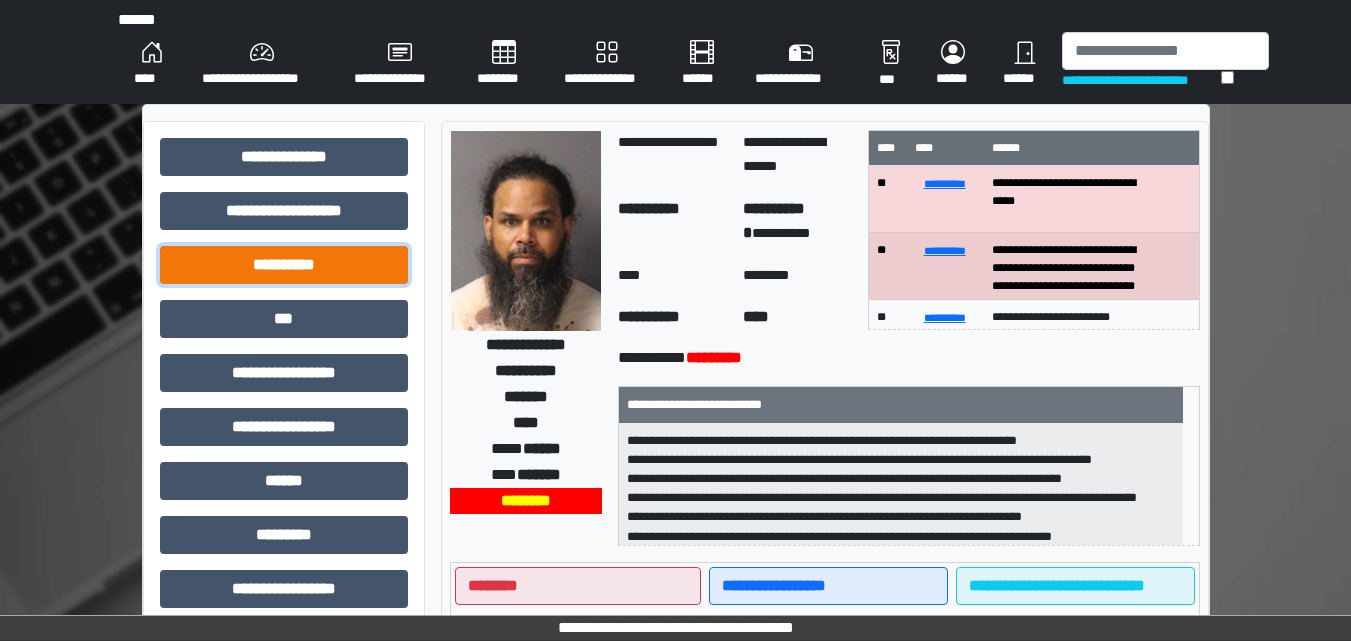 click on "**********" at bounding box center [284, 265] 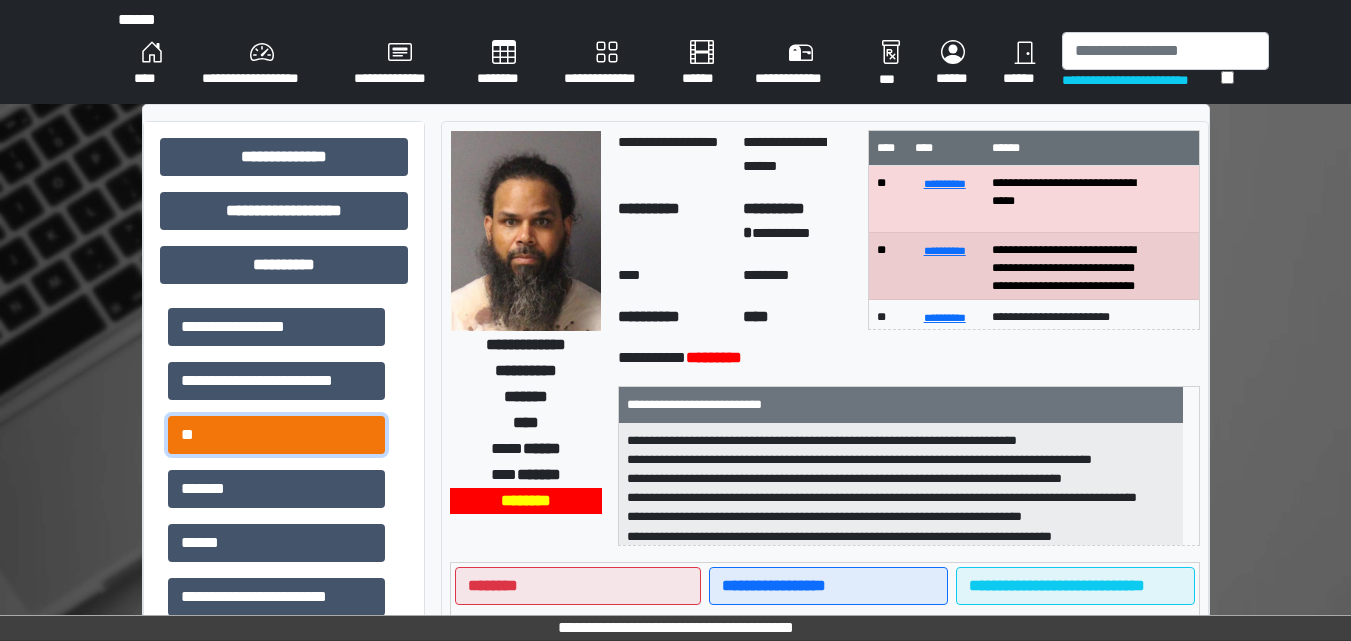 click on "**" at bounding box center (276, 435) 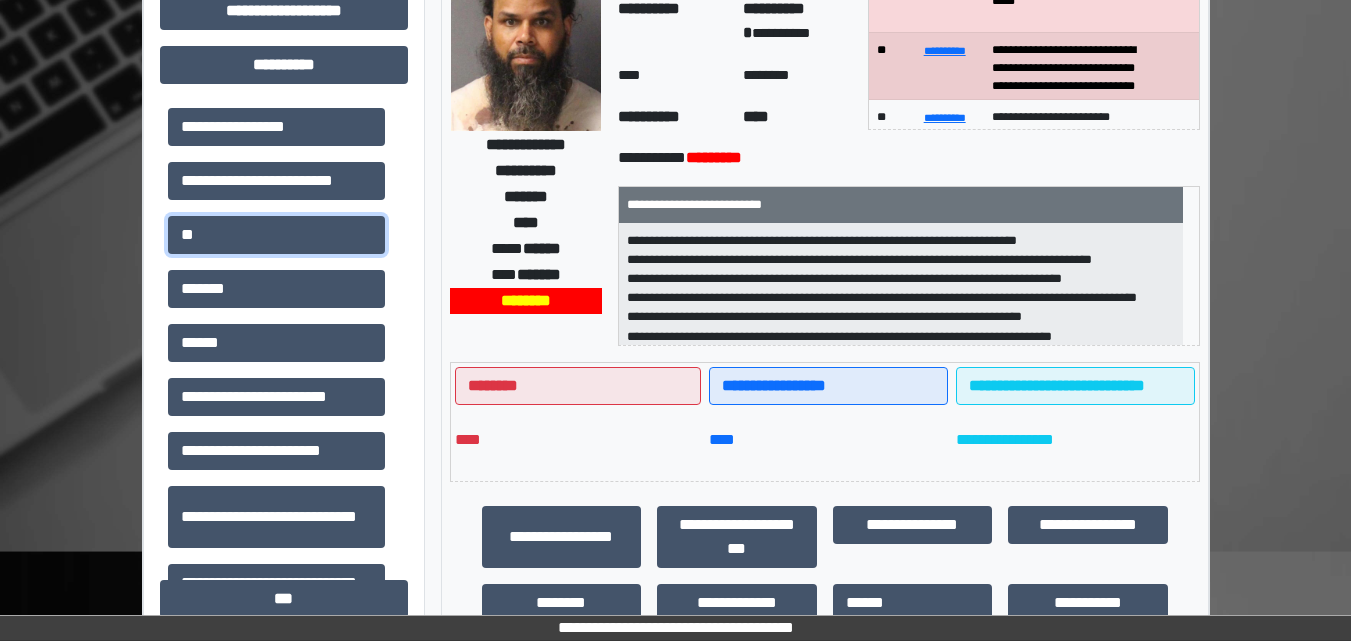 scroll, scrollTop: 0, scrollLeft: 0, axis: both 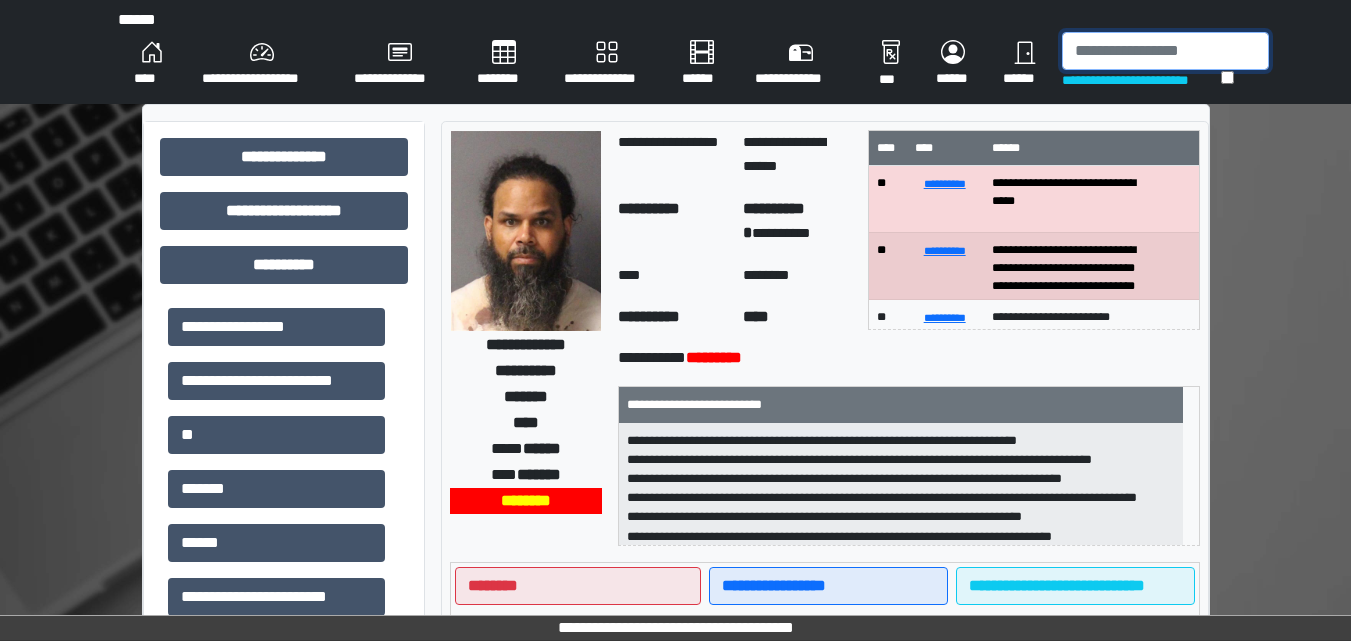 click at bounding box center [1165, 51] 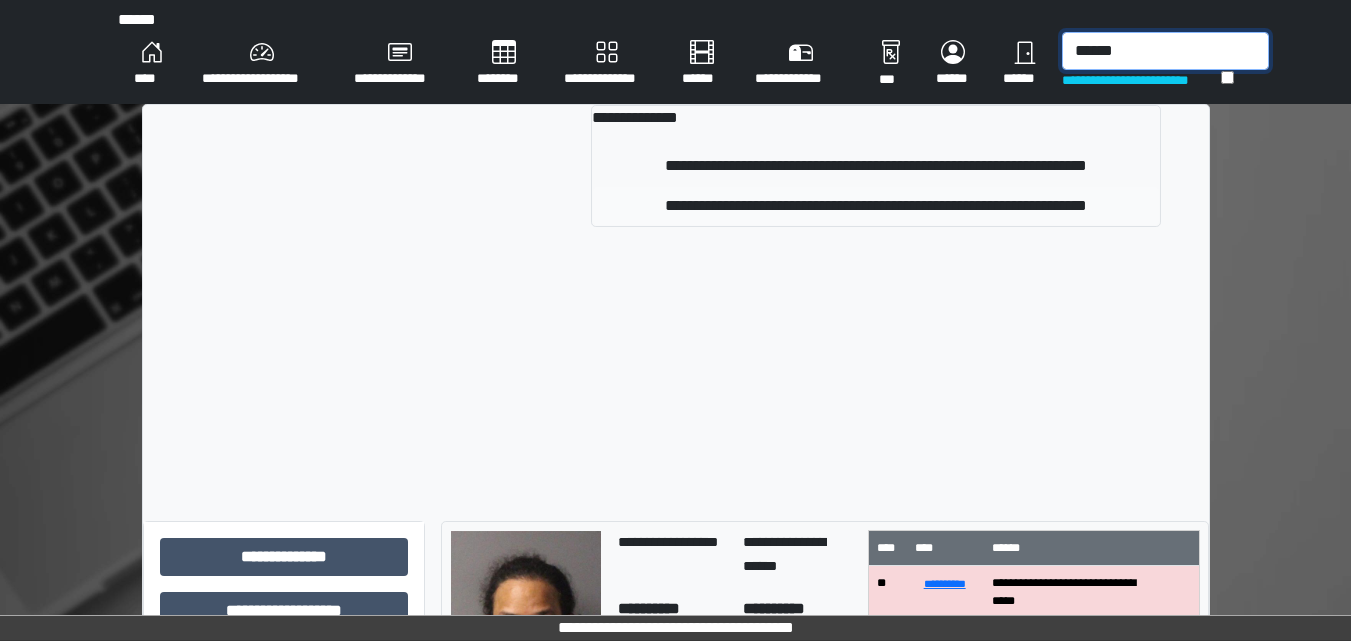type on "******" 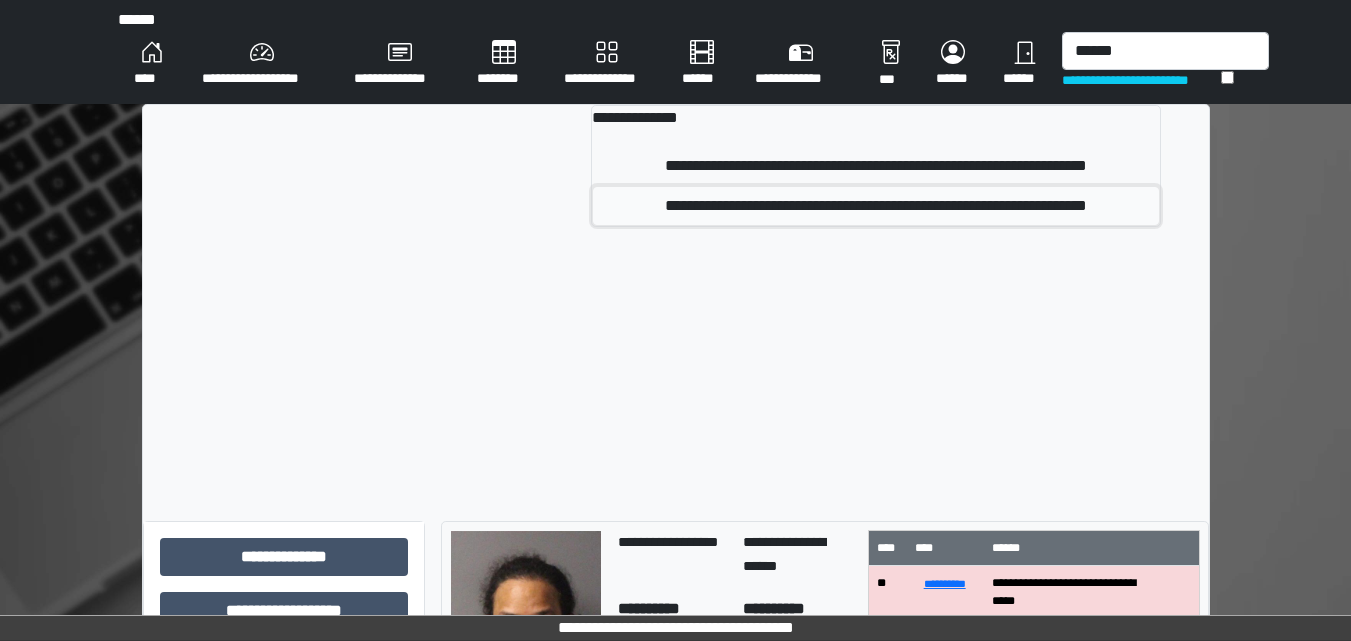 click on "**********" at bounding box center [875, 206] 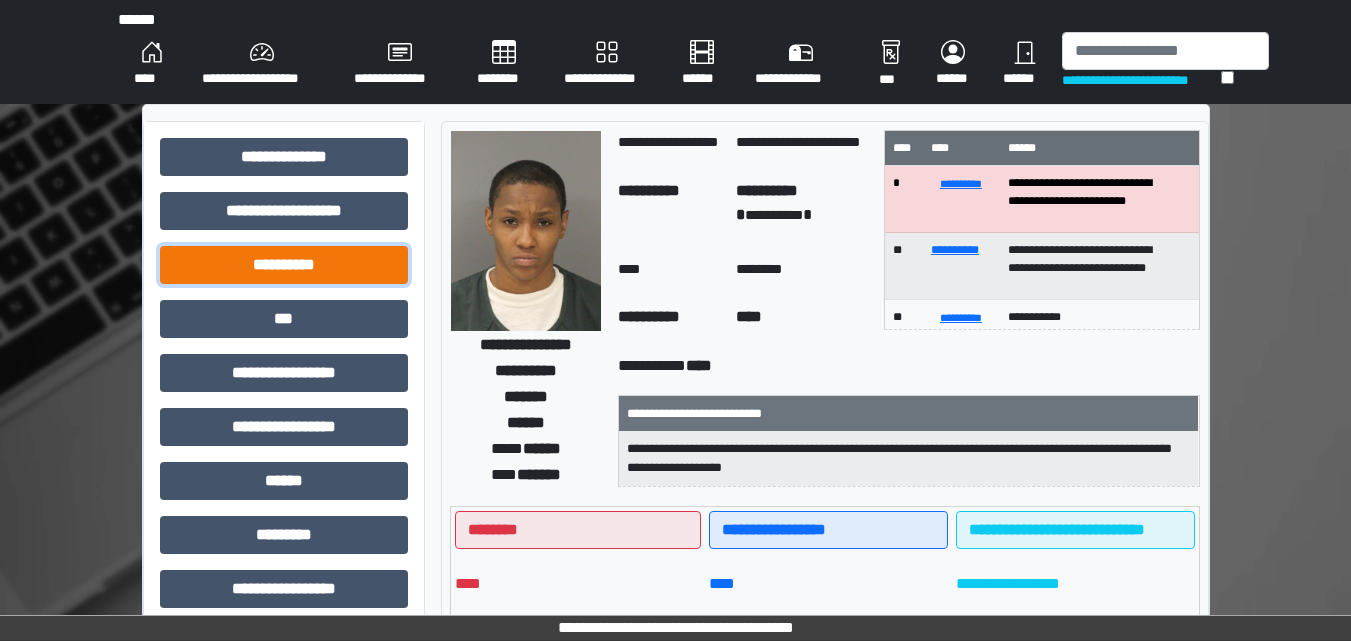 click on "**********" at bounding box center (284, 265) 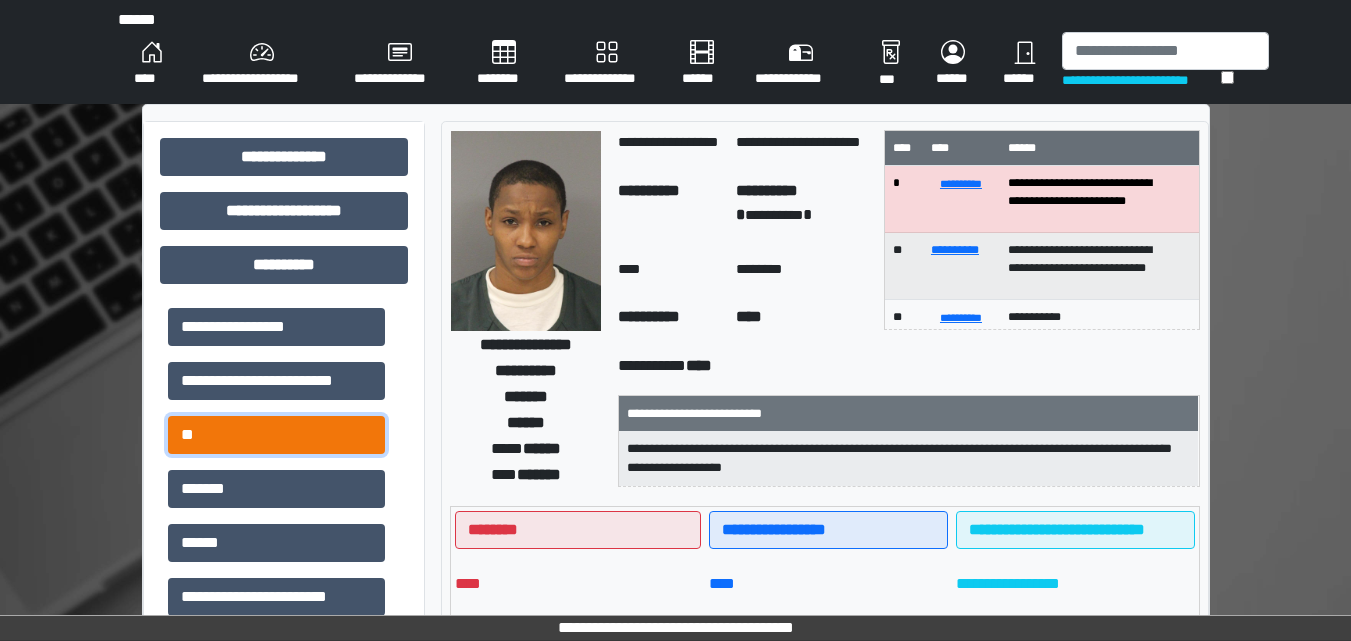 click on "**" at bounding box center (276, 435) 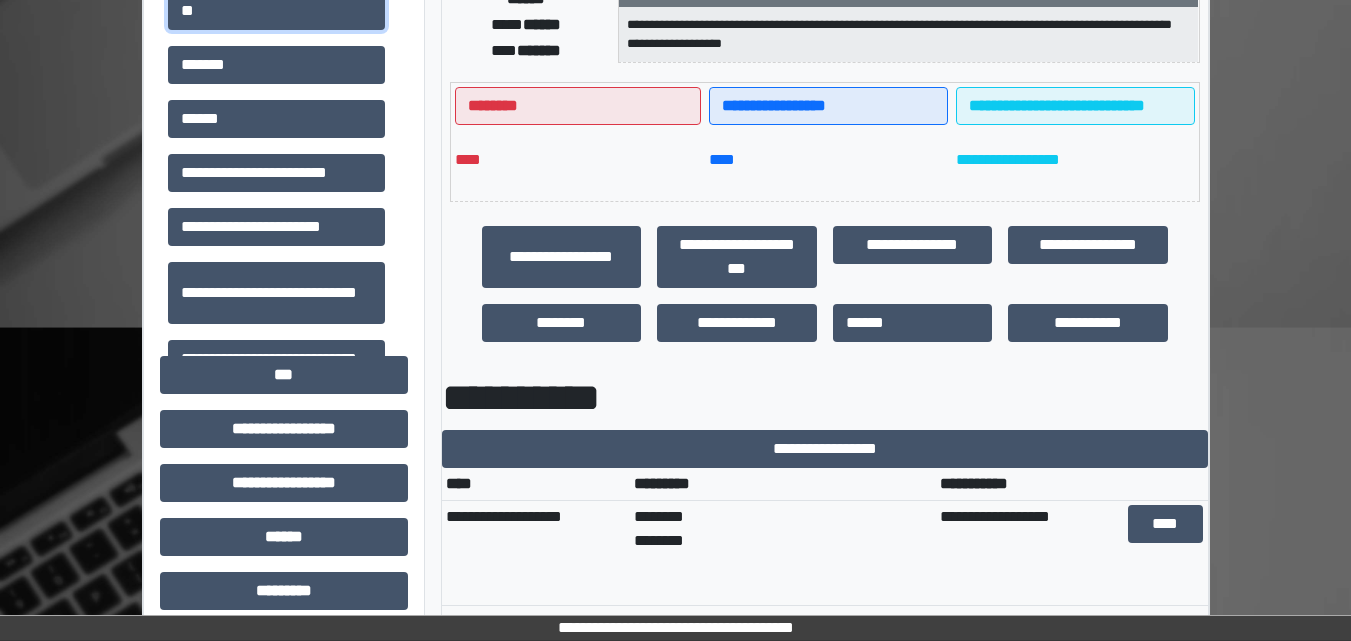 scroll, scrollTop: 0, scrollLeft: 0, axis: both 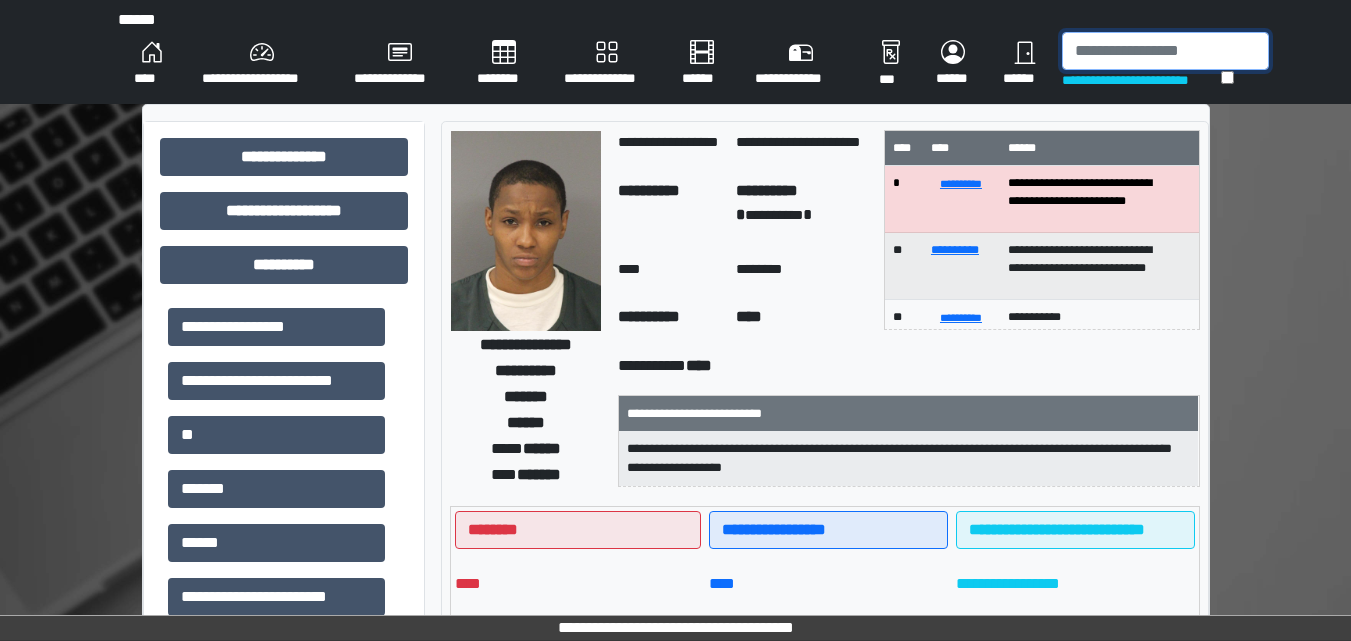 click at bounding box center (1165, 51) 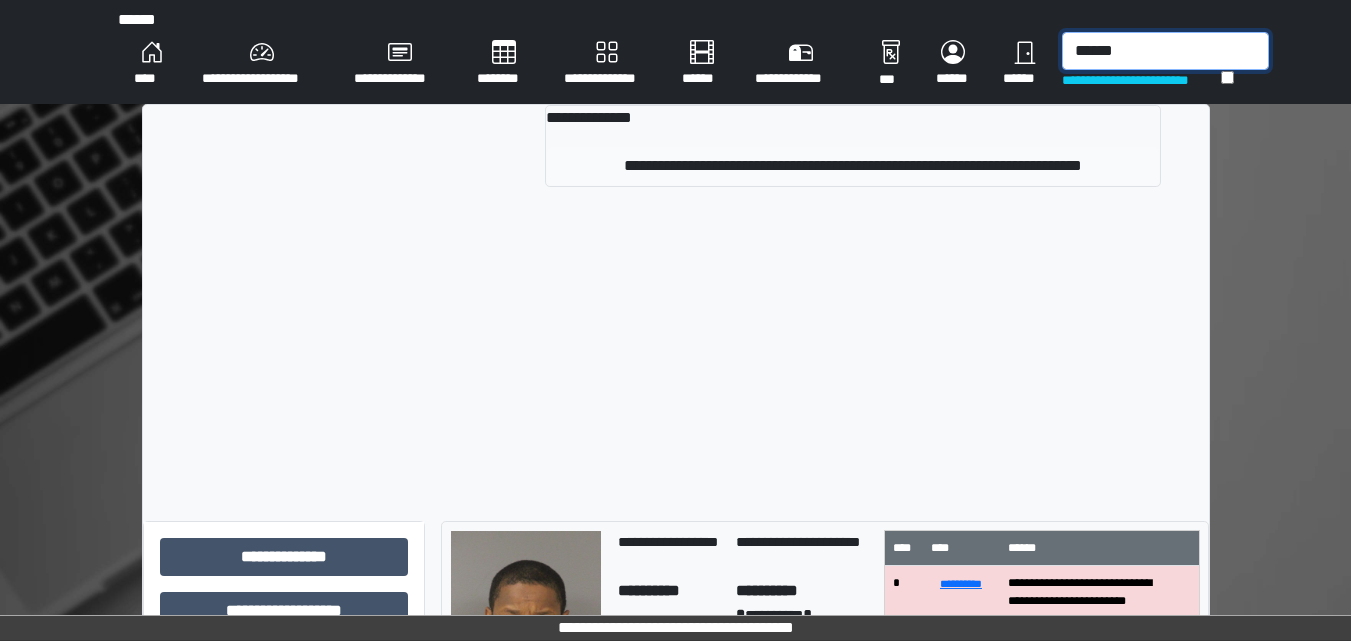 type on "******" 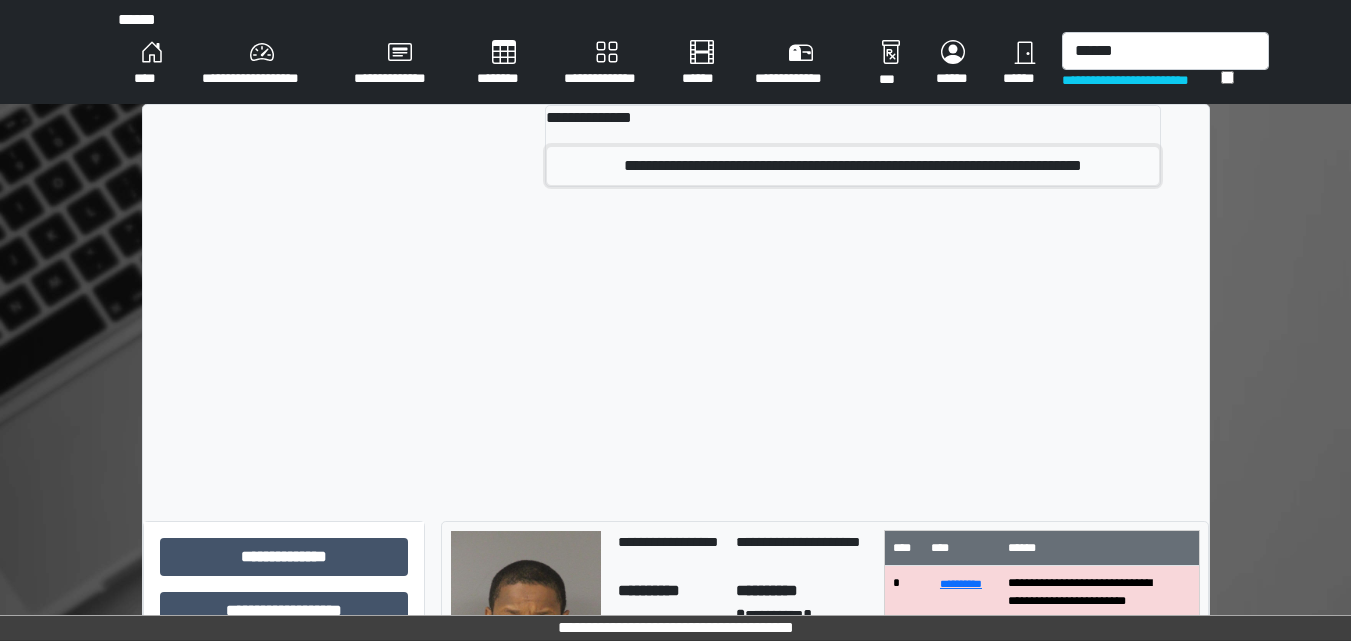 click on "**********" at bounding box center [853, 166] 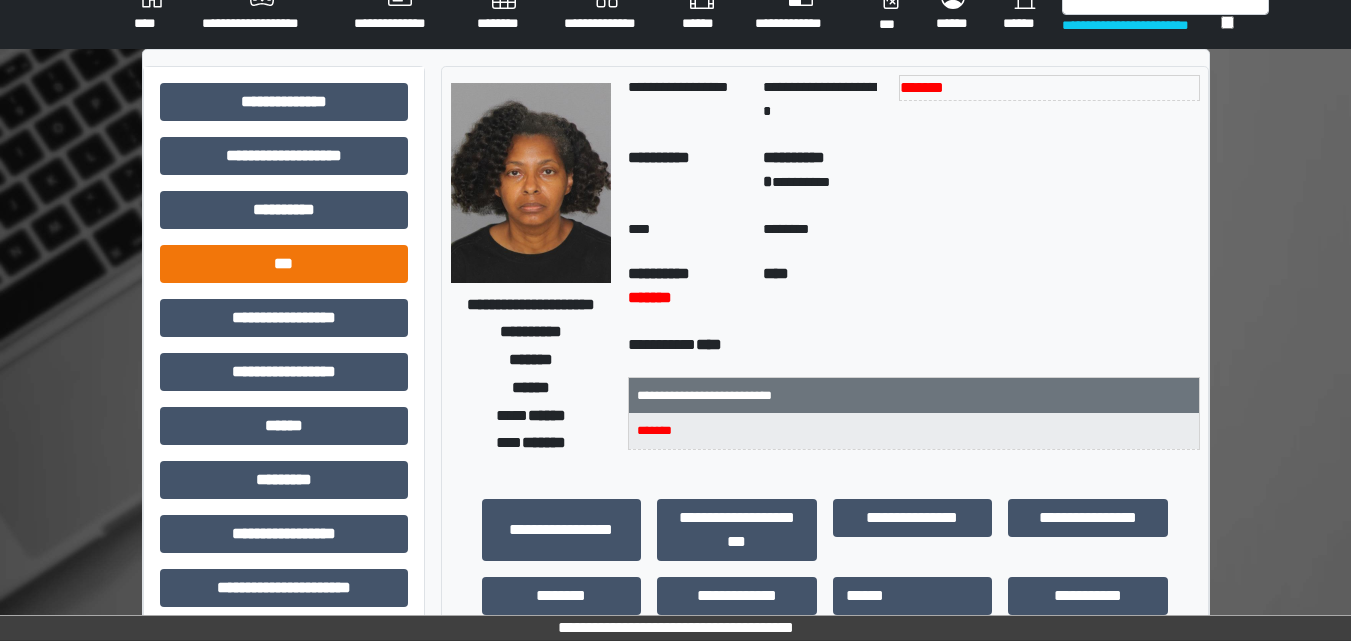 scroll, scrollTop: 0, scrollLeft: 0, axis: both 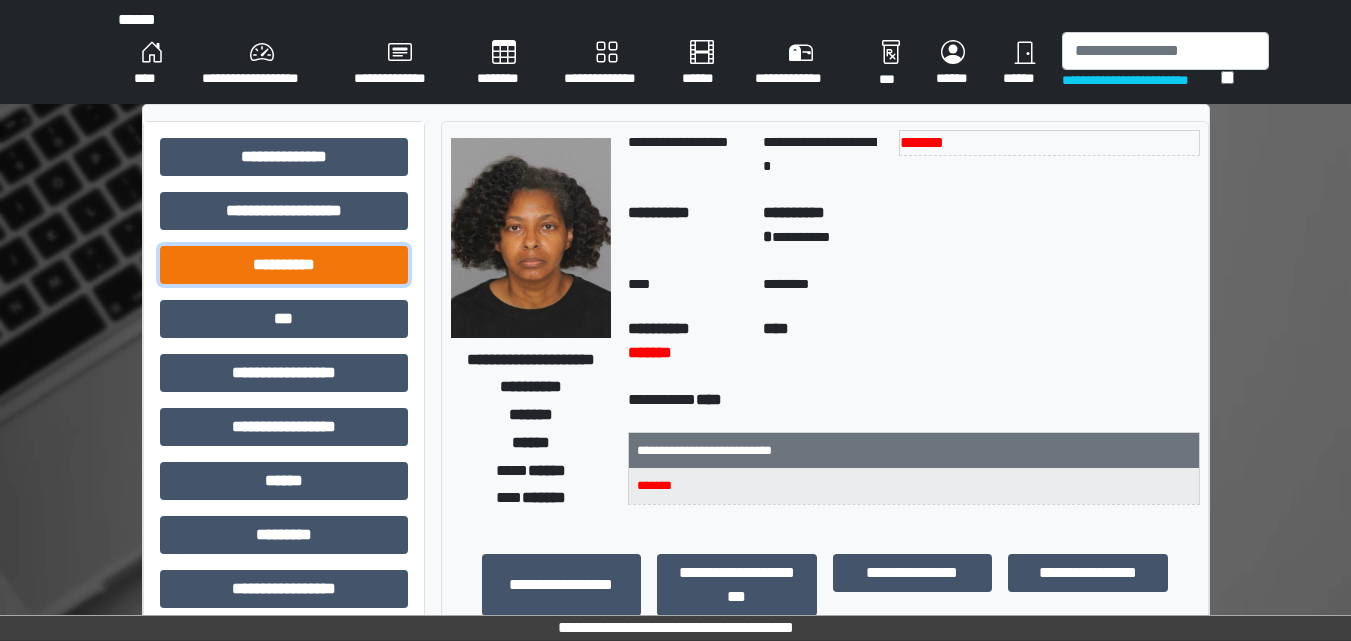 click on "**********" at bounding box center [284, 265] 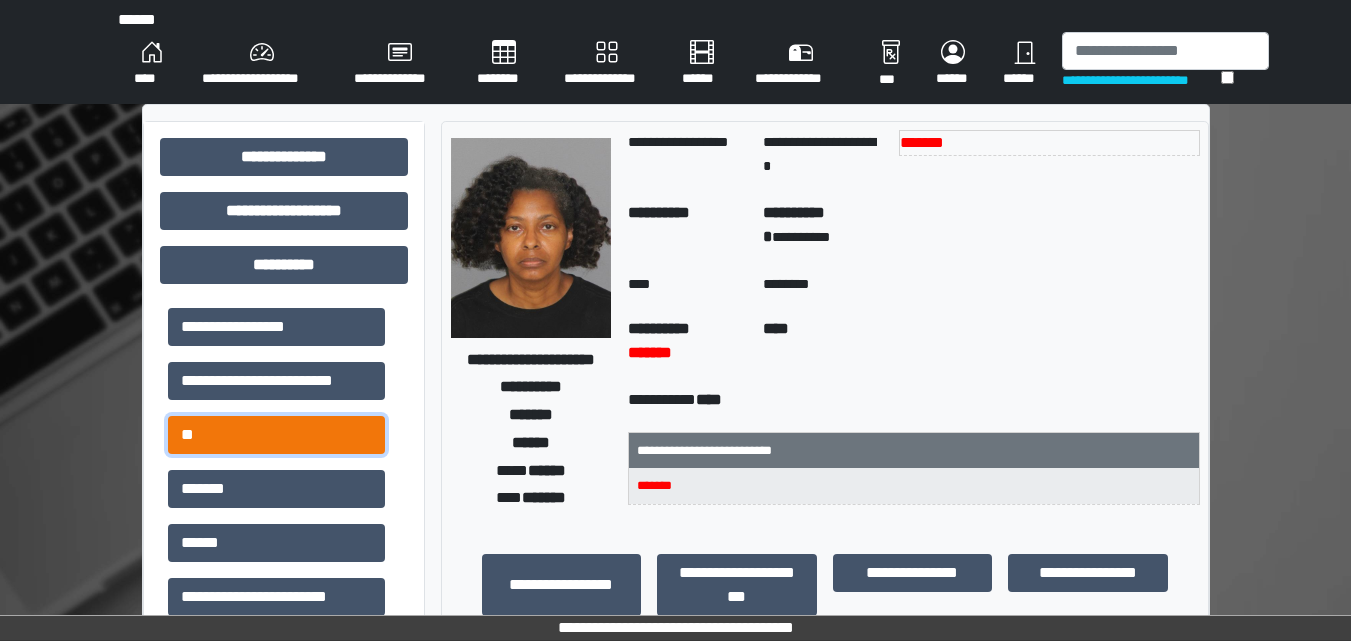 drag, startPoint x: 337, startPoint y: 258, endPoint x: 301, endPoint y: 440, distance: 185.52628 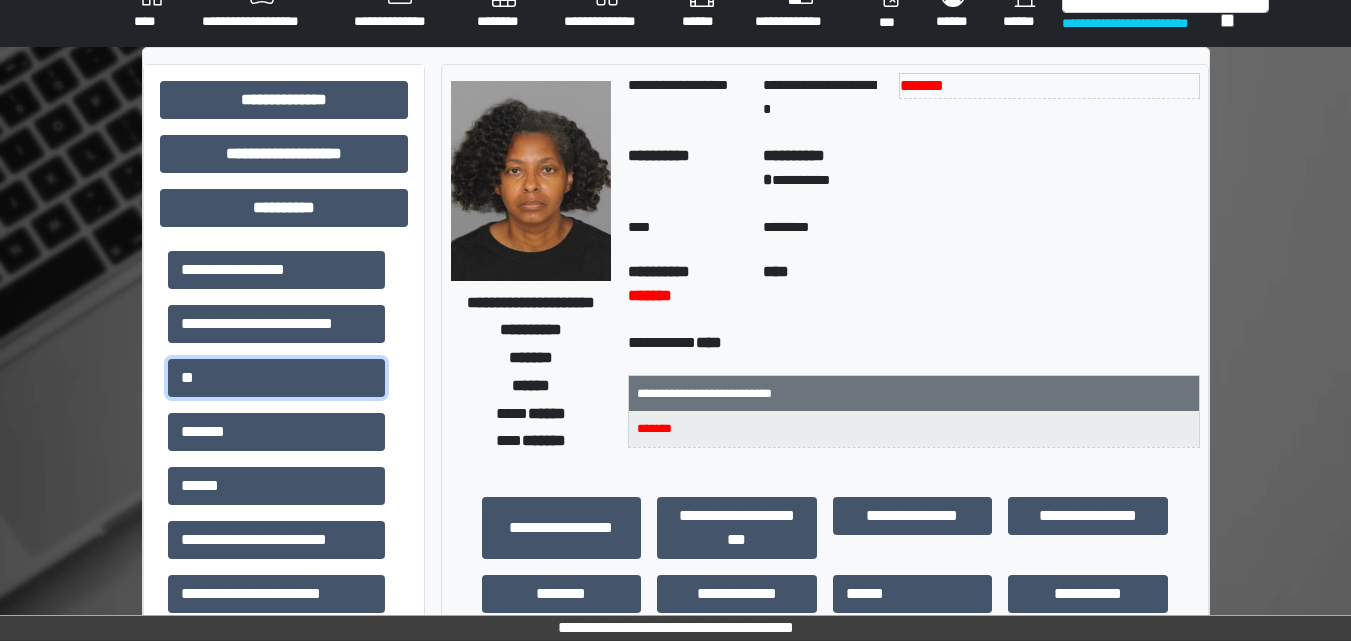scroll, scrollTop: 0, scrollLeft: 0, axis: both 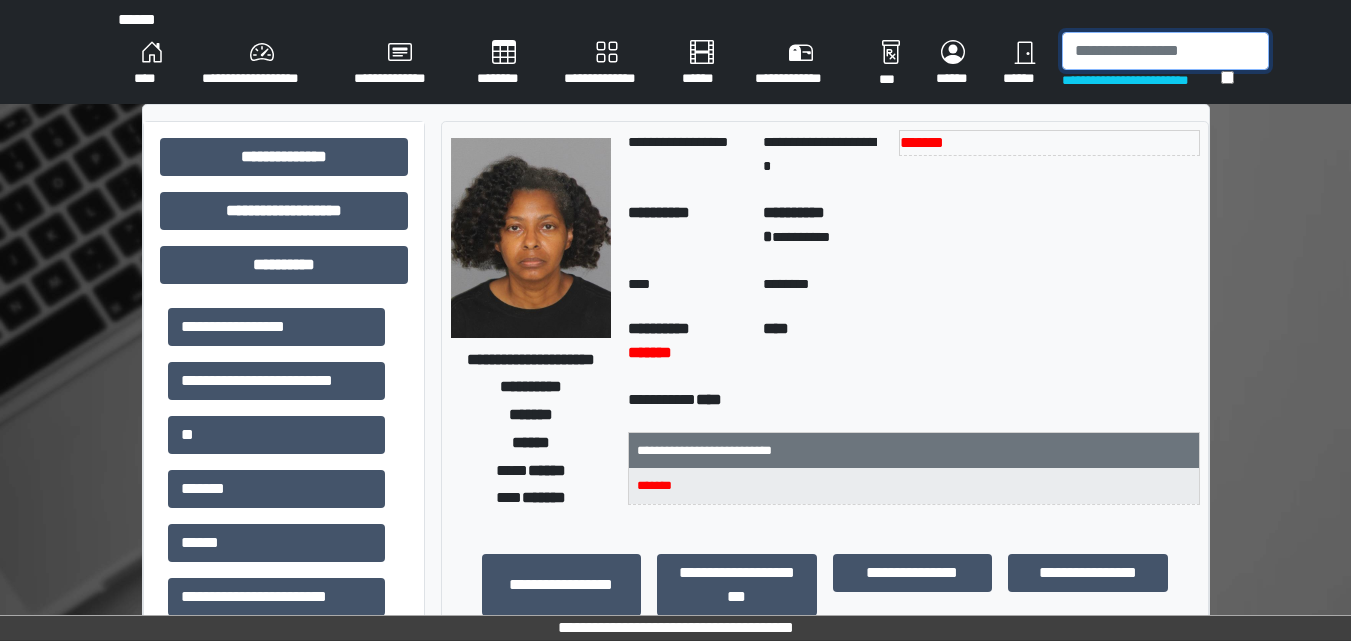 click at bounding box center [1165, 51] 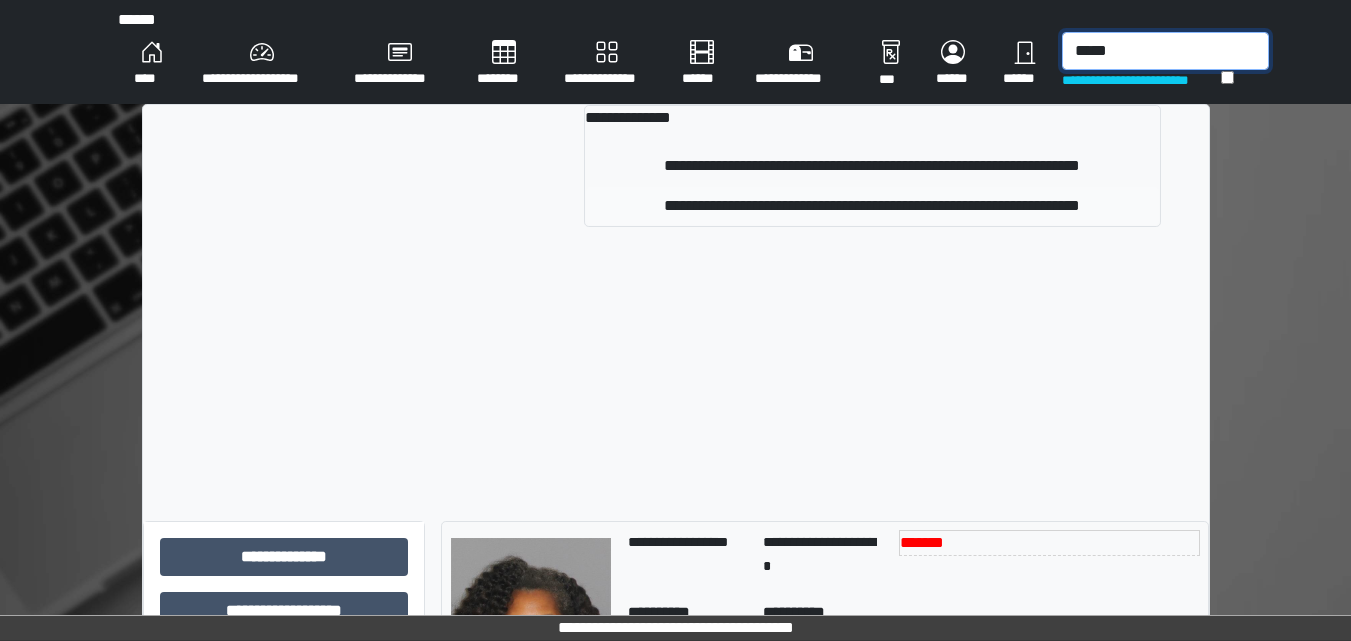 type on "*****" 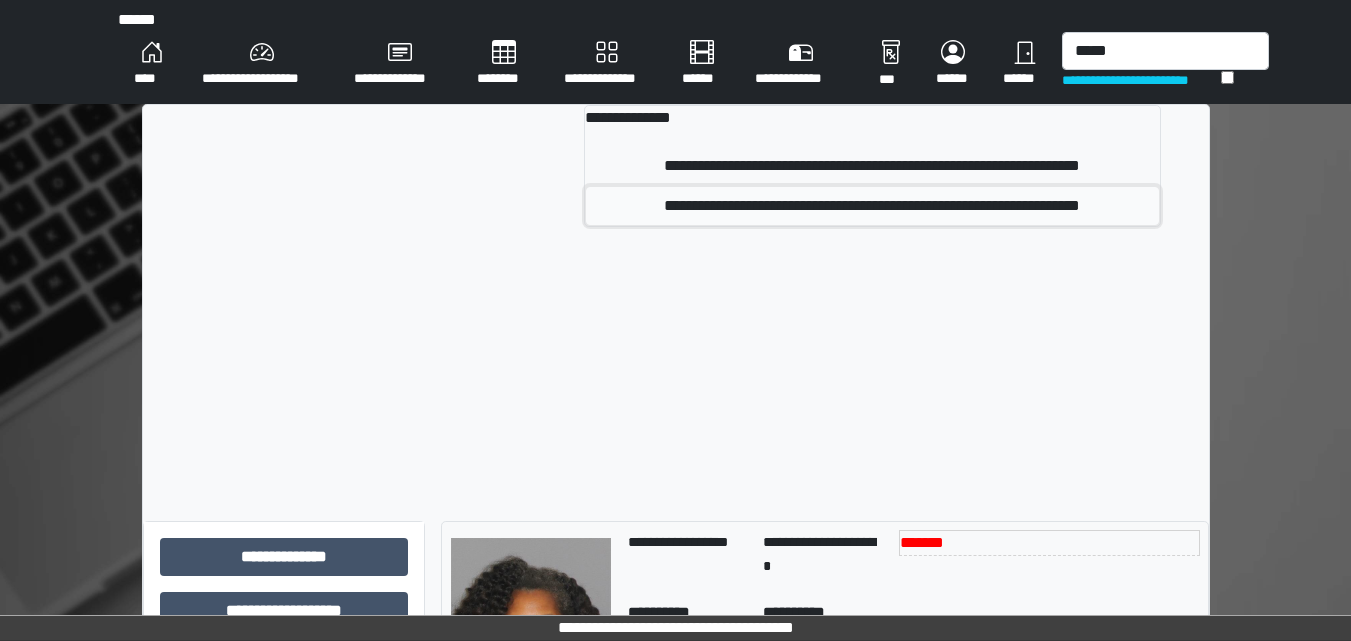 click on "**********" at bounding box center [872, 206] 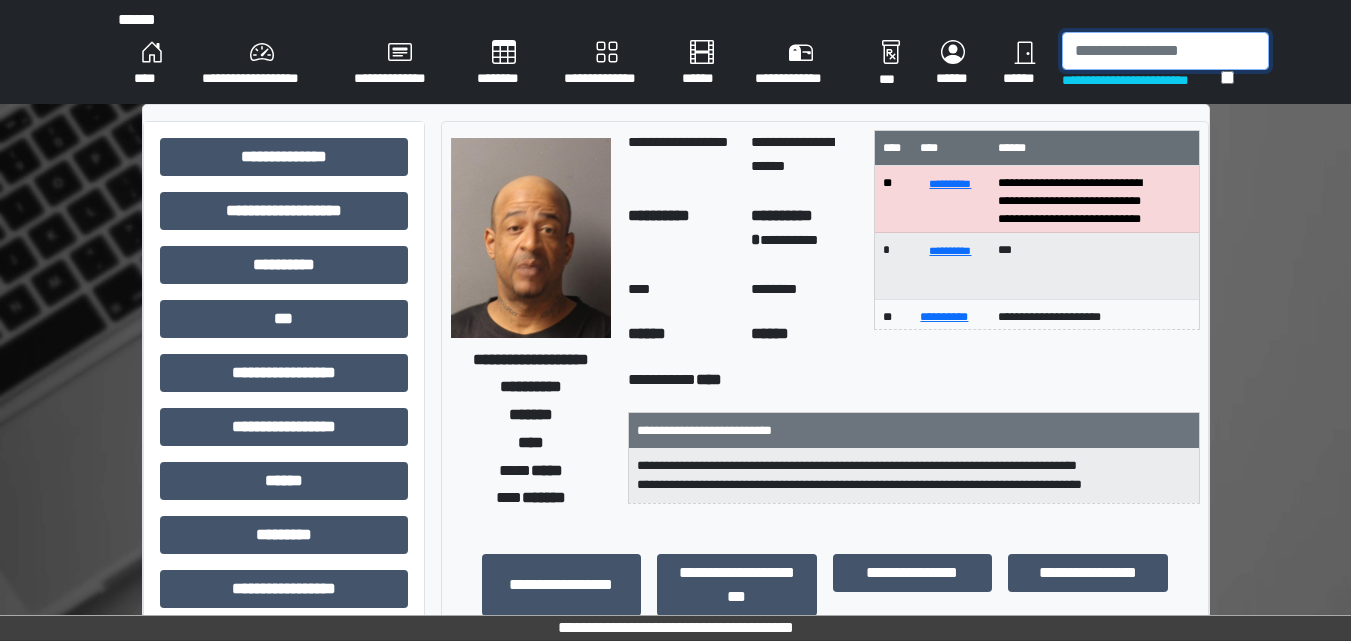 click at bounding box center (1165, 51) 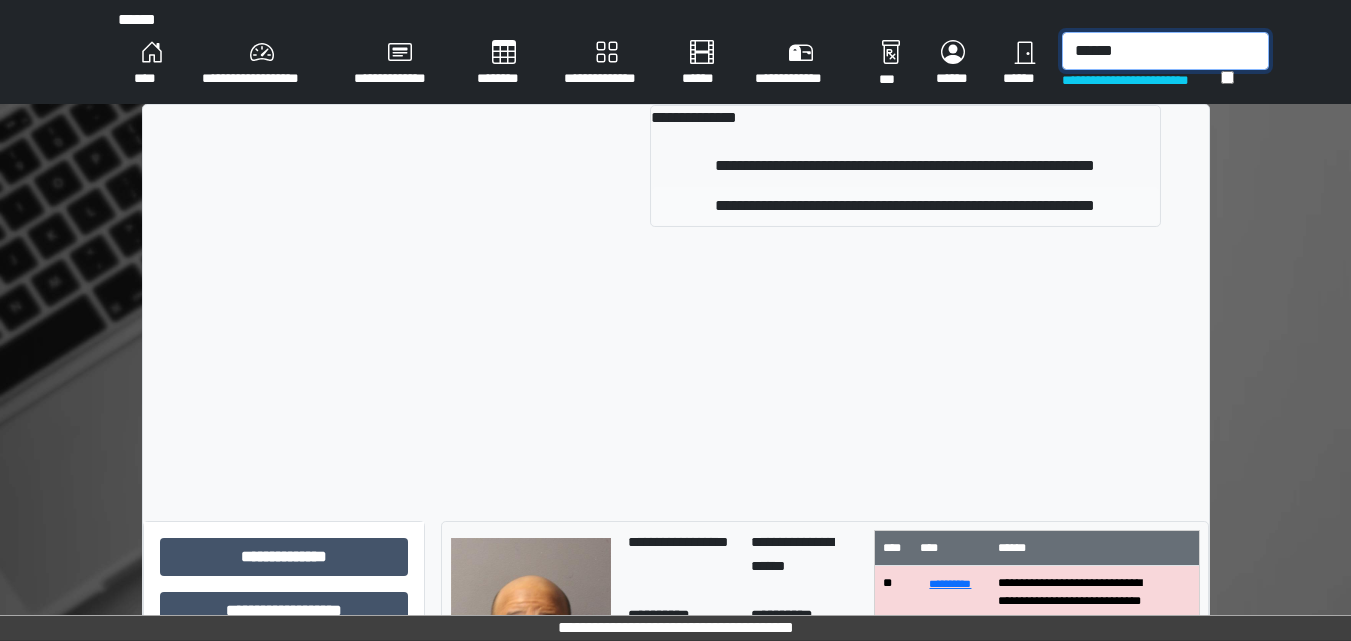 type on "******" 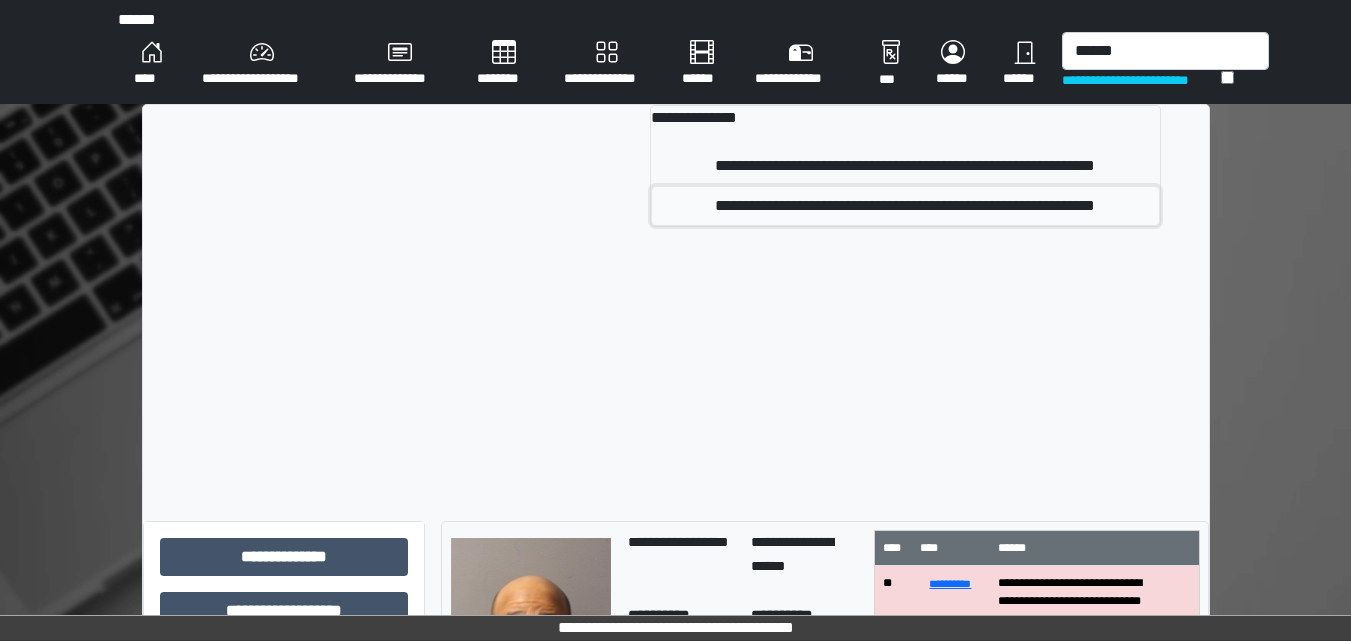 click on "**********" at bounding box center [905, 206] 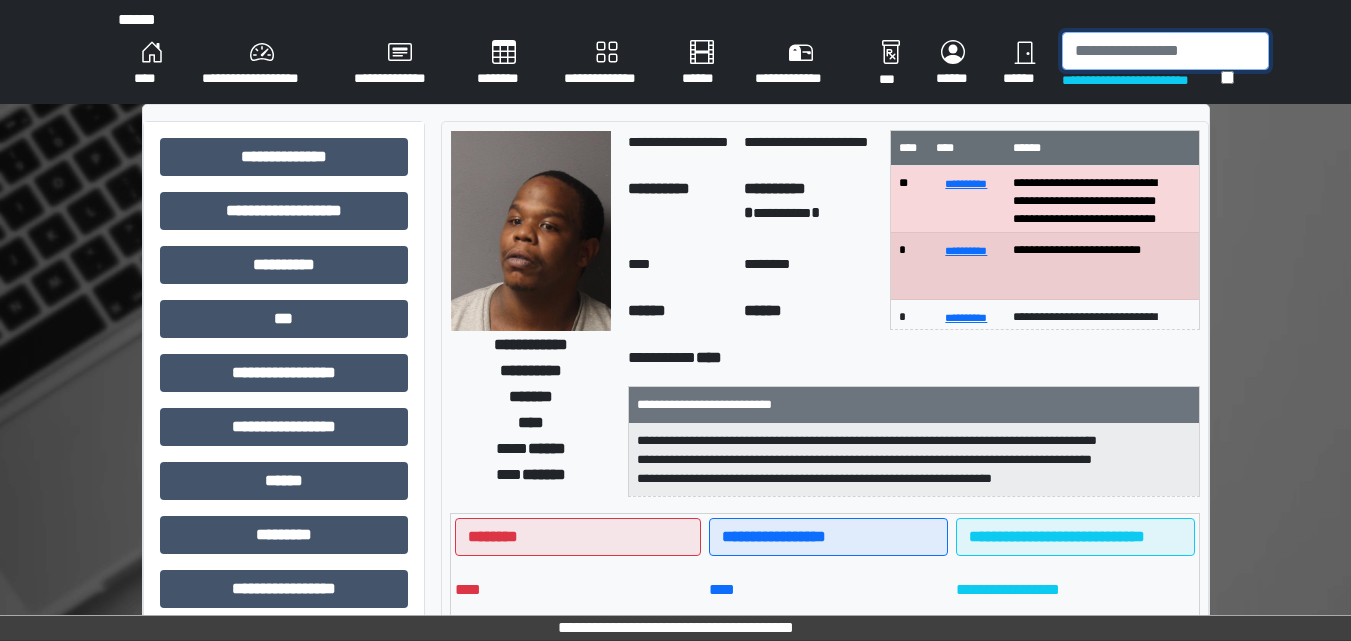 click at bounding box center [1165, 51] 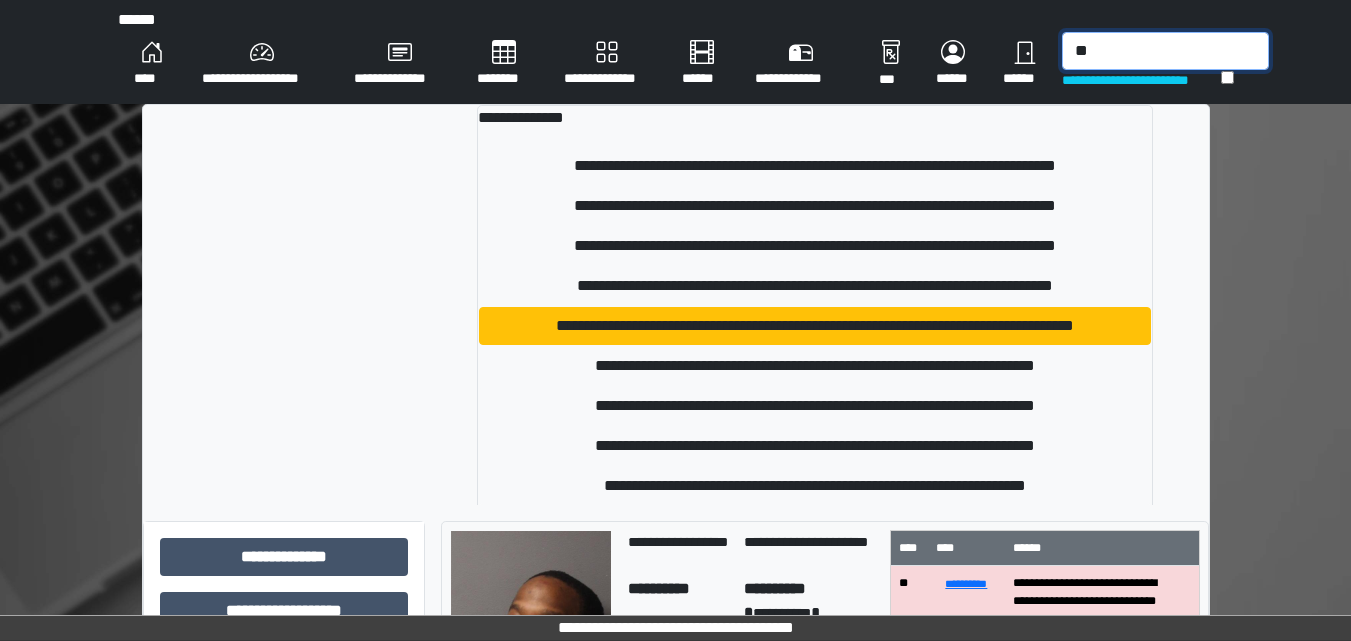 type on "*" 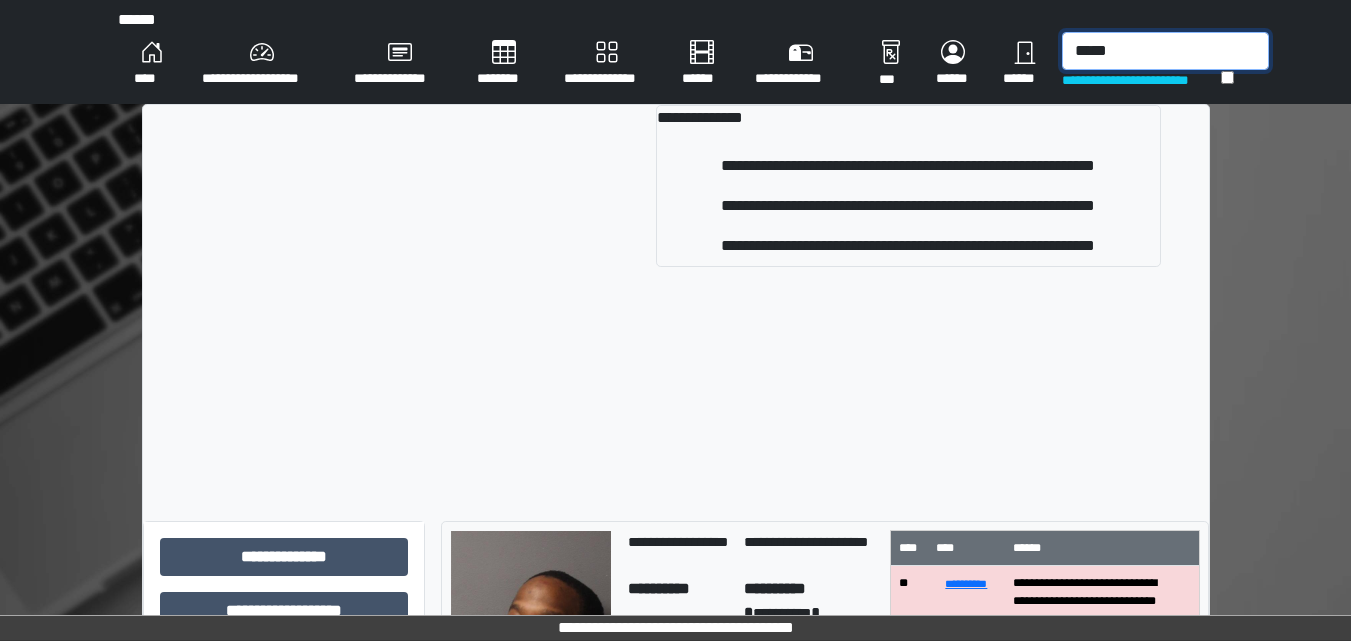 click on "*****" at bounding box center [1165, 51] 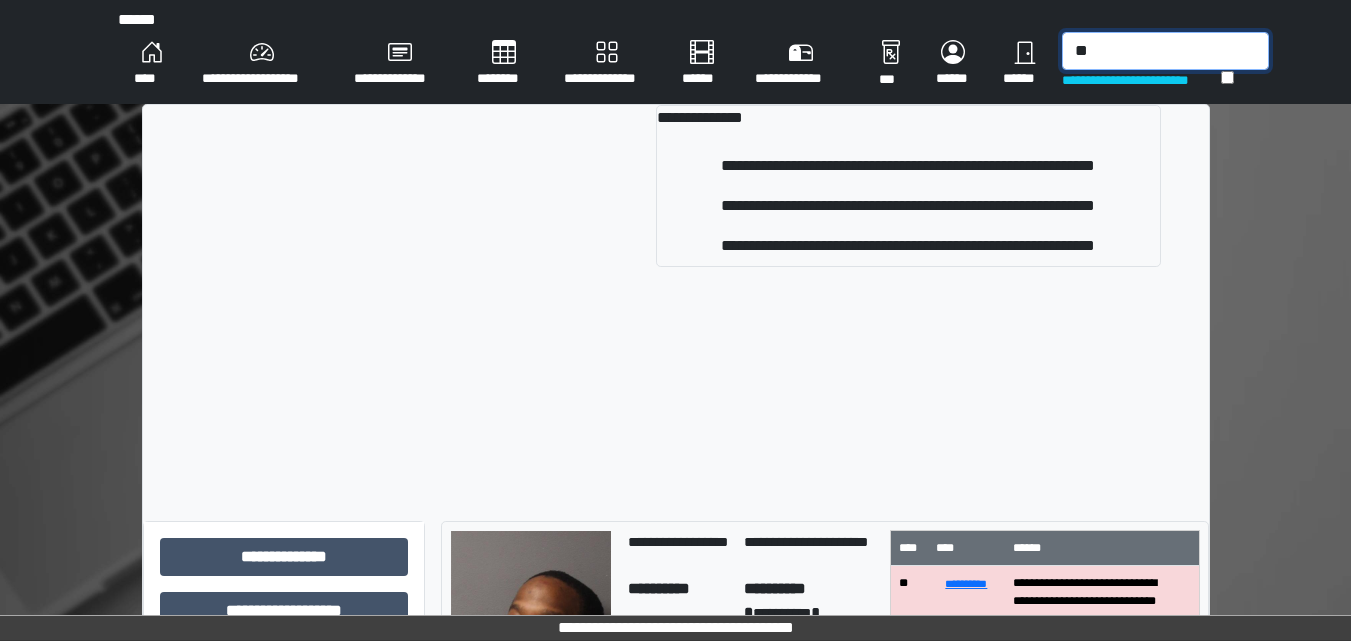 type on "*" 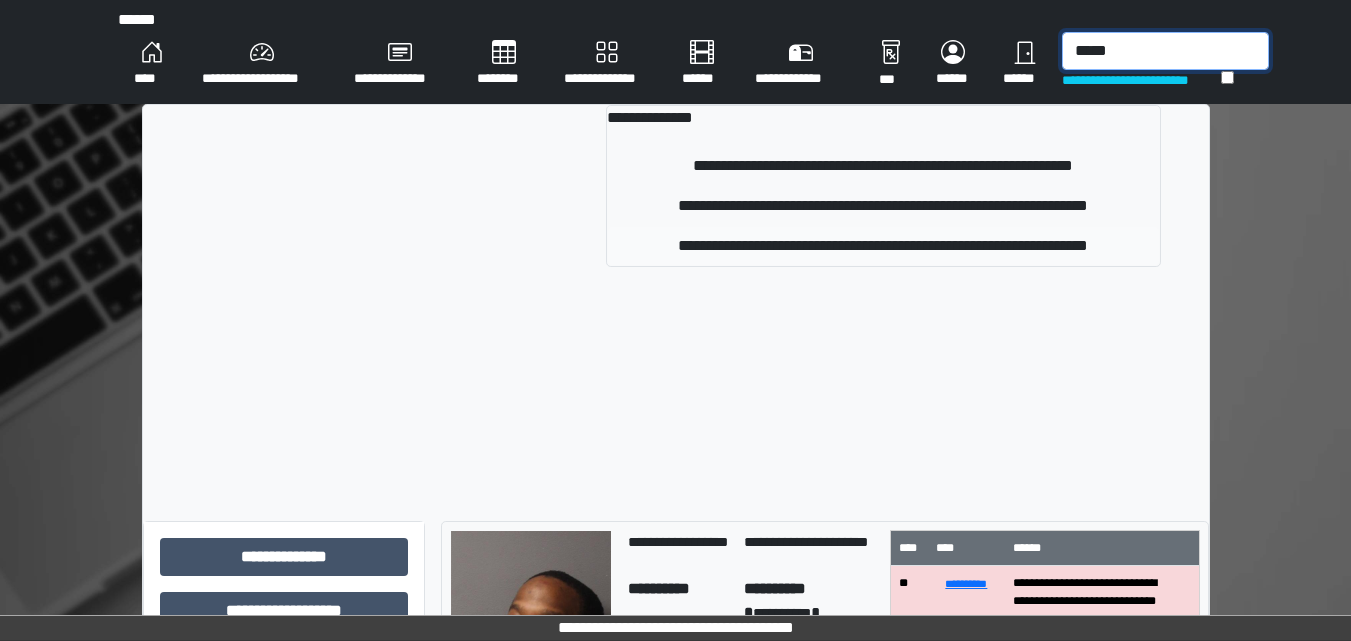 type on "*****" 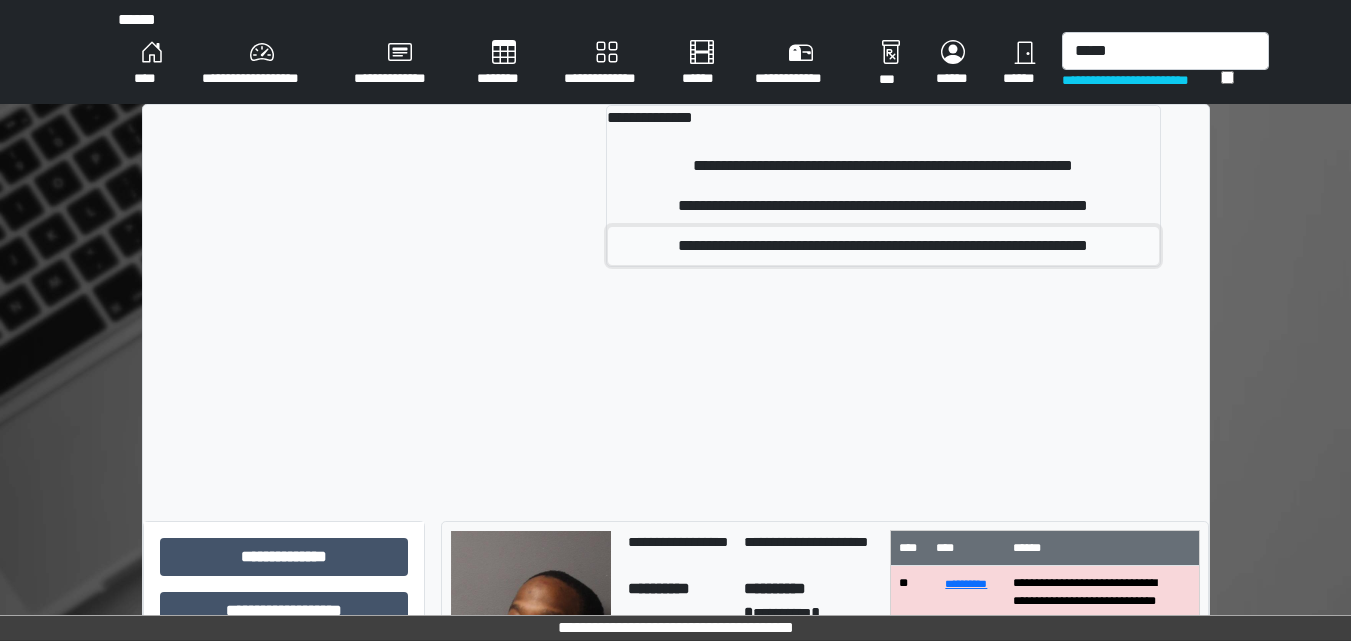 click on "**********" at bounding box center [883, 246] 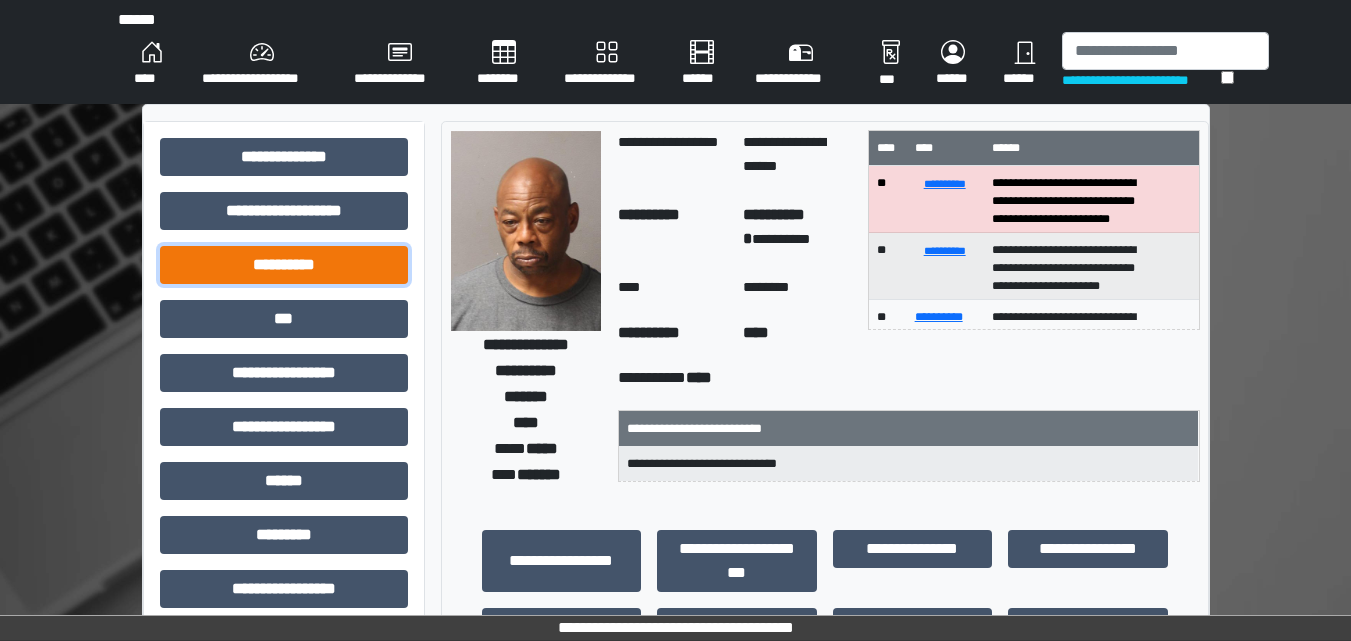 click on "**********" at bounding box center [284, 265] 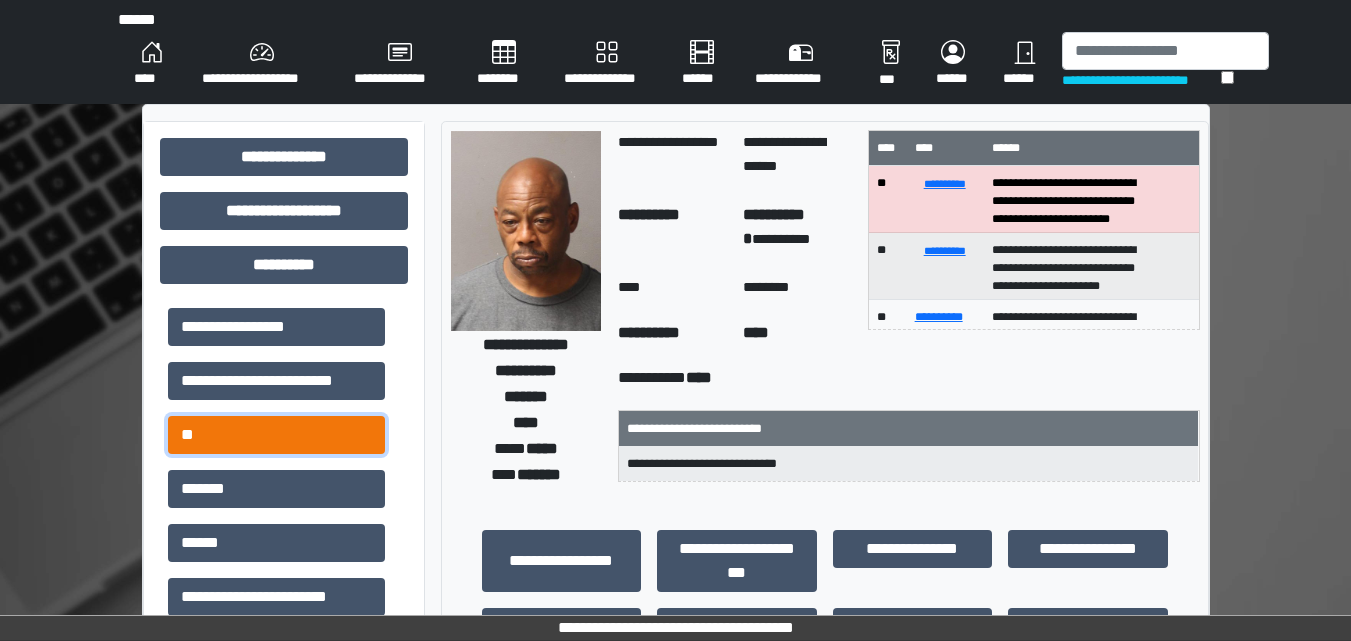 click on "**" at bounding box center [276, 435] 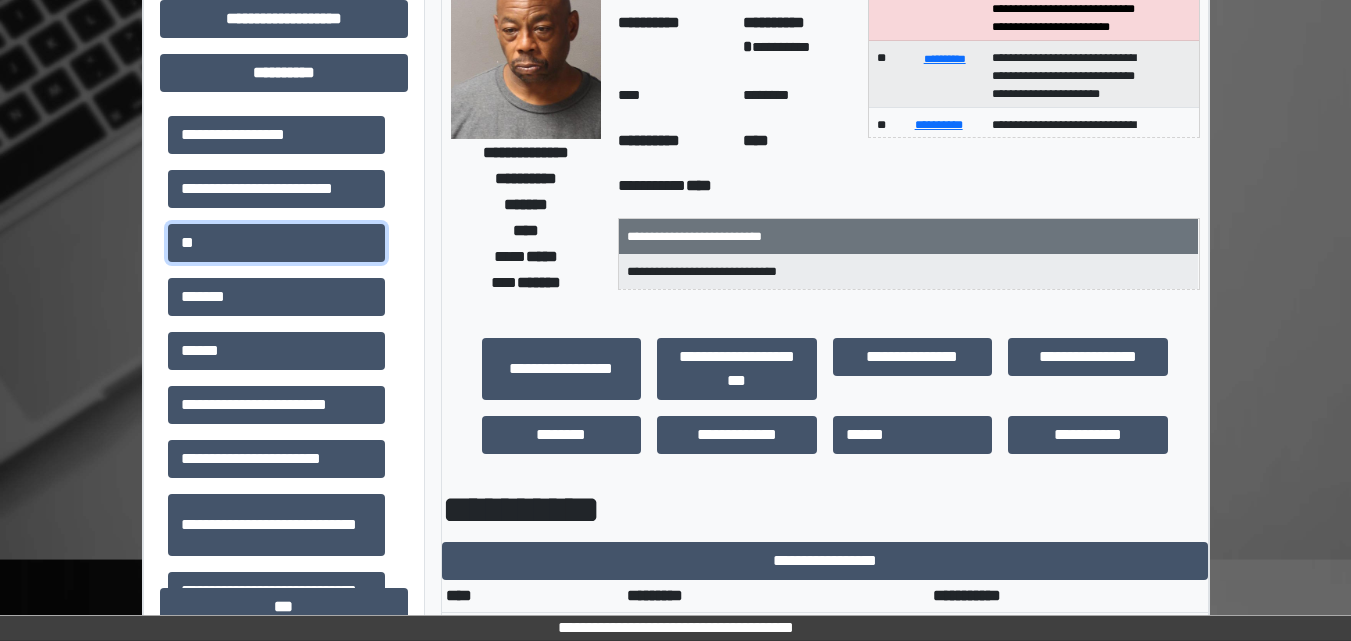 scroll, scrollTop: 0, scrollLeft: 0, axis: both 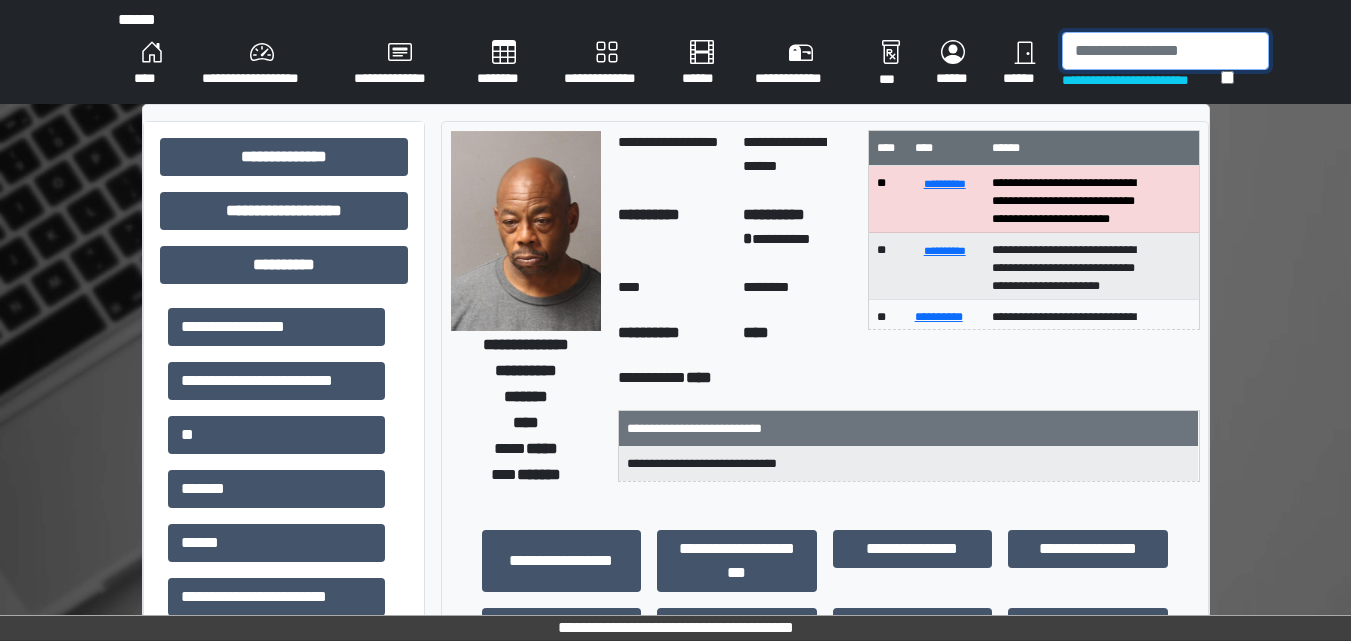 click at bounding box center (1165, 51) 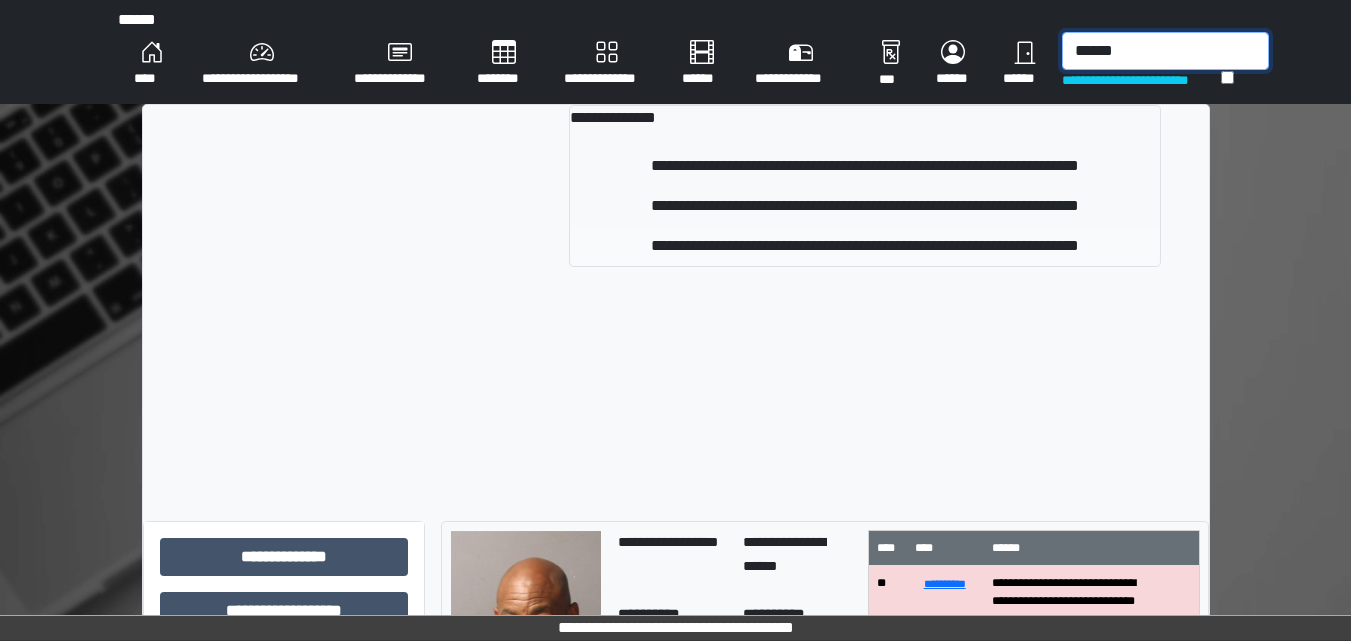 type on "******" 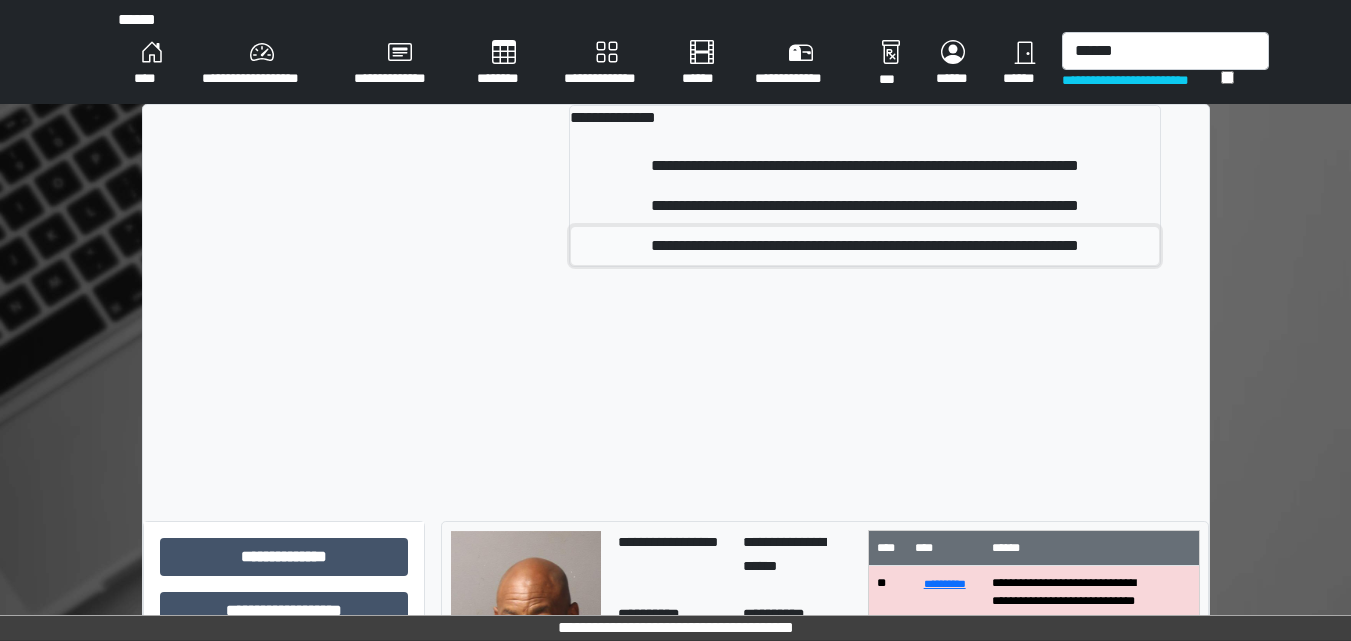 click on "**********" at bounding box center [864, 246] 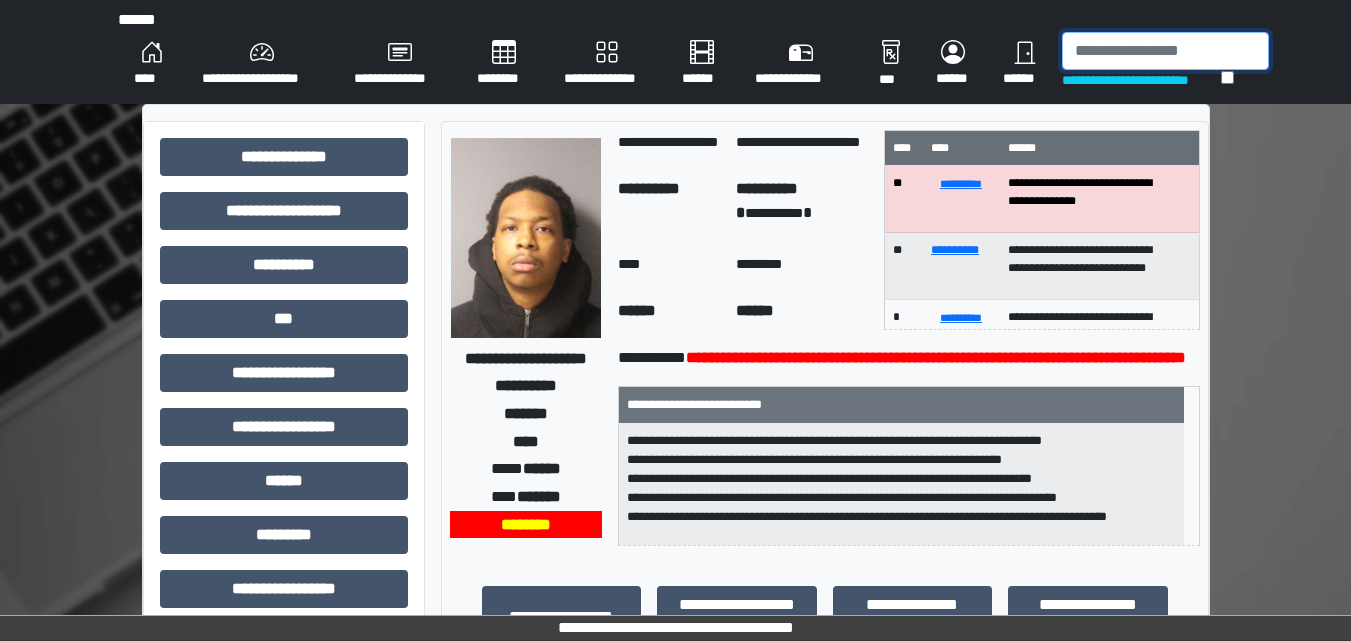 click at bounding box center [1165, 51] 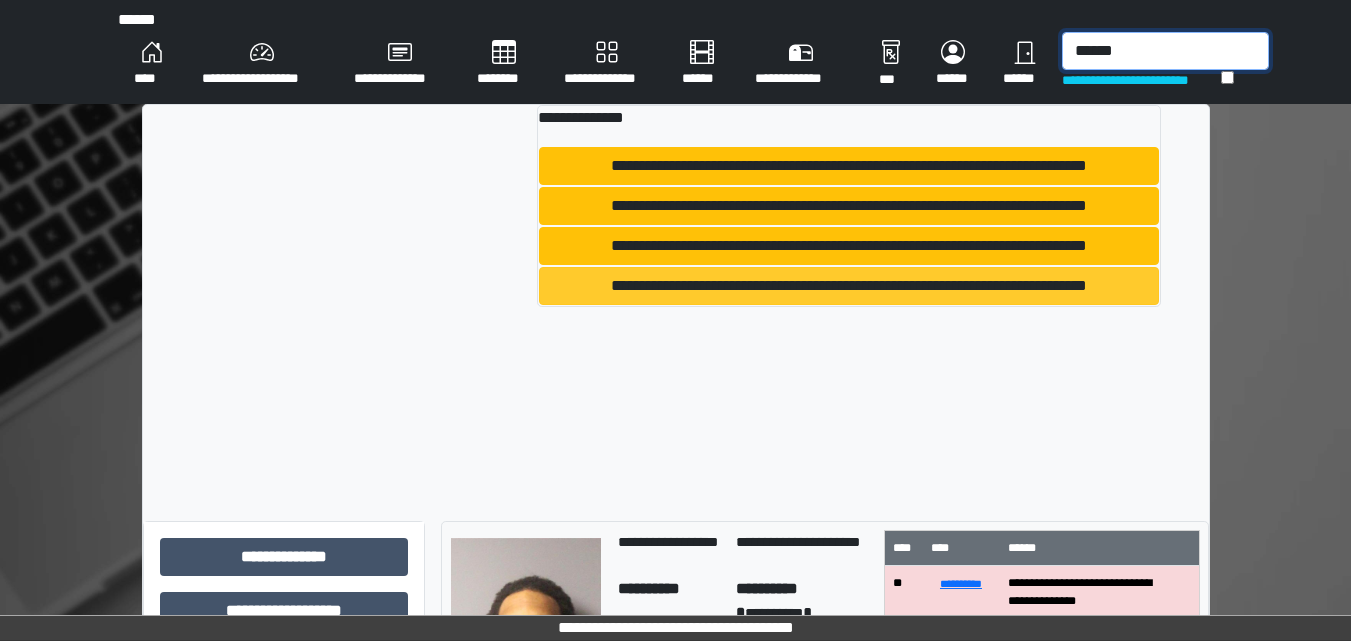 type on "******" 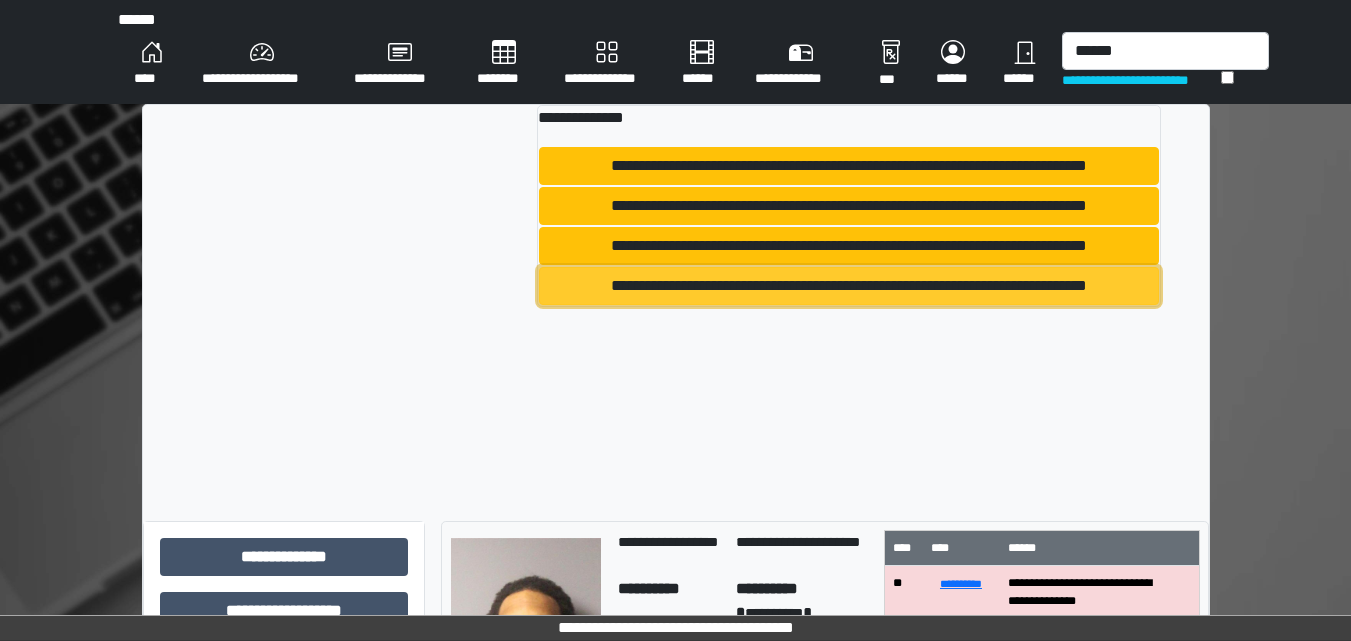 click on "**********" at bounding box center (848, 286) 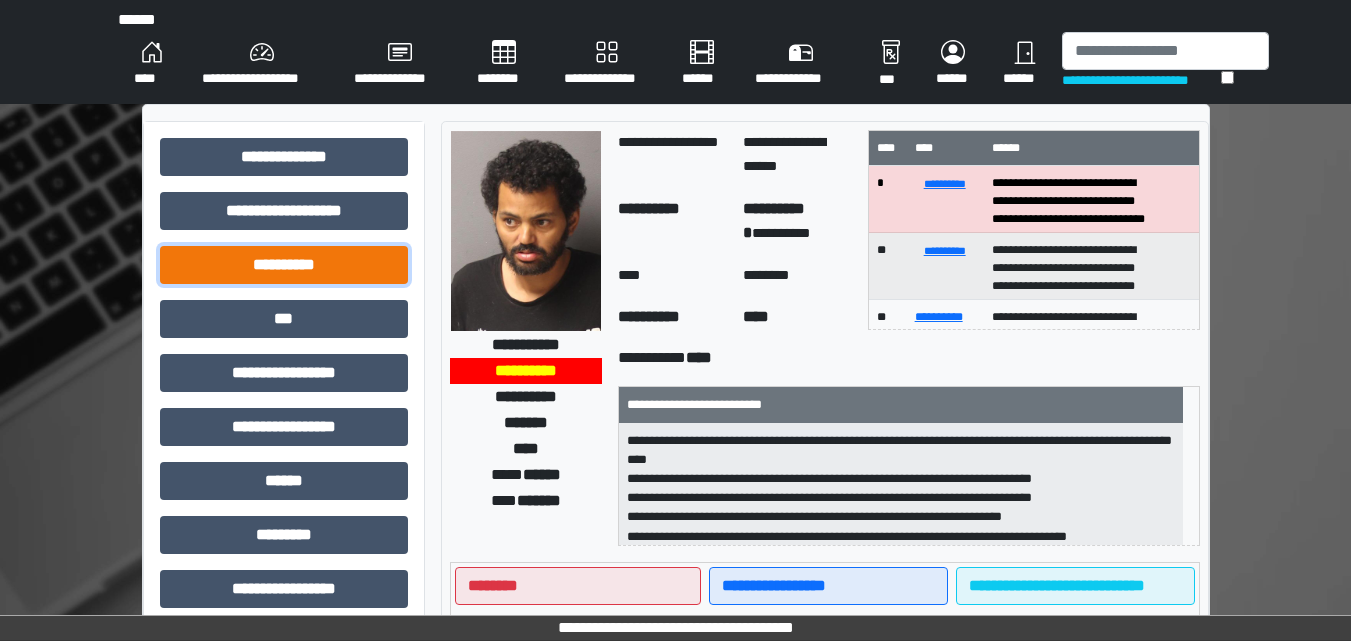 click on "**********" at bounding box center (284, 265) 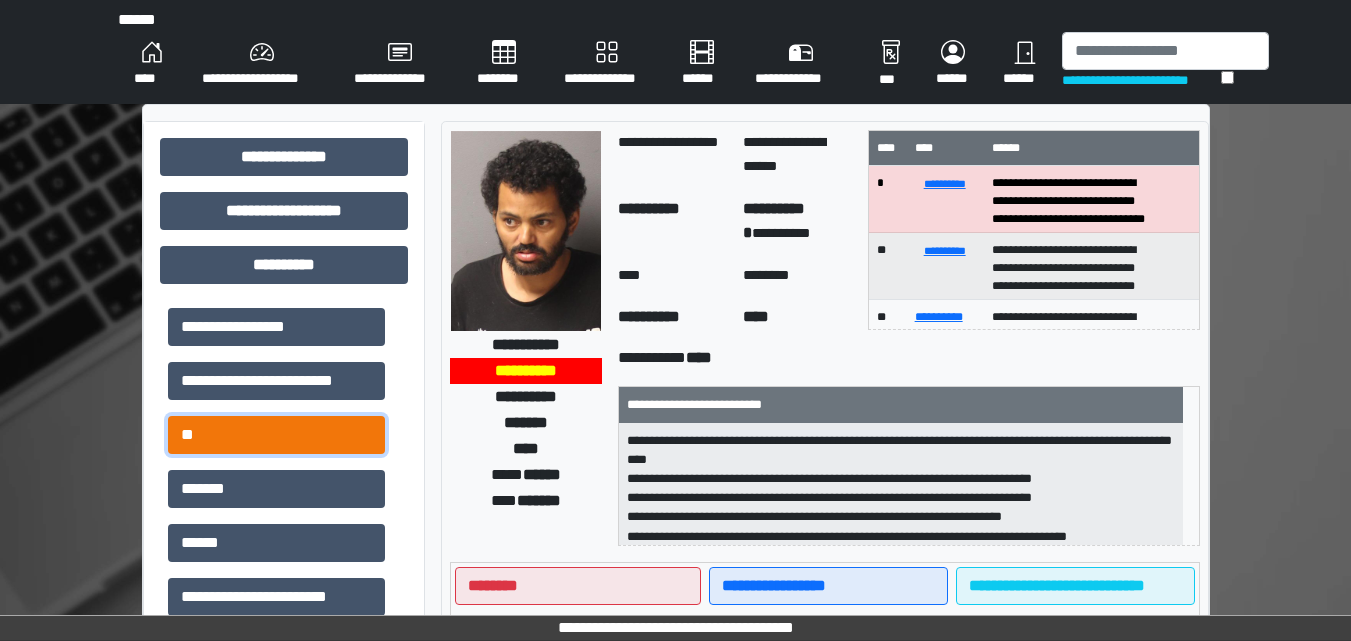 click on "**" at bounding box center [276, 435] 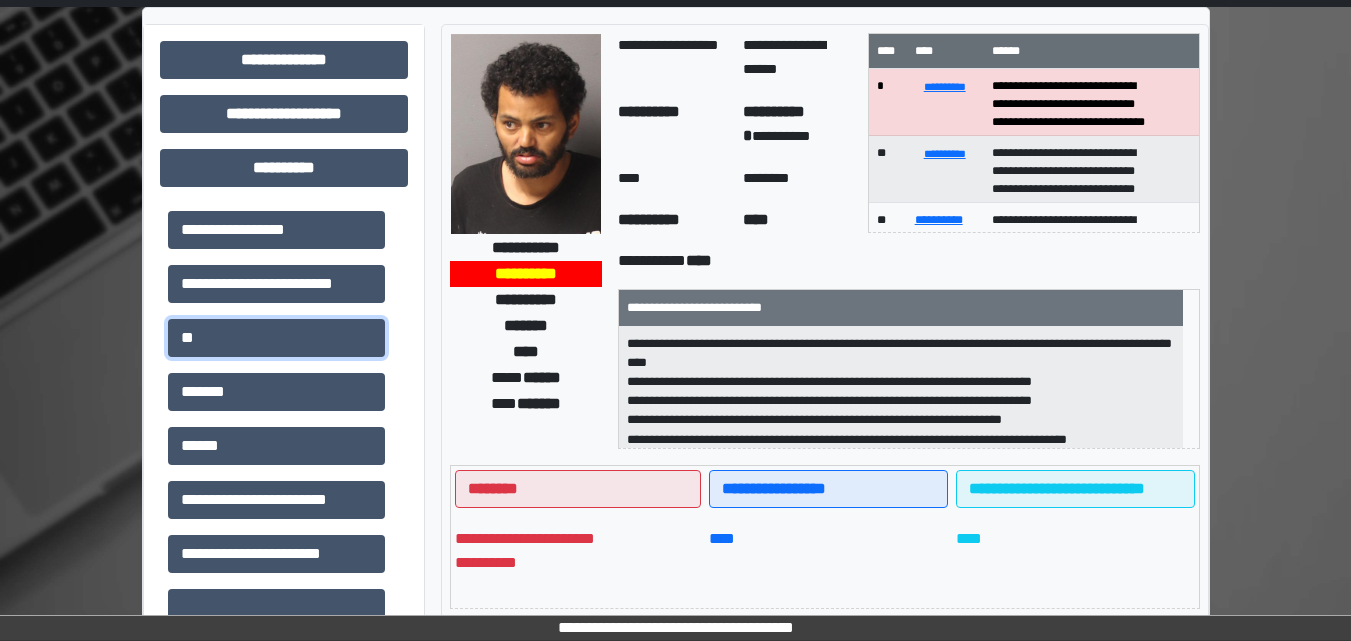 scroll, scrollTop: 0, scrollLeft: 0, axis: both 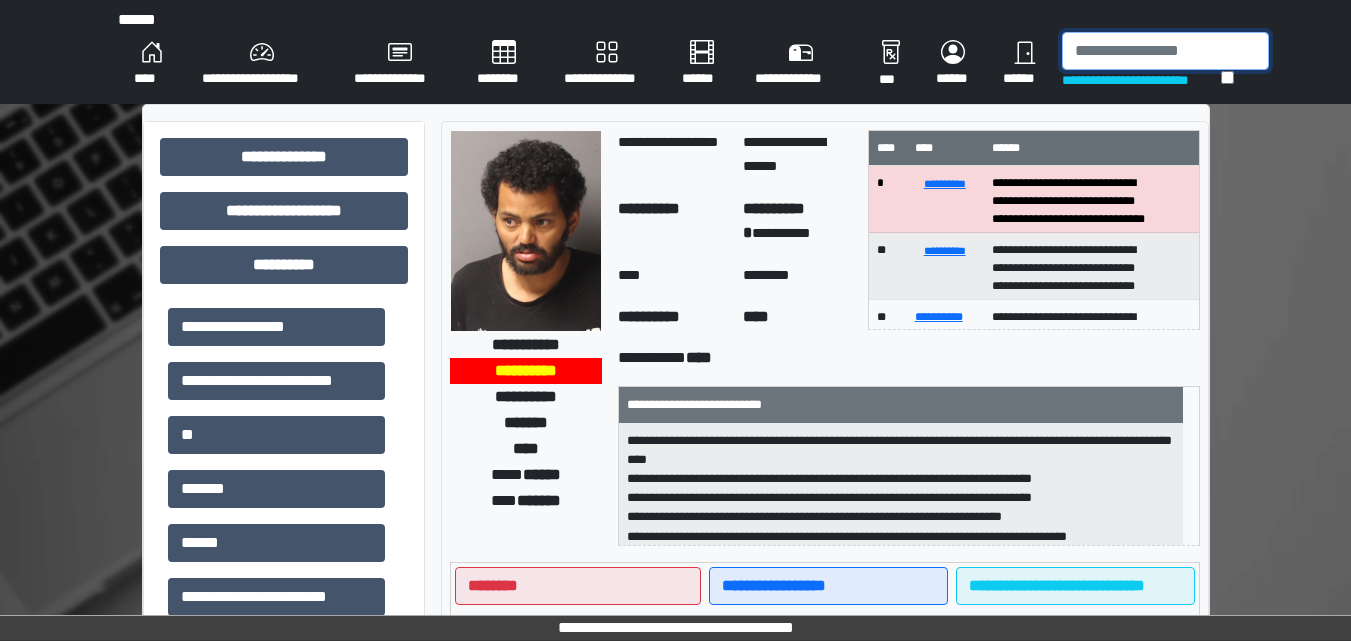 click at bounding box center (1165, 51) 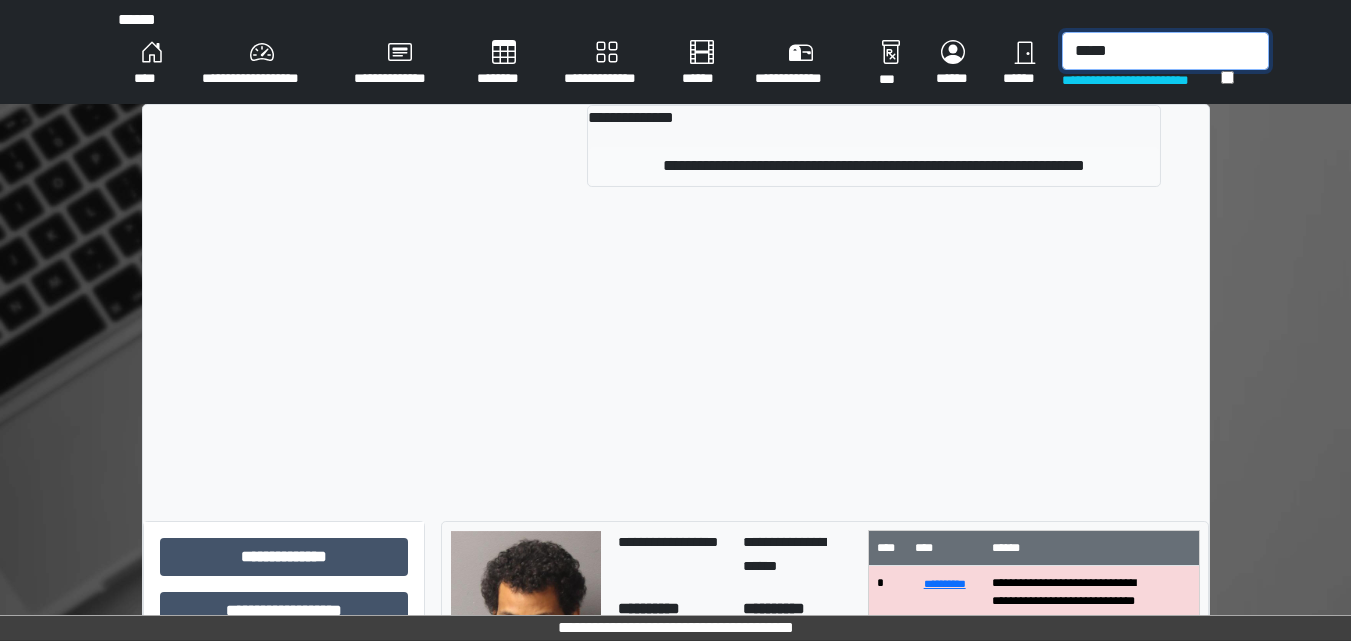type on "*****" 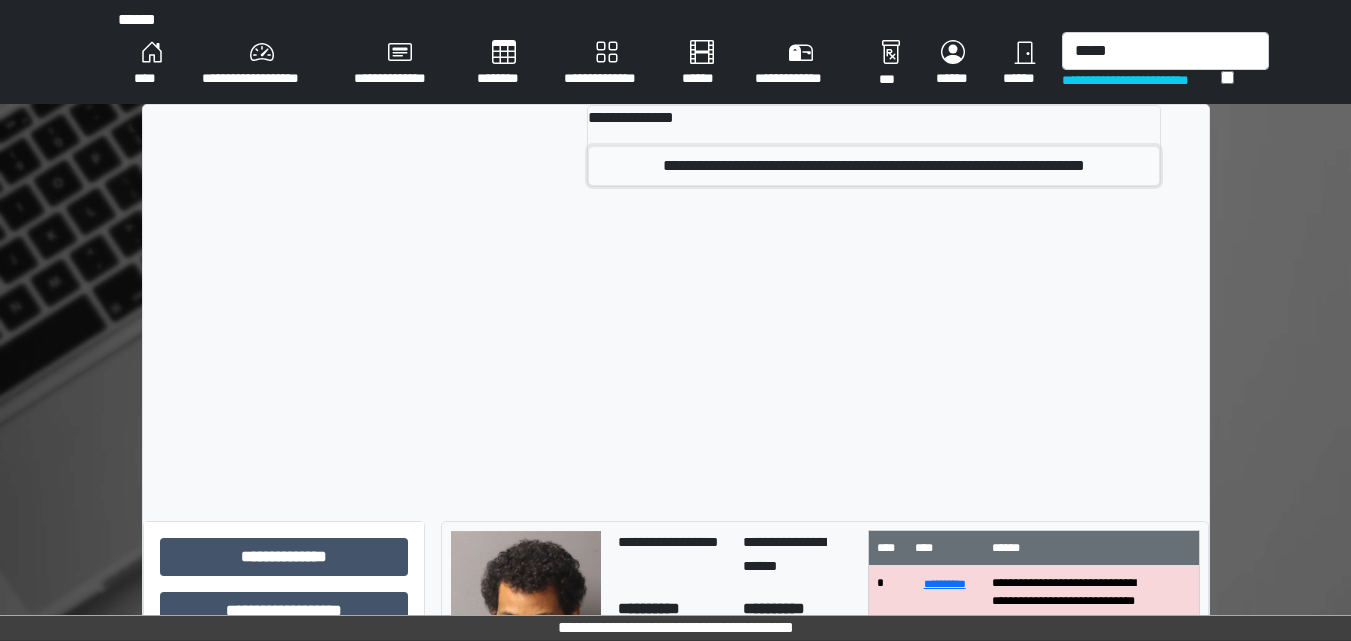 click on "**********" at bounding box center [873, 166] 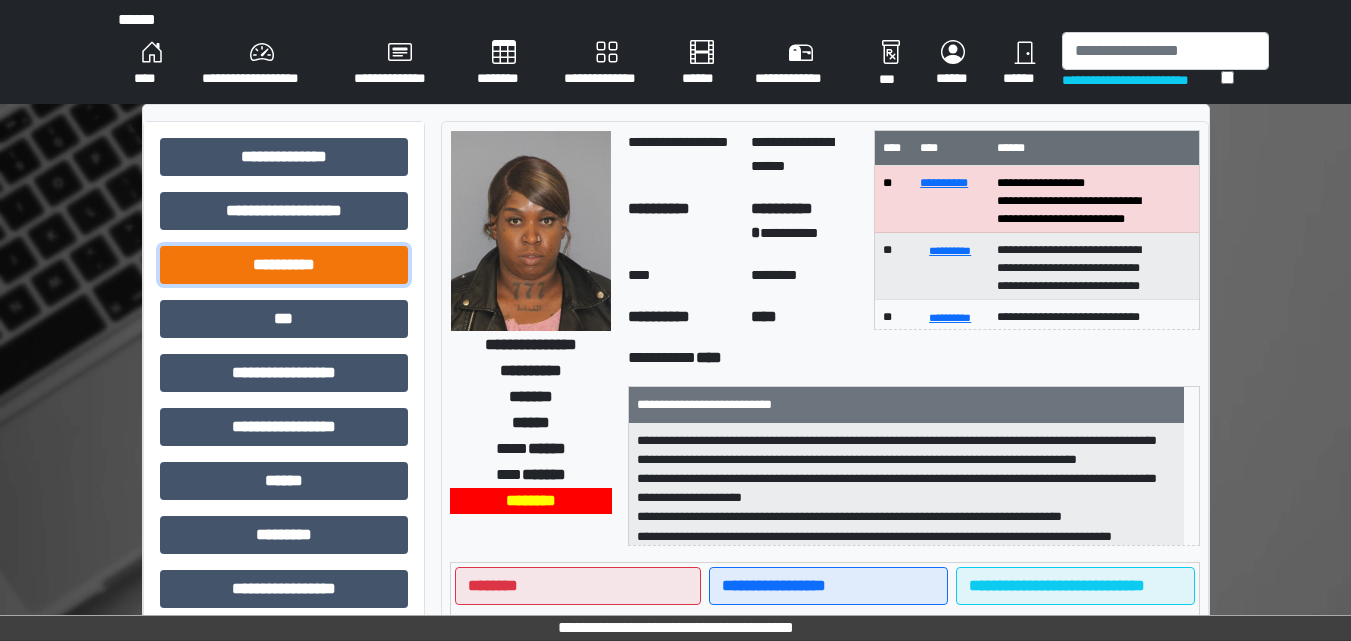 click on "**********" at bounding box center [284, 265] 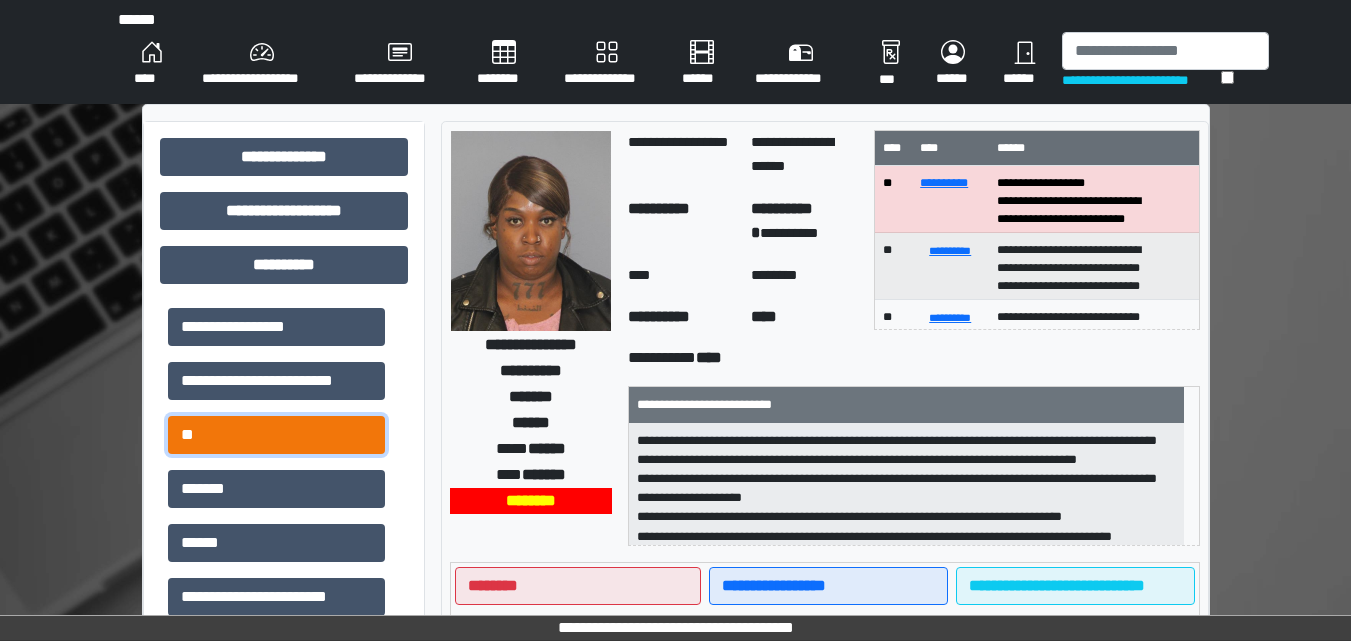 click on "**" at bounding box center [276, 435] 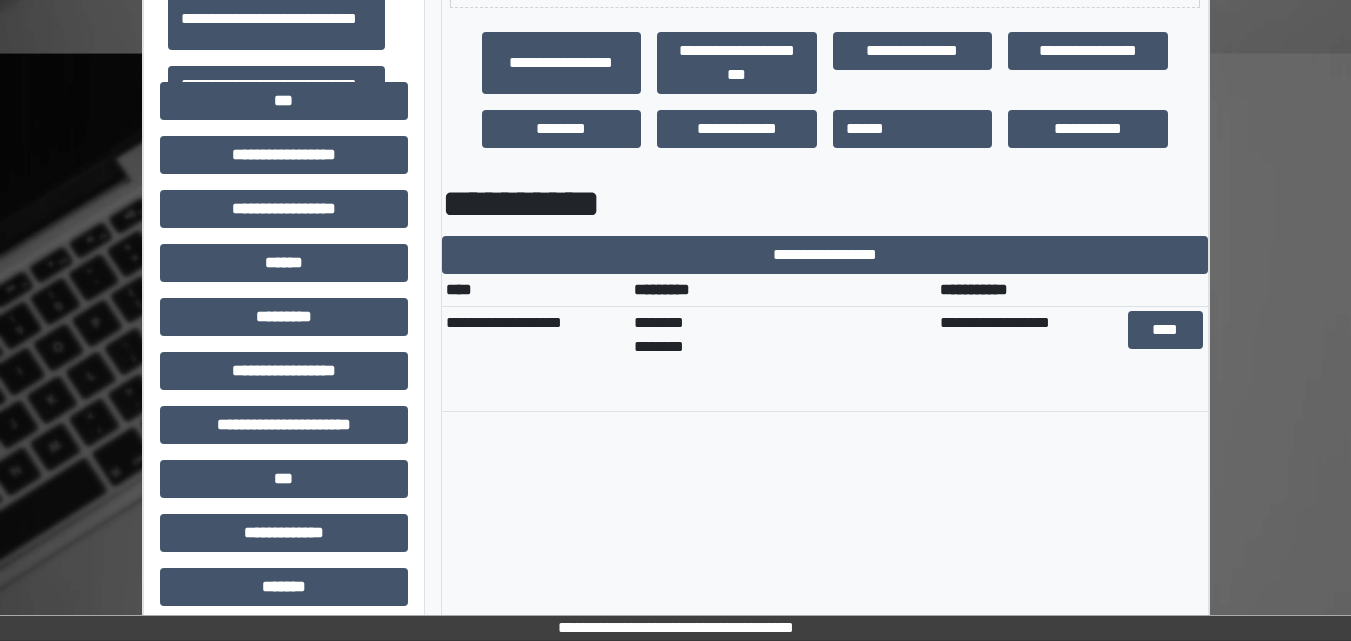 scroll, scrollTop: 700, scrollLeft: 0, axis: vertical 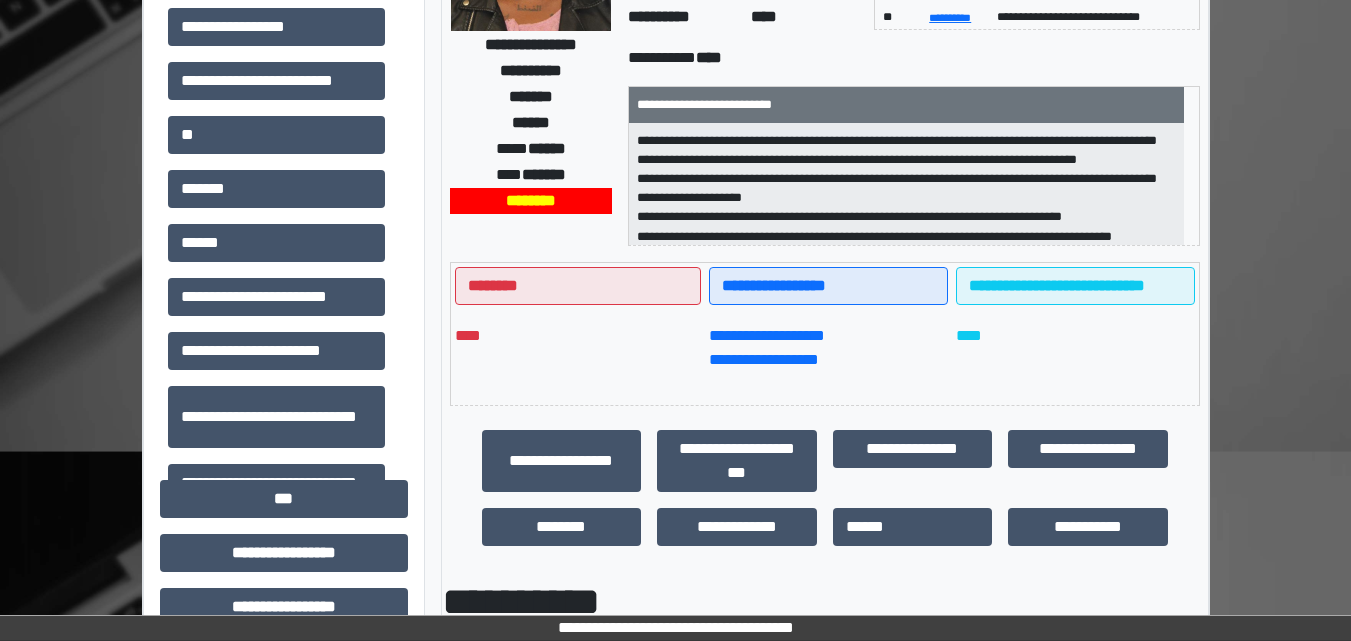 drag, startPoint x: 927, startPoint y: 42, endPoint x: 843, endPoint y: 35, distance: 84.29116 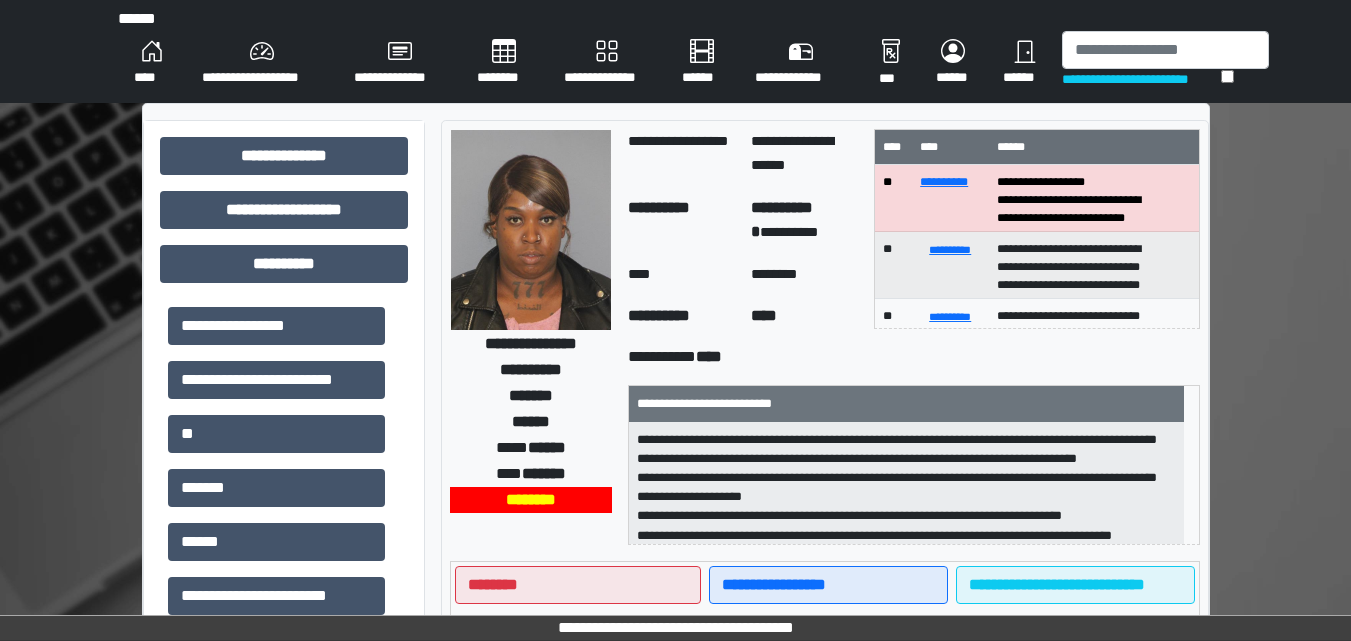 scroll, scrollTop: 0, scrollLeft: 0, axis: both 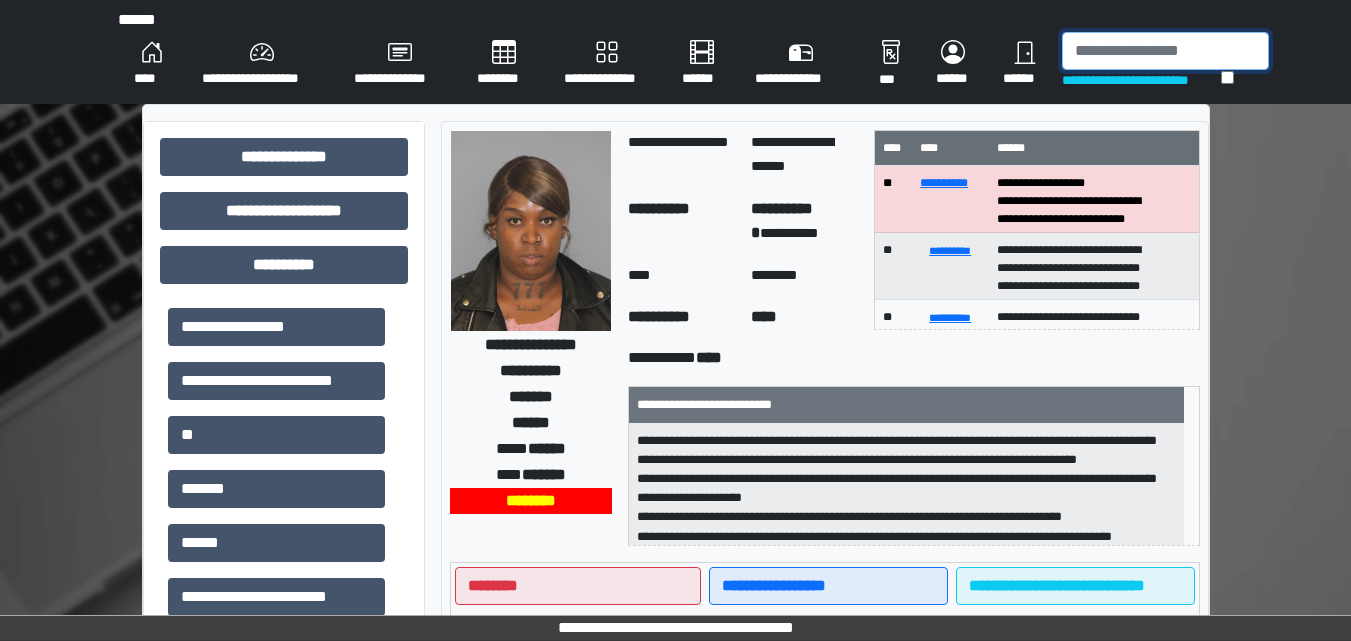 click at bounding box center [1165, 51] 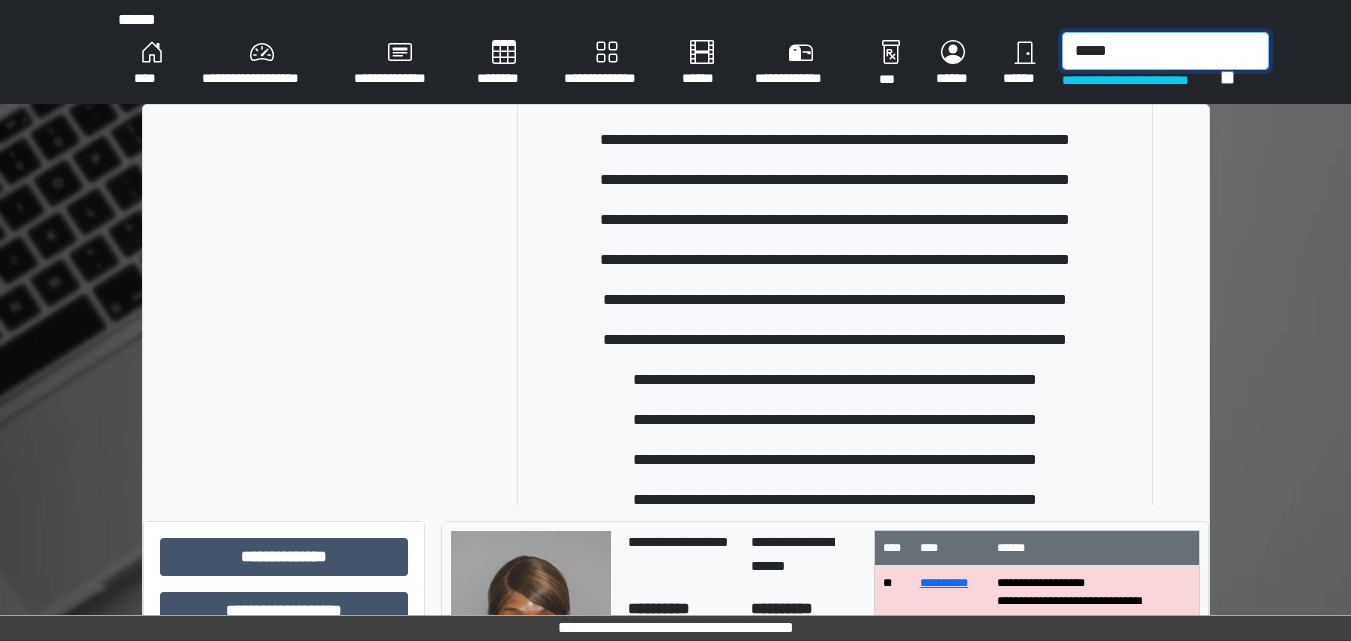 scroll, scrollTop: 40, scrollLeft: 0, axis: vertical 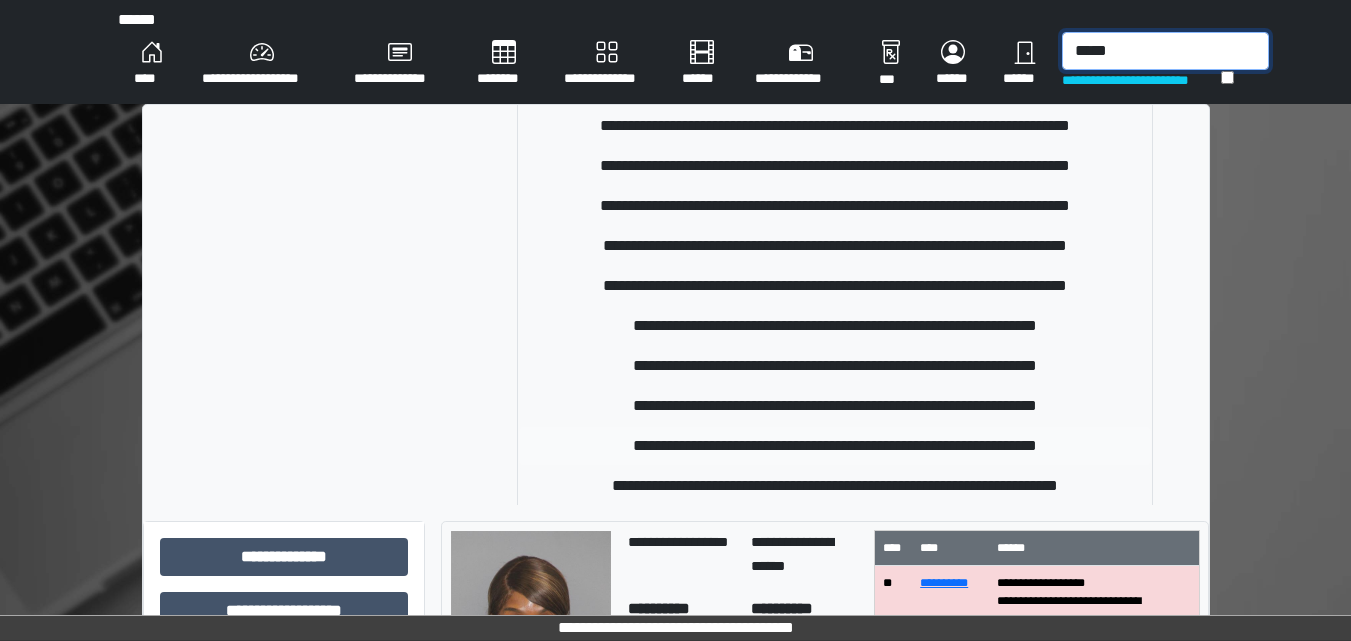 type on "*****" 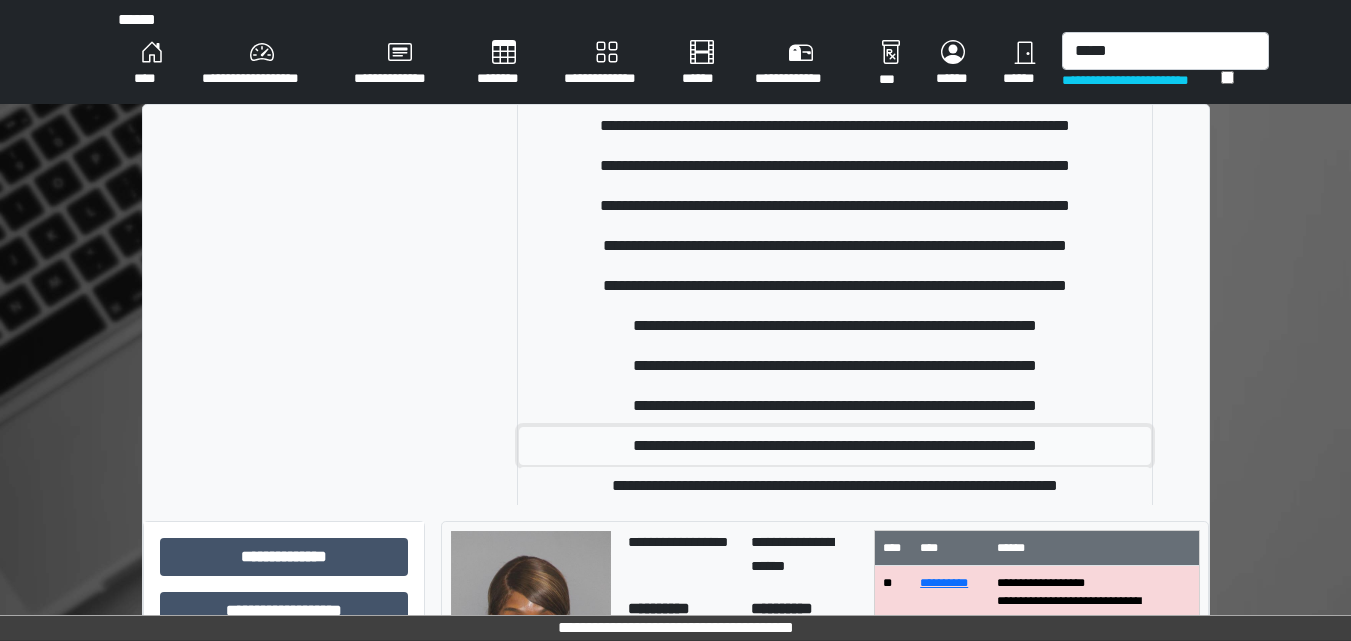 click on "**********" at bounding box center (835, 446) 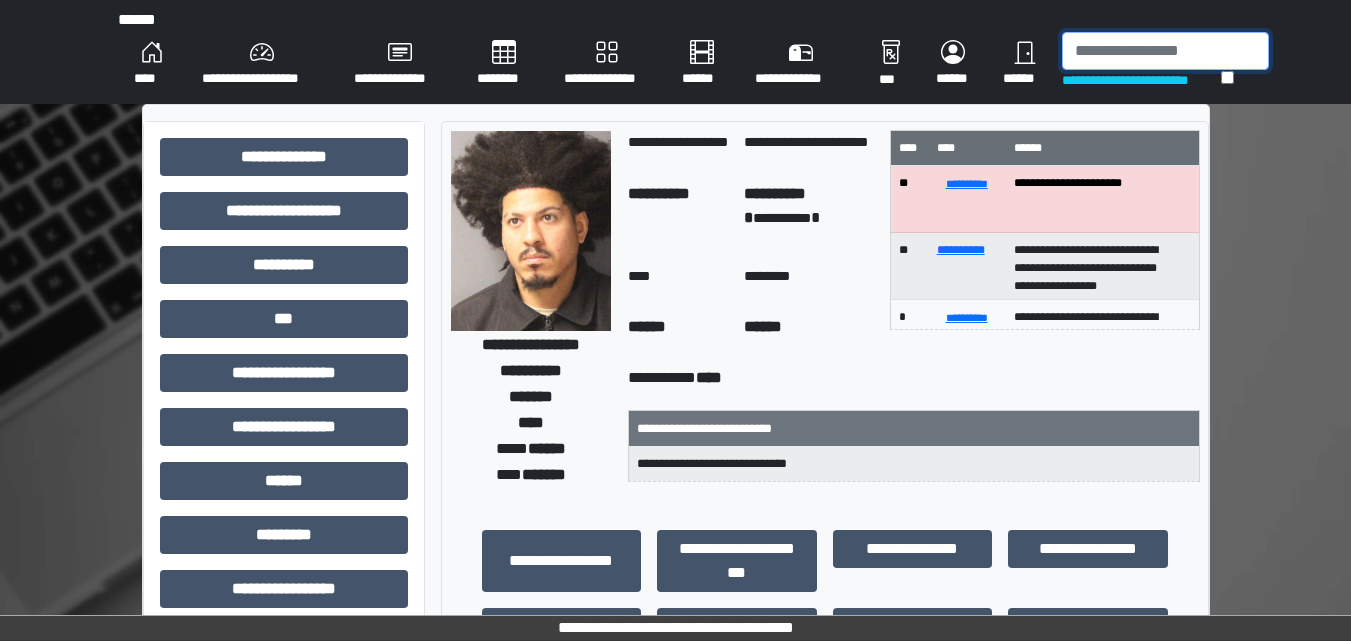 click at bounding box center [1165, 51] 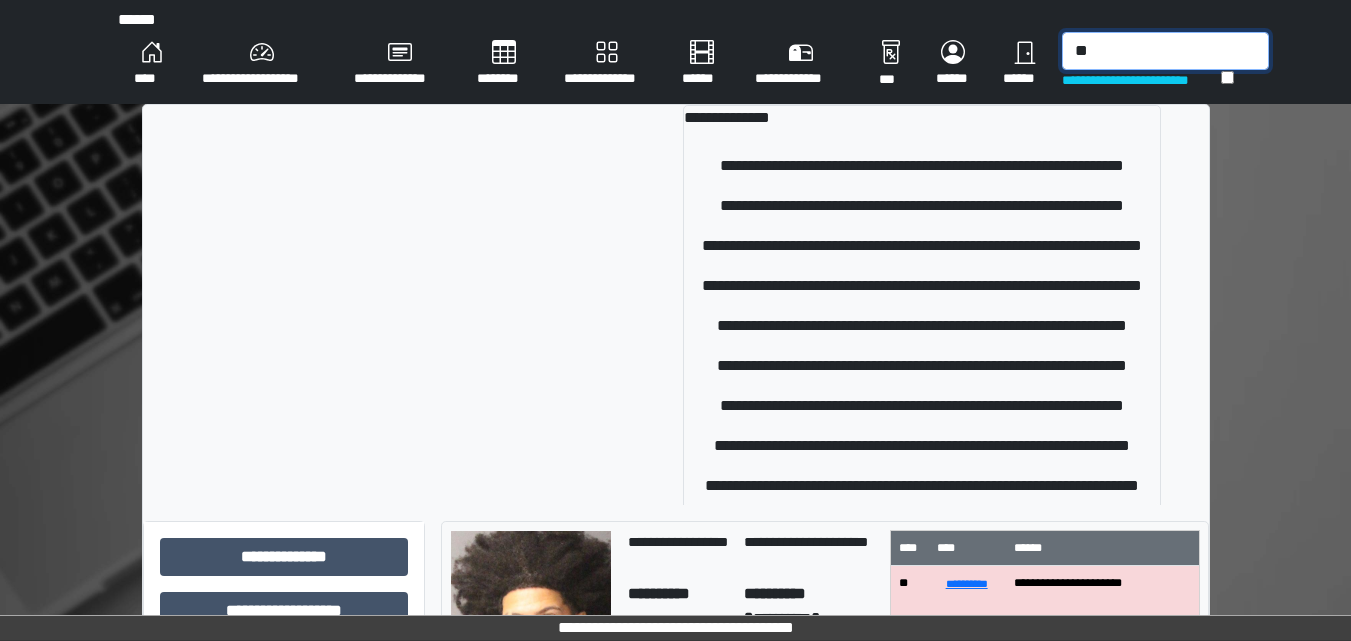 type on "*" 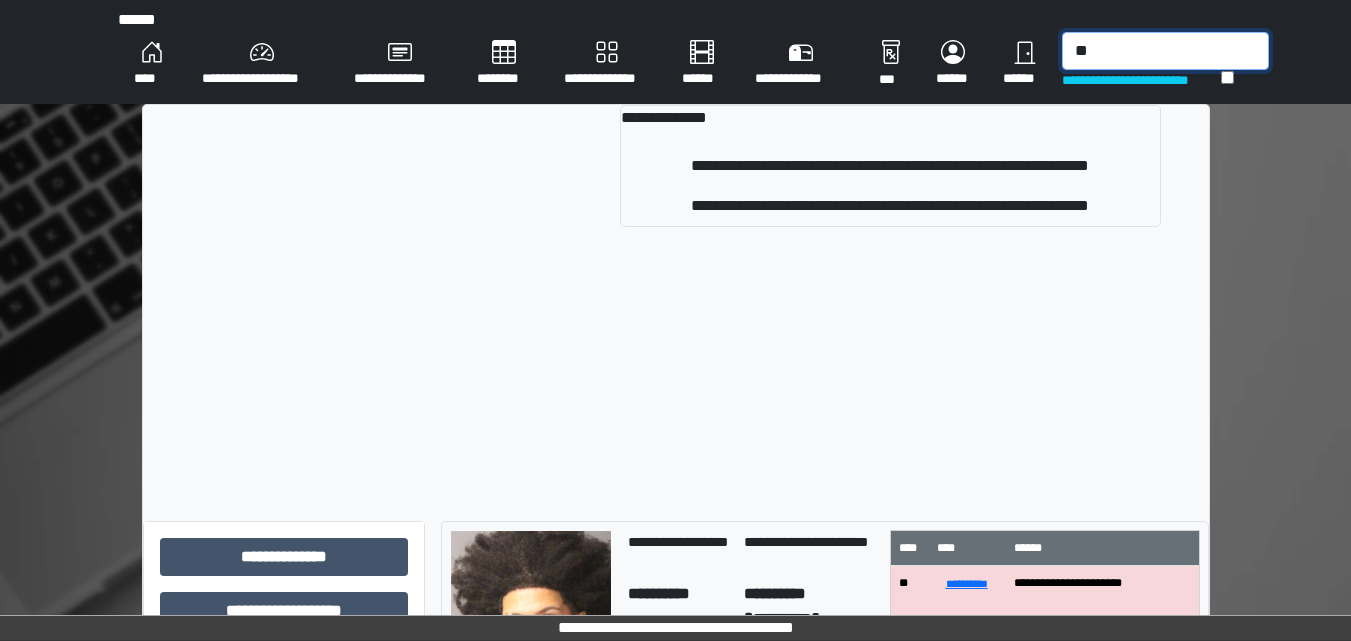 type on "*" 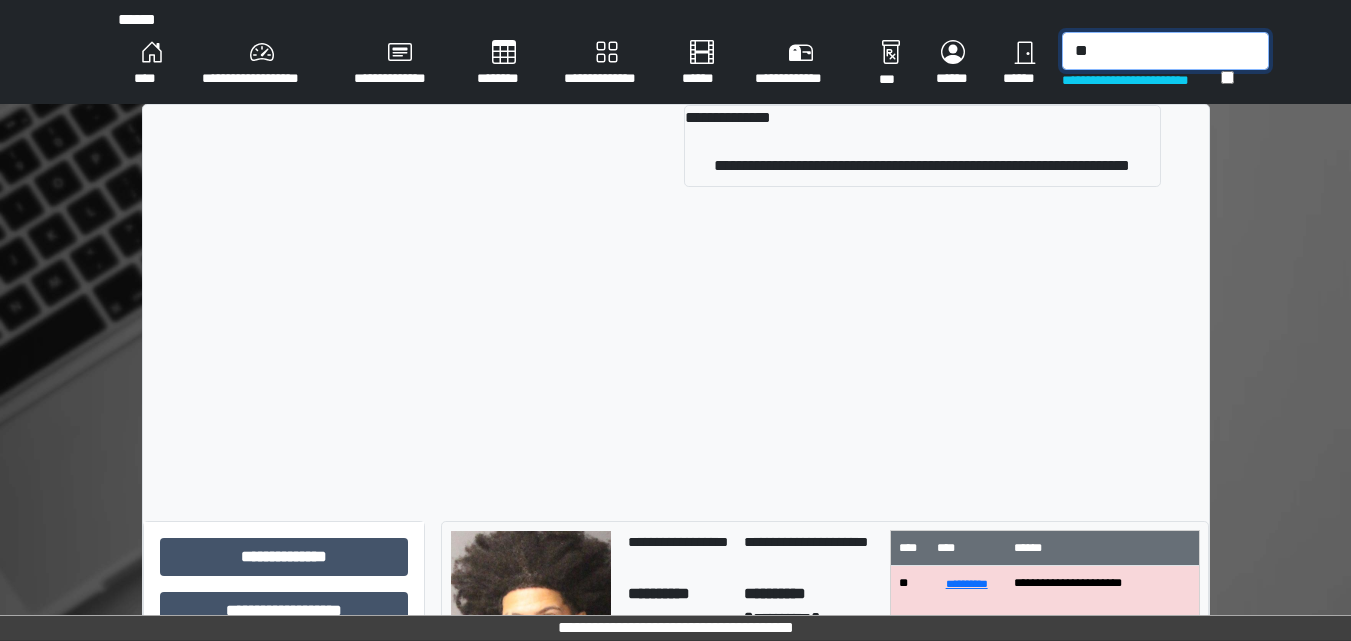 type on "*" 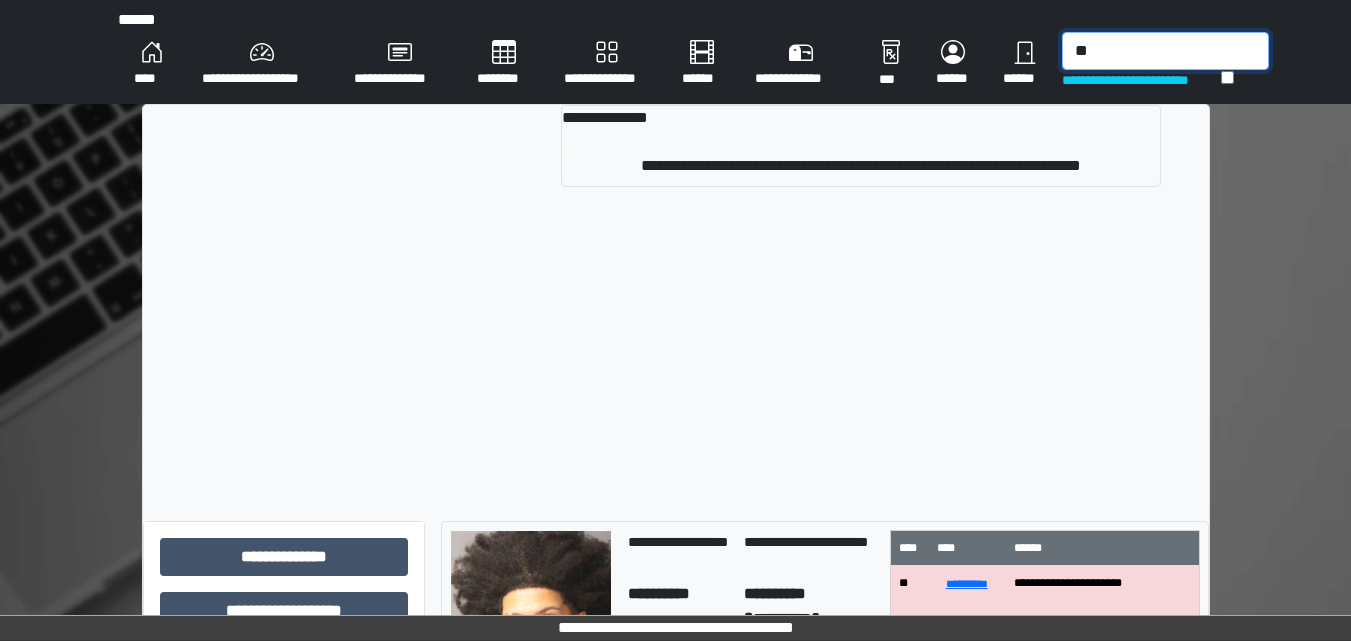 type on "*" 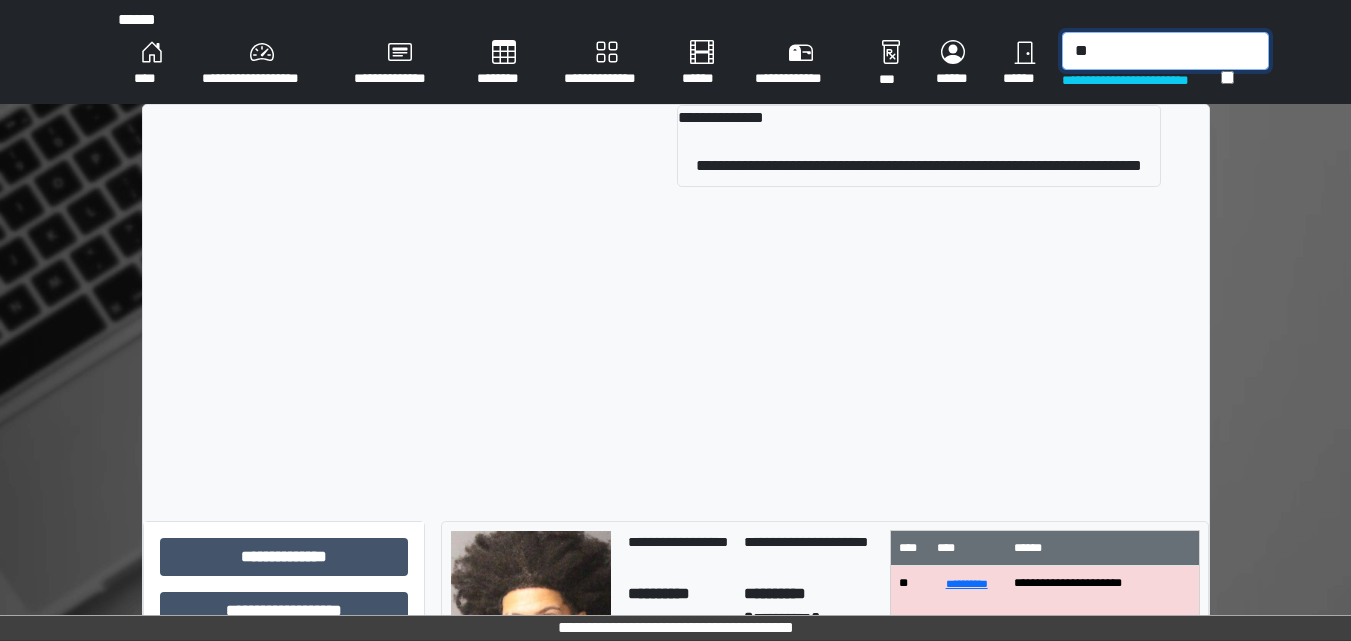 type on "*" 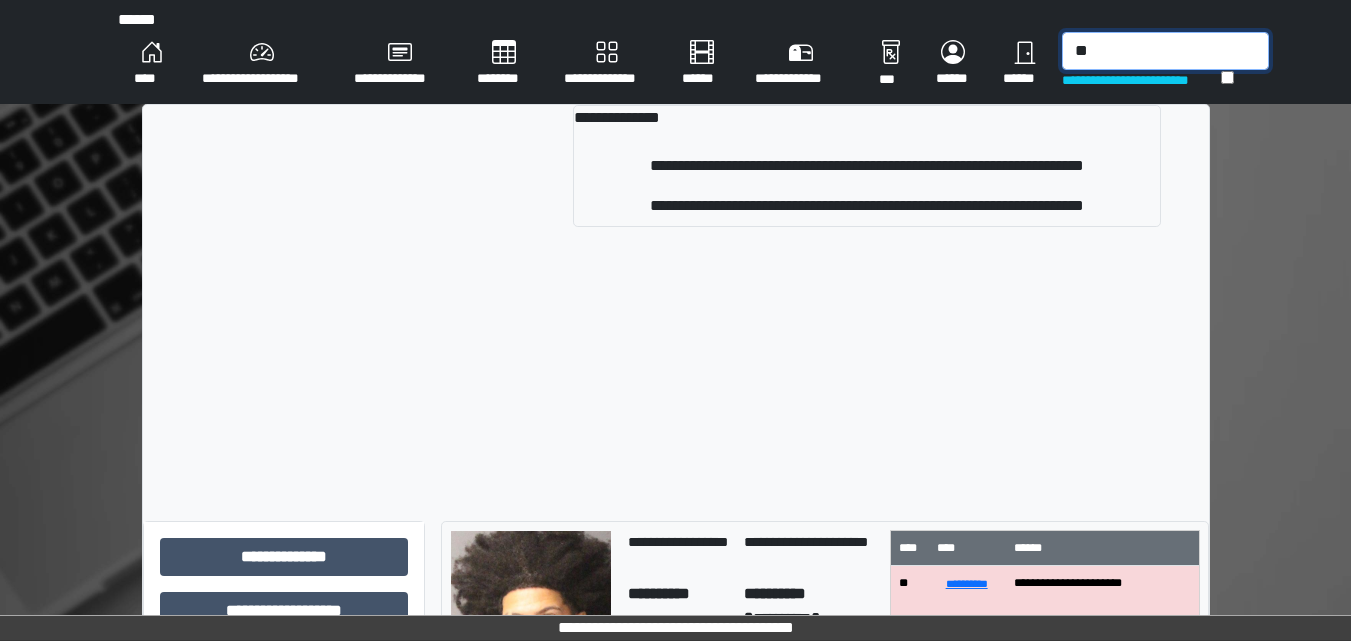 type on "*" 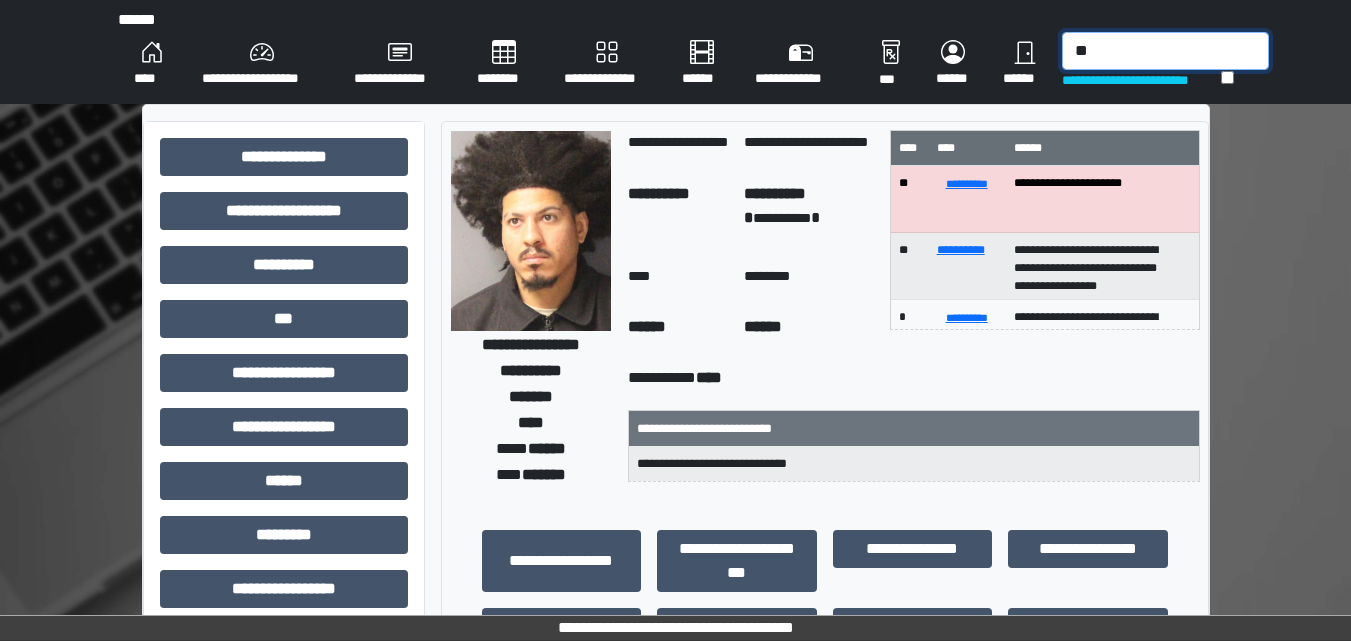 type on "*" 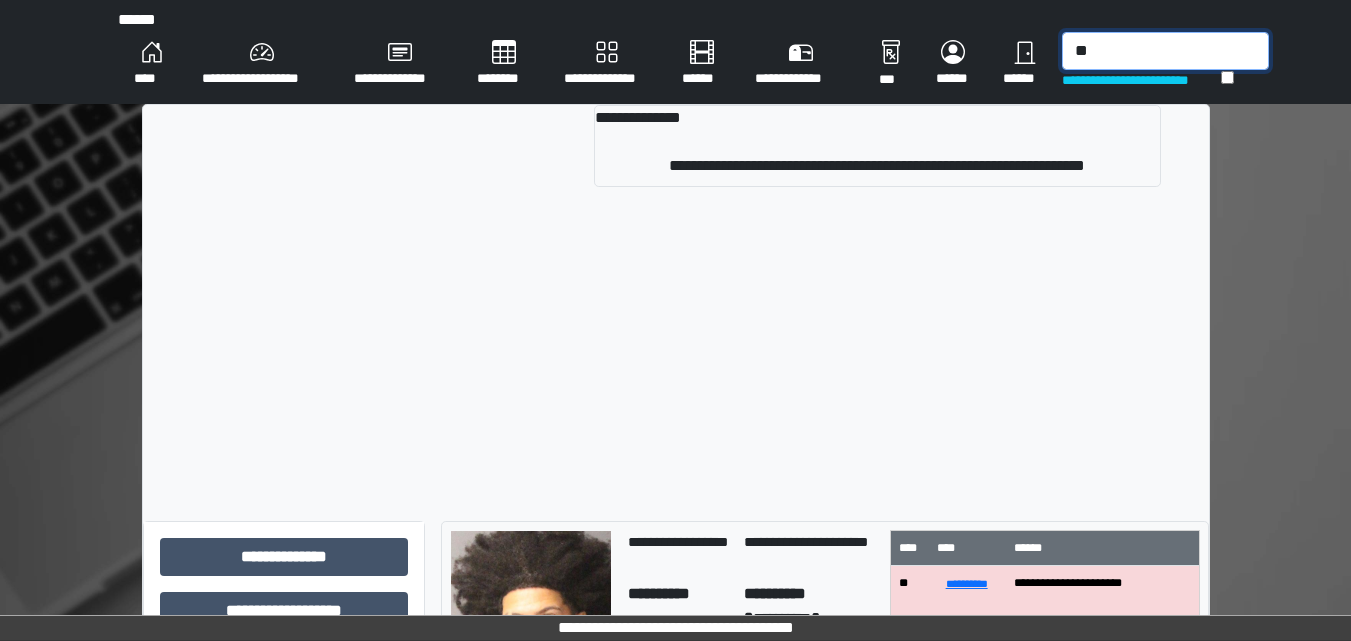type on "*" 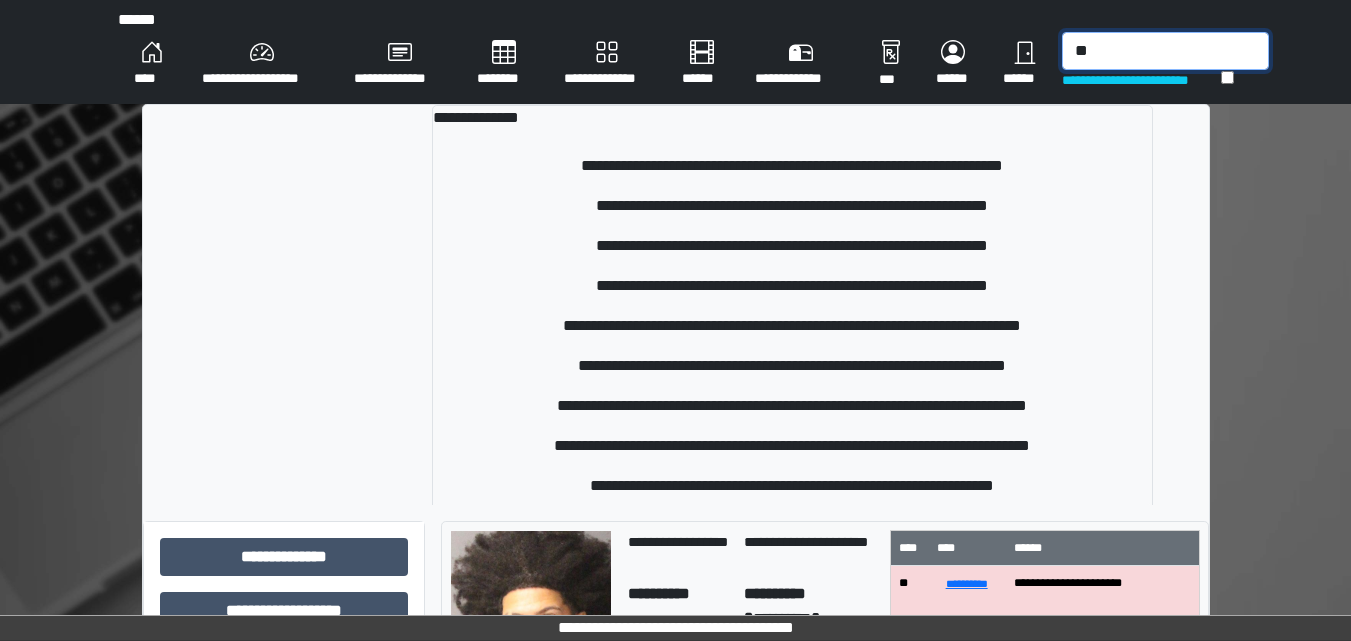 type on "*" 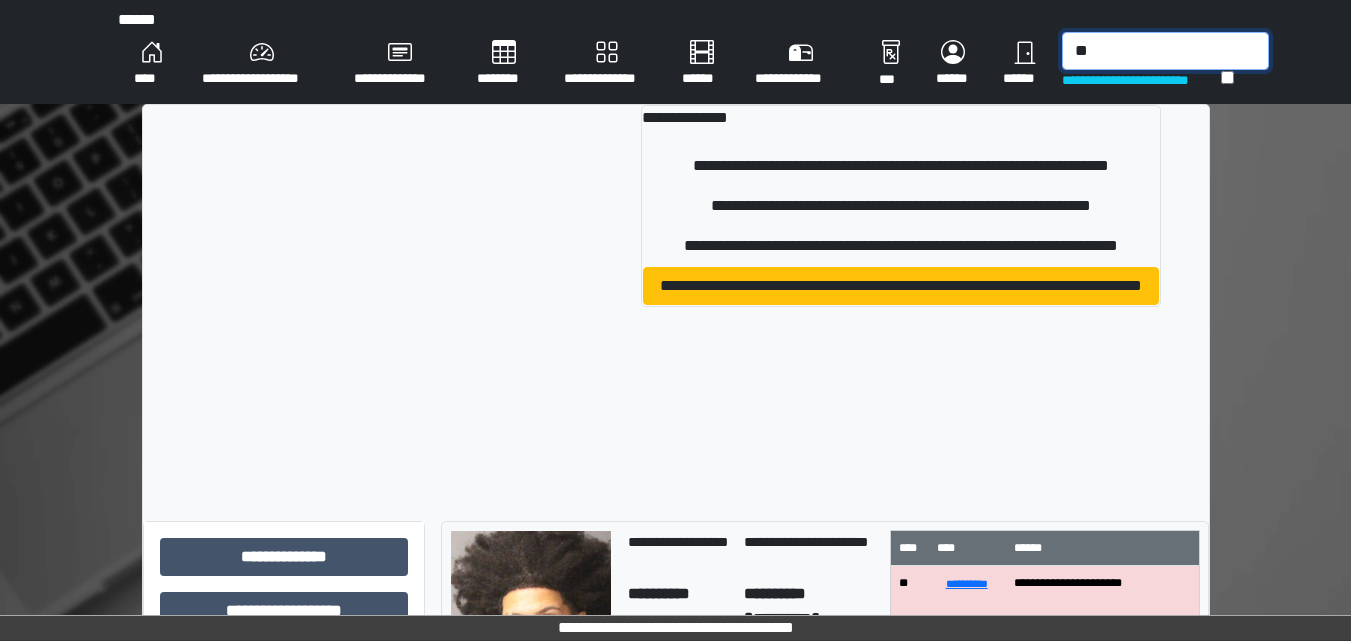 type on "*" 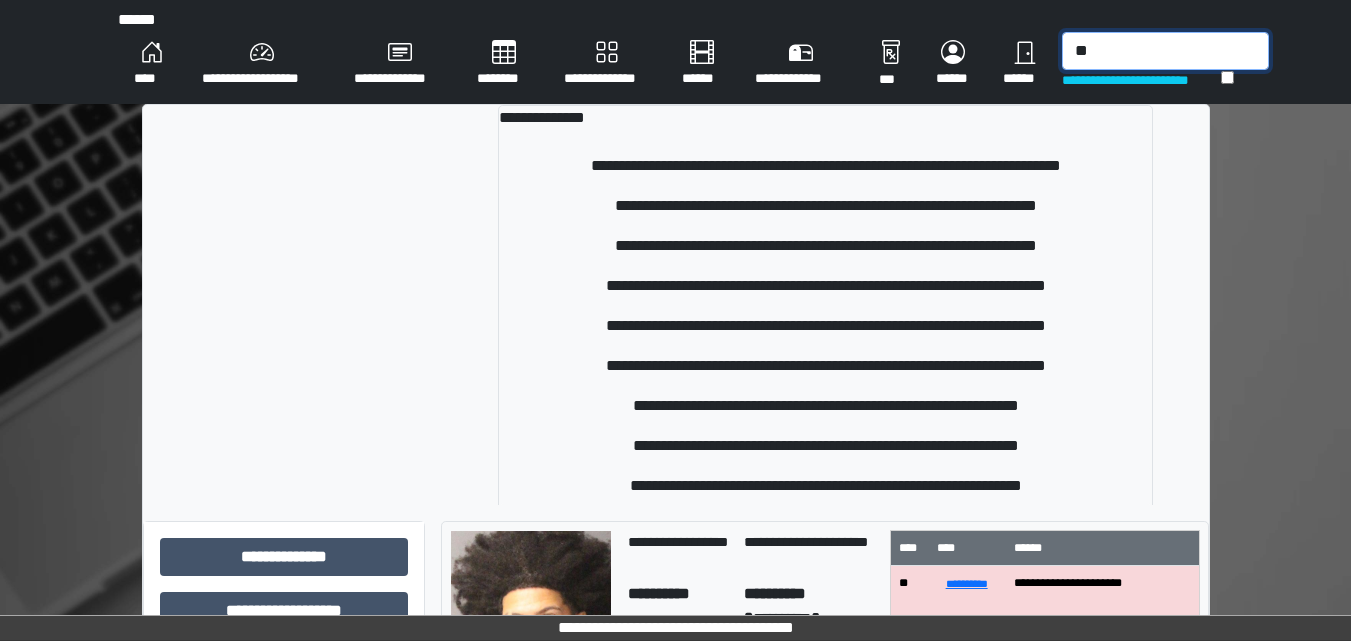 type on "*" 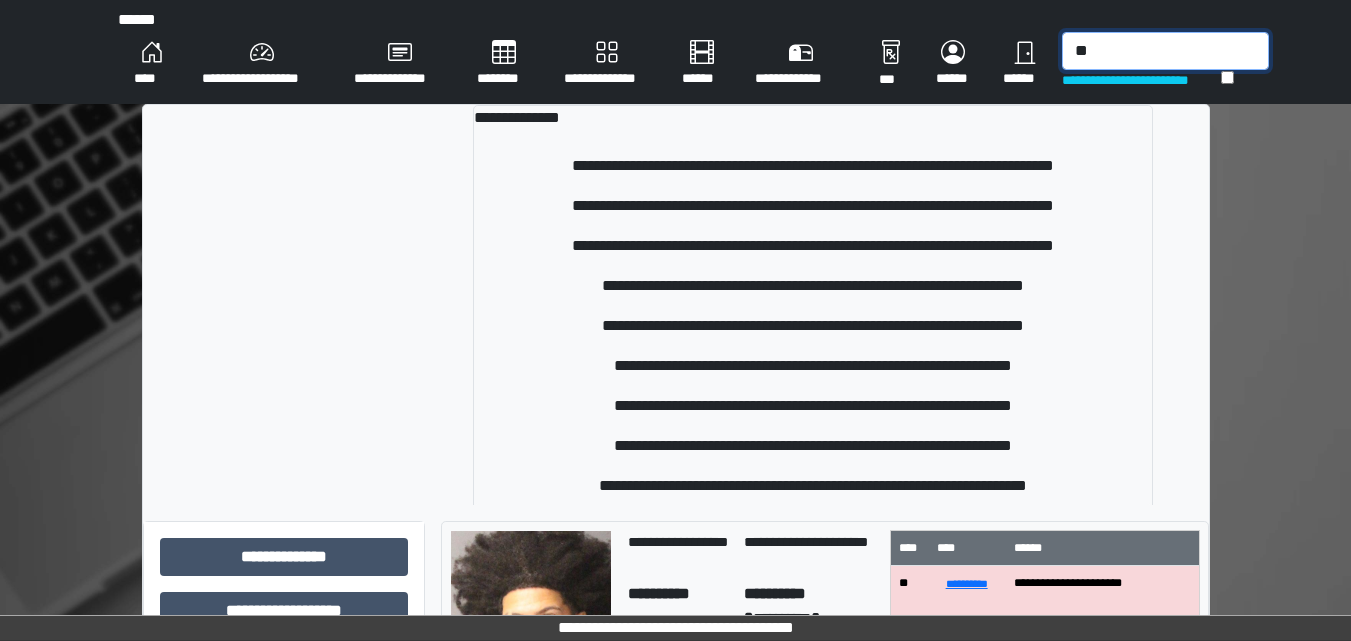 type on "*" 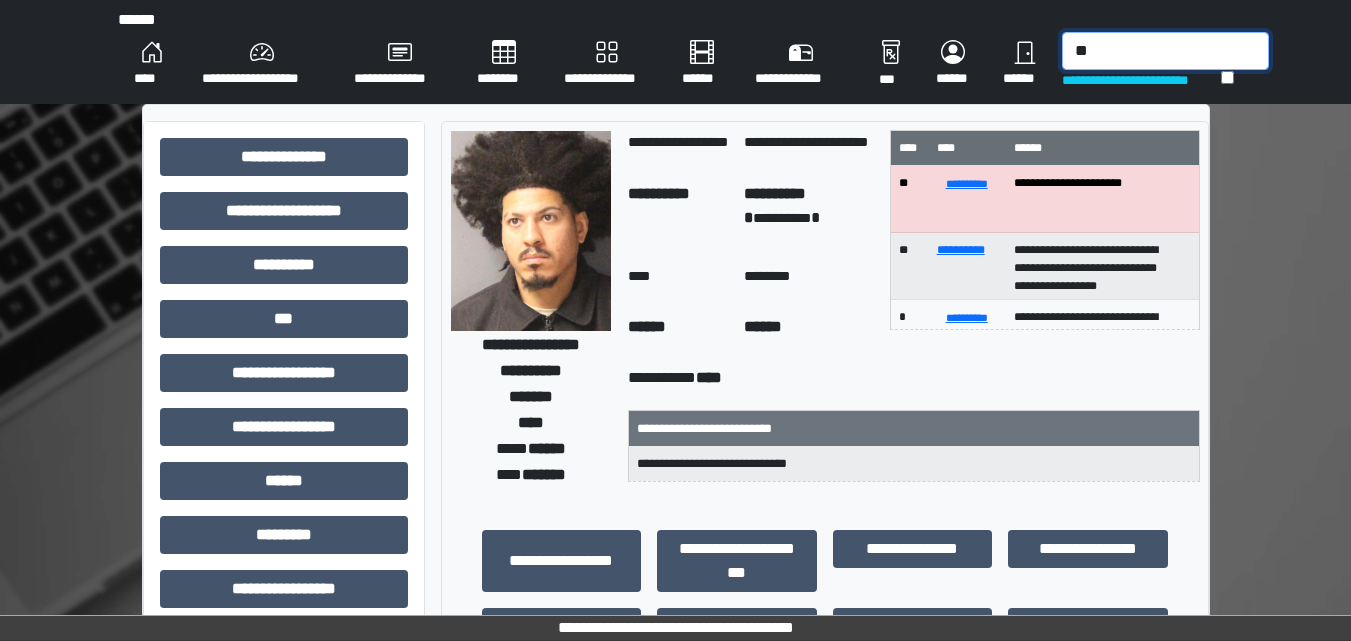 type on "*" 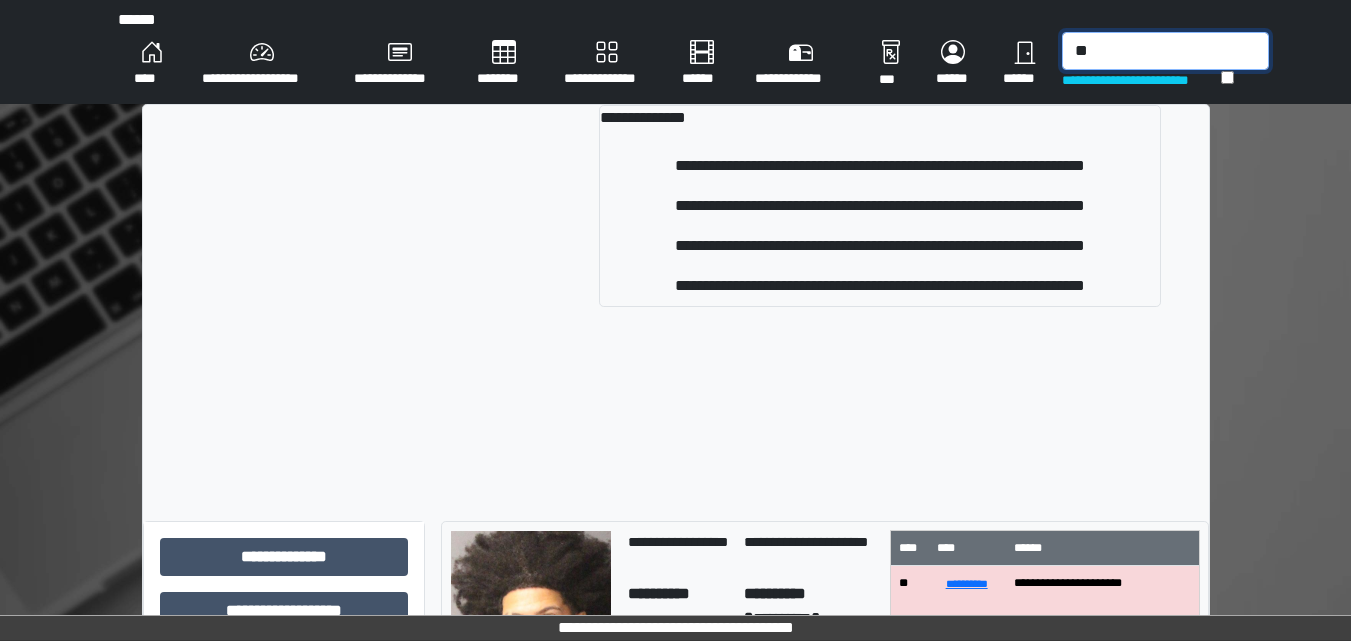 type on "*" 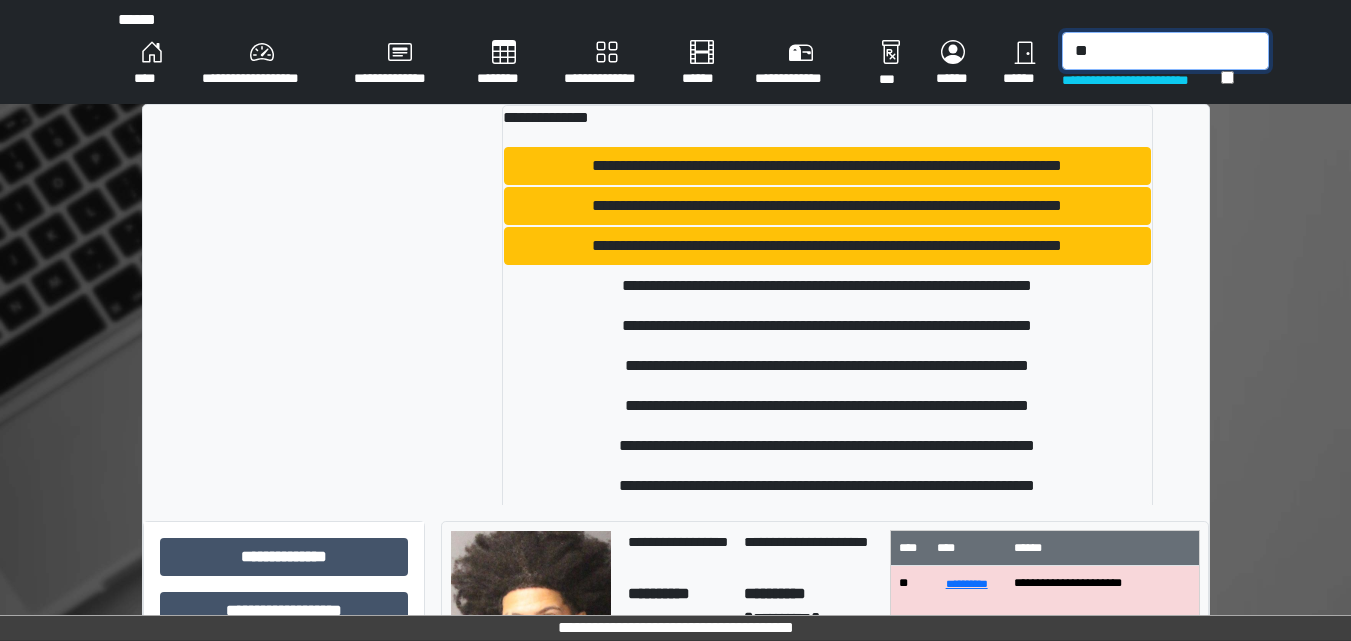 type on "*" 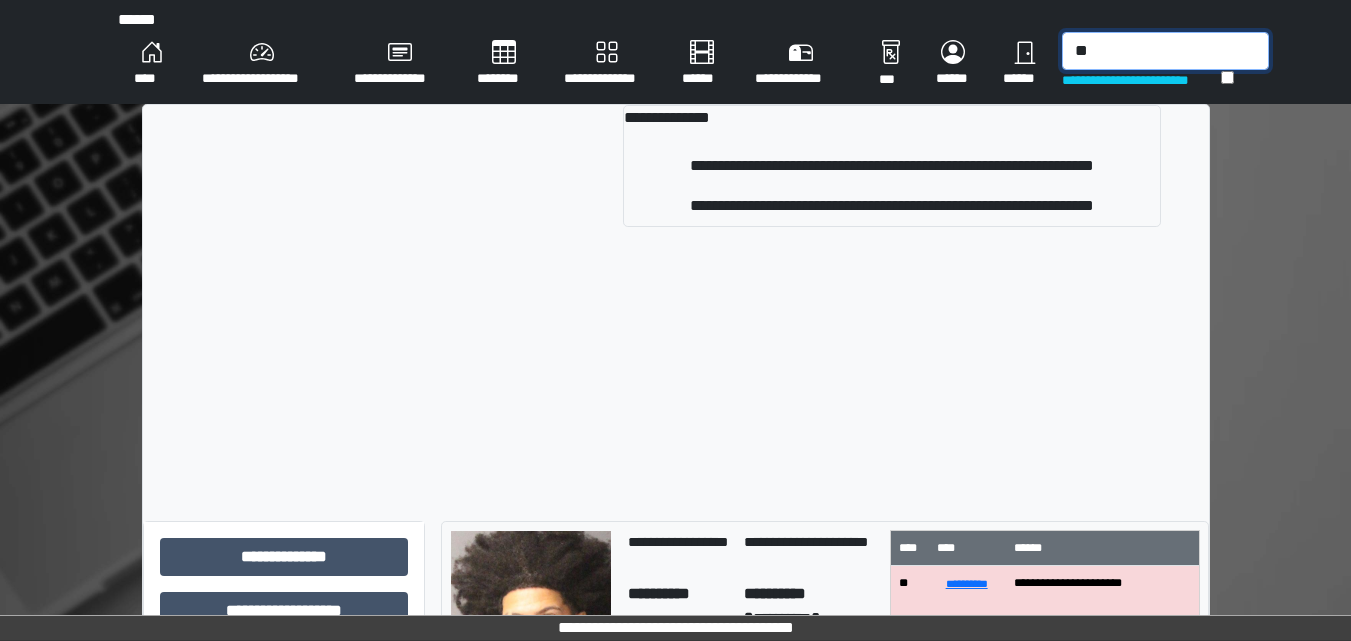 type on "*" 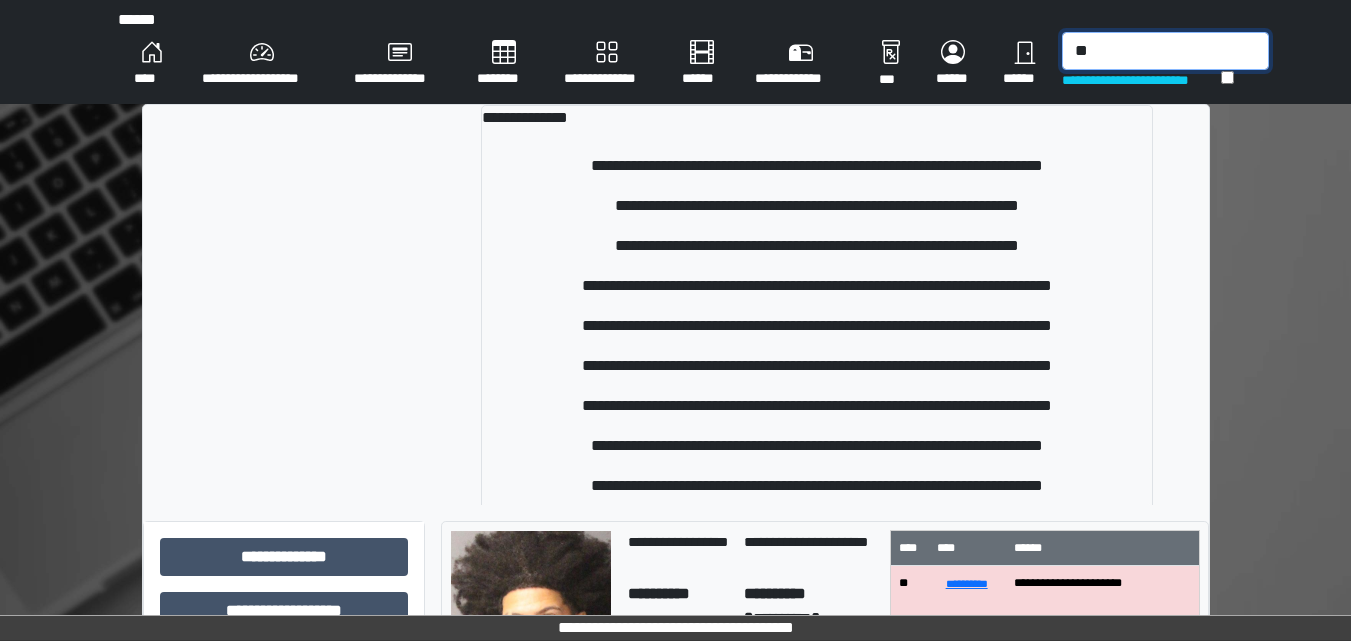 type on "*" 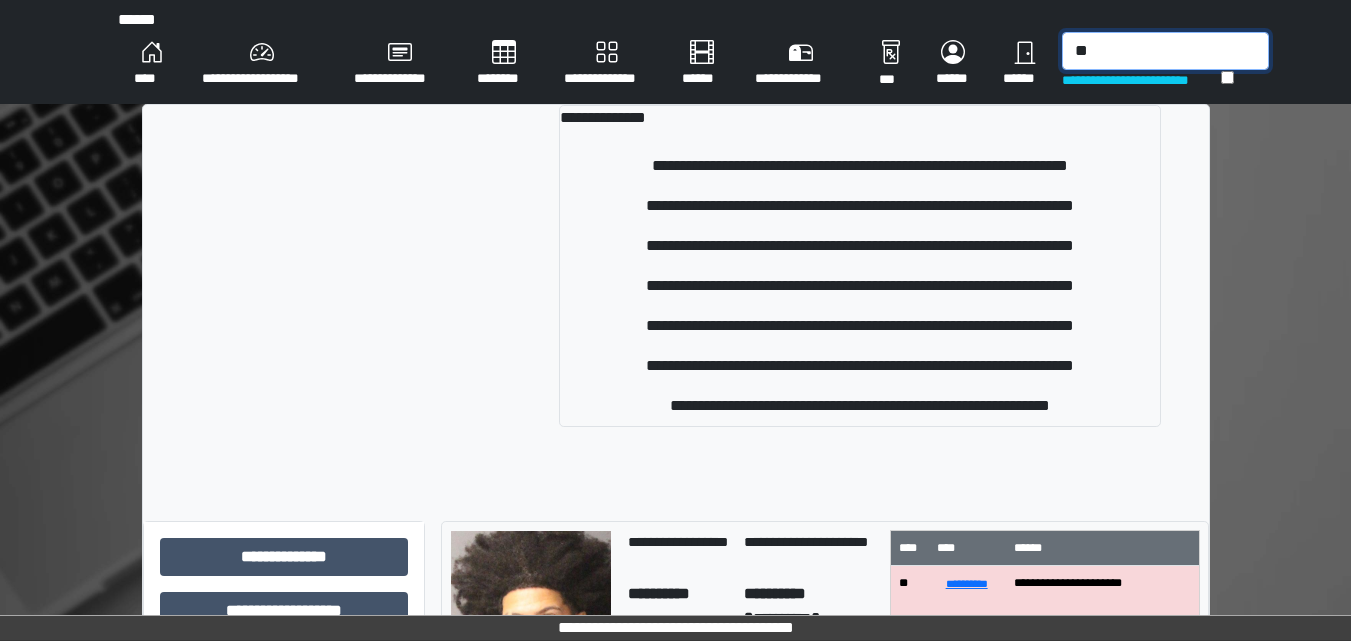 type on "*" 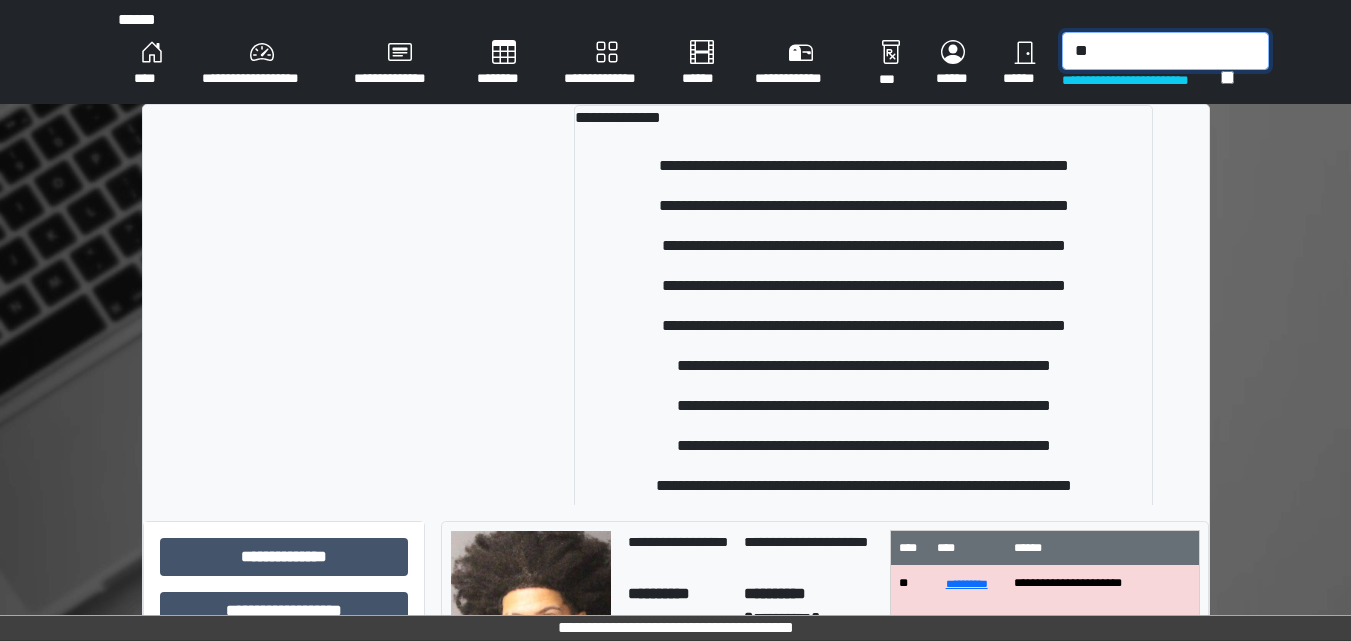 type on "*" 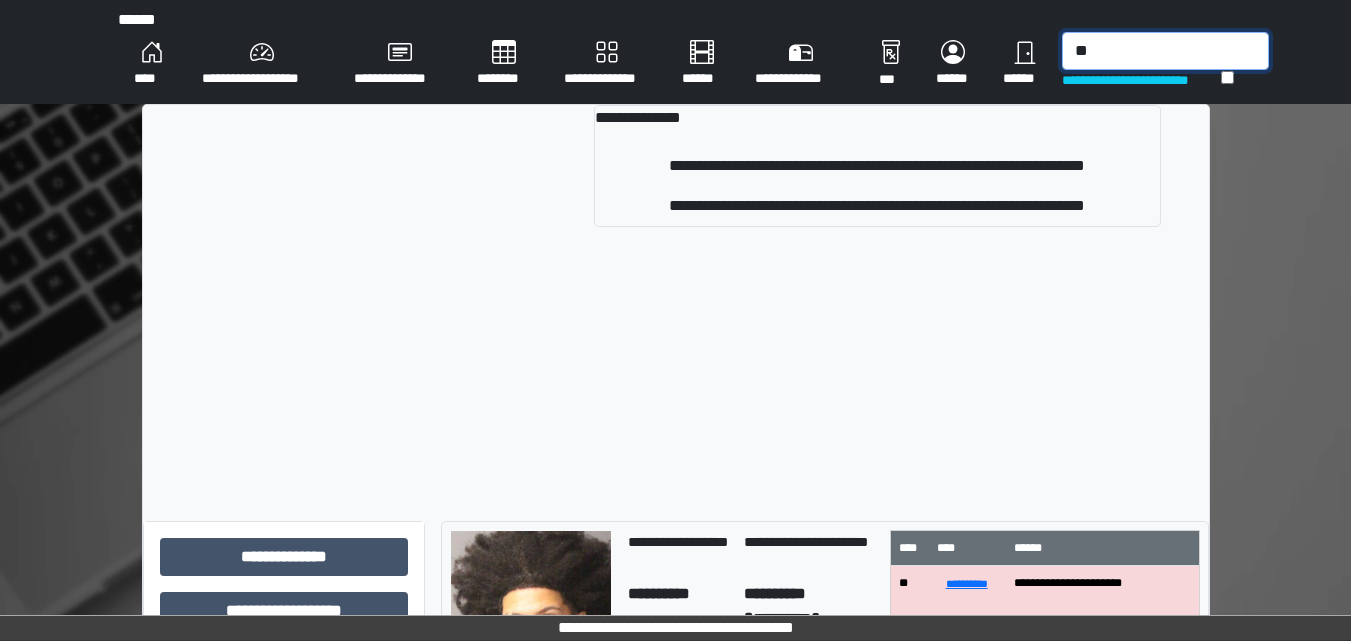 type on "*" 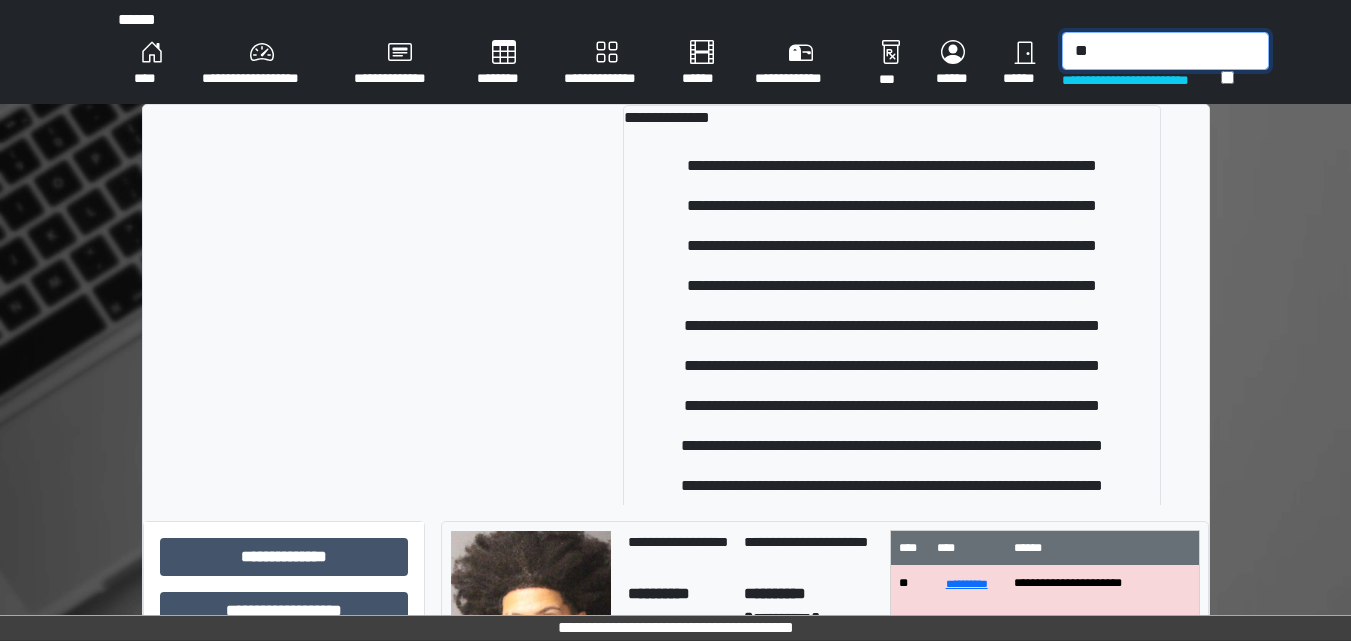 type on "*" 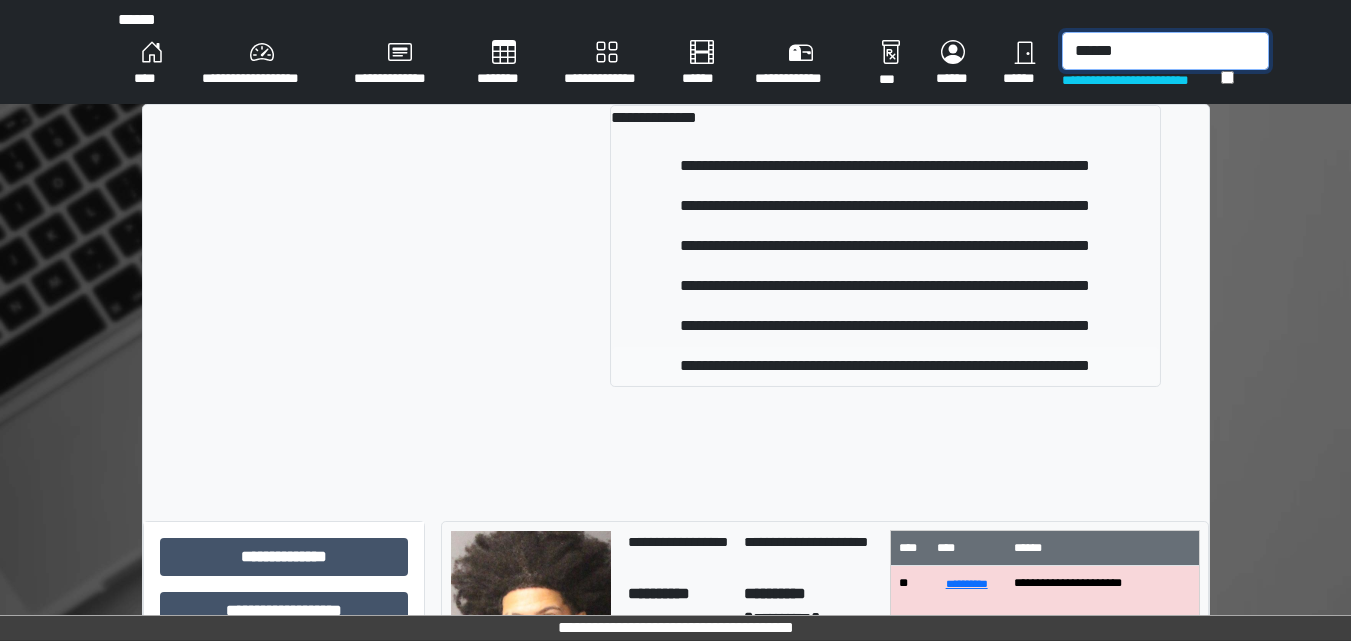 type on "******" 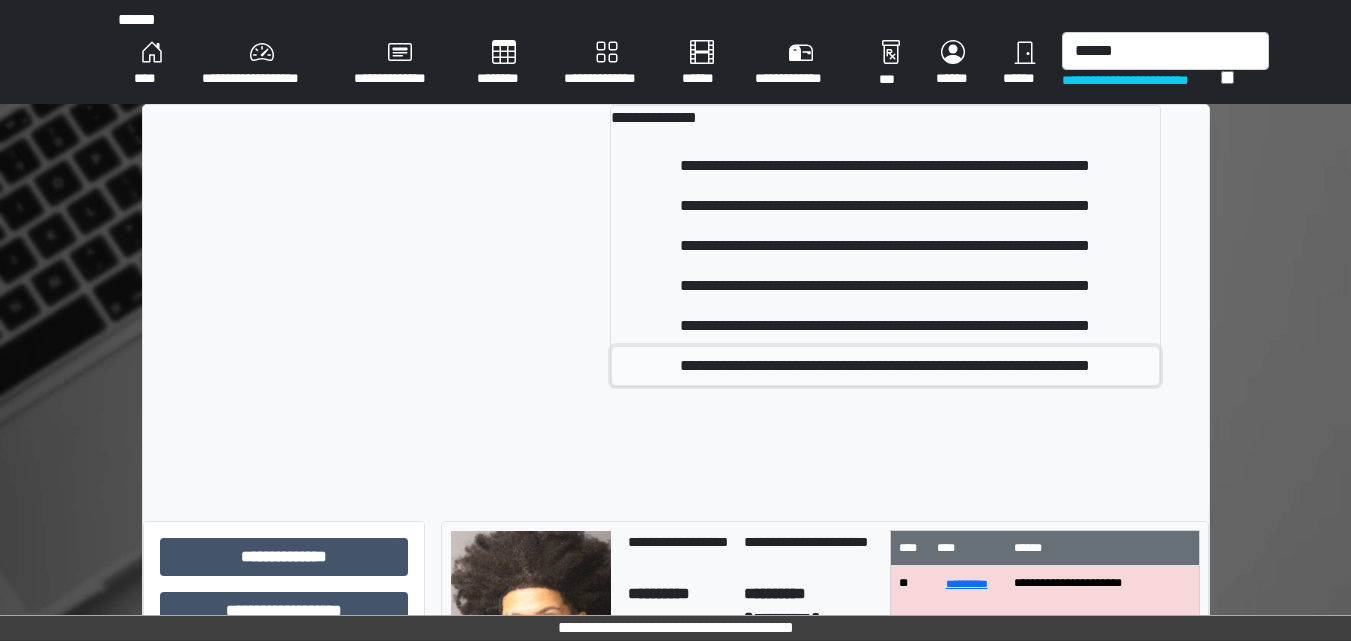 click on "**********" at bounding box center [885, 366] 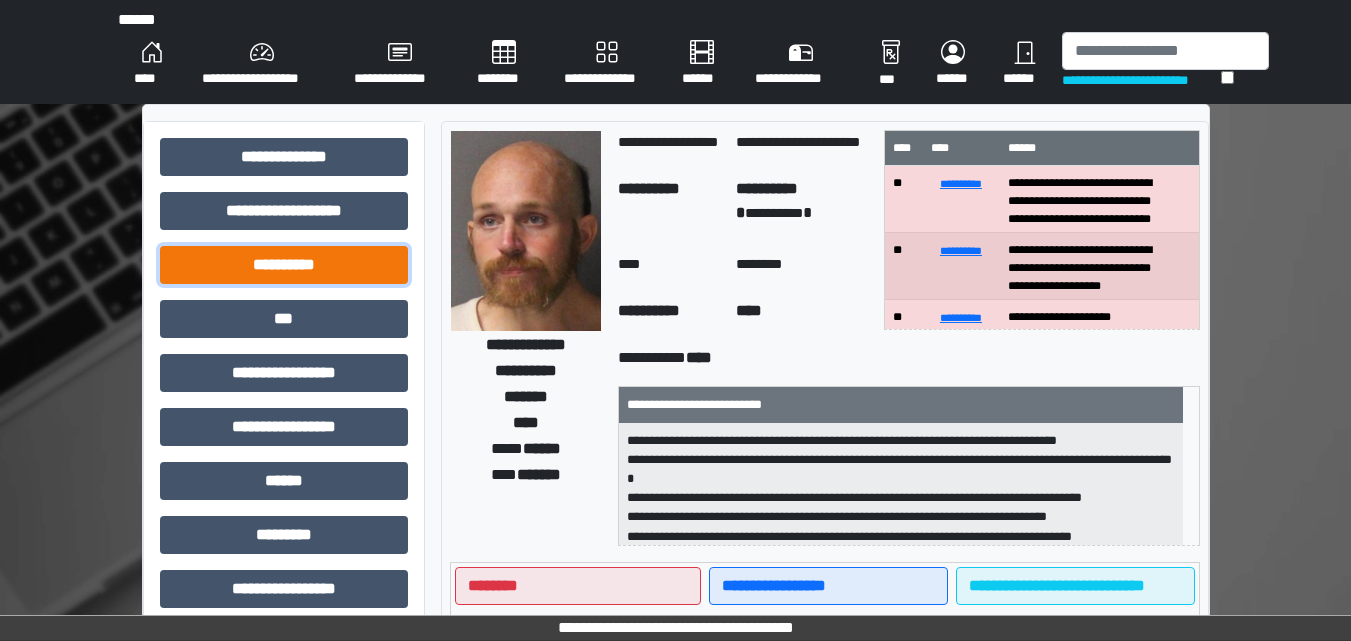 click on "**********" at bounding box center (284, 265) 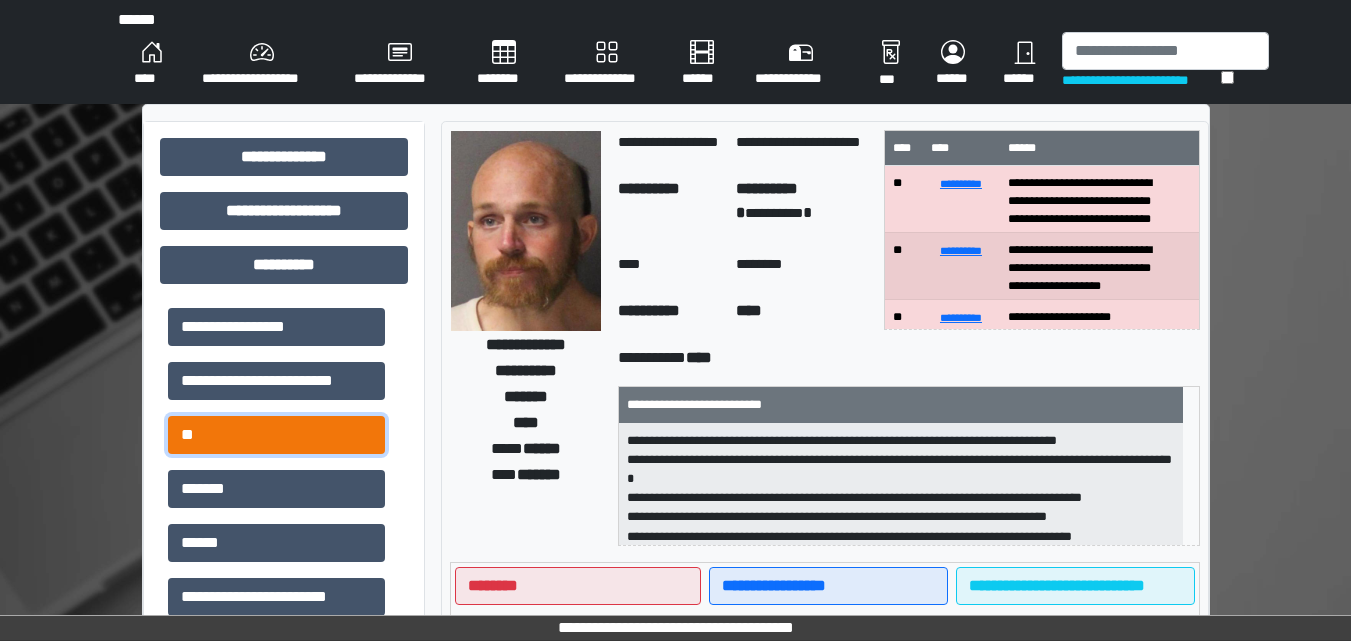 click on "**" at bounding box center [276, 435] 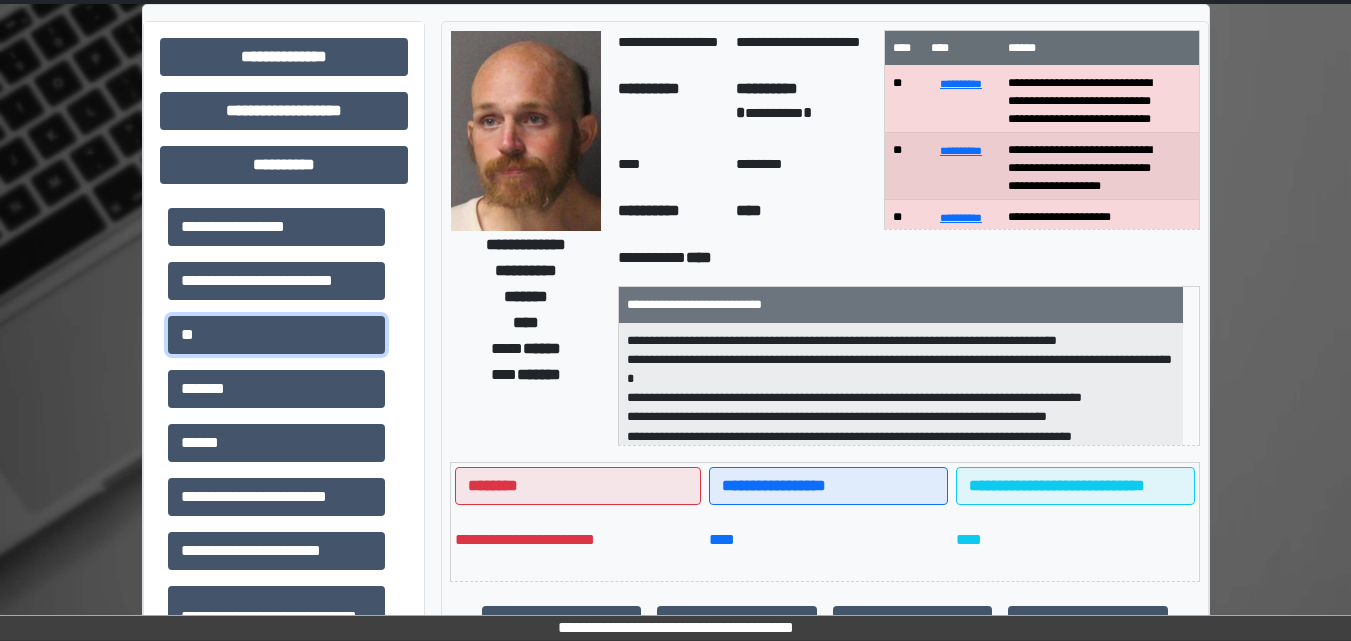 scroll, scrollTop: 0, scrollLeft: 0, axis: both 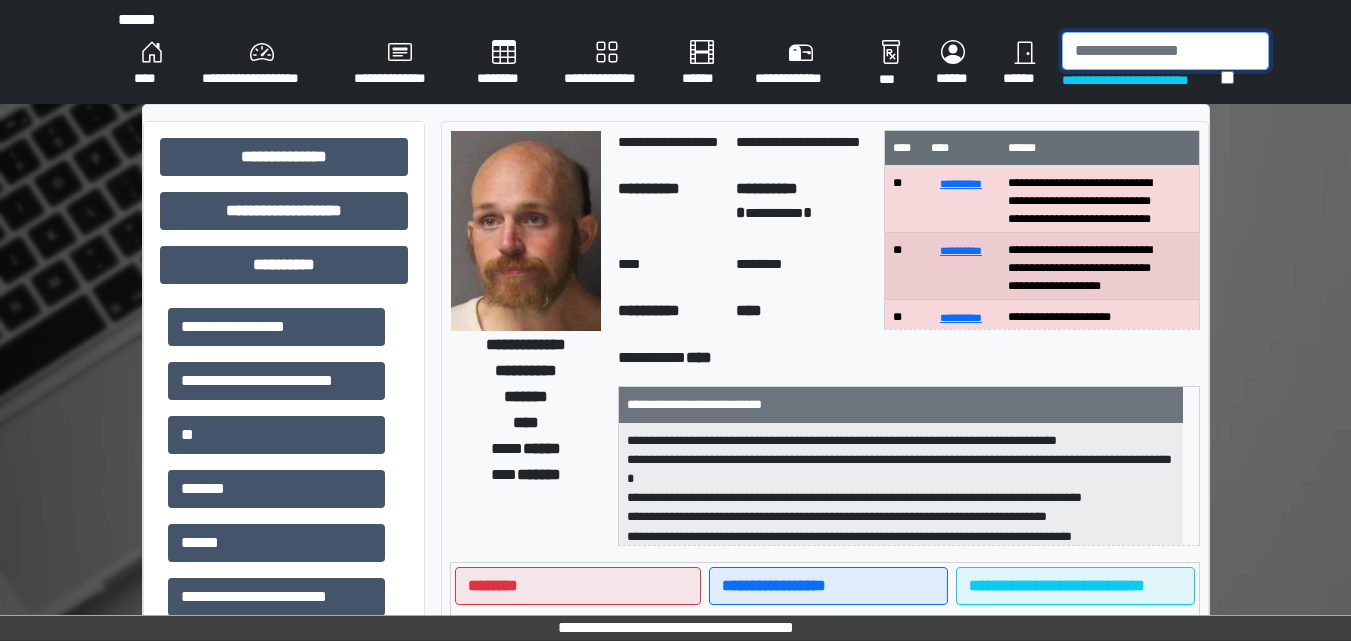 click at bounding box center (1165, 51) 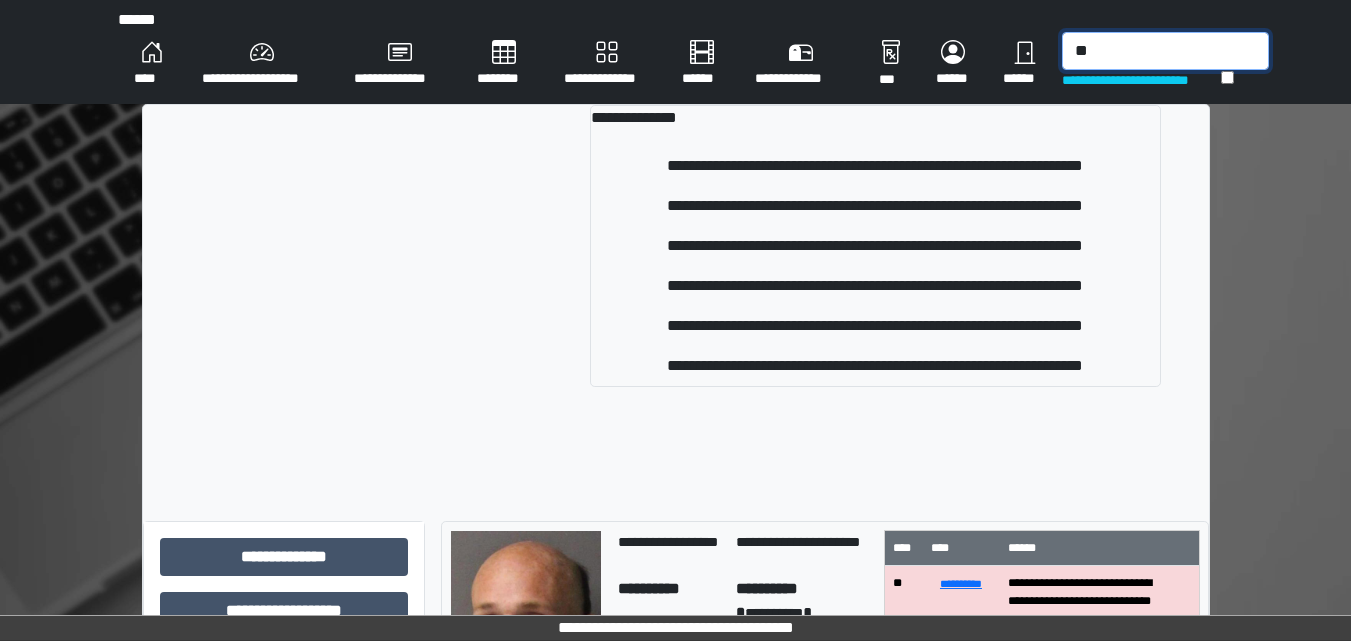 type on "*" 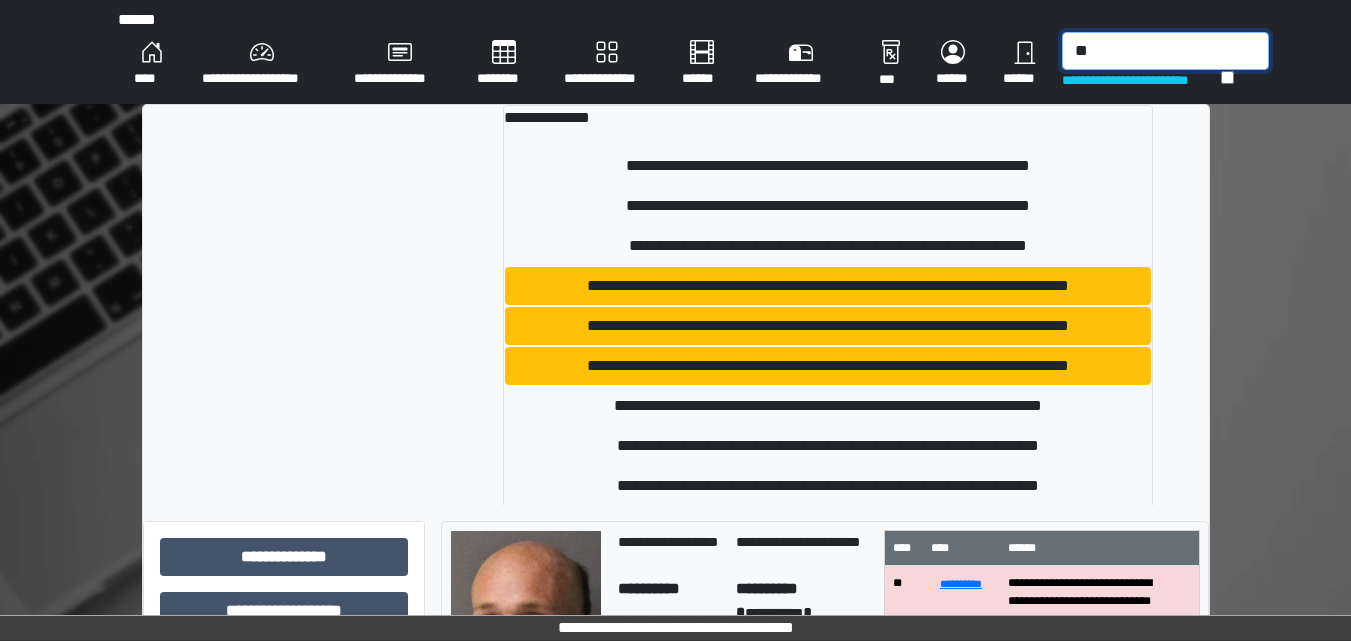 type on "*" 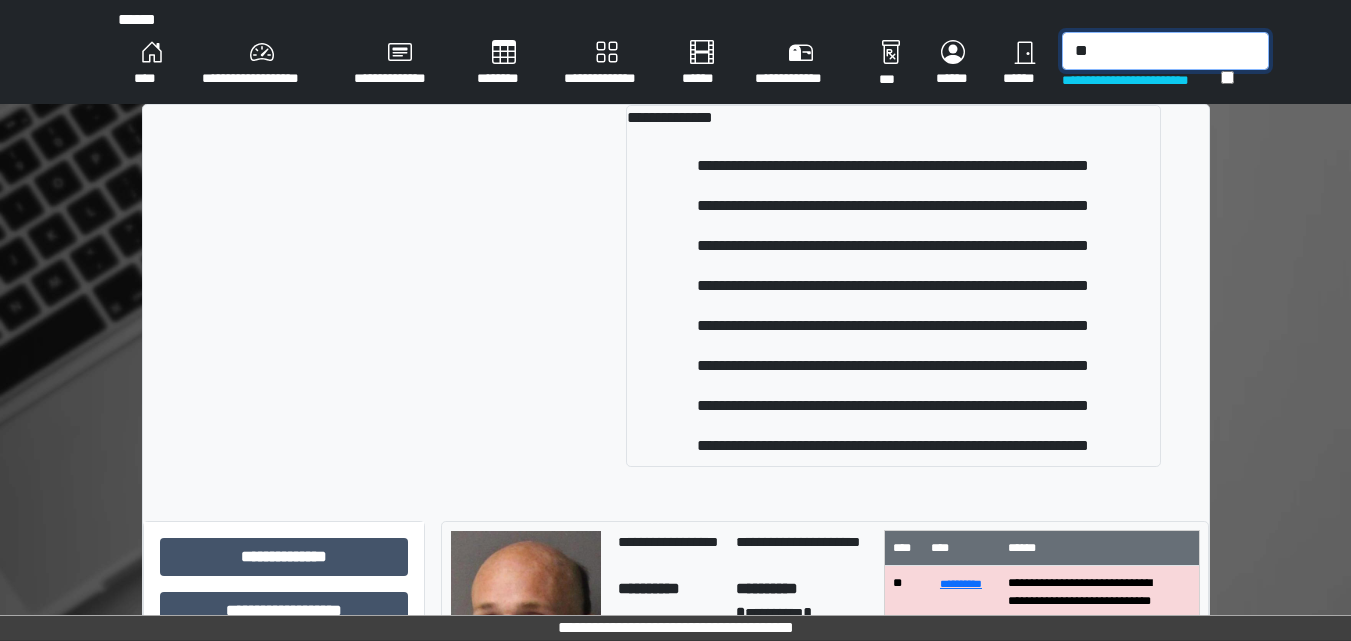 type on "*" 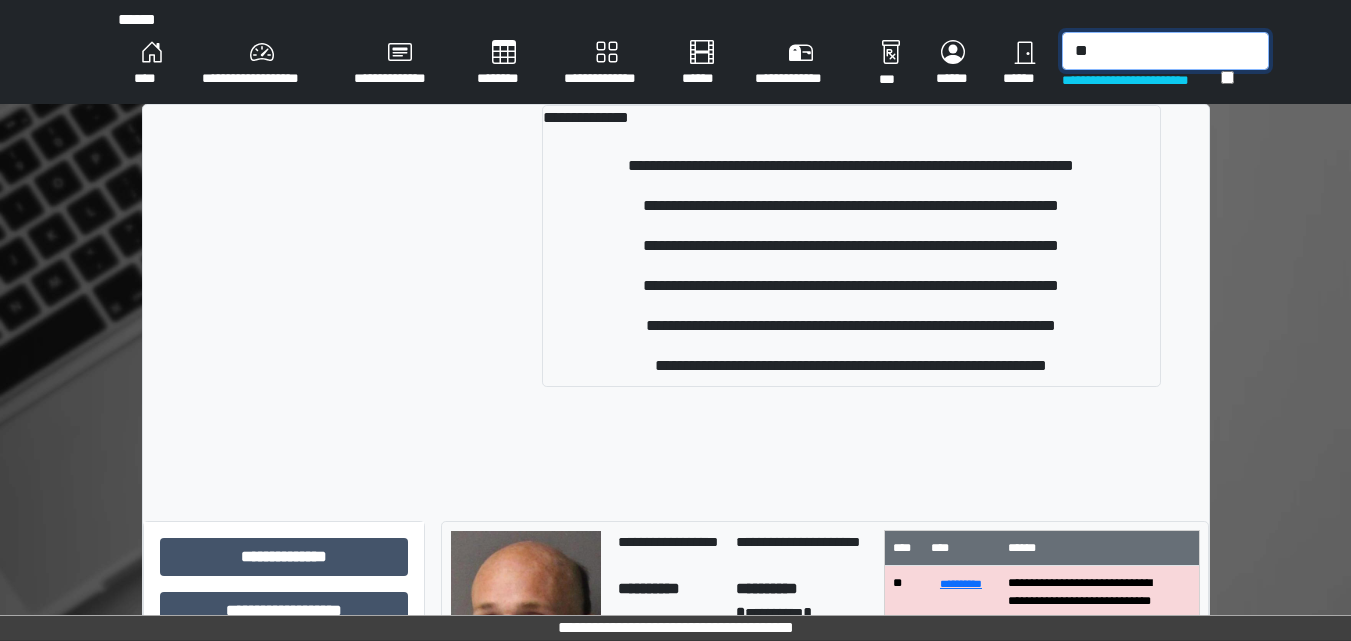 type on "*" 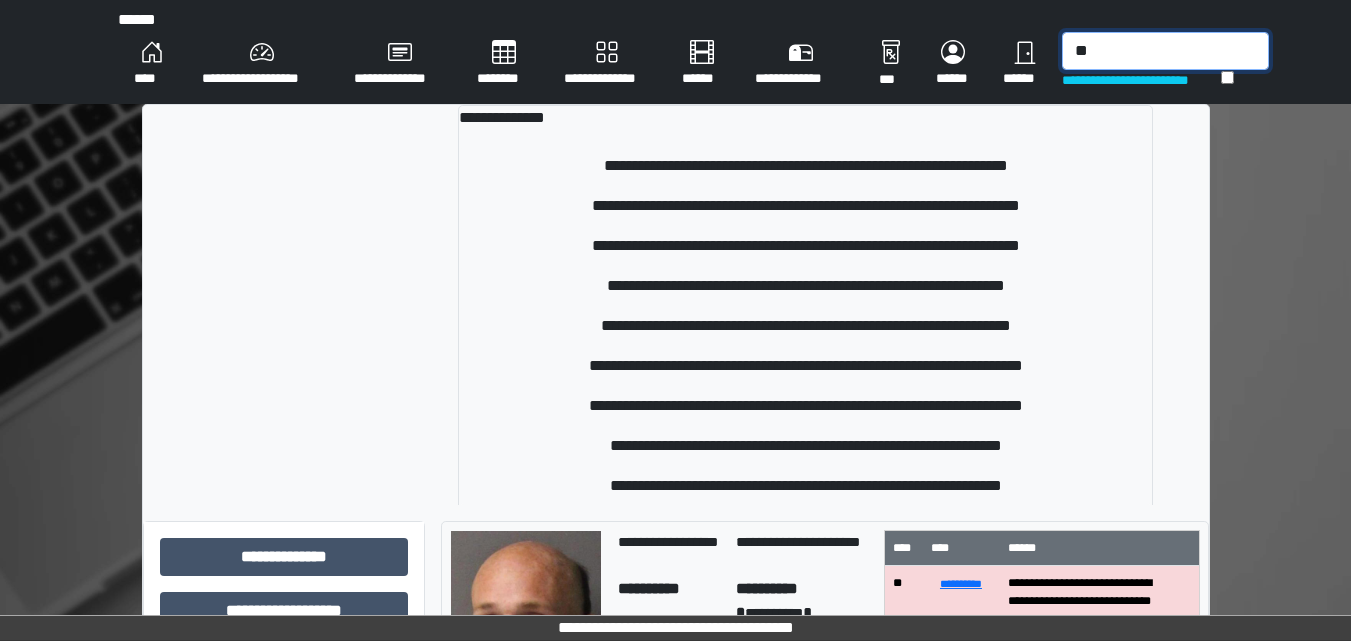 type on "*" 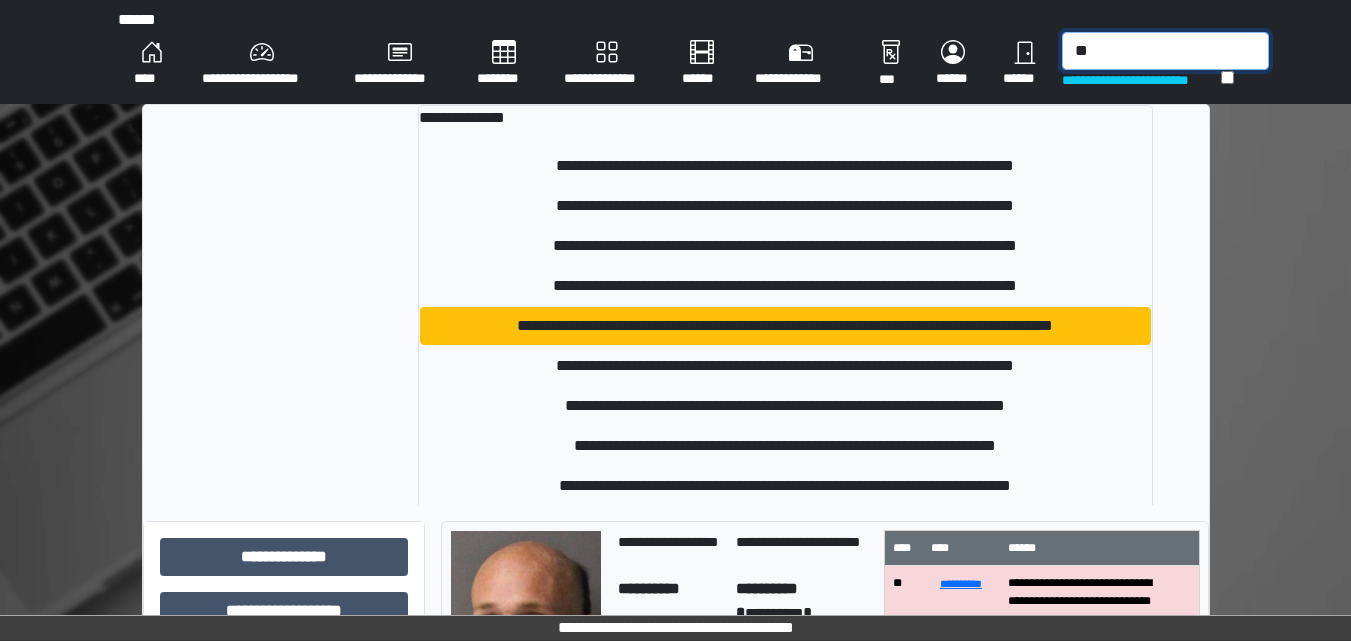 type on "*" 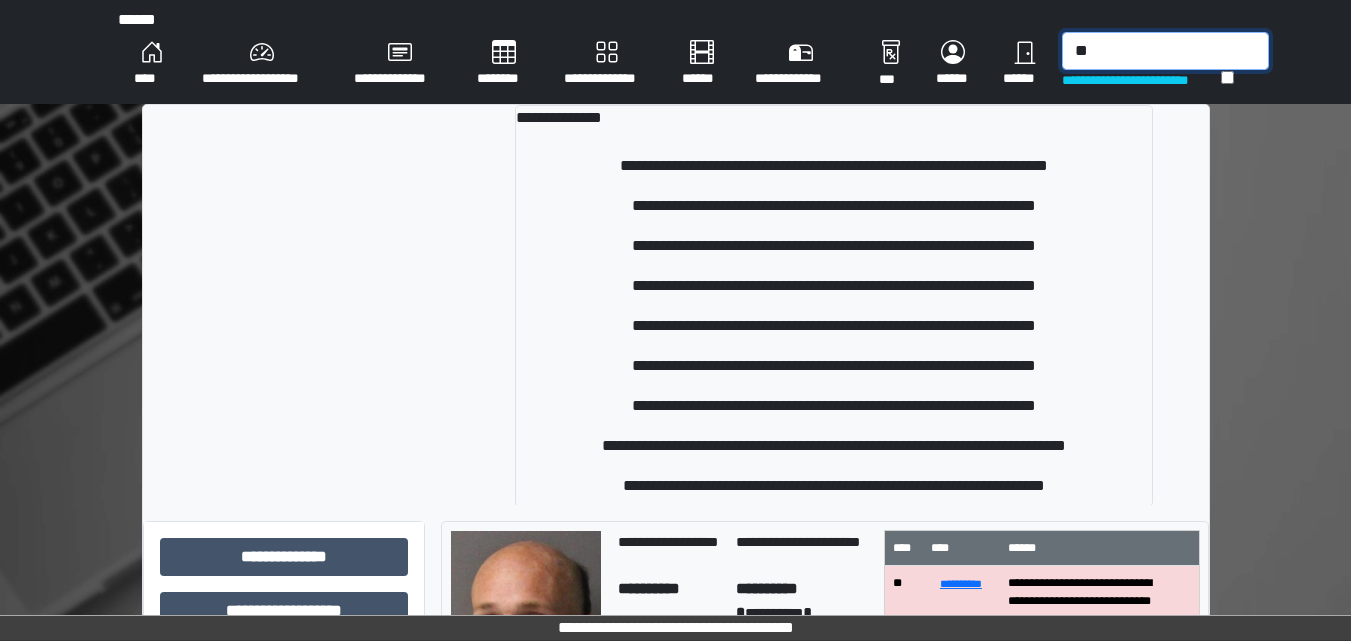 type on "*" 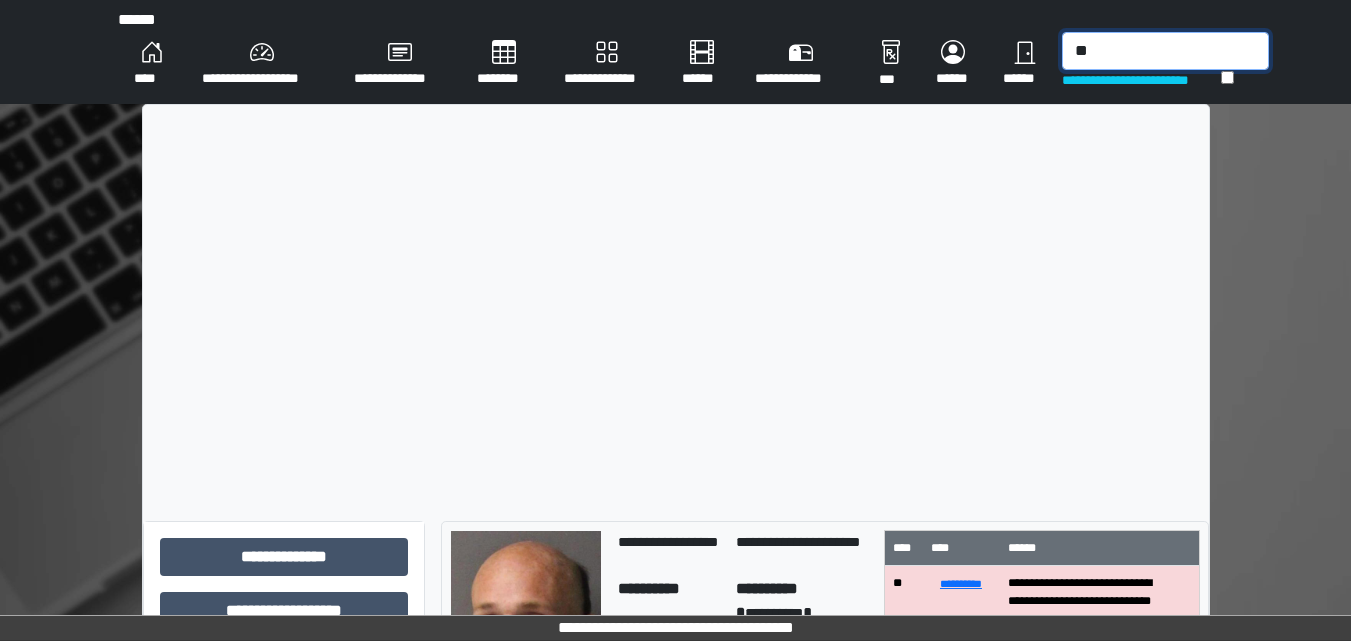 type on "*" 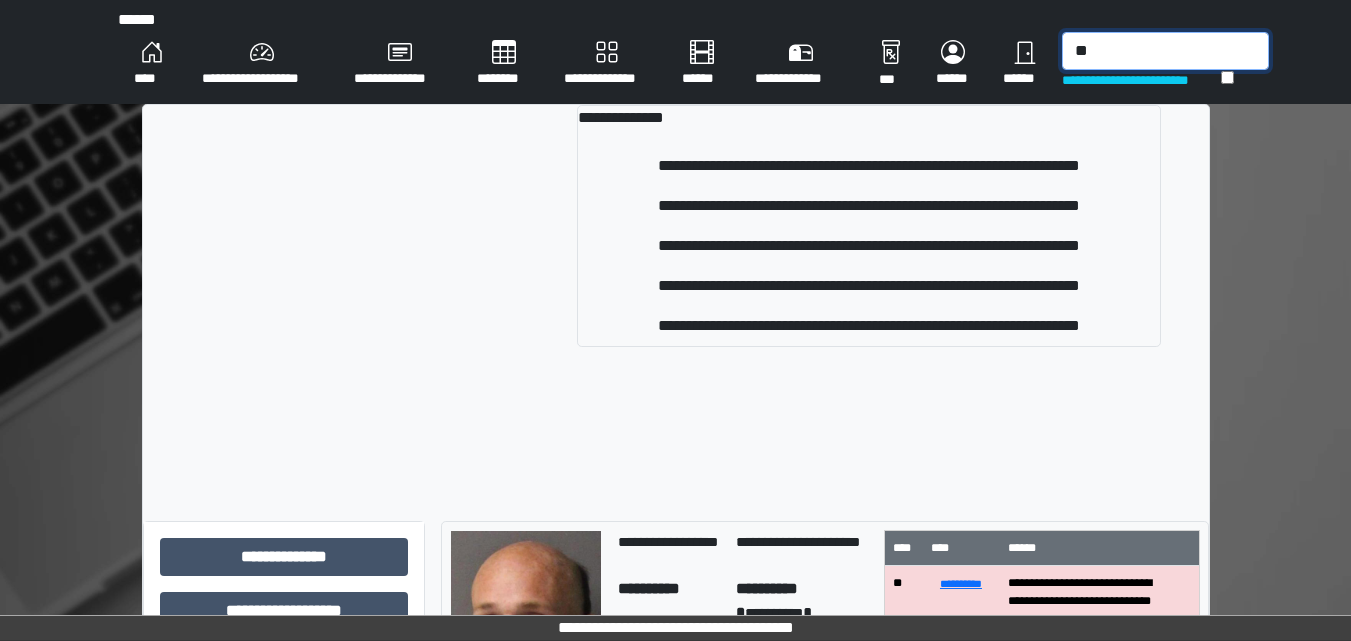 type on "*" 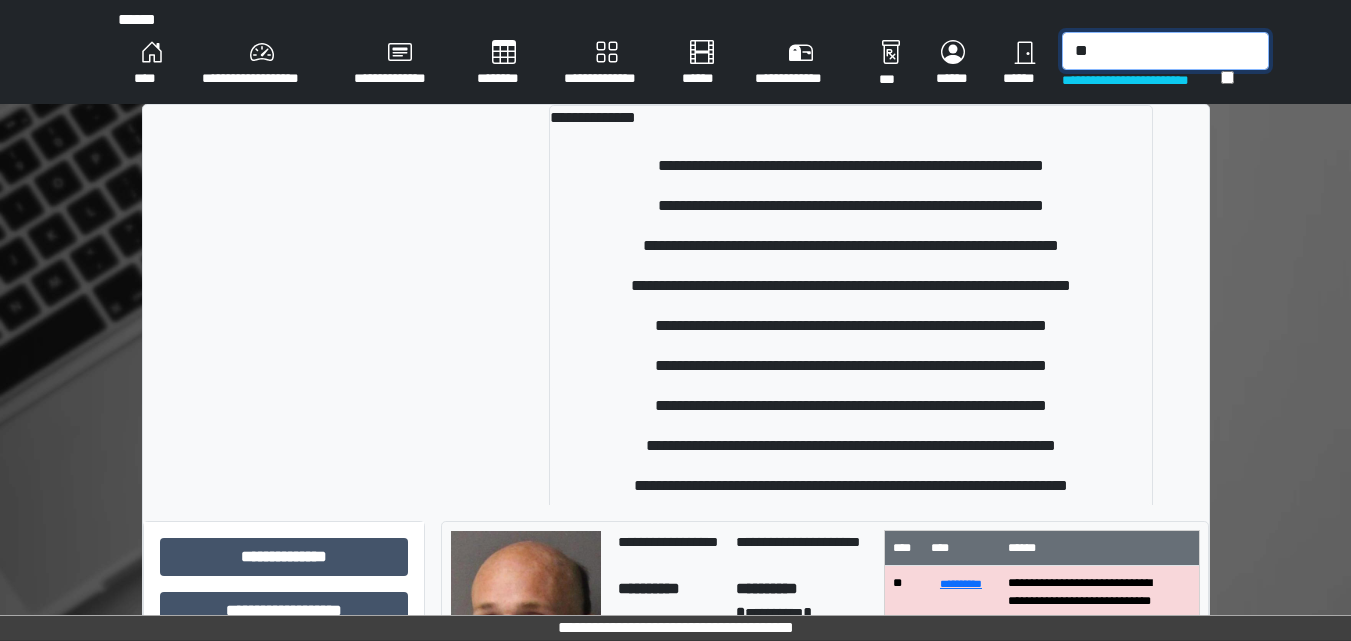 type on "*" 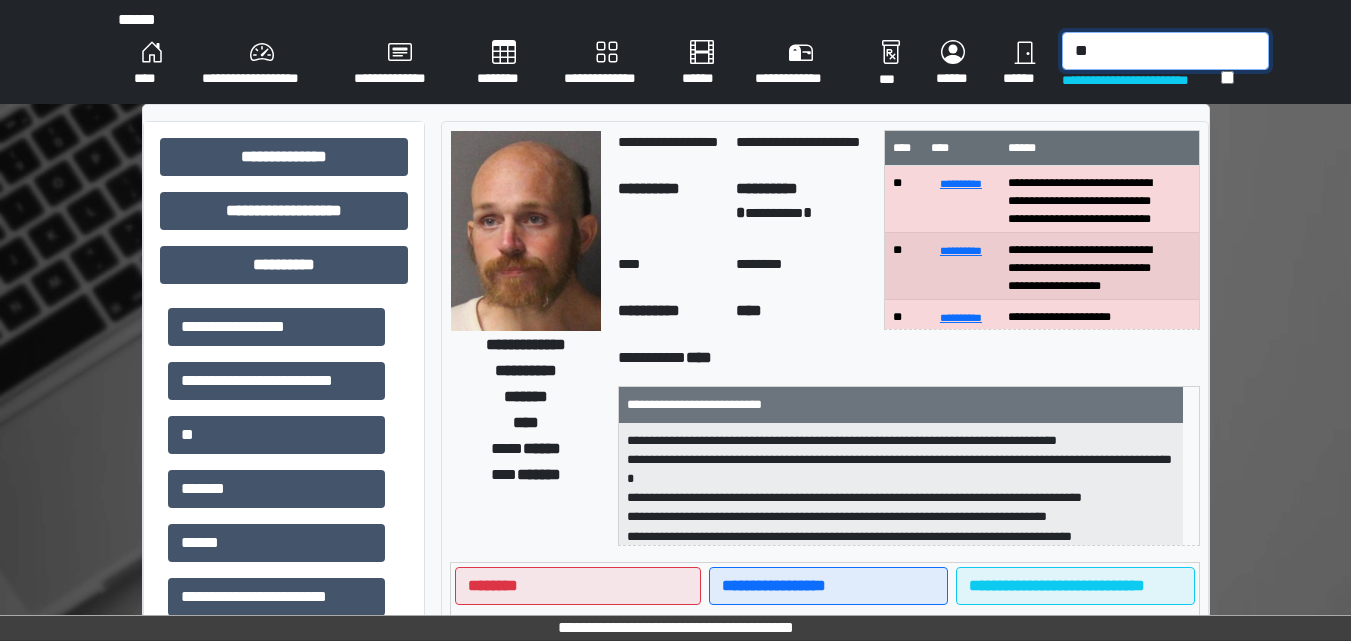 type on "*" 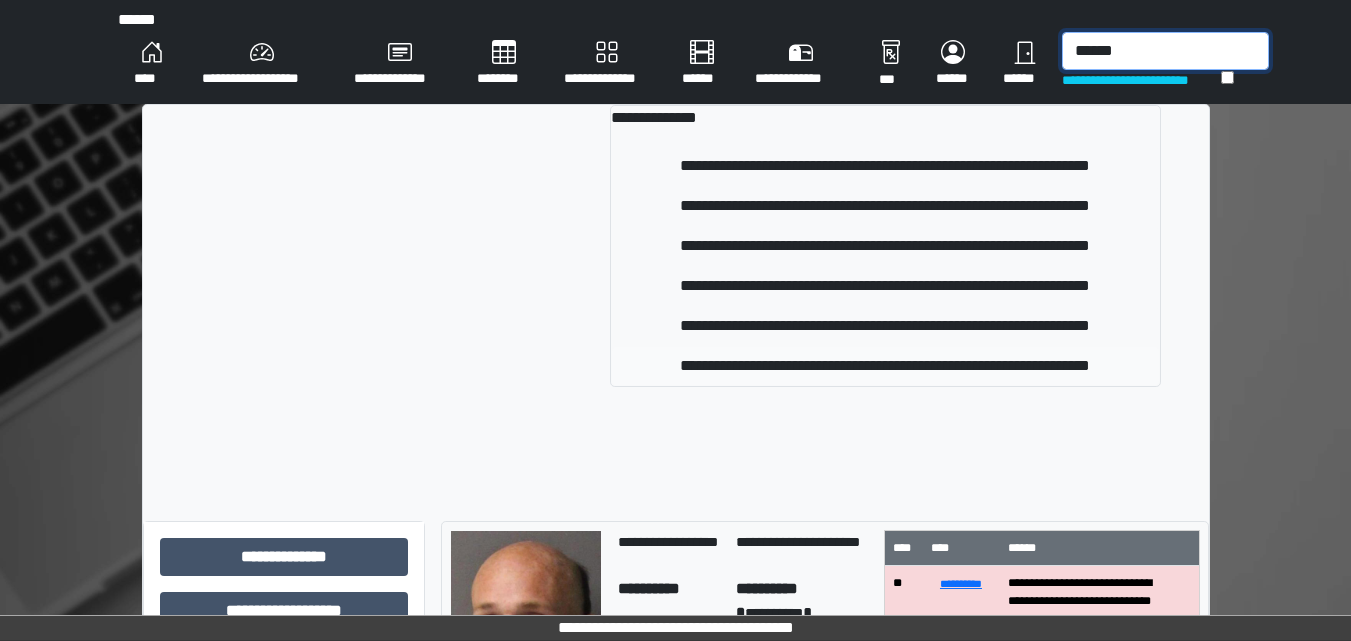 type on "******" 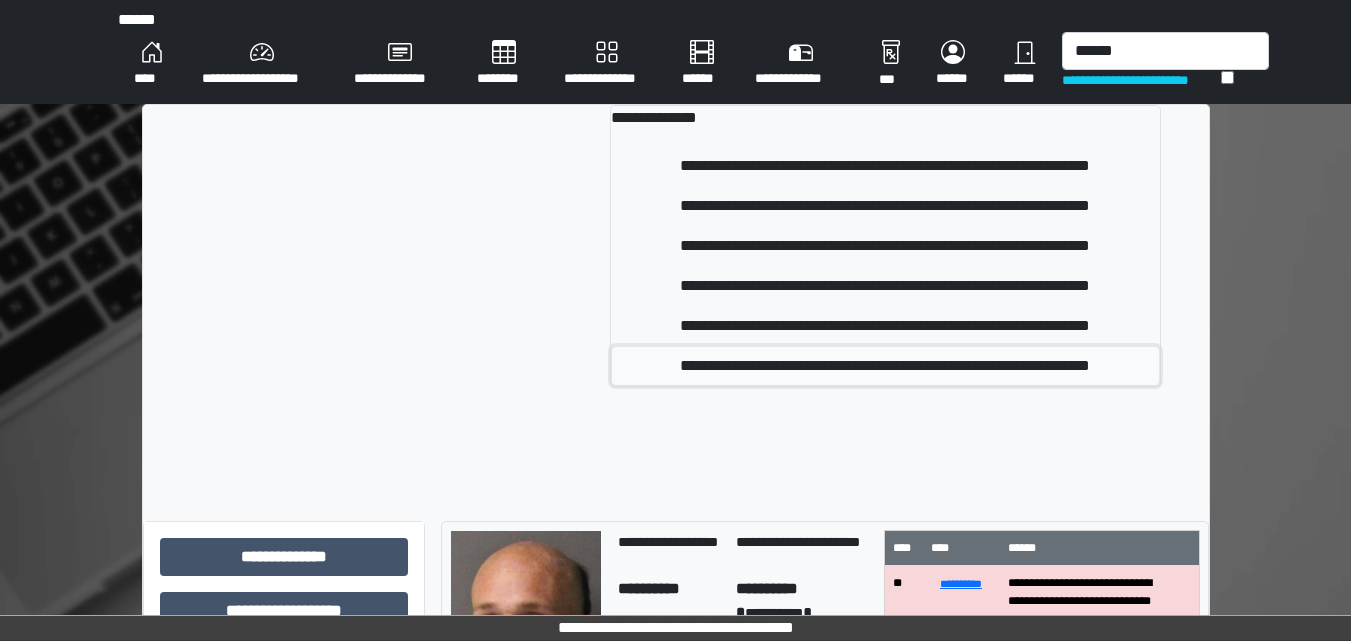 click on "**********" at bounding box center (885, 366) 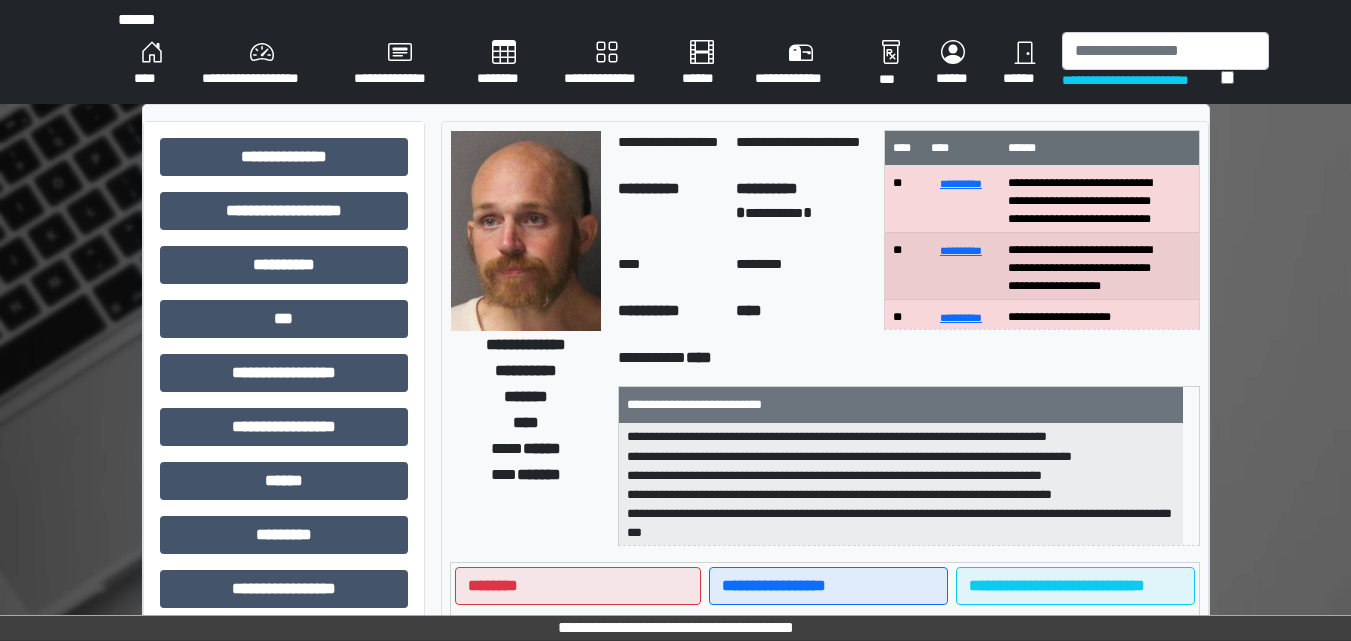 scroll, scrollTop: 82, scrollLeft: 0, axis: vertical 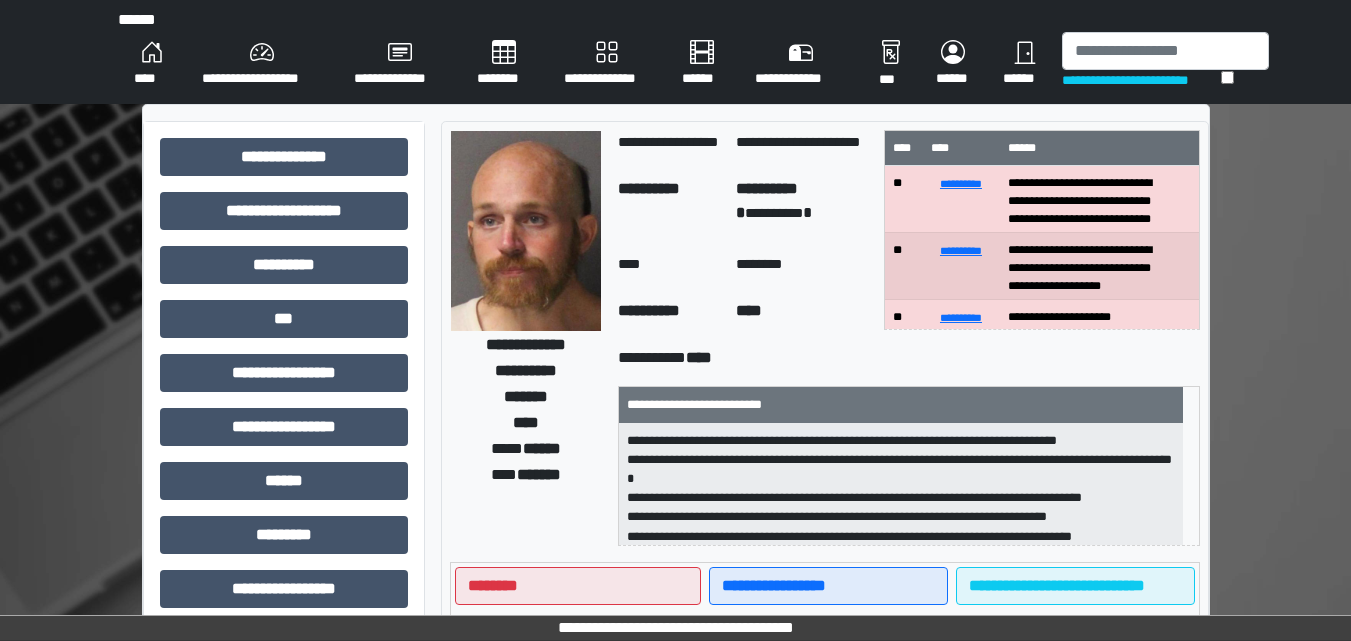 click at bounding box center (526, 231) 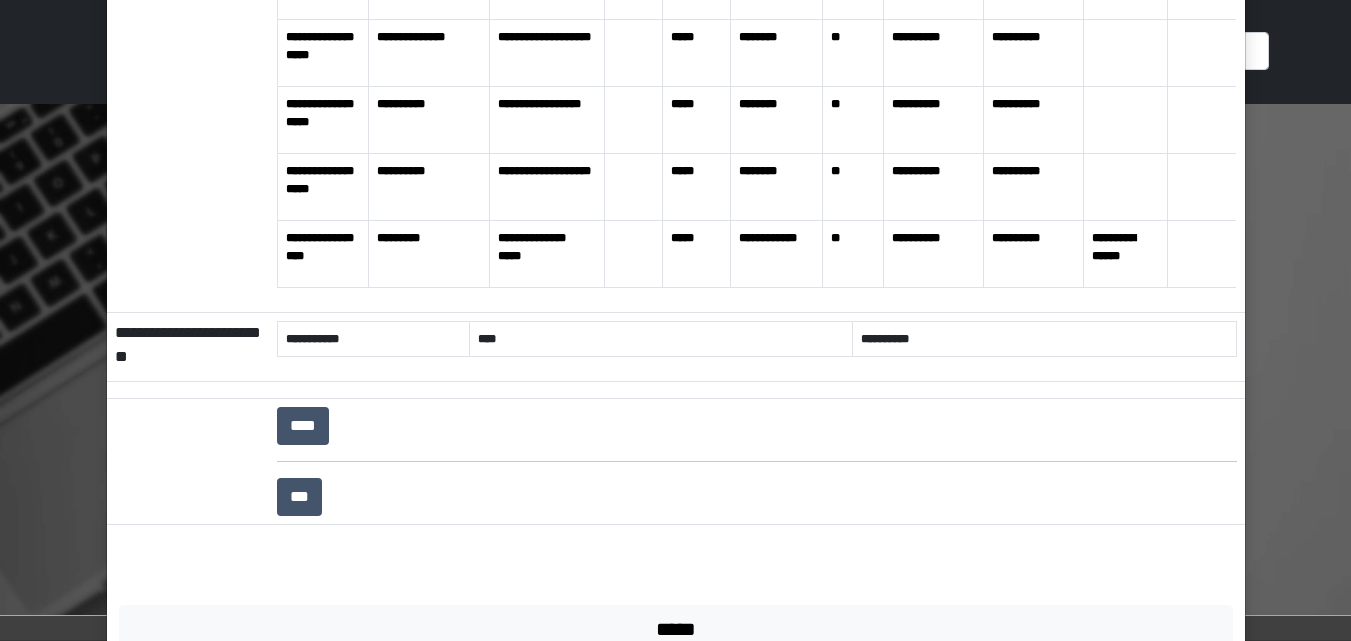 scroll, scrollTop: 600, scrollLeft: 0, axis: vertical 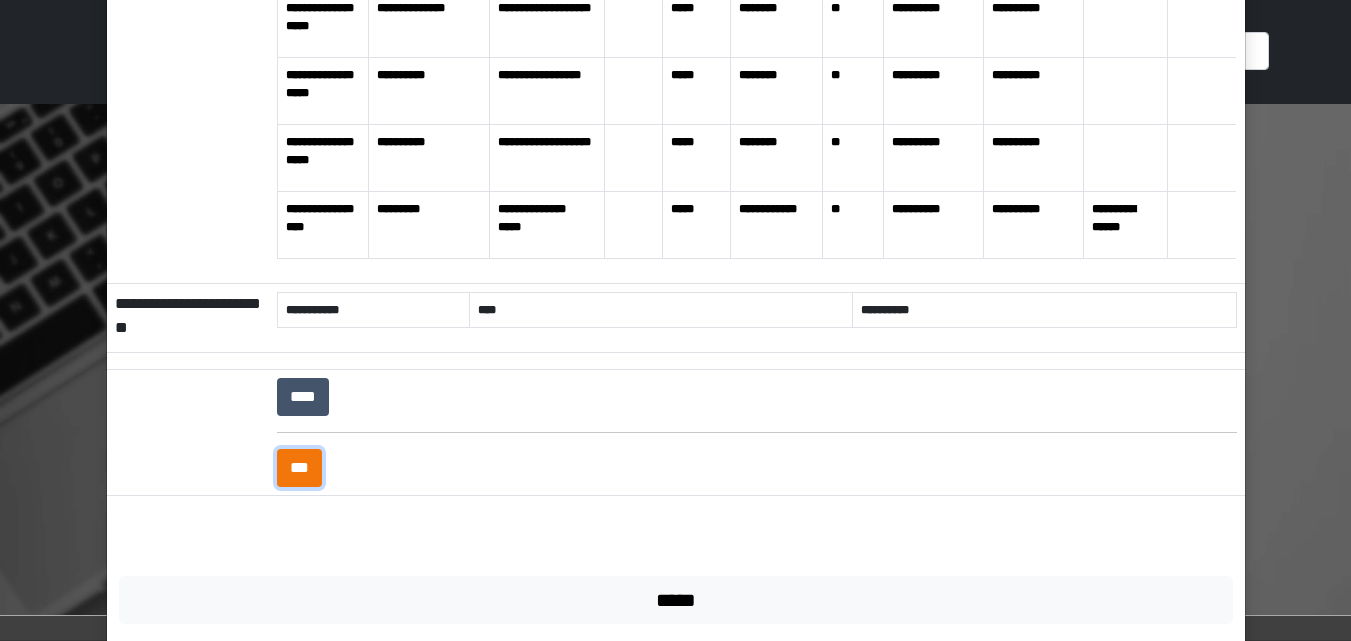 click on "***" at bounding box center [299, 468] 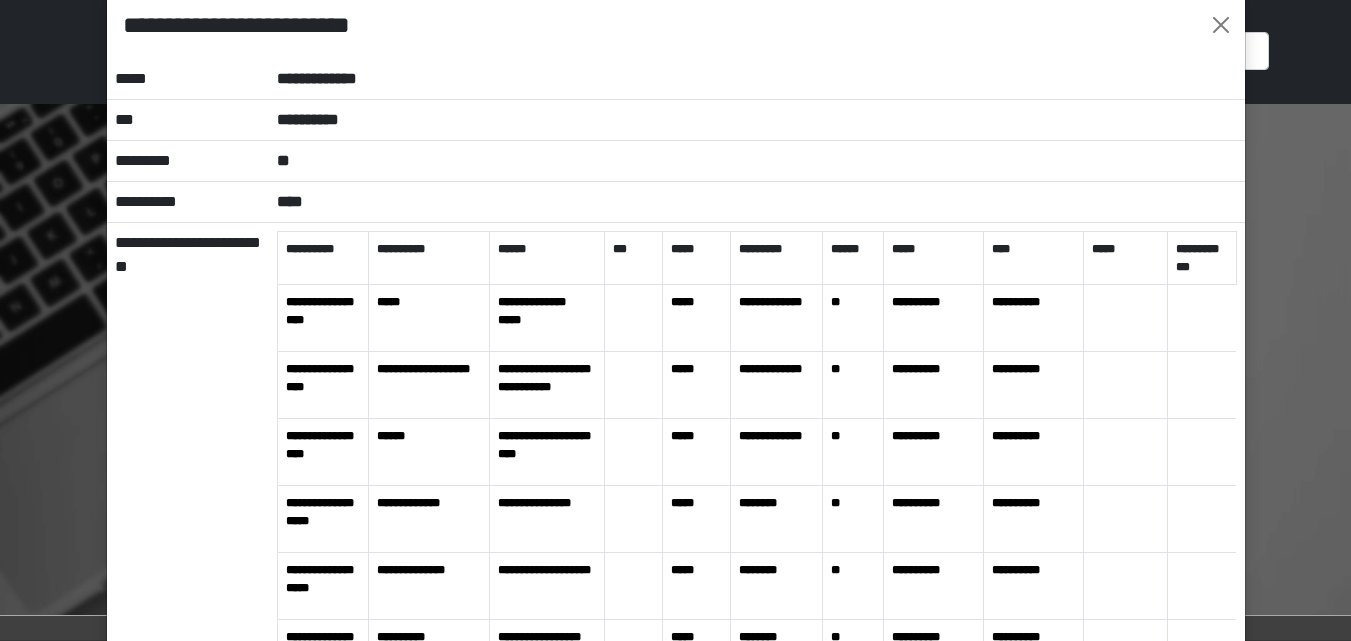 scroll, scrollTop: 0, scrollLeft: 0, axis: both 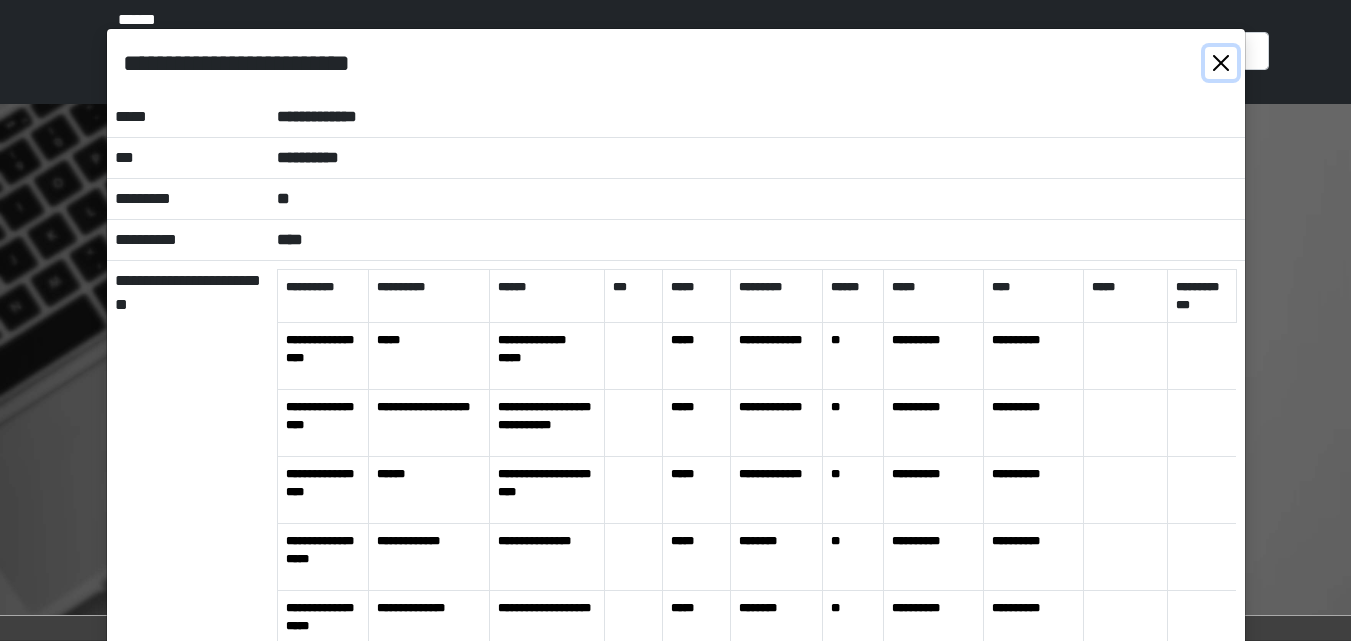 click at bounding box center [1221, 63] 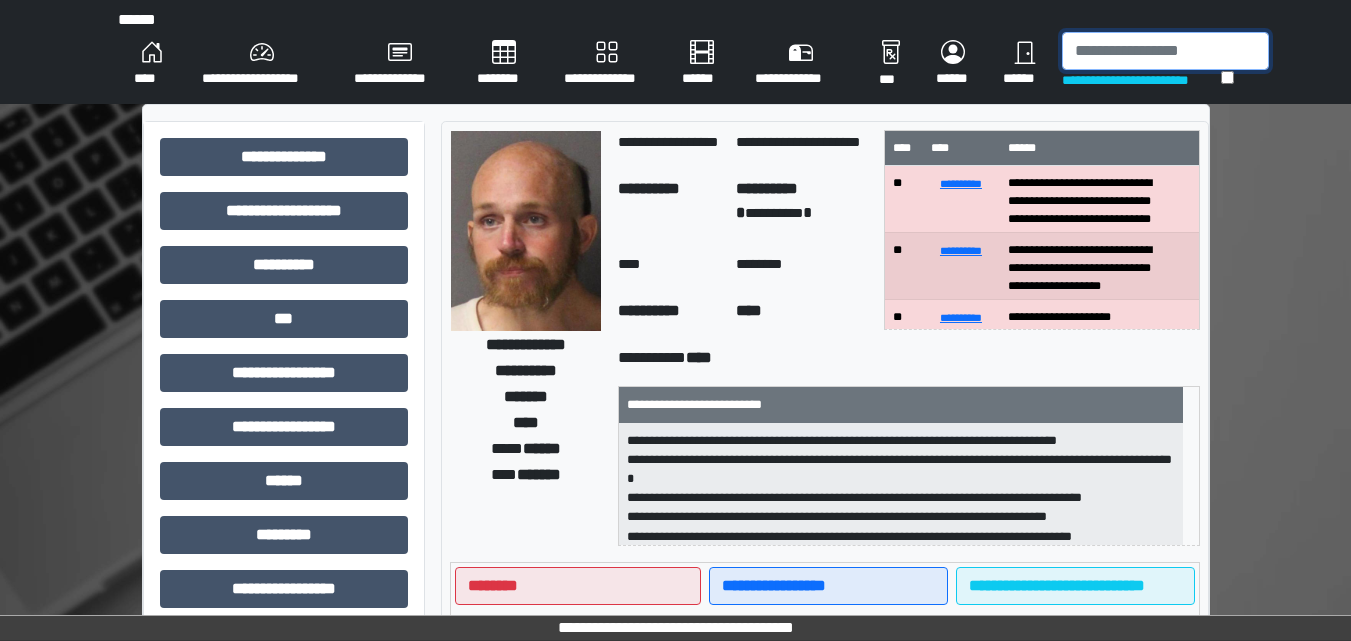 click at bounding box center (1165, 51) 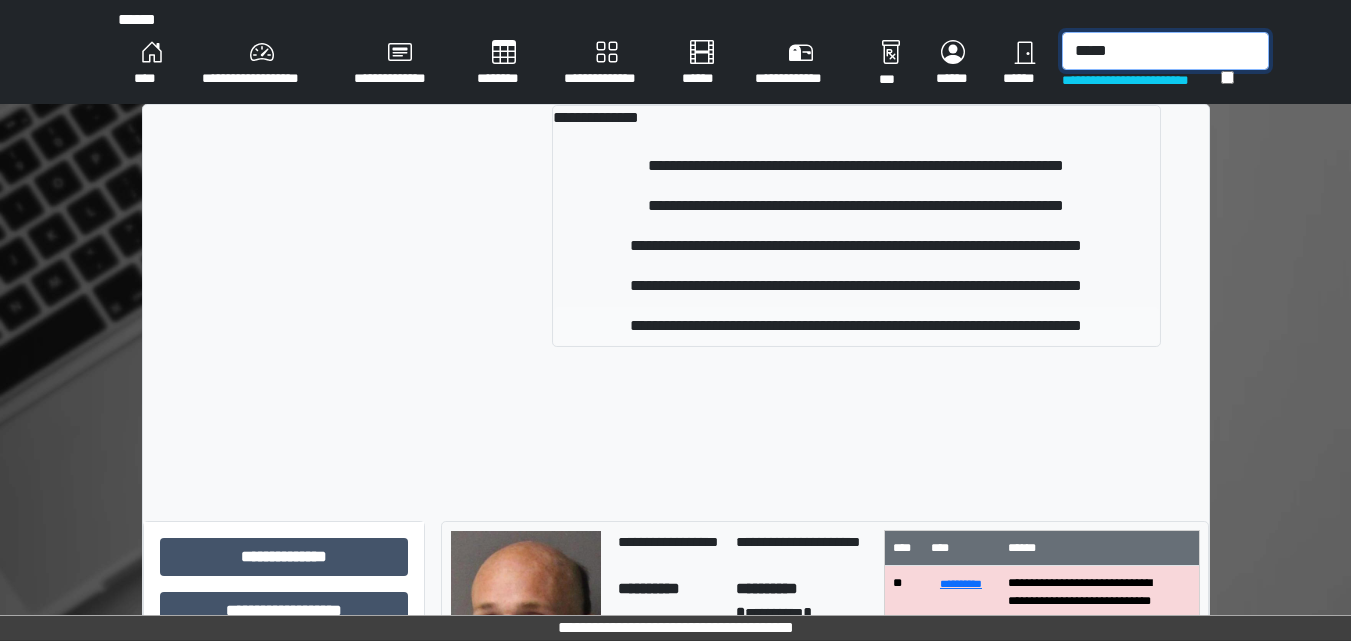 type on "*****" 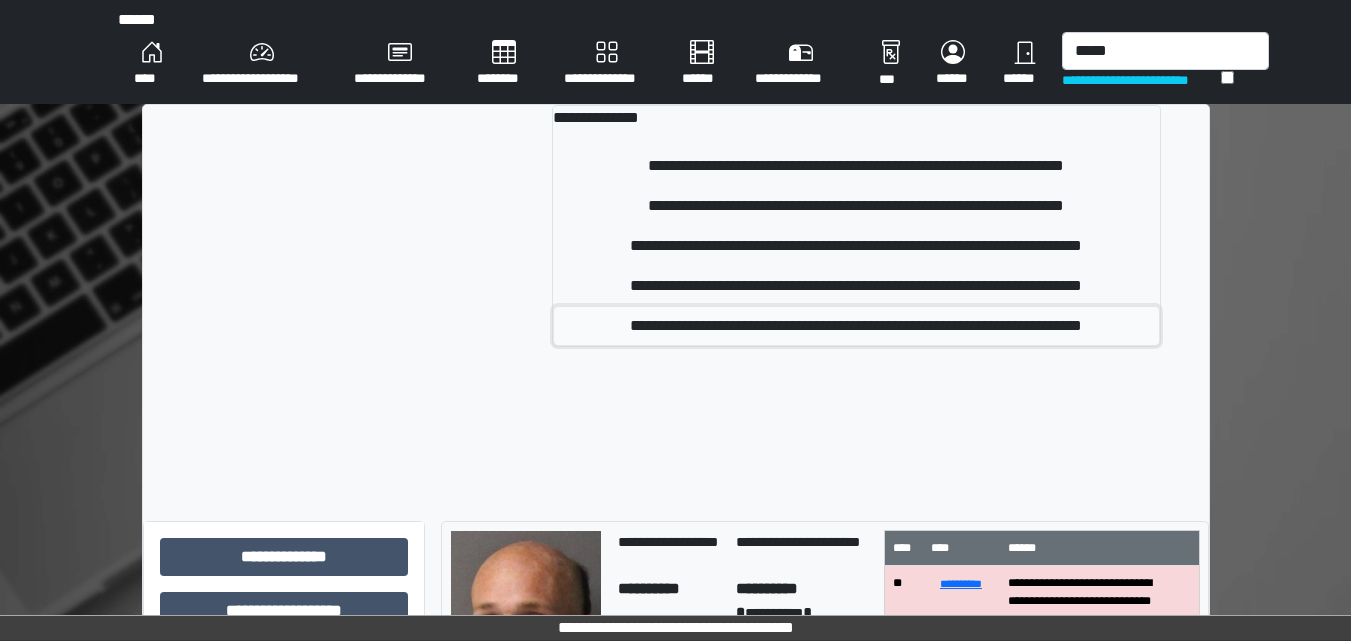 click on "**********" at bounding box center [856, 326] 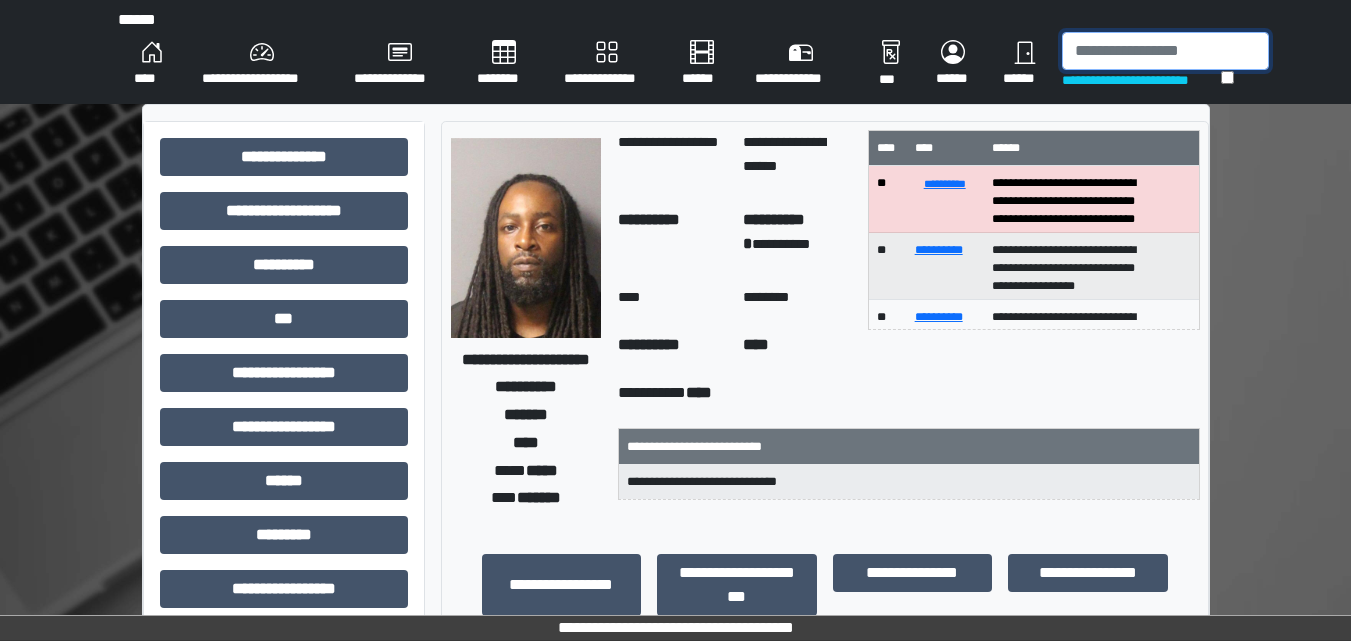 click at bounding box center (1165, 51) 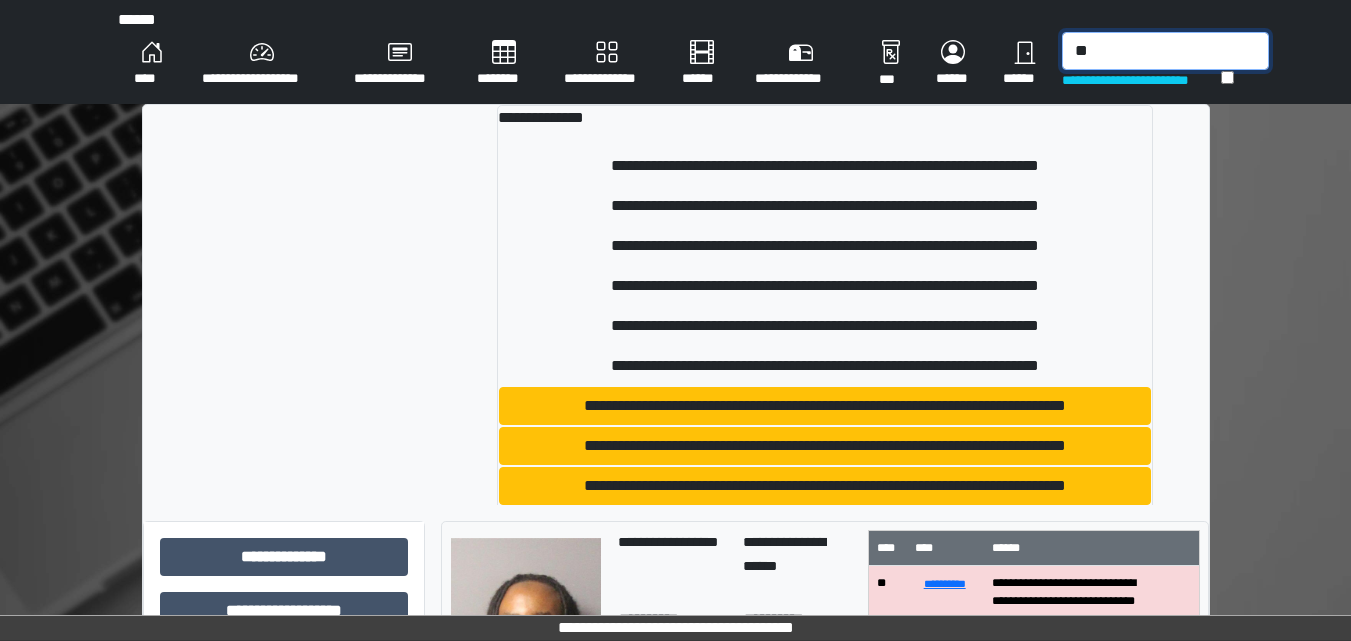 type on "*" 